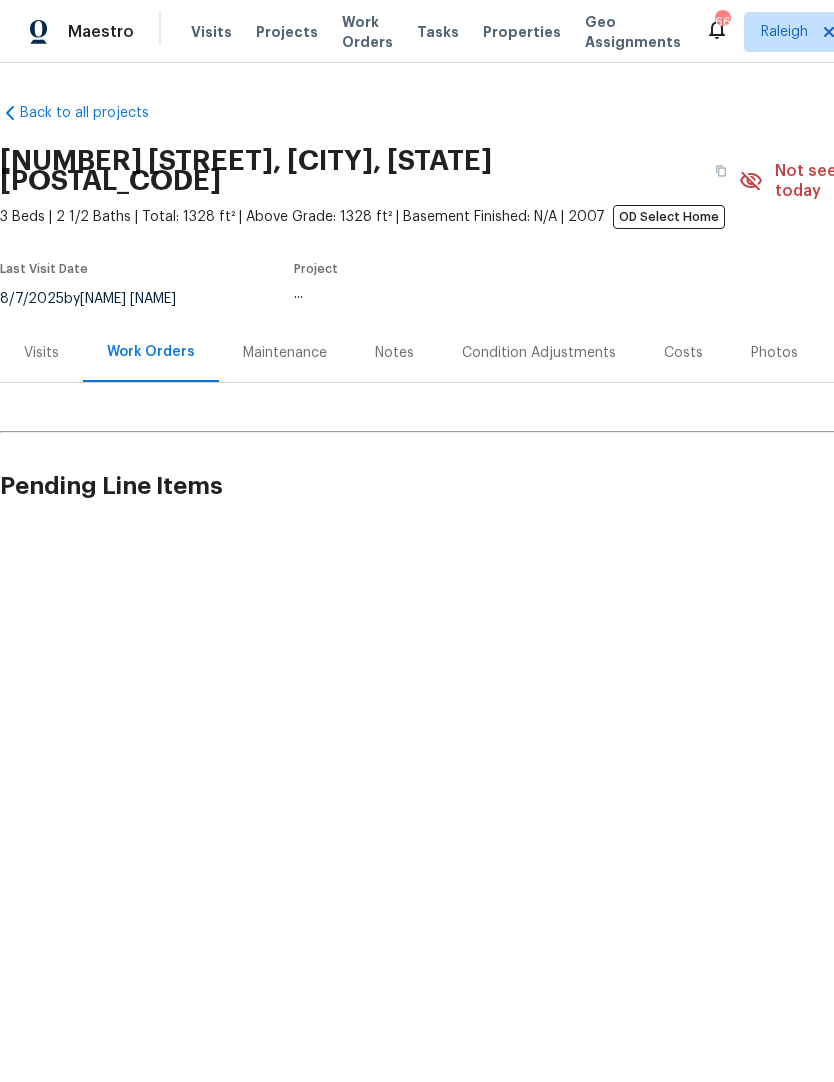 scroll, scrollTop: 0, scrollLeft: 0, axis: both 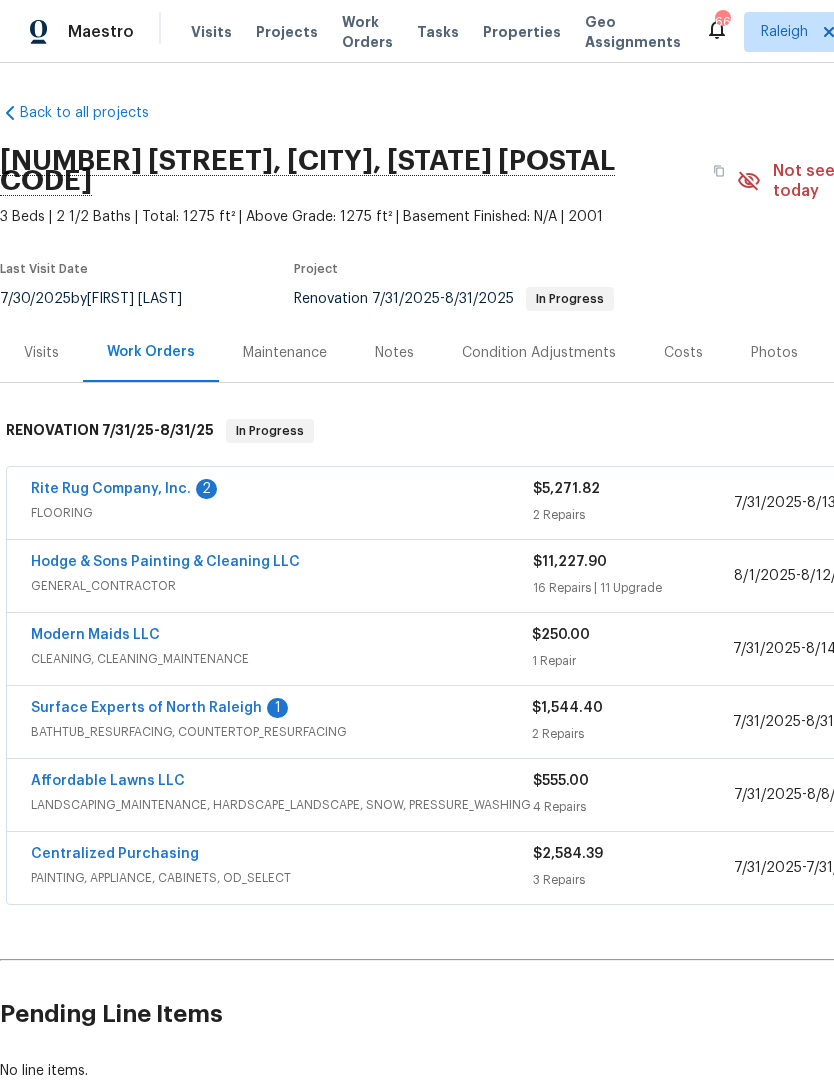 click on "Rite Rug Company, Inc." at bounding box center (111, 489) 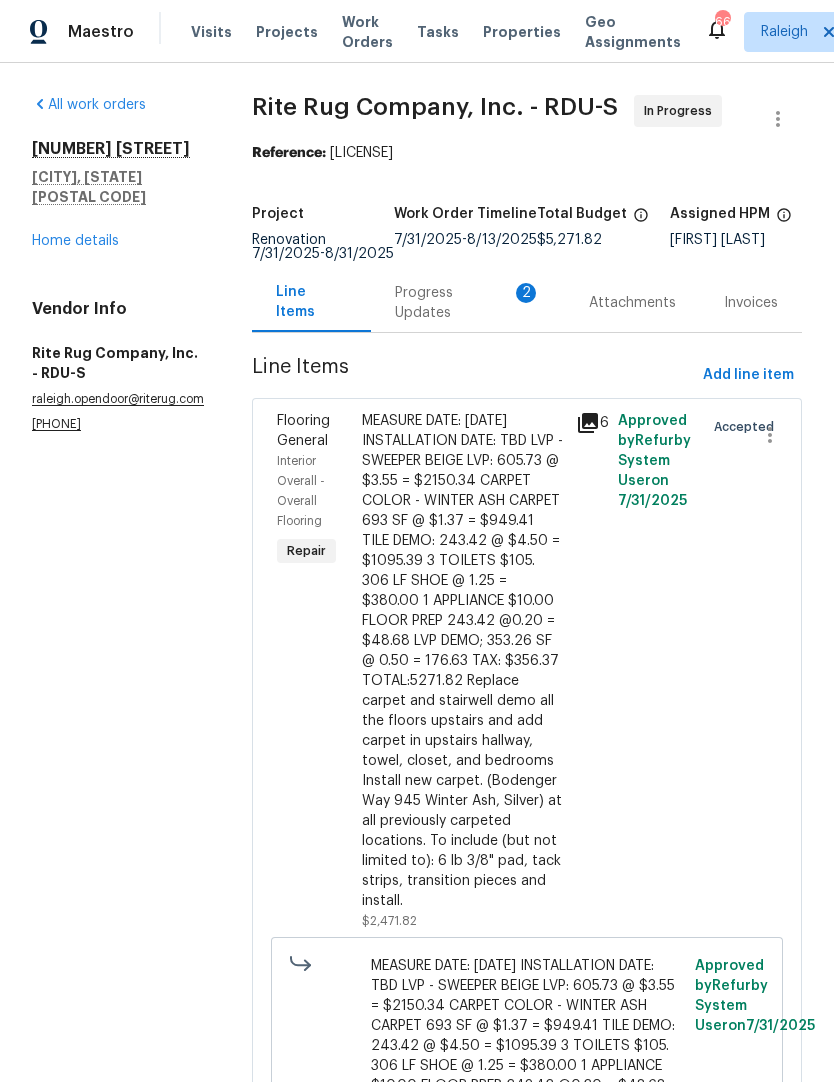 scroll, scrollTop: 0, scrollLeft: 0, axis: both 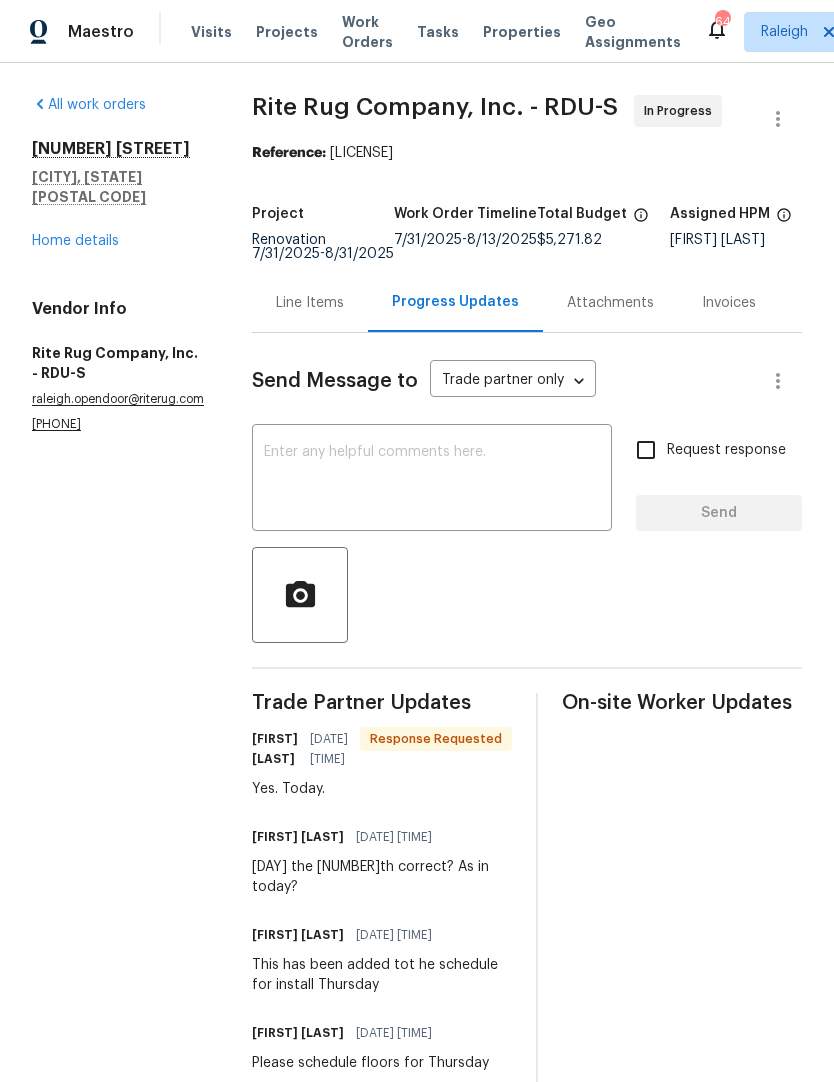 click on "Home details" at bounding box center (75, 241) 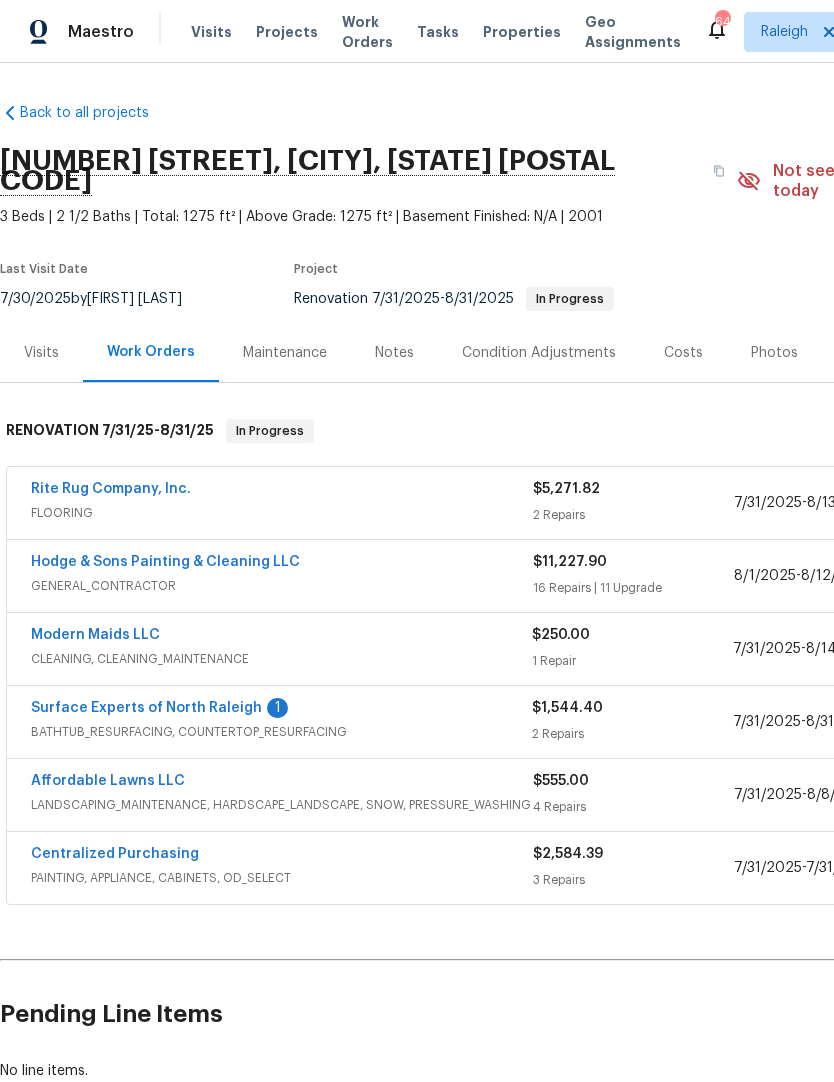 click on "Surface Experts of North Raleigh" at bounding box center [146, 708] 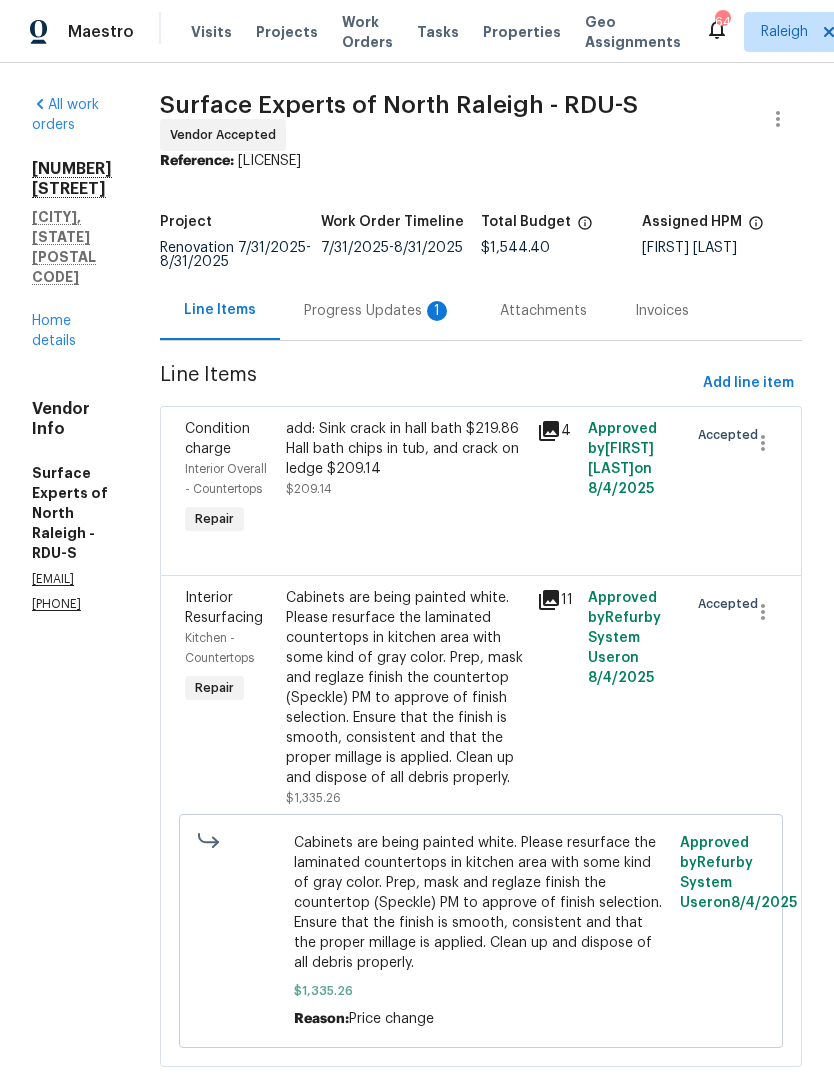 click on "Progress Updates 1" at bounding box center (378, 311) 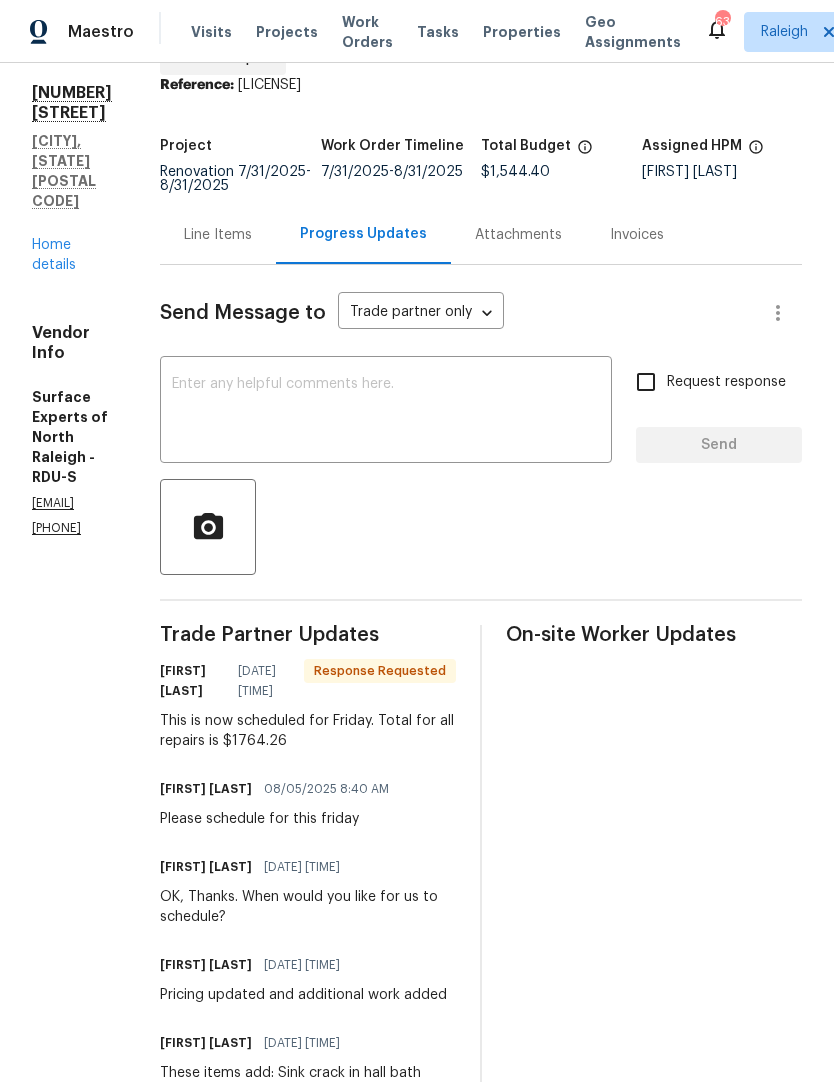 scroll, scrollTop: 82, scrollLeft: 0, axis: vertical 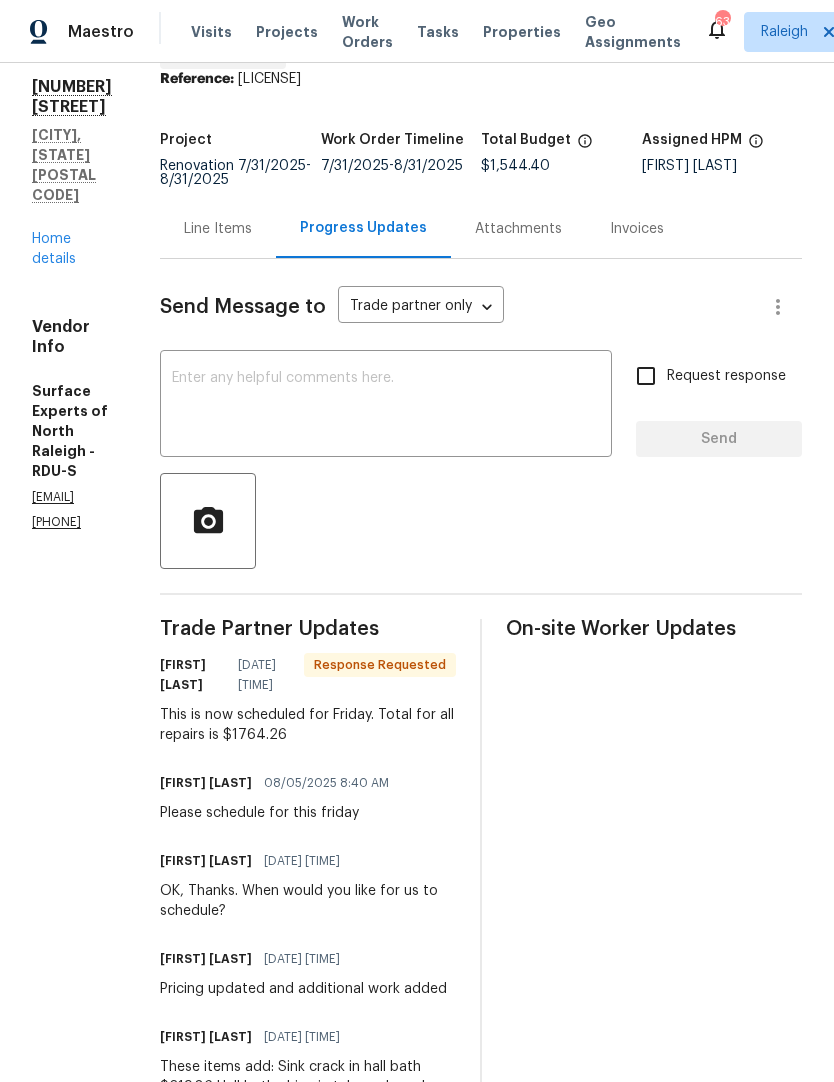click on "Line Items" at bounding box center [218, 229] 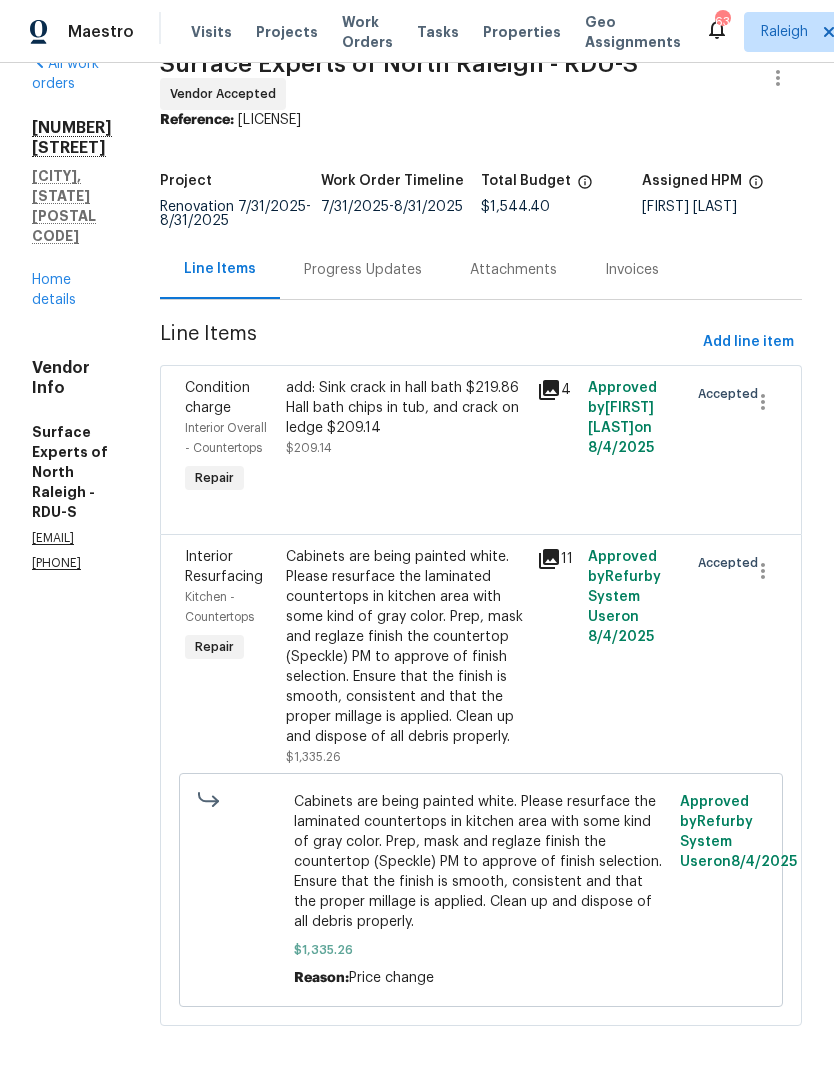 click on "Progress Updates" at bounding box center [363, 270] 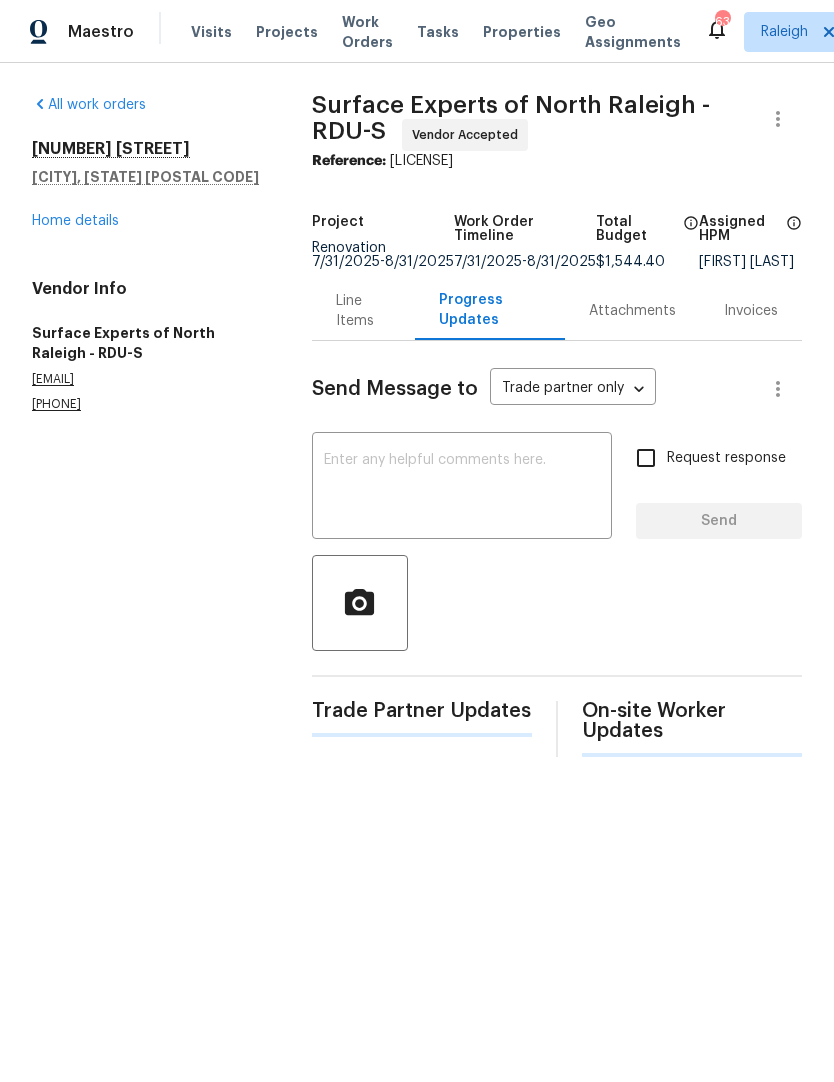 scroll, scrollTop: 0, scrollLeft: 0, axis: both 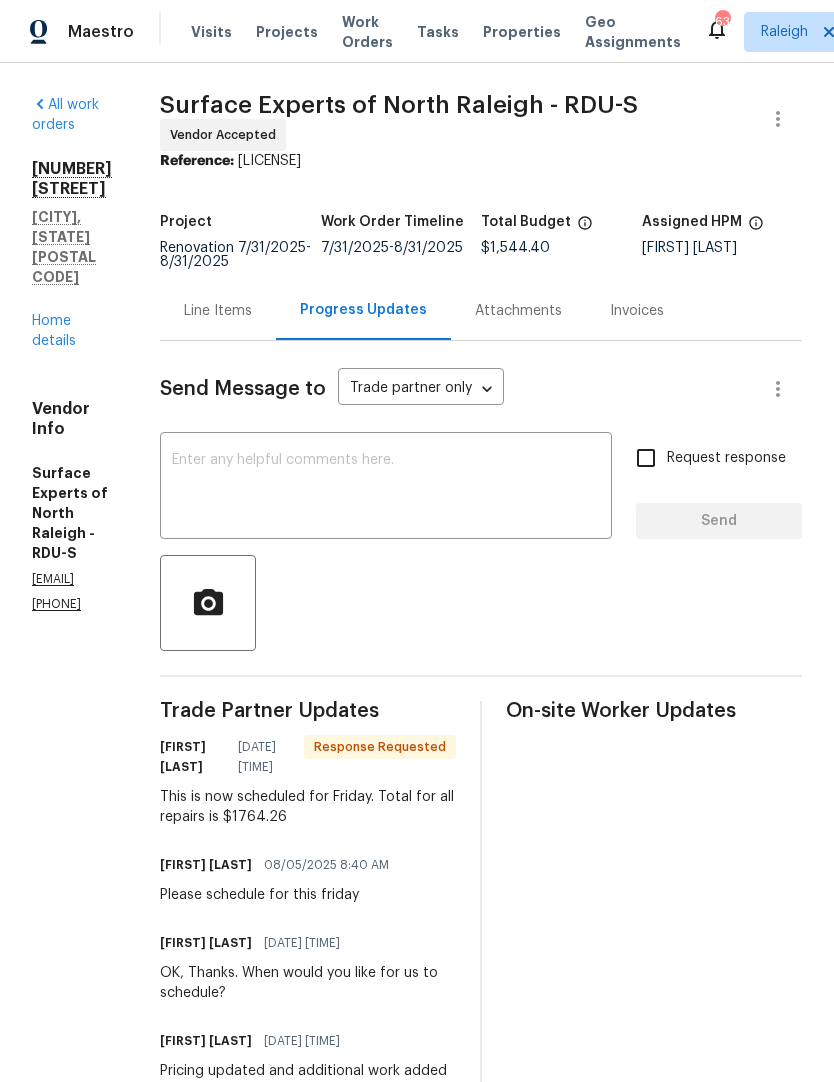 click on "Line Items" at bounding box center (218, 311) 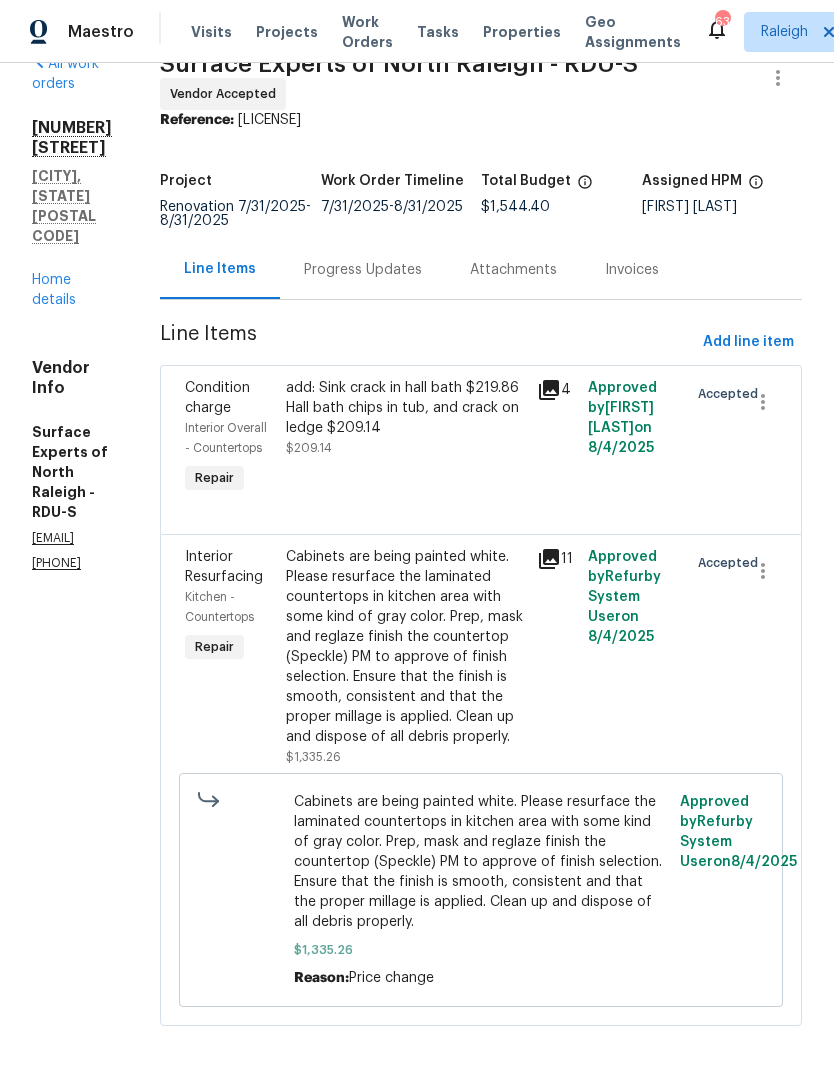 scroll, scrollTop: 77, scrollLeft: 0, axis: vertical 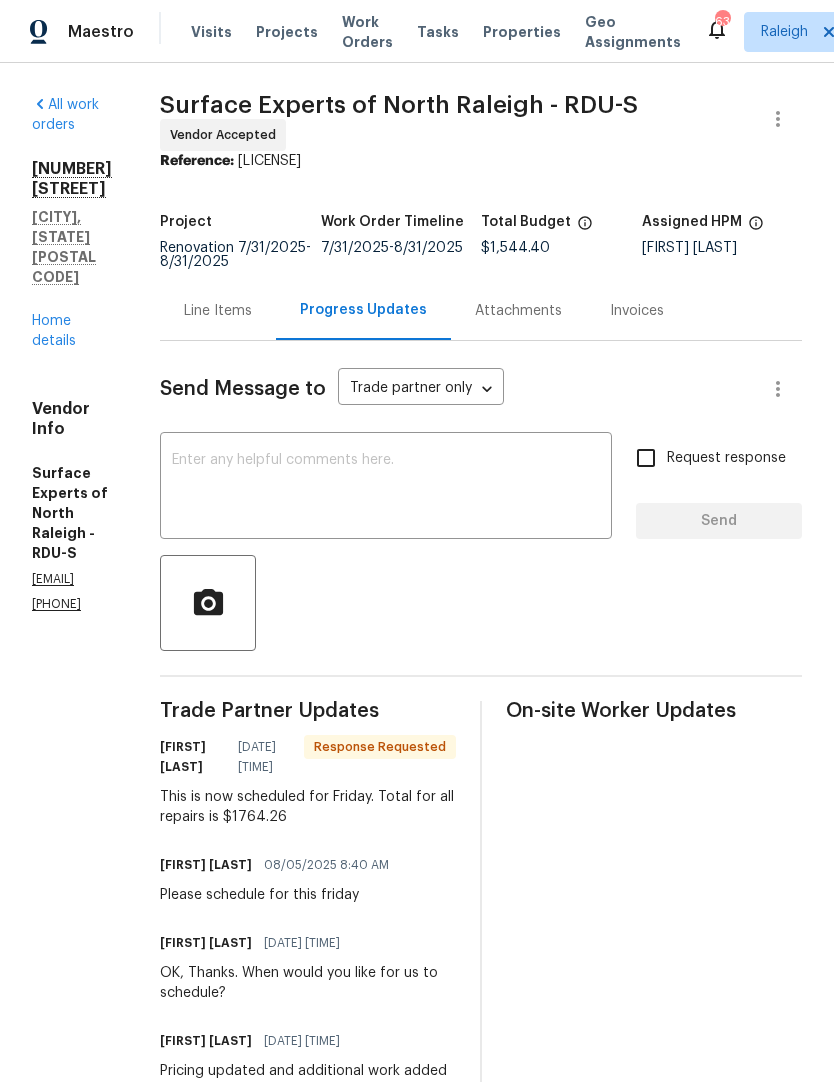 click on "Line Items" at bounding box center (218, 311) 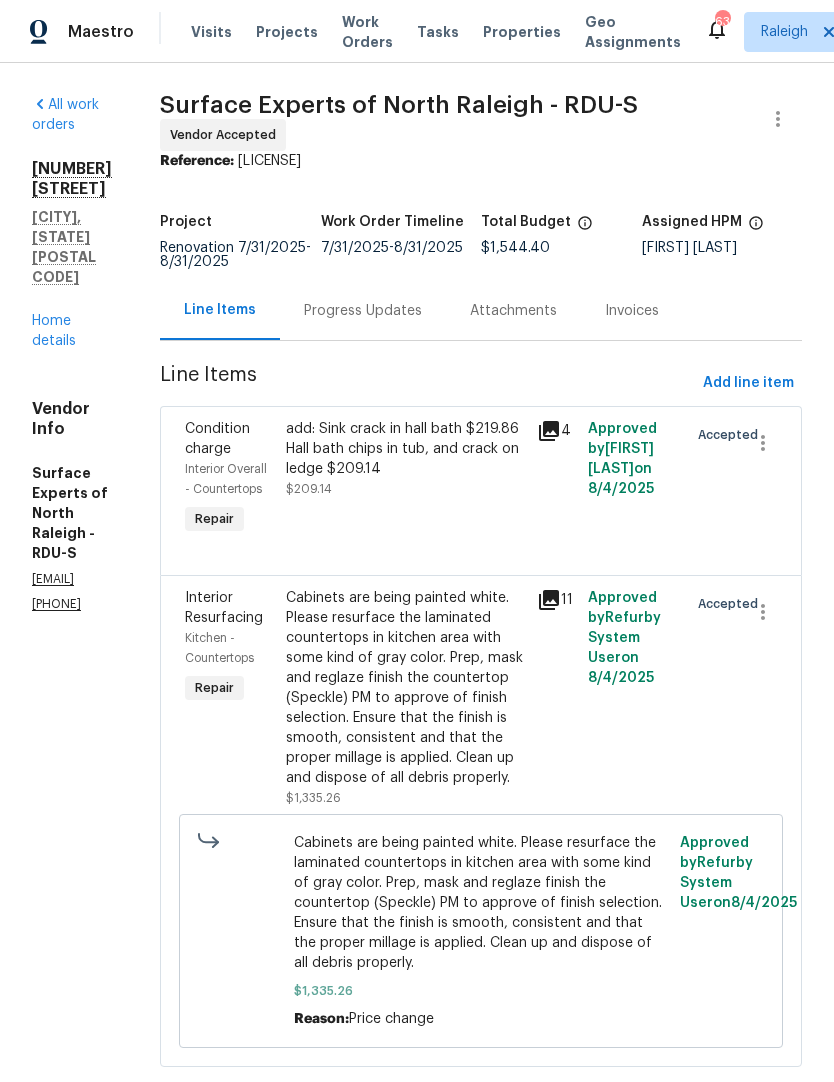 click on "add: Sink crack in hall bath $219.86 Hall bath chips in tub, and crack on ledge $209.14" at bounding box center [406, 449] 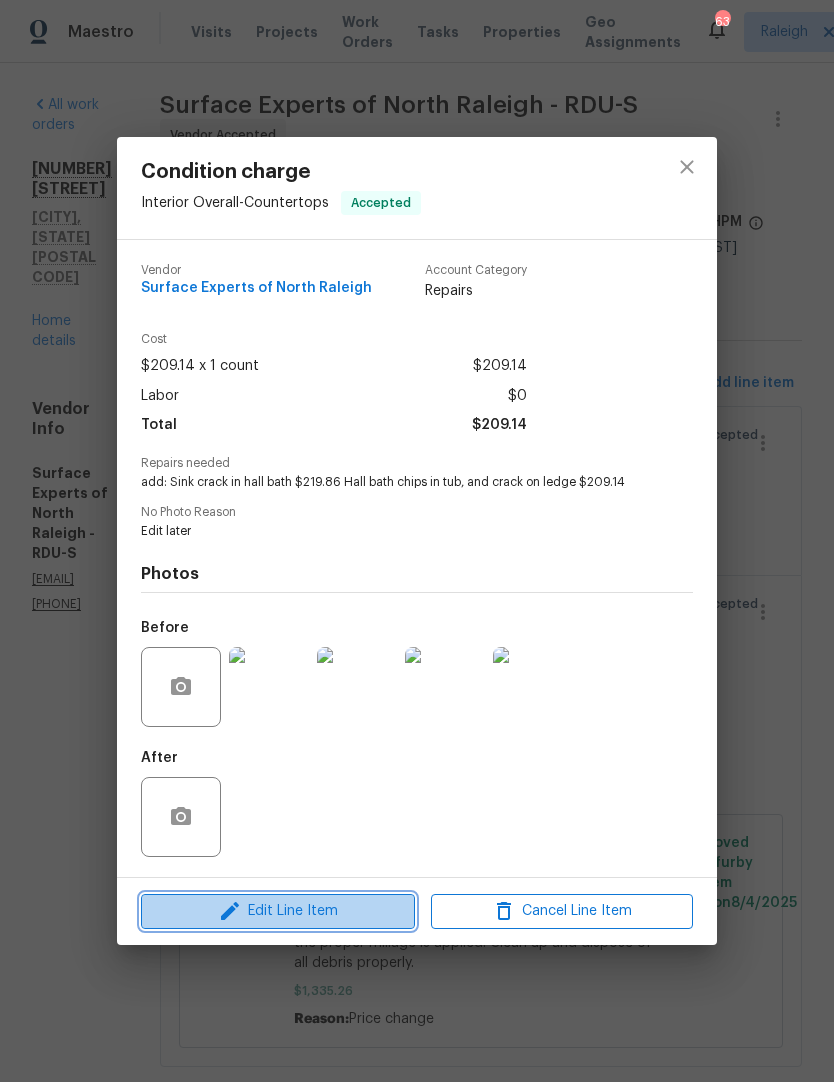 click on "Edit Line Item" at bounding box center (278, 911) 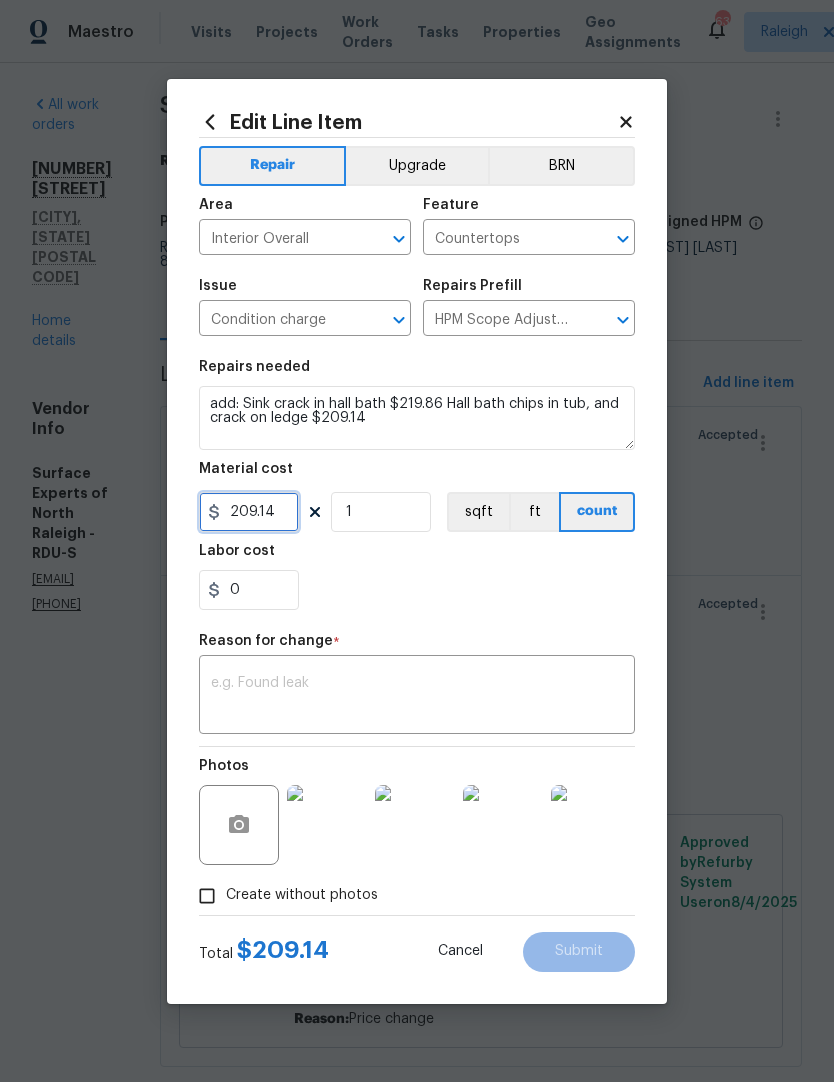 click on "209.14" at bounding box center [249, 512] 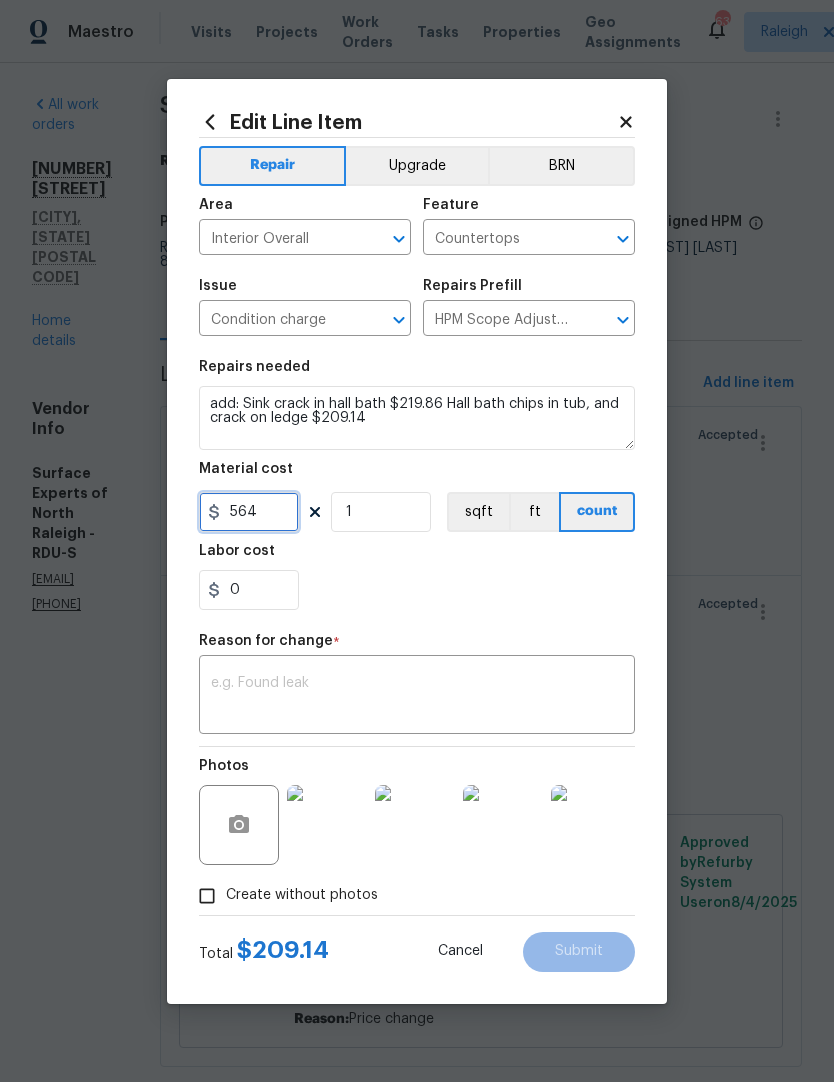 type on "564" 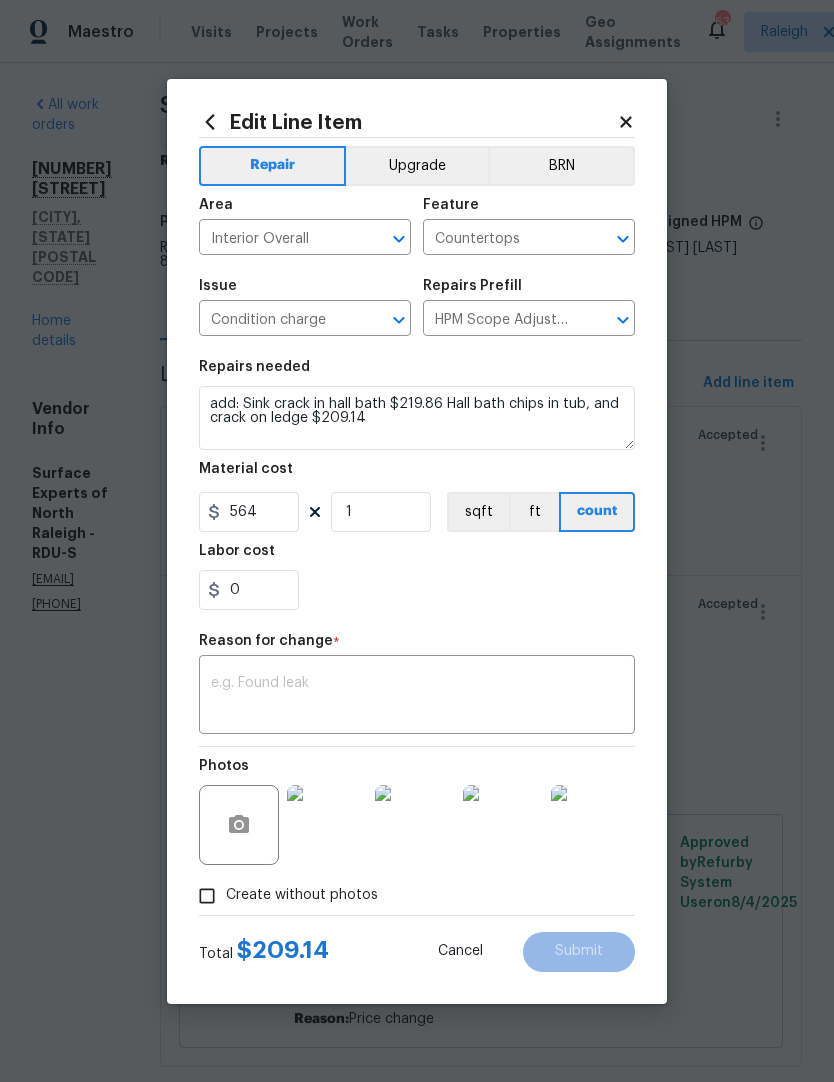 click on "0" at bounding box center [417, 590] 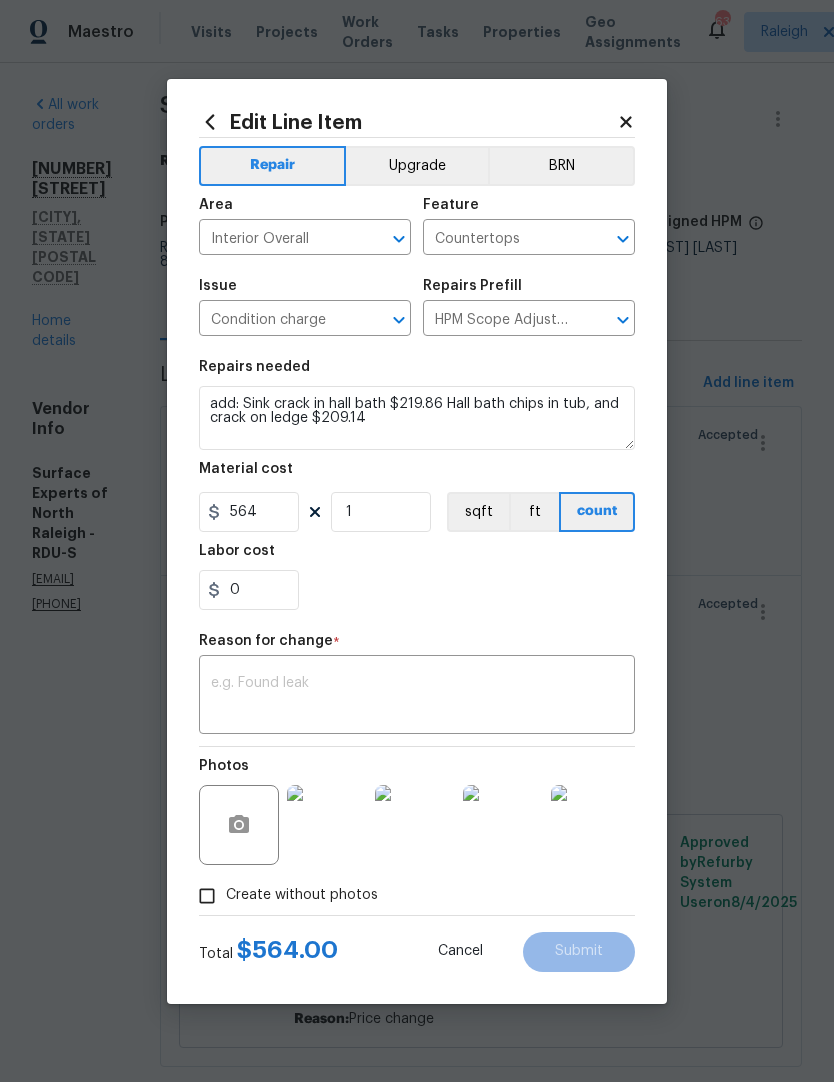 click at bounding box center [417, 697] 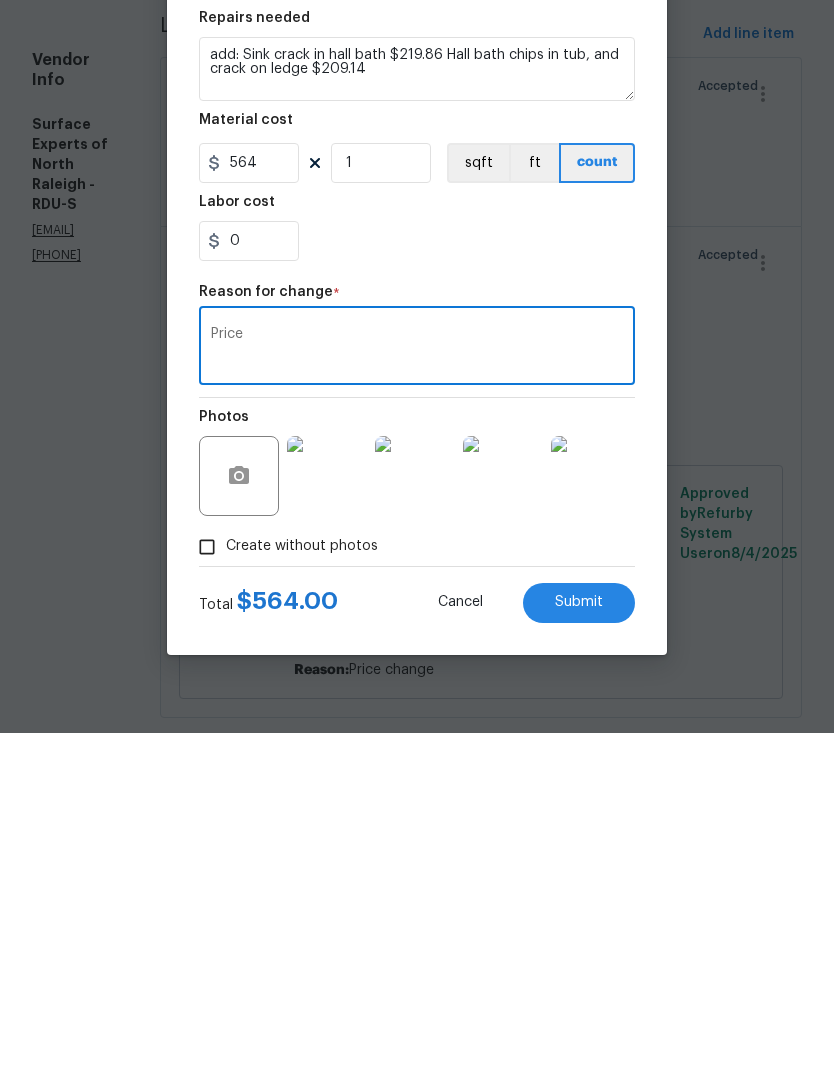 type on "Price" 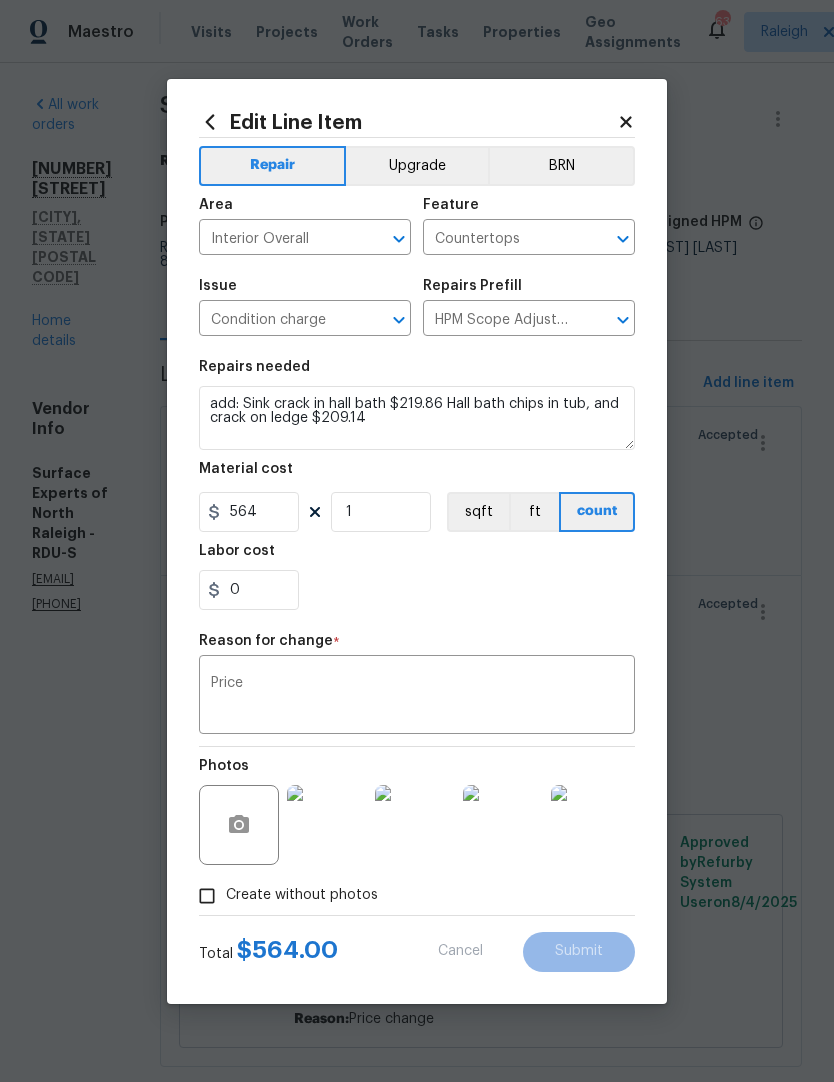 type on "209.14" 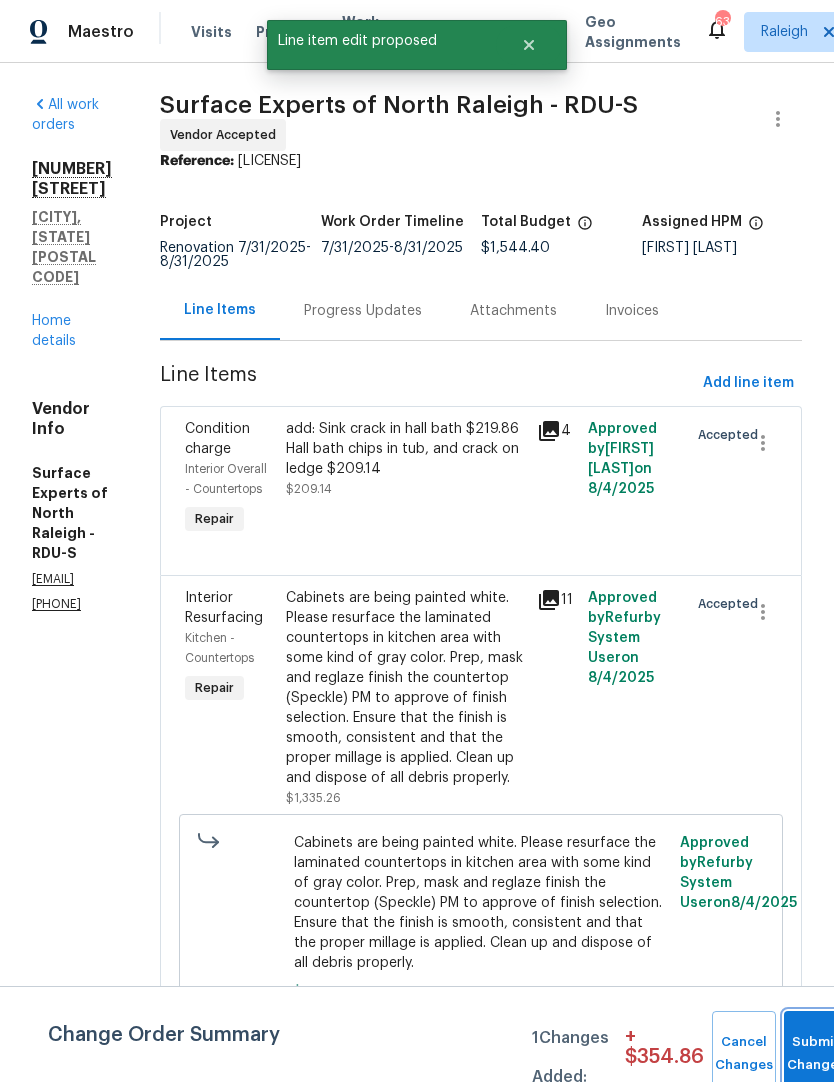 click on "Submit Changes" at bounding box center [816, 1054] 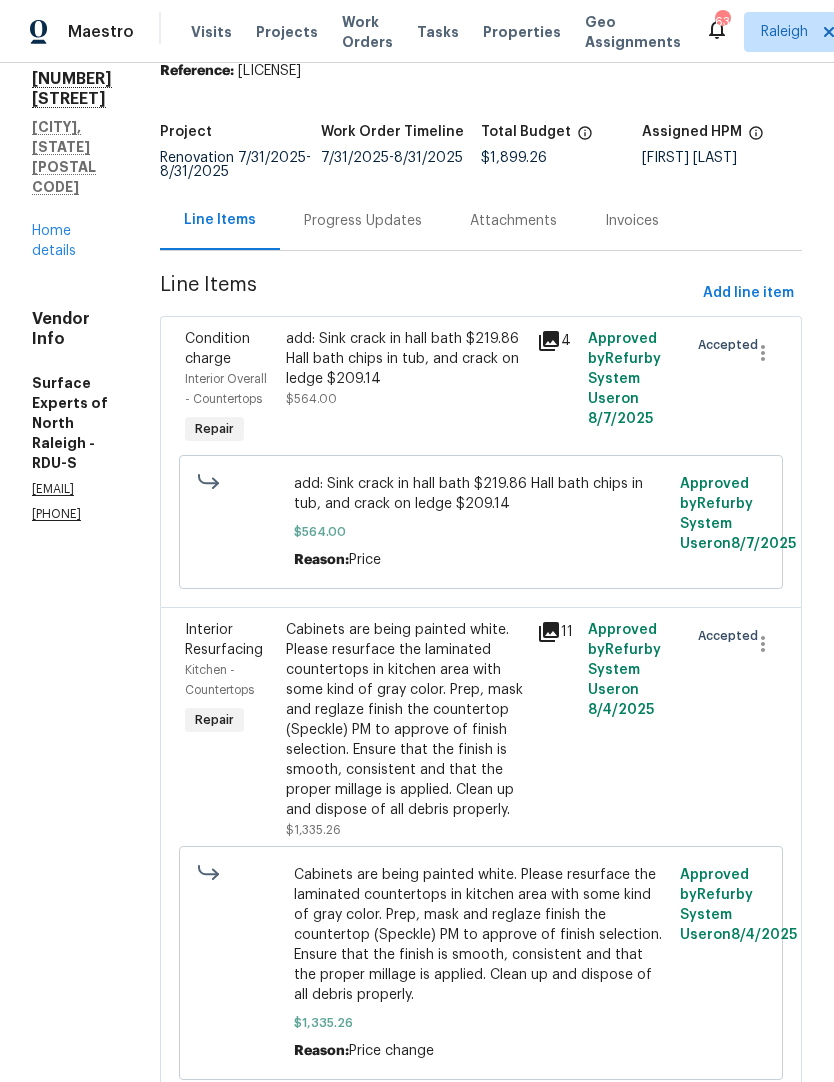 scroll, scrollTop: 88, scrollLeft: 0, axis: vertical 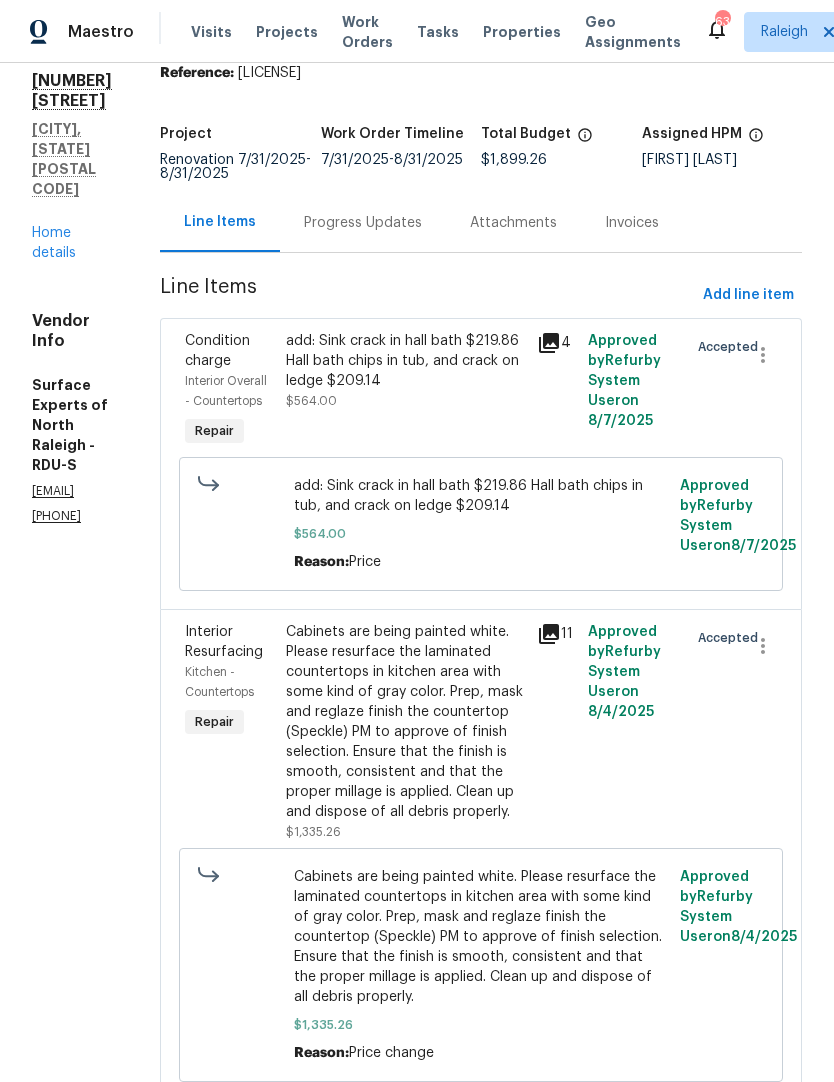 click on "Progress Updates" at bounding box center [363, 223] 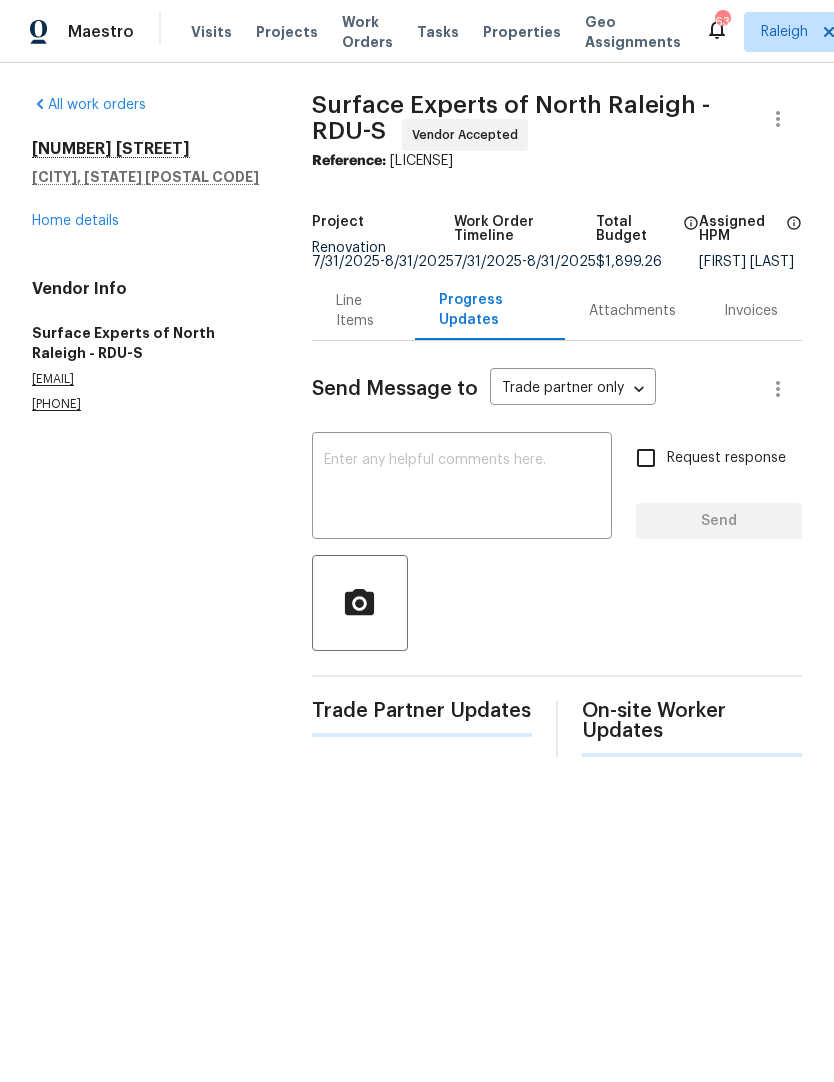 scroll, scrollTop: 0, scrollLeft: 0, axis: both 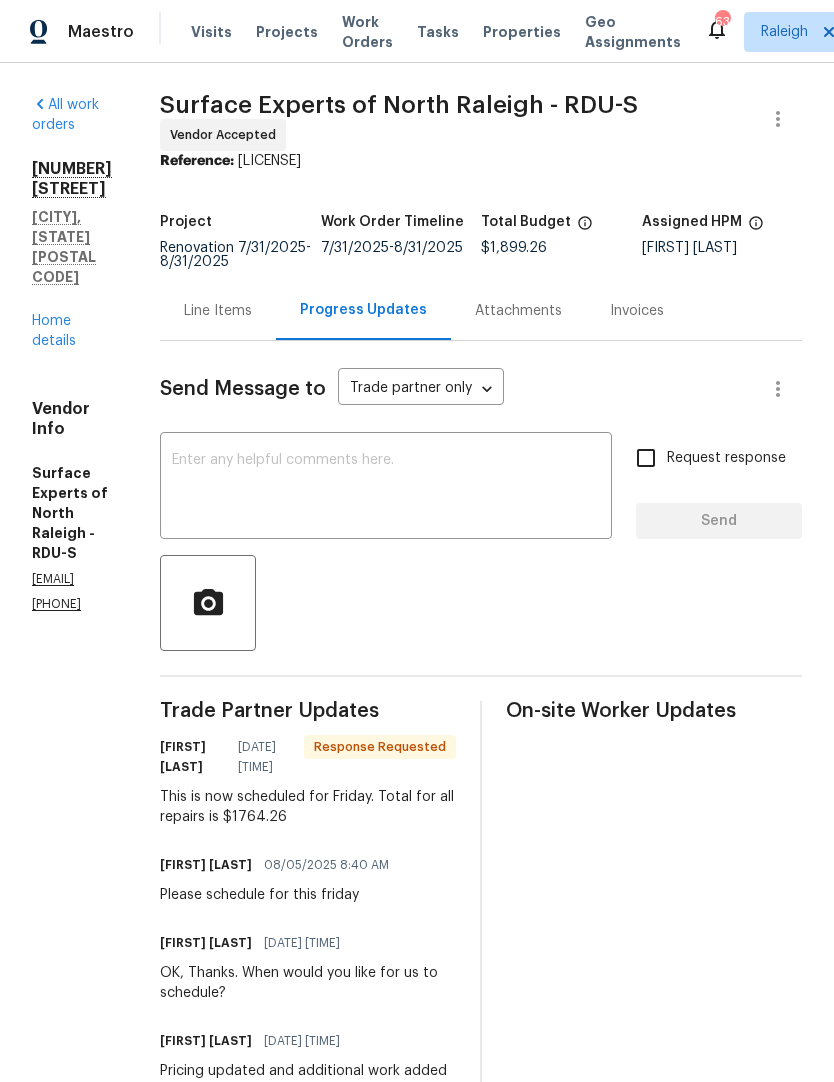 click on "Line Items" at bounding box center [218, 311] 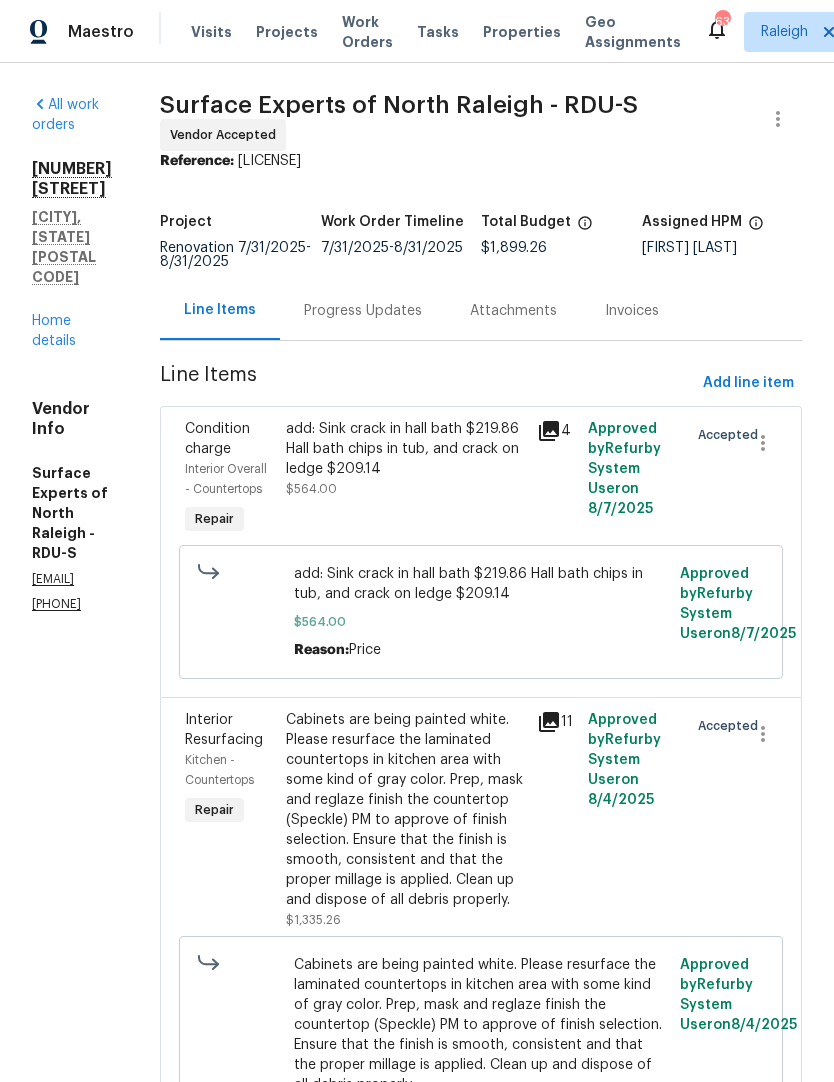 click on "add: Sink crack in hall bath $219.86 Hall bath chips in tub, and crack on ledge $209.14" at bounding box center (406, 449) 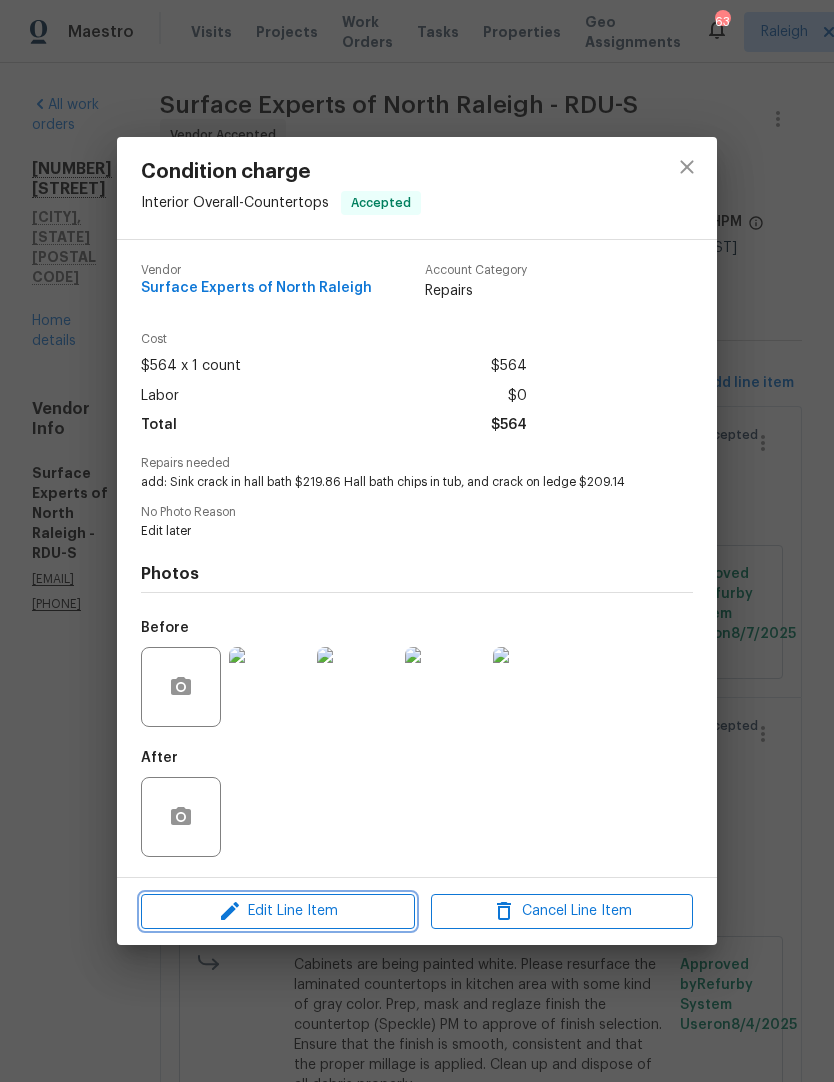 click on "Edit Line Item" at bounding box center (278, 911) 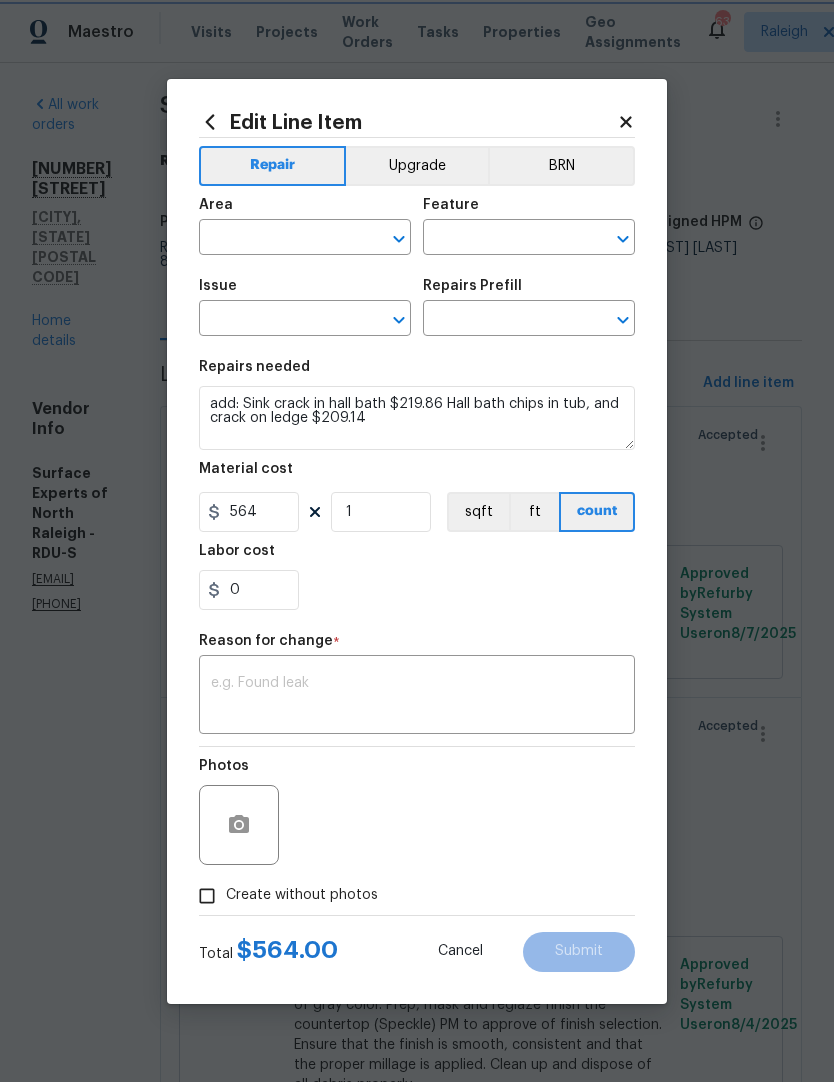 type on "Interior Overall" 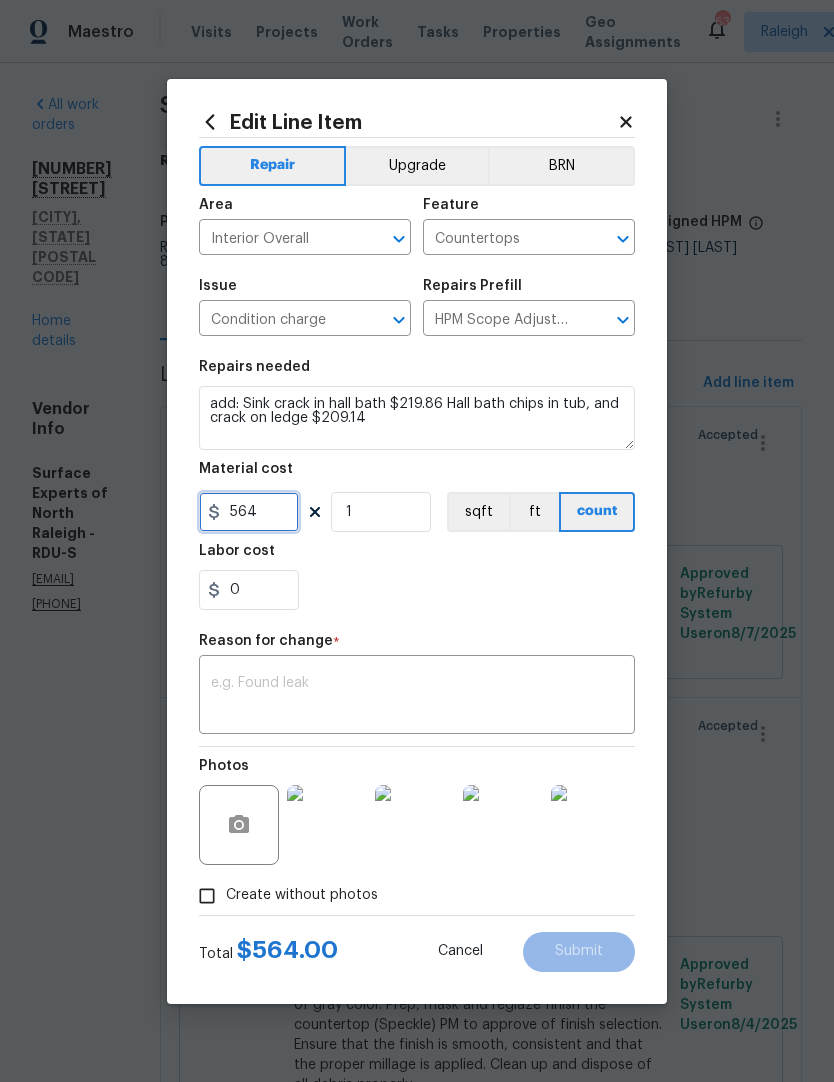 click on "564" at bounding box center [249, 512] 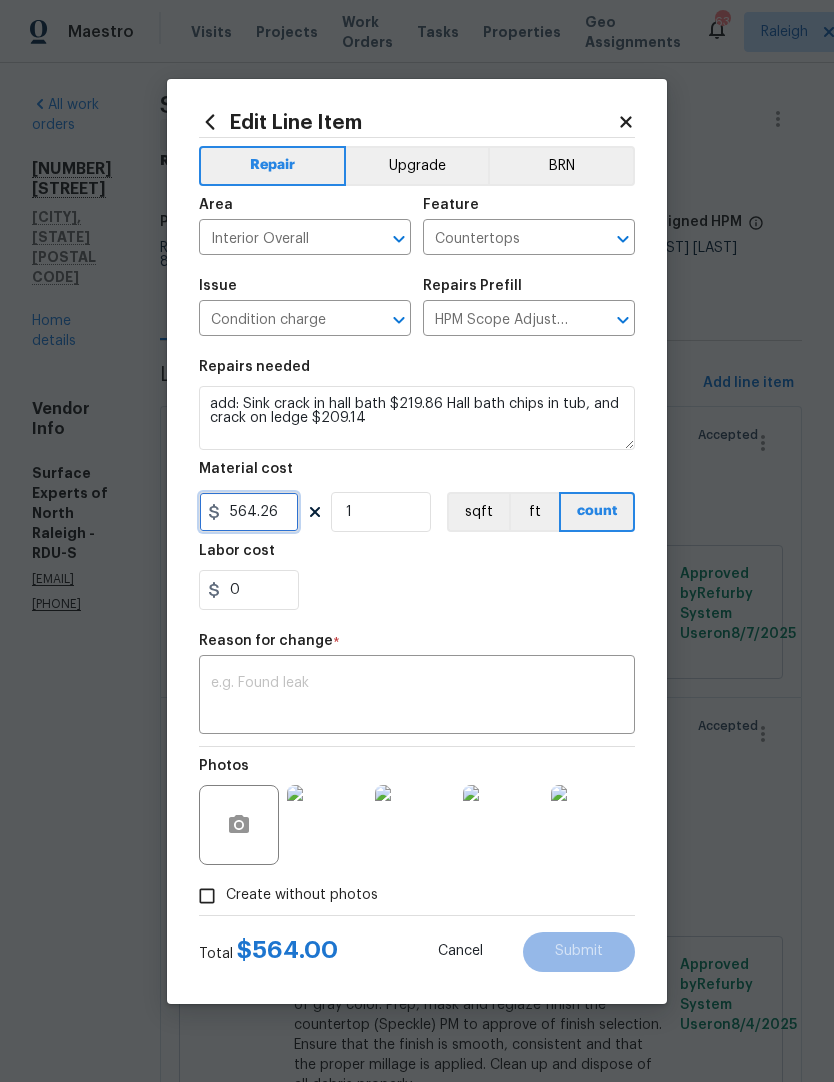type on "564.26" 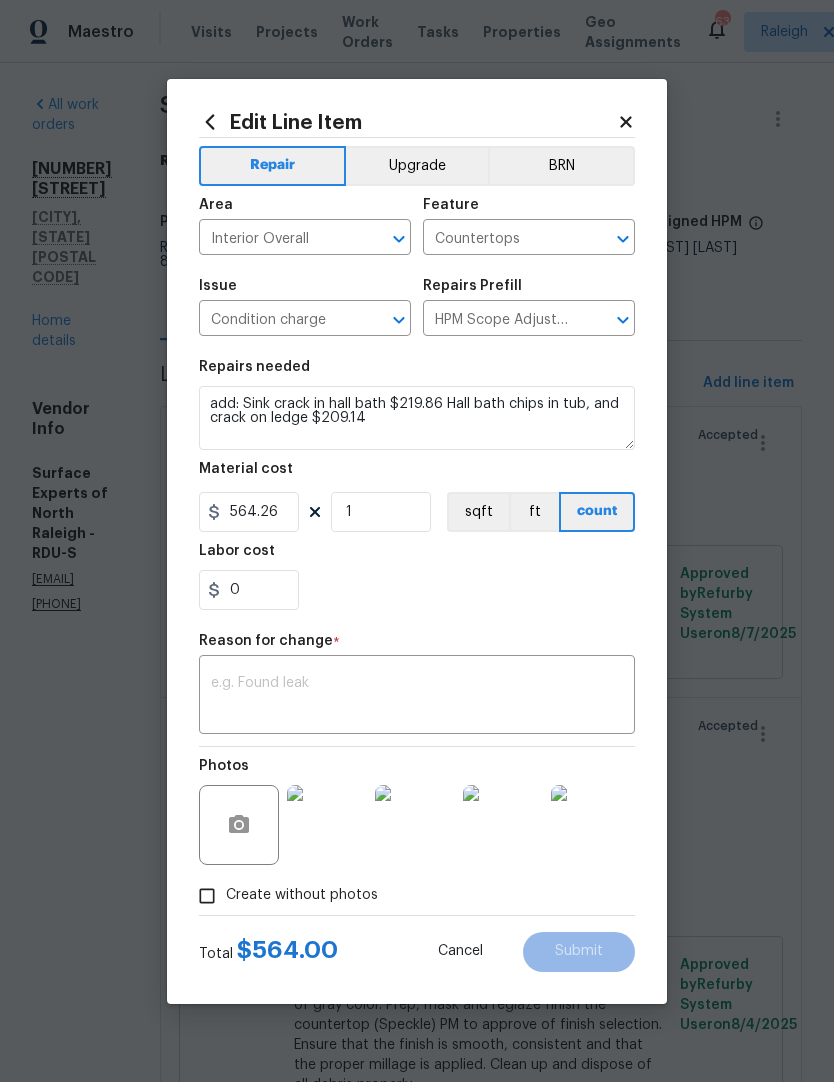 click on "0" at bounding box center (417, 590) 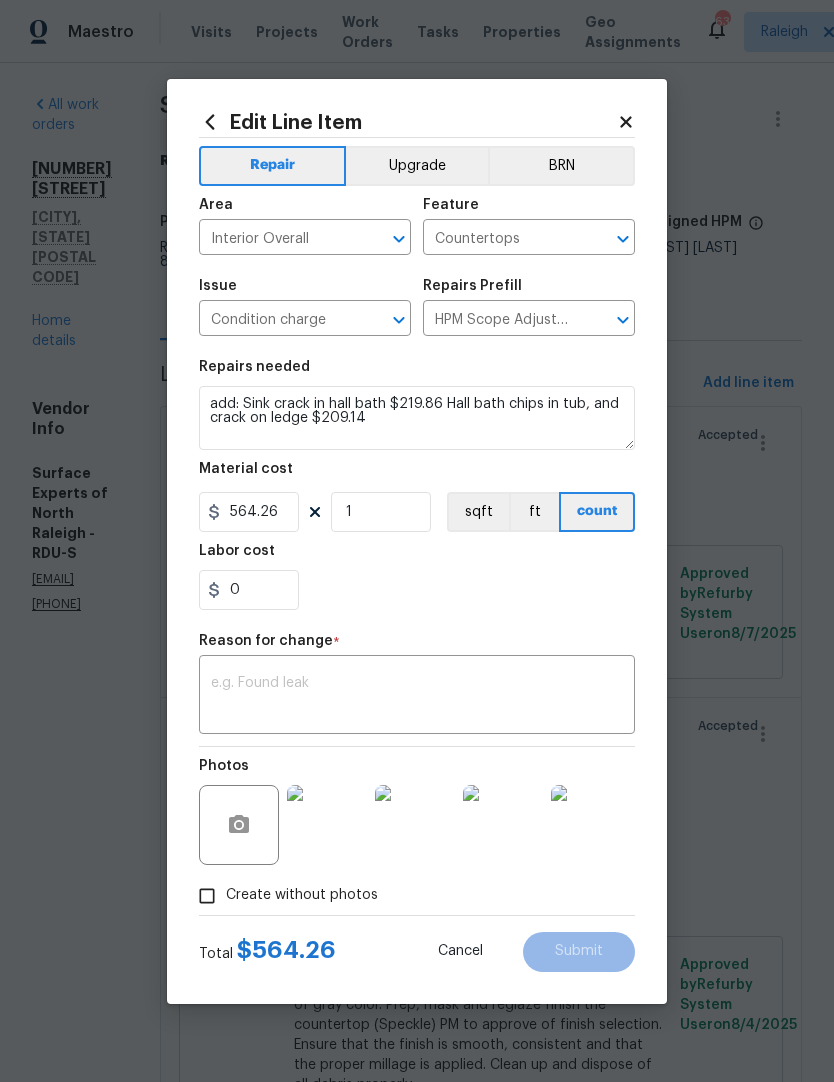click at bounding box center [417, 697] 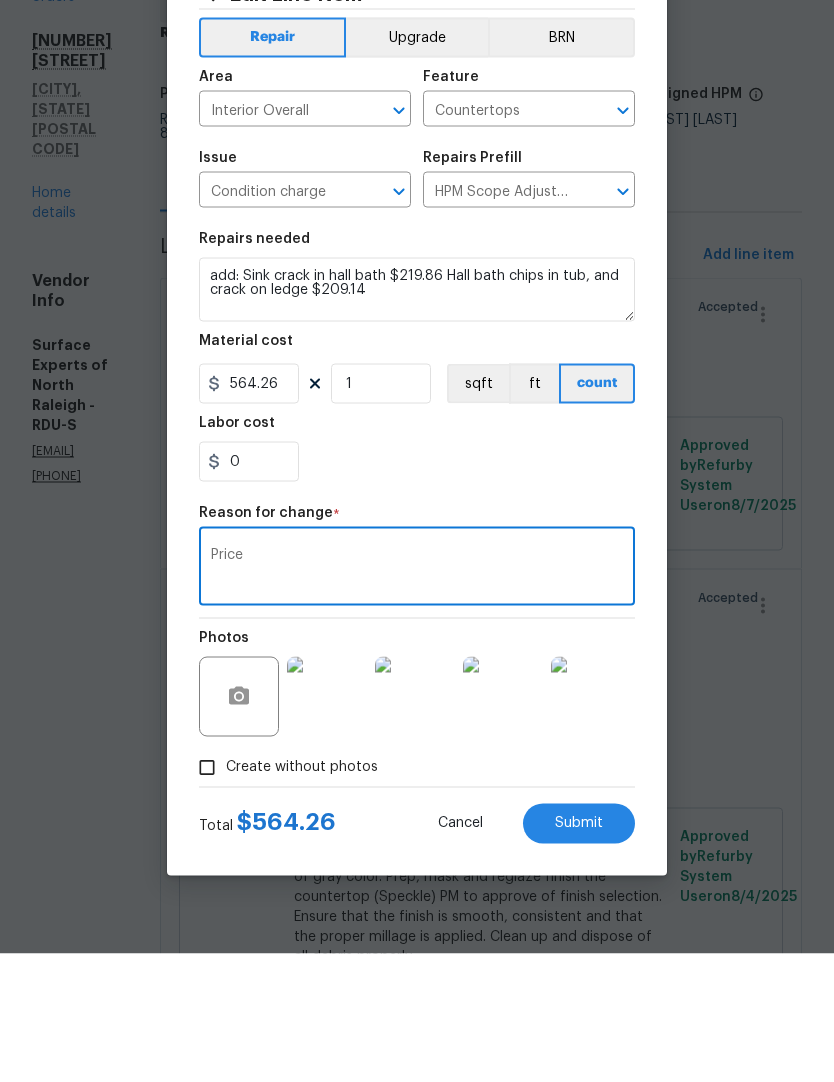 type on "Price" 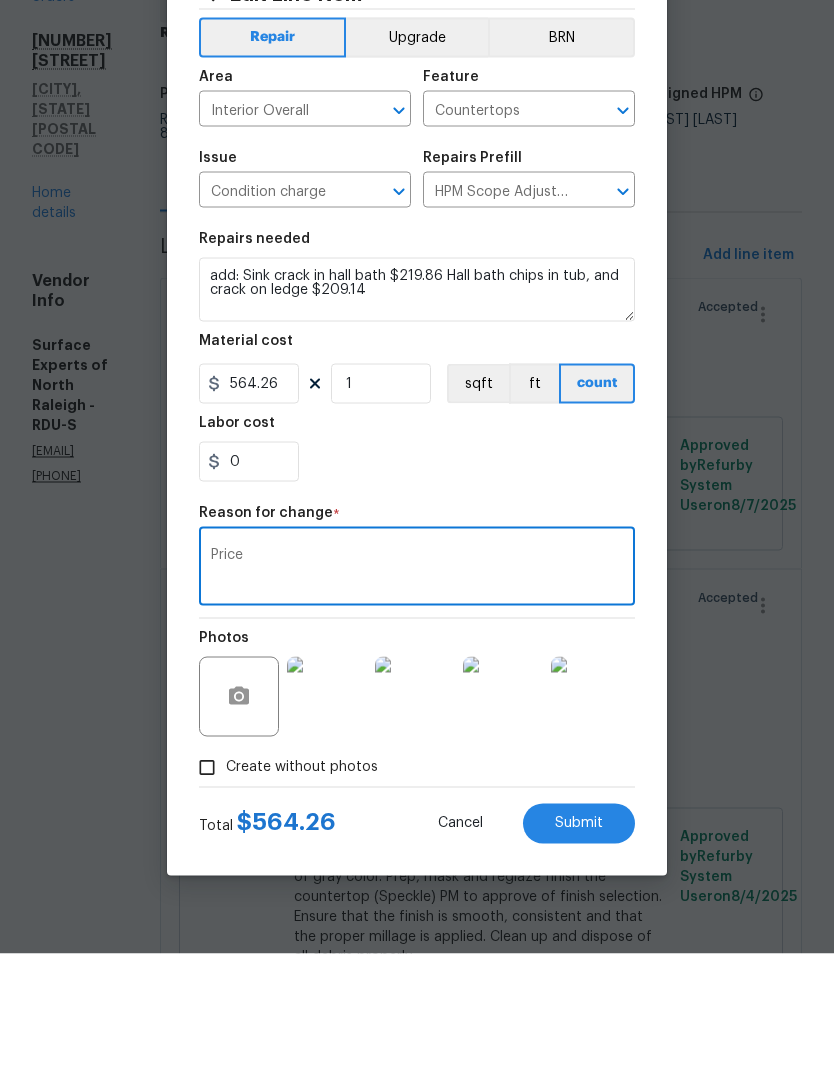 click on "Repair Upgrade BRN Area Interior Overall ​ Feature Countertops ​ Issue Condition charge ​ Repairs Prefill HPM Scope Adjustment $0.01 ​ Repairs needed add: Sink crack in hall bath $219.86 Hall bath chips in tub, and crack on ledge $209.14 Material cost 564.26 1 sqft ft count Labor cost 0 Reason for change * Price x ​ Photos Create without photos" at bounding box center (417, 526) 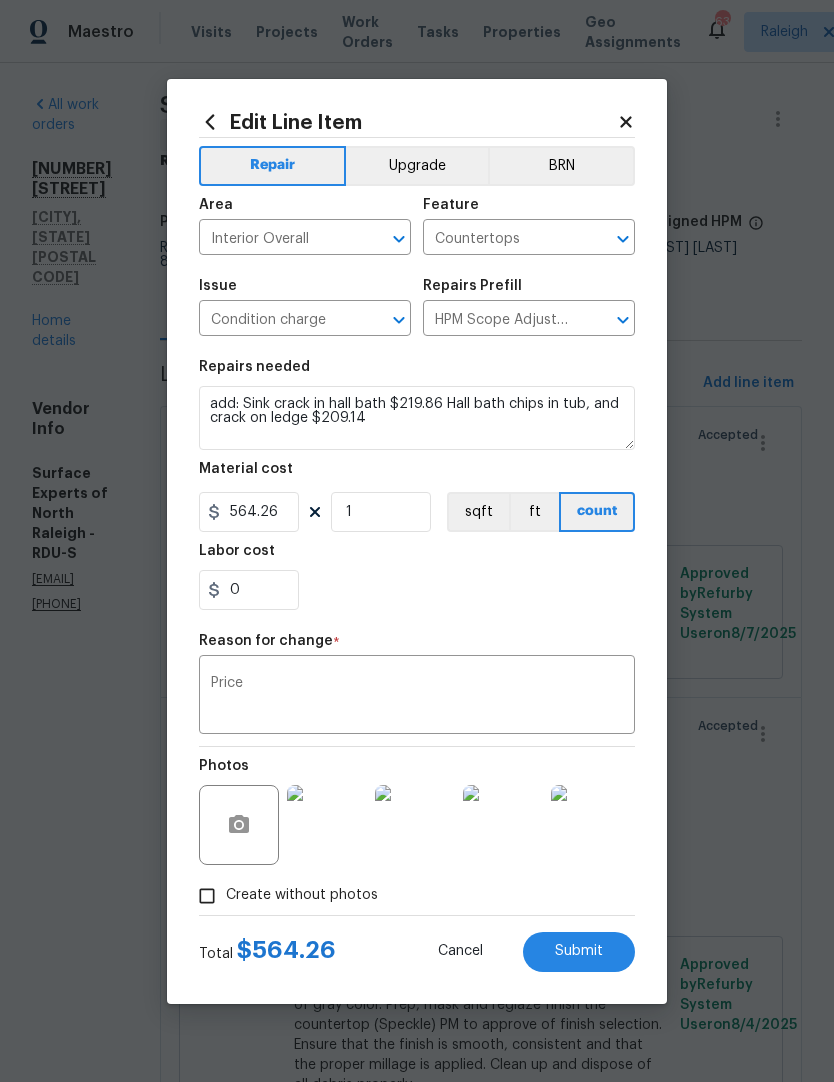 click on "Submit" at bounding box center (579, 952) 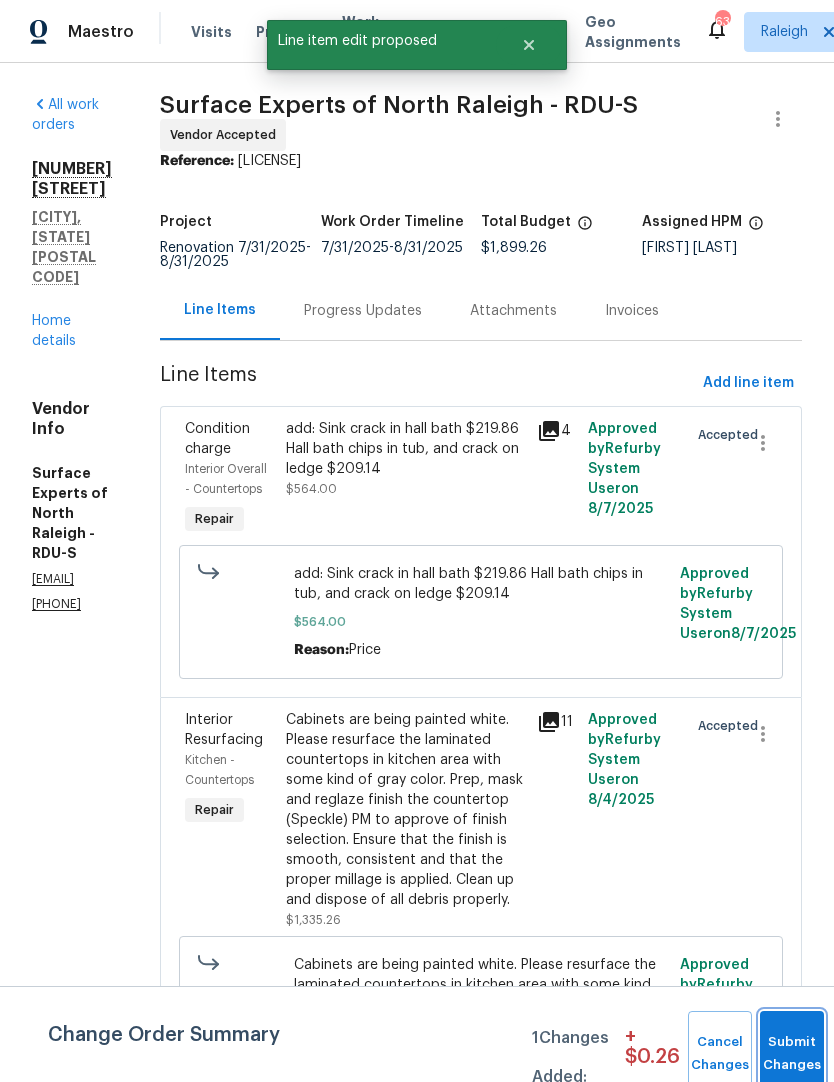 click on "Submit Changes" at bounding box center [792, 1054] 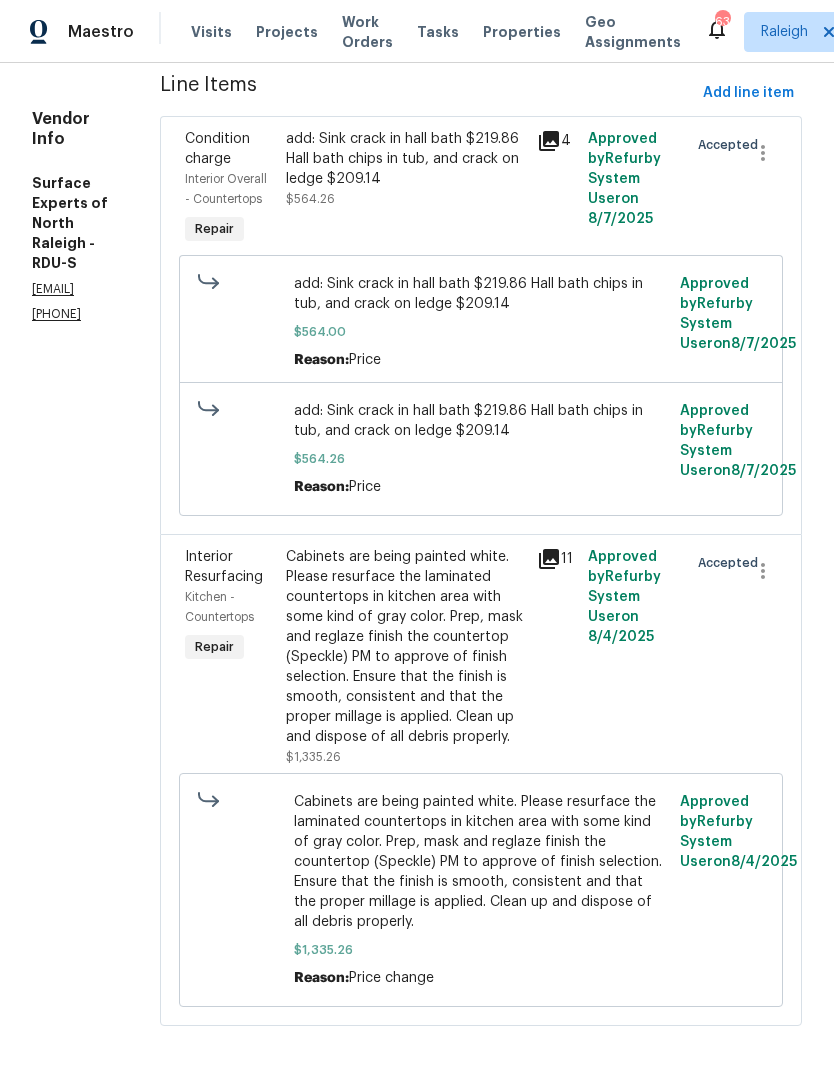 scroll, scrollTop: 299, scrollLeft: 0, axis: vertical 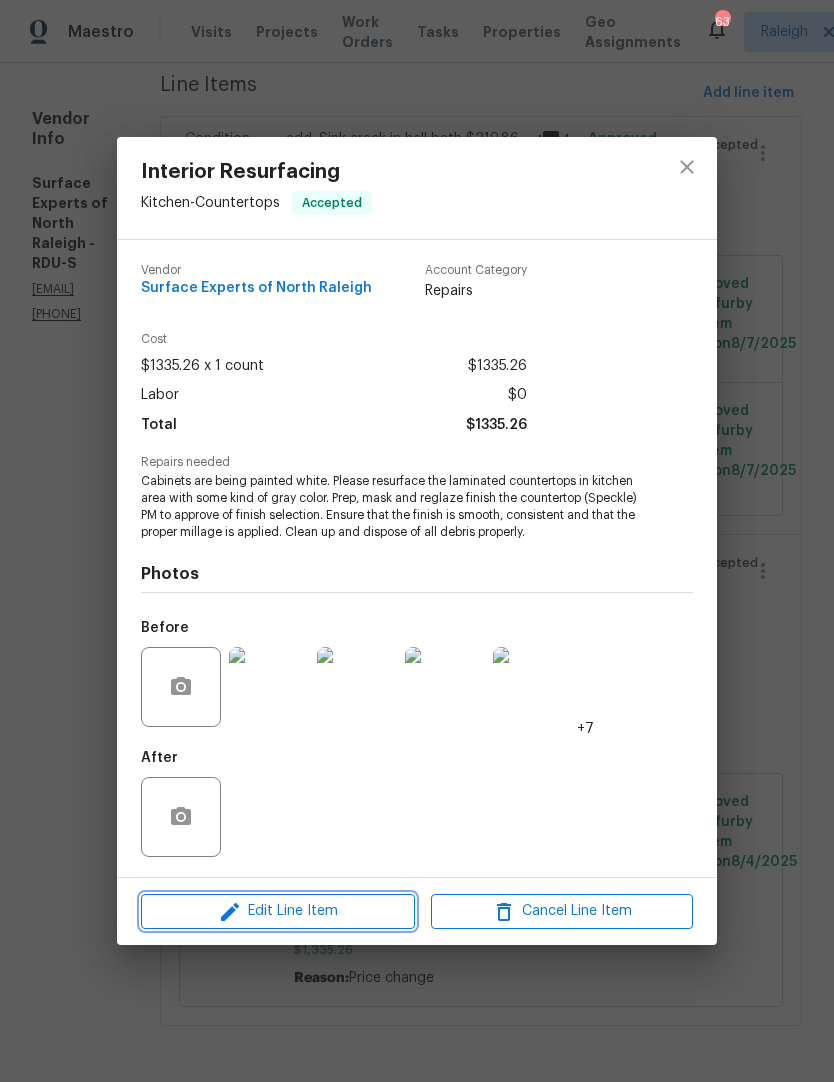 click on "Edit Line Item" at bounding box center (278, 911) 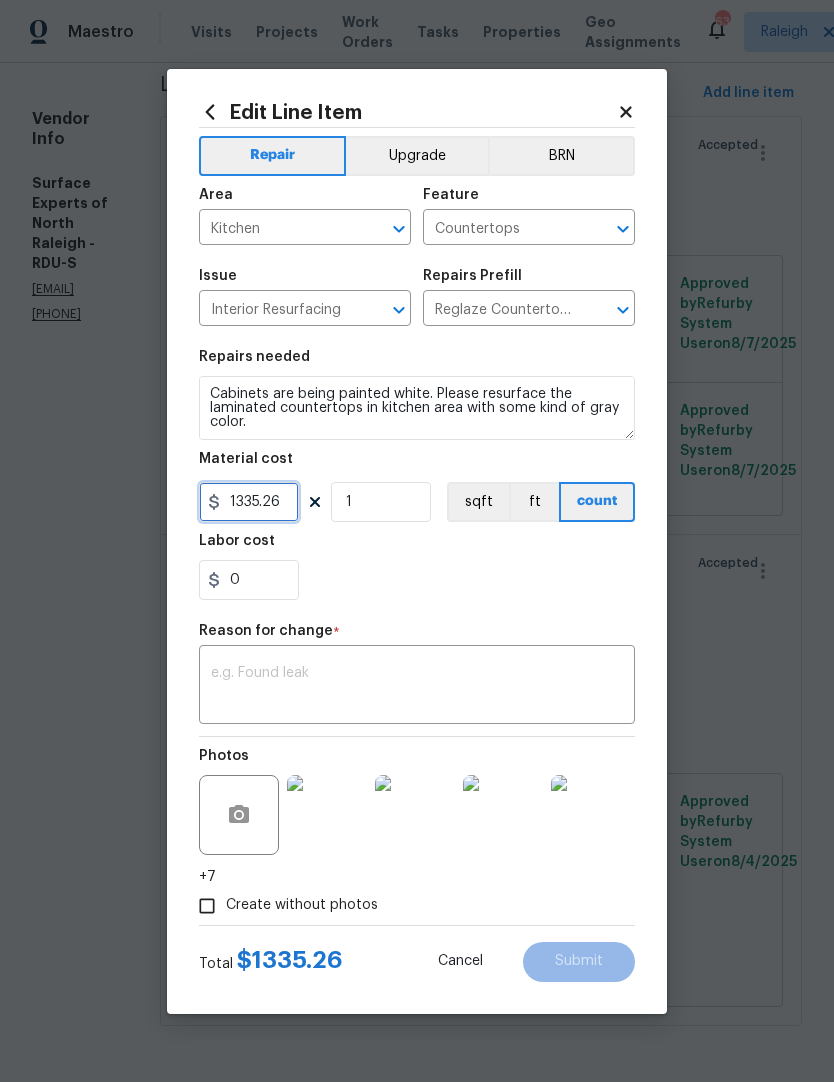 click on "1335.26" at bounding box center (249, 502) 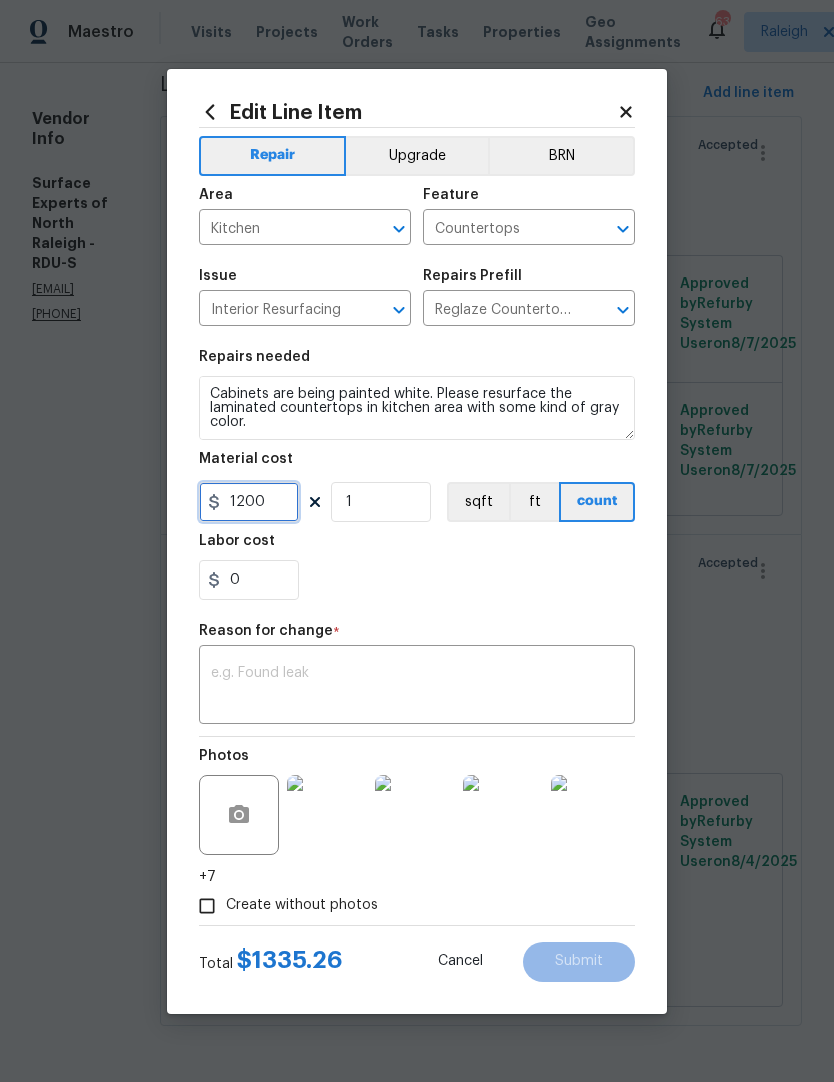 type on "1200" 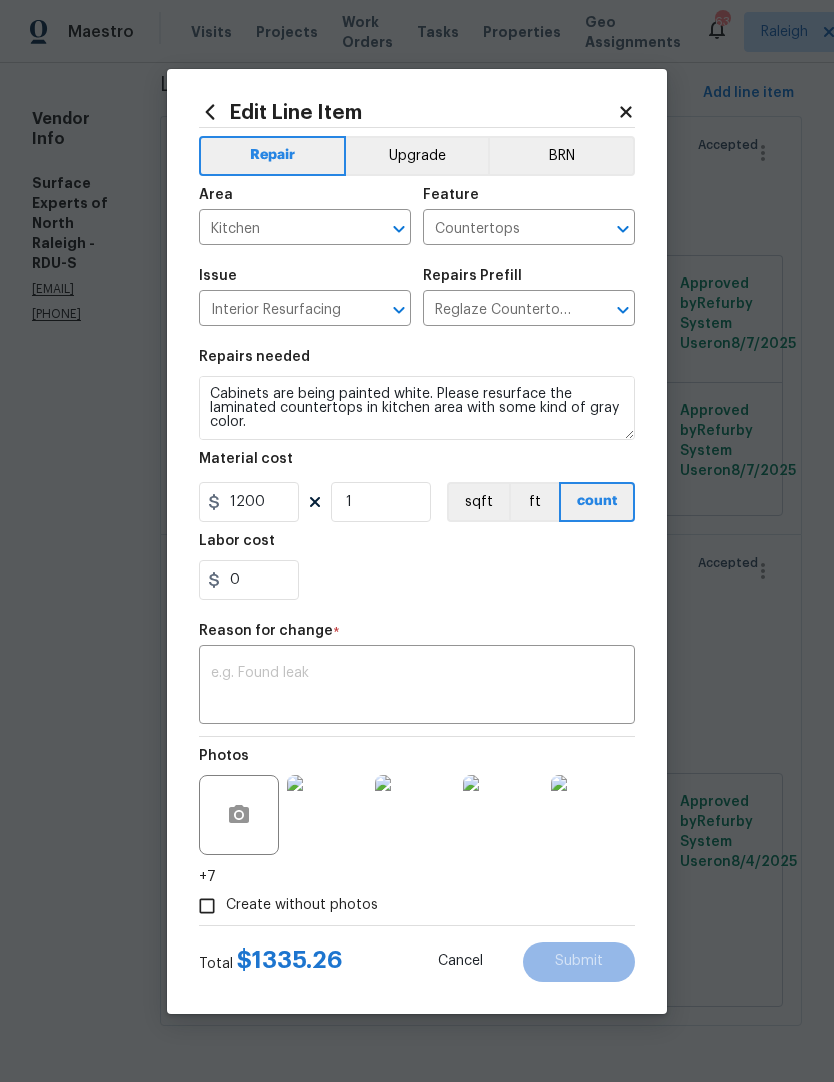 click on "Repairs needed Cabinets are being painted white. Please resurface the laminated countertops in kitchen area with some kind of gray color.
Prep, mask and reglaze finish the countertop (Speckle) PM to approve of finish selection. Ensure that the finish is smooth, consistent and that the proper millage is applied. Clean up and dispose of all debris properly. Material cost 1200 1 sqft ft count Labor cost 0" at bounding box center (417, 475) 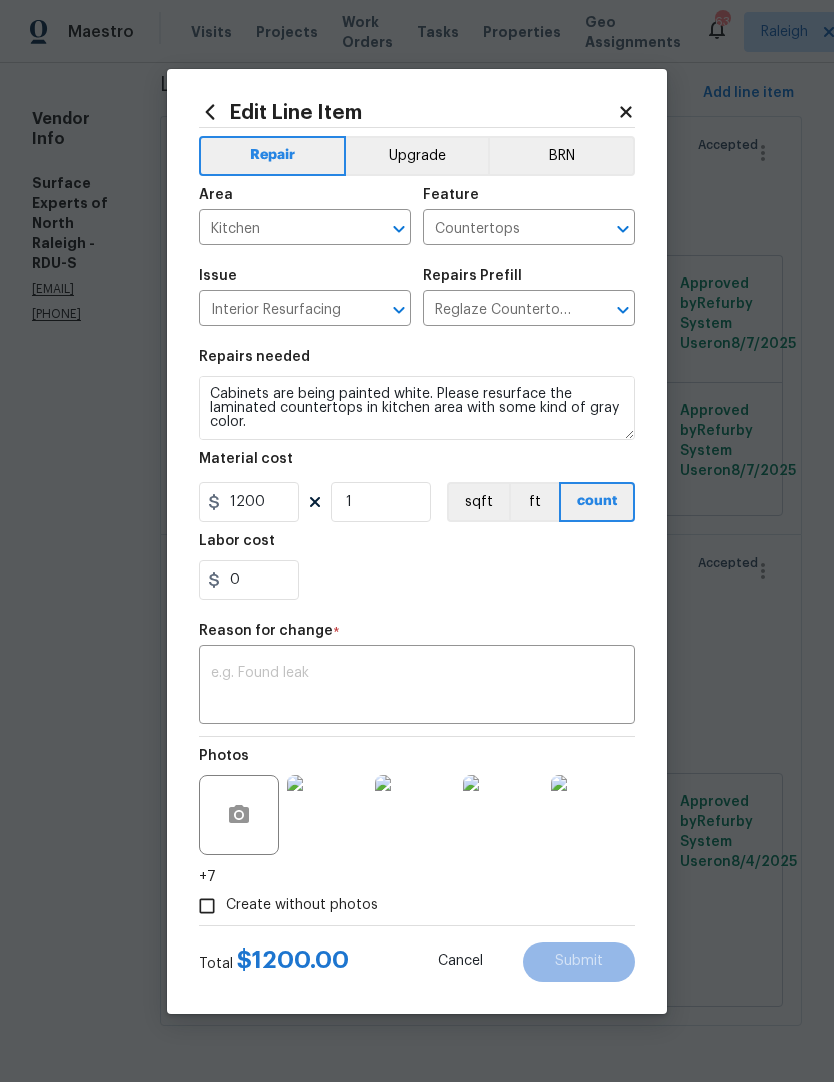 click at bounding box center (417, 687) 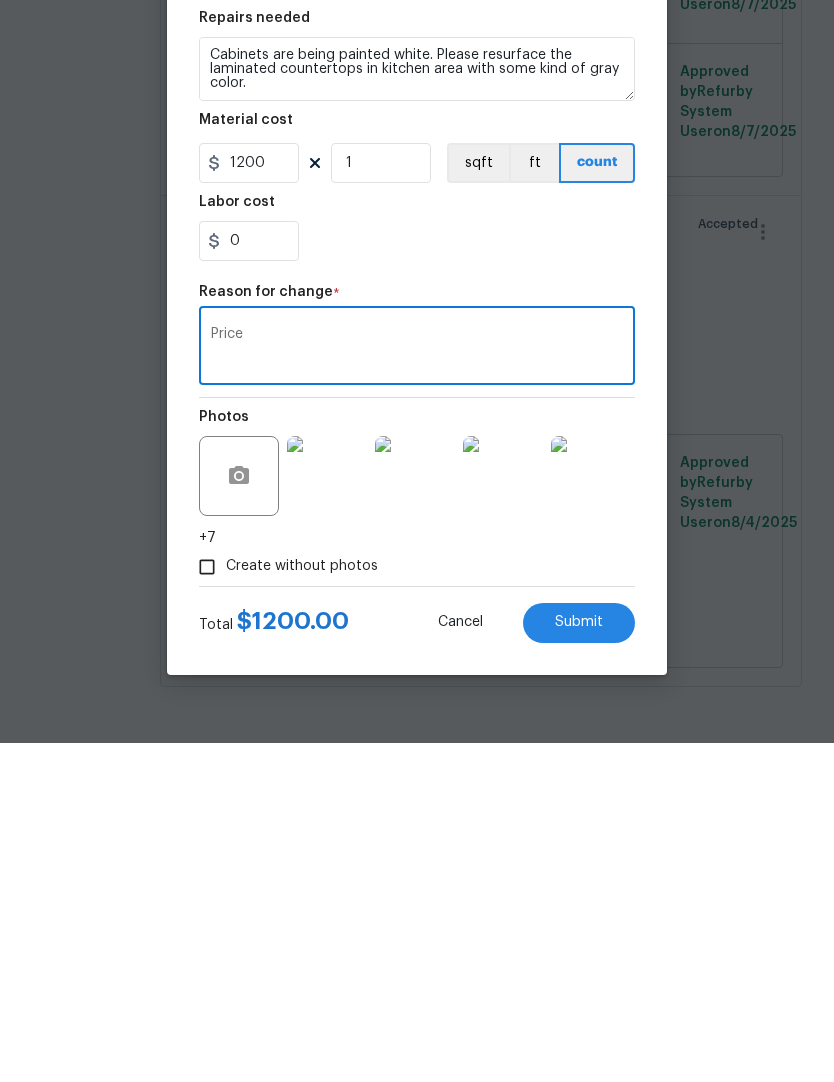 type on "Price" 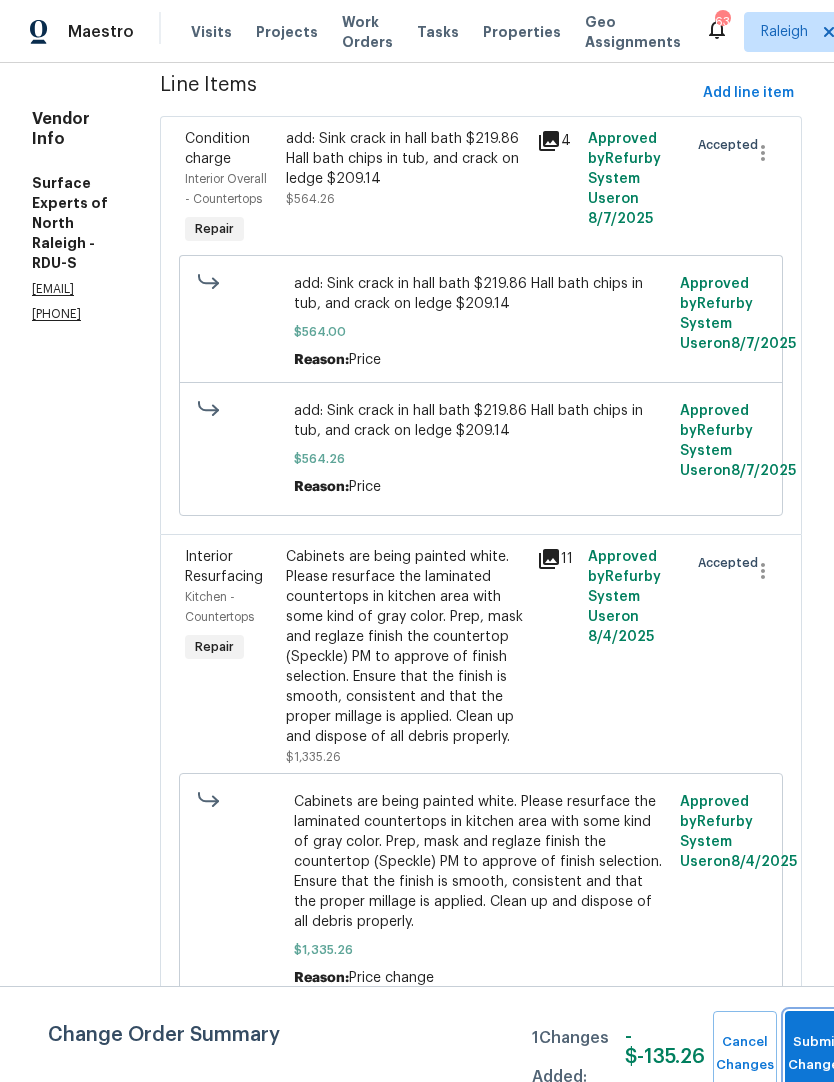 click on "Submit Changes" at bounding box center (817, 1054) 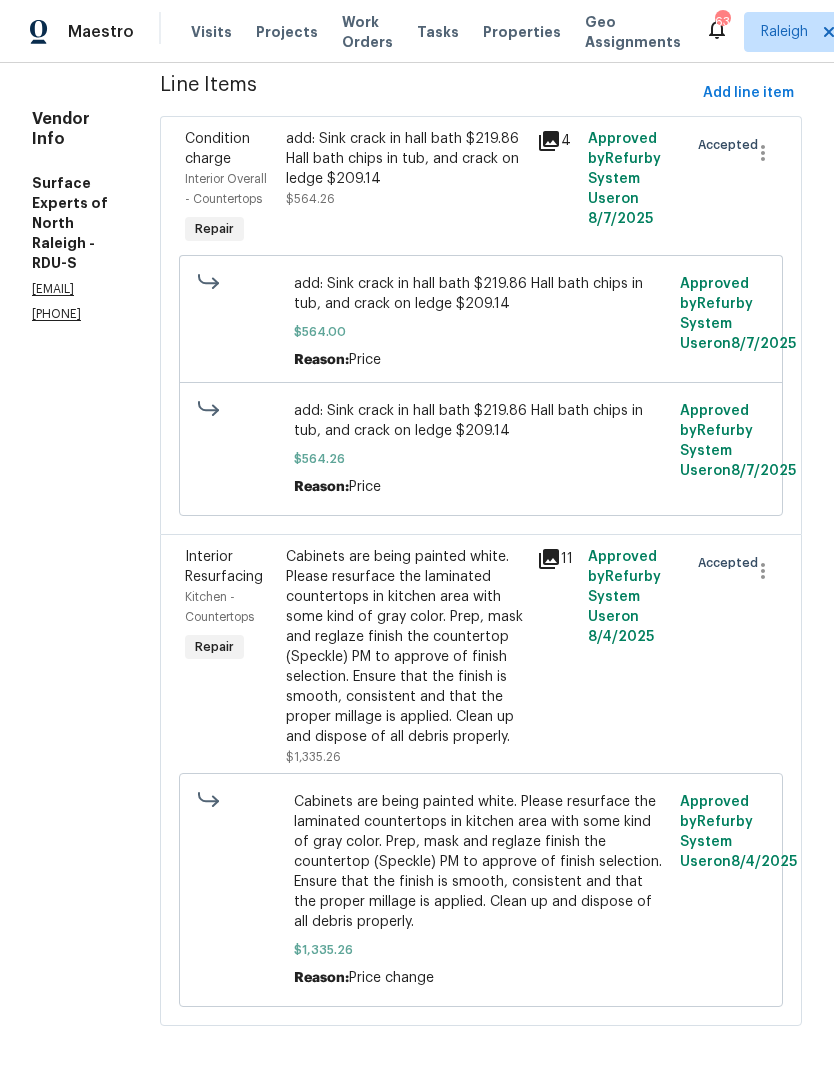 scroll, scrollTop: 0, scrollLeft: 0, axis: both 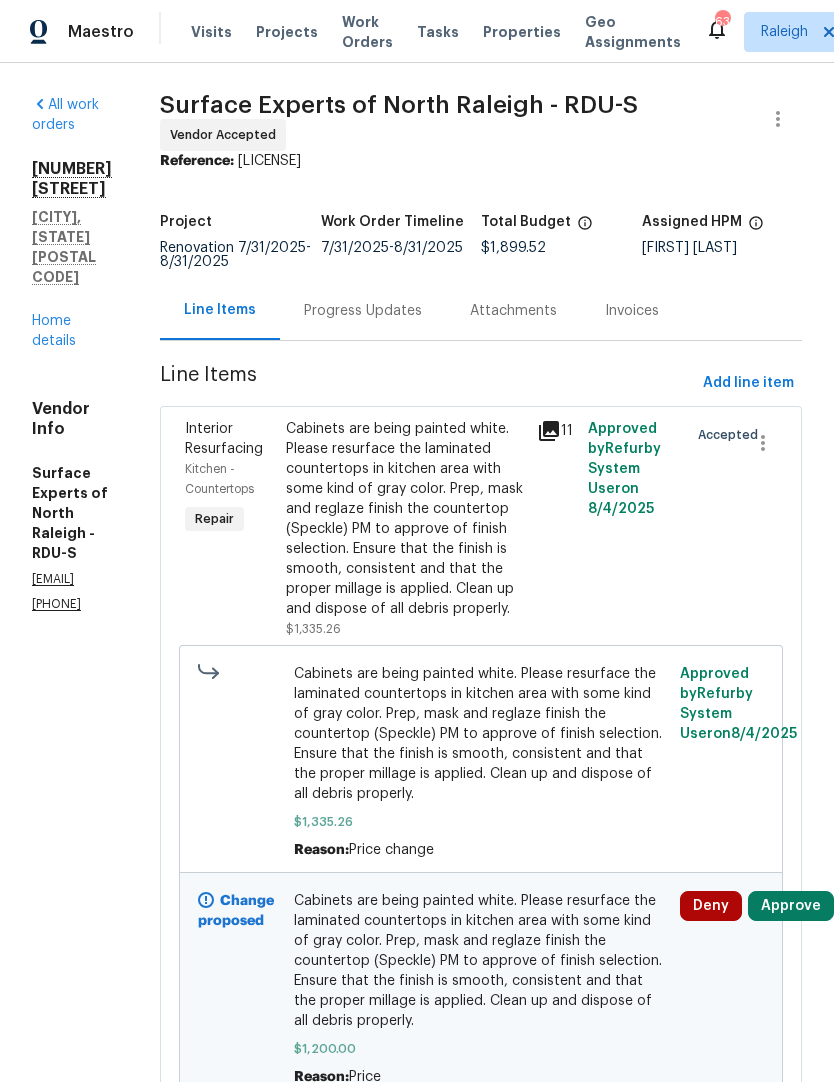 click on "Approve" at bounding box center [791, 906] 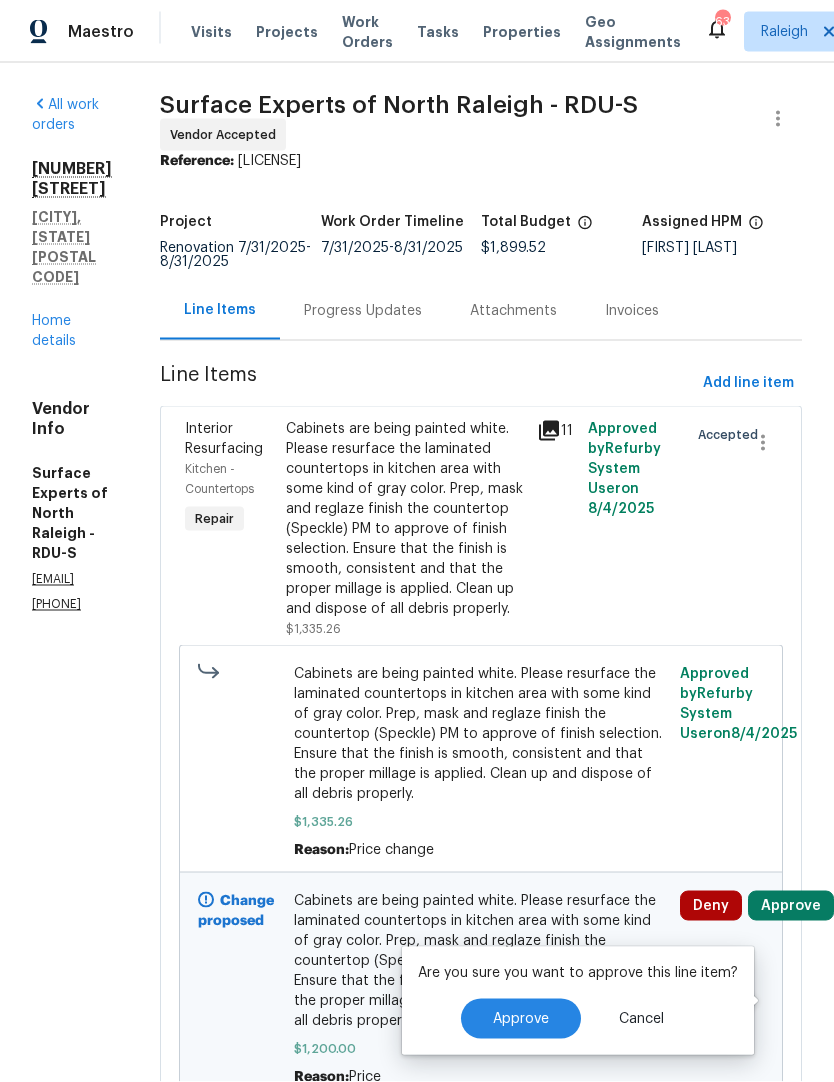 scroll, scrollTop: 82, scrollLeft: 0, axis: vertical 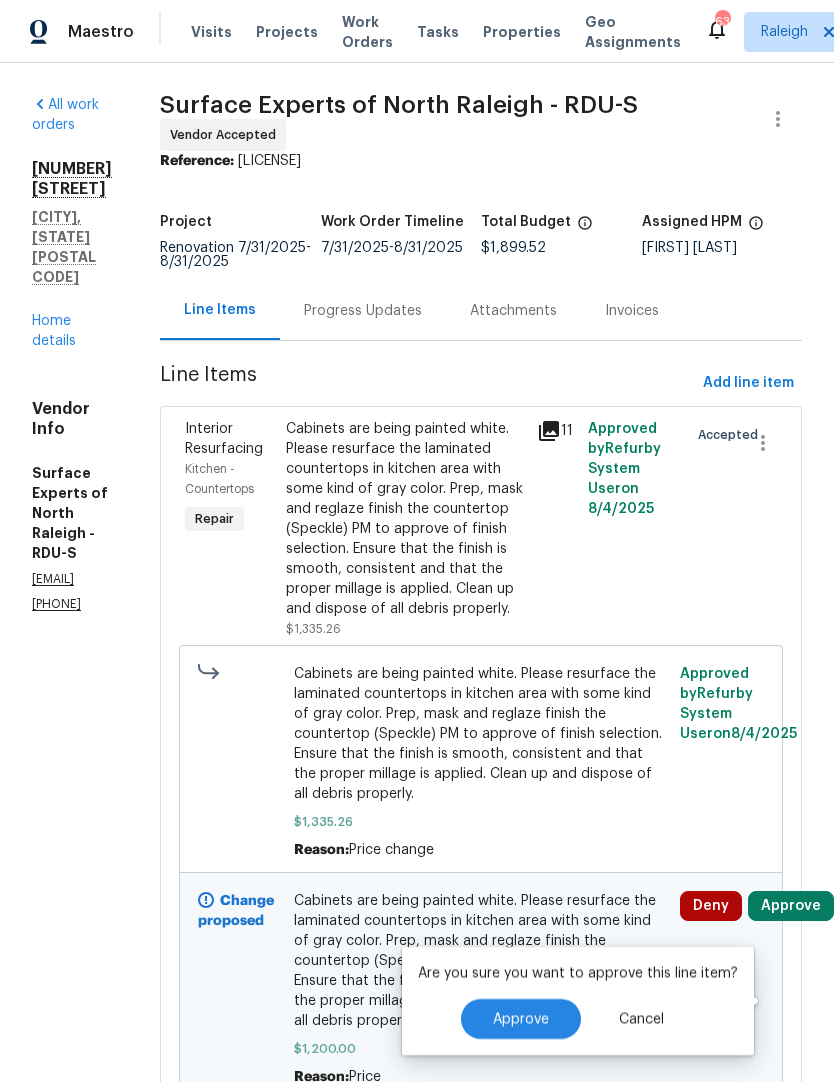 click on "Approve" at bounding box center (521, 1019) 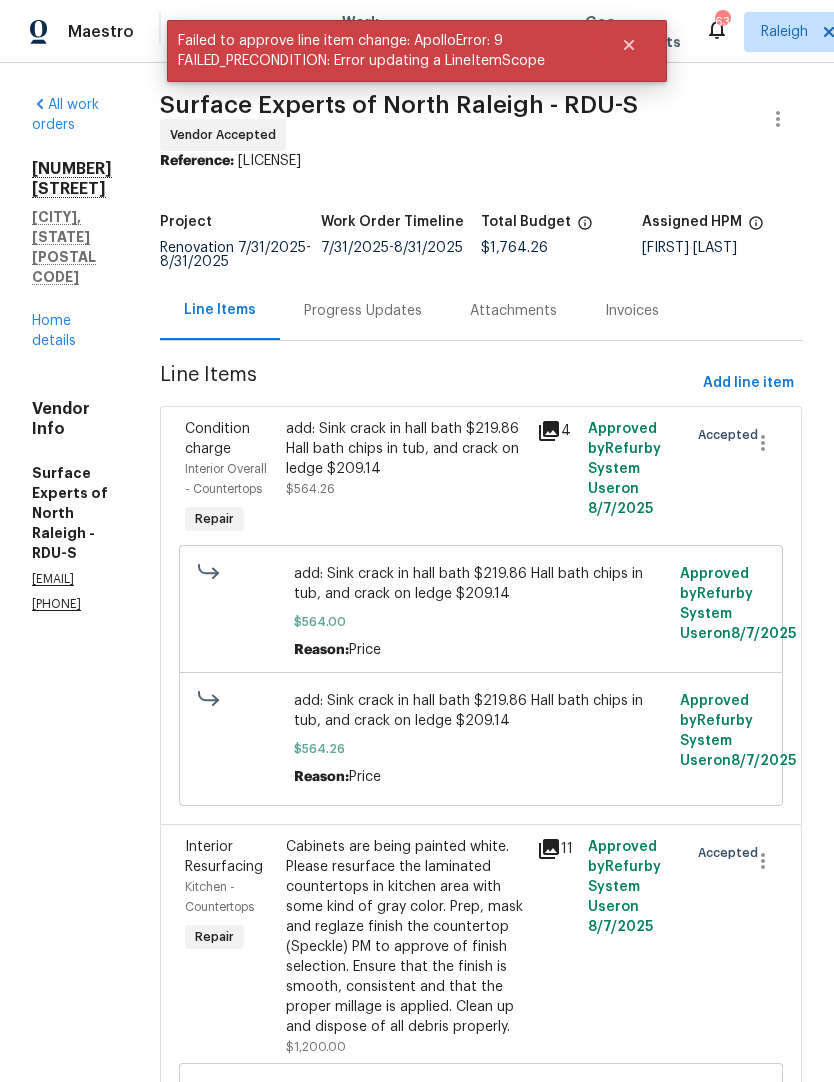 click on "Progress Updates" at bounding box center [363, 310] 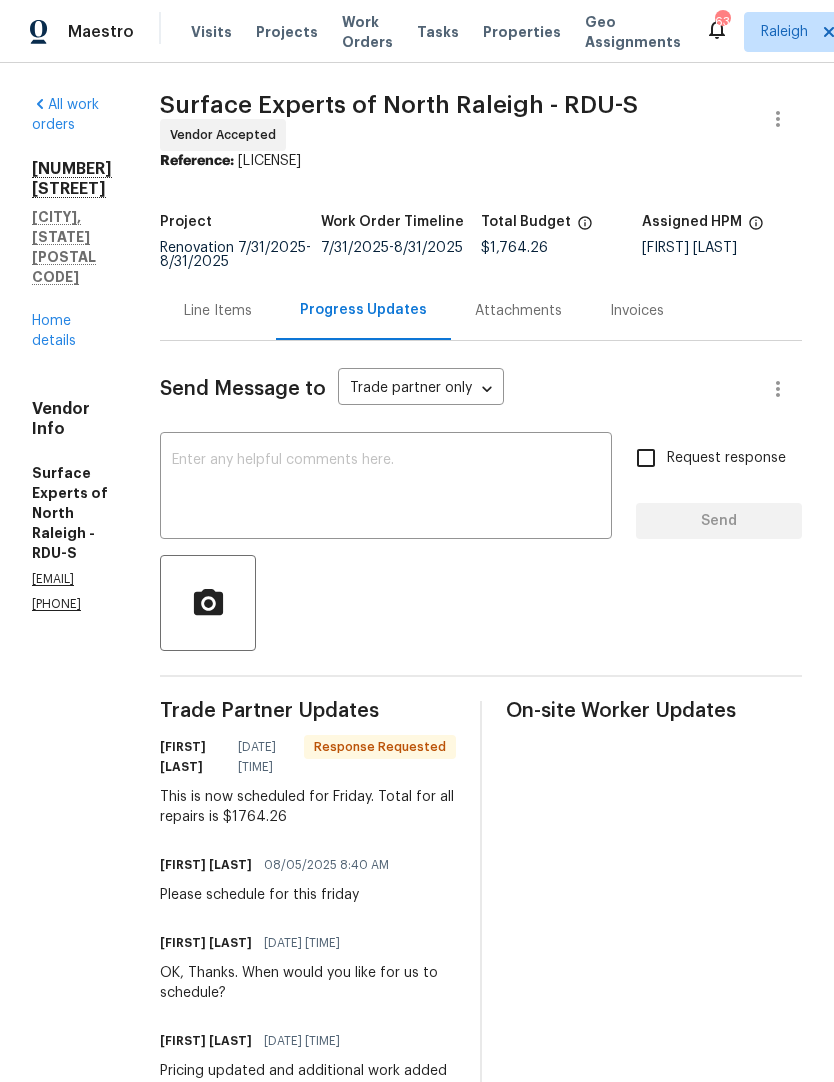 click on "Home details" at bounding box center [54, 331] 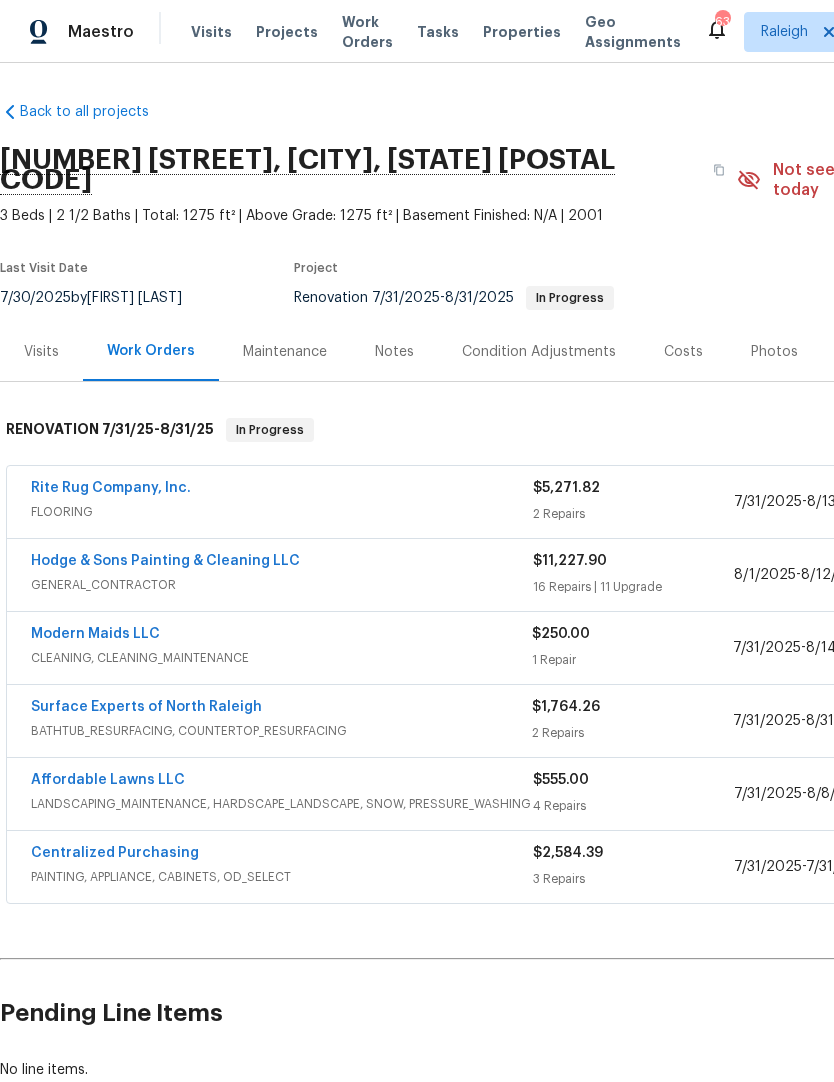 scroll, scrollTop: 1, scrollLeft: 0, axis: vertical 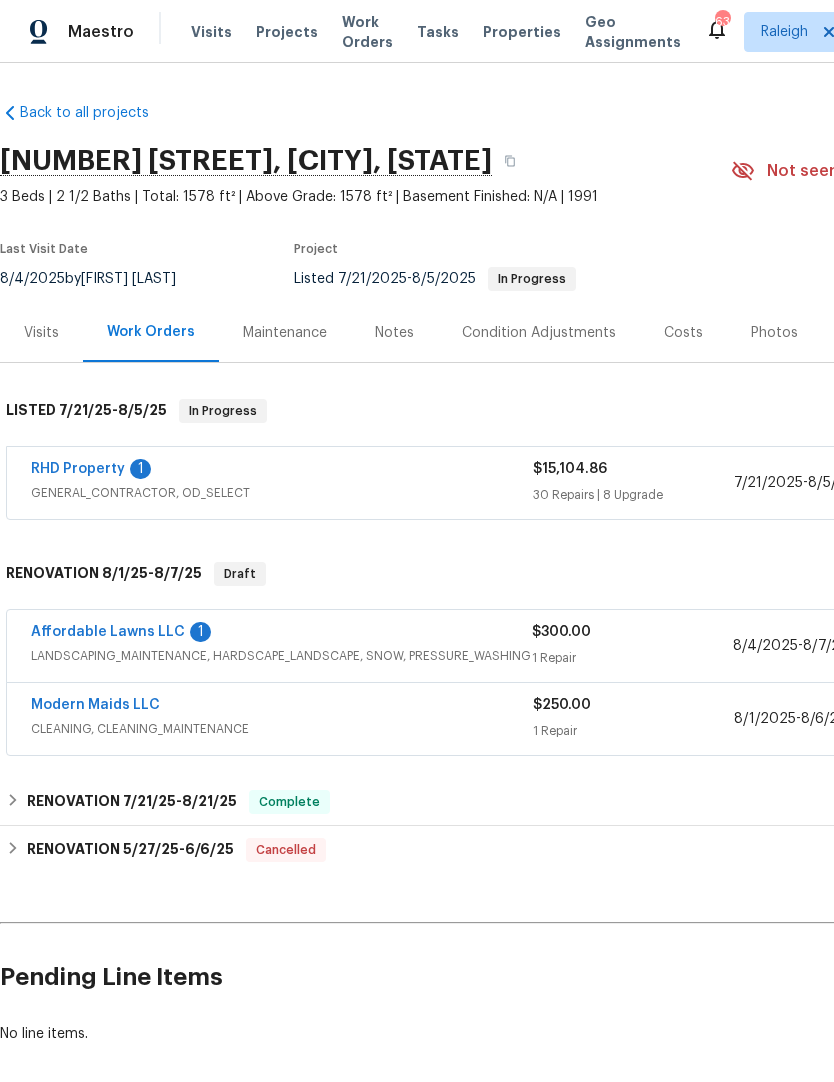 click on "Affordable Lawns LLC" at bounding box center [108, 632] 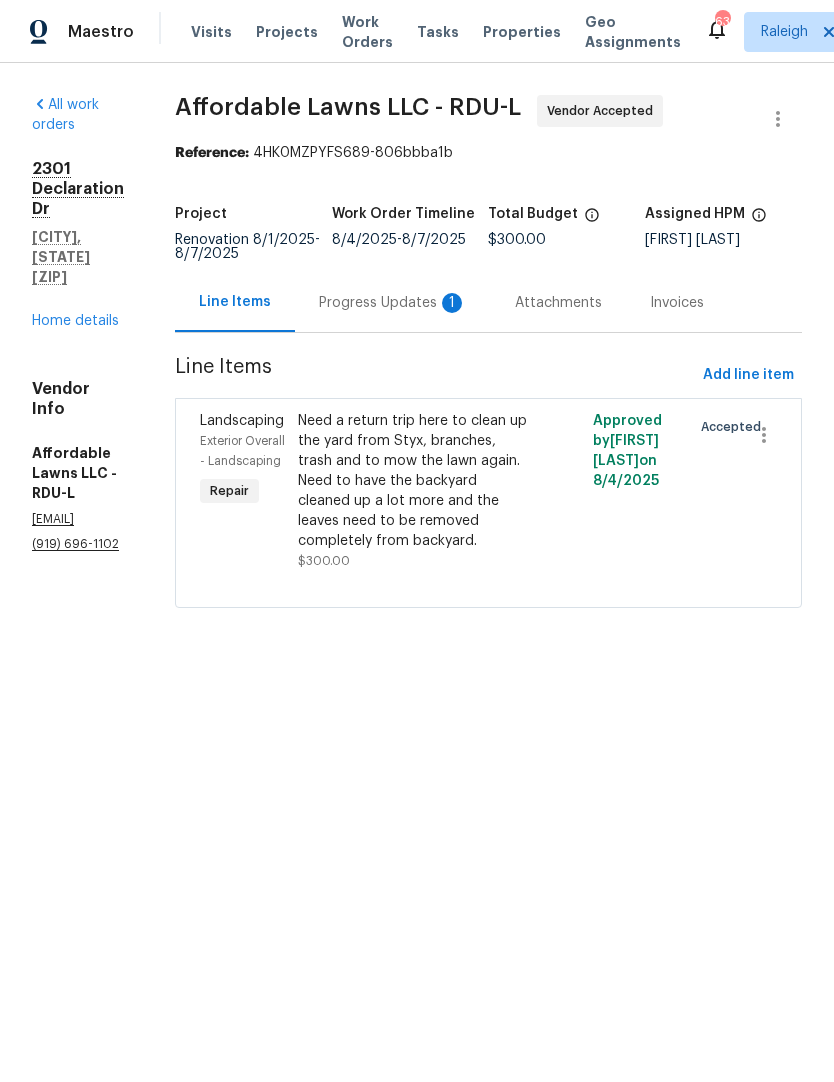 click on "Progress Updates 1" at bounding box center (393, 303) 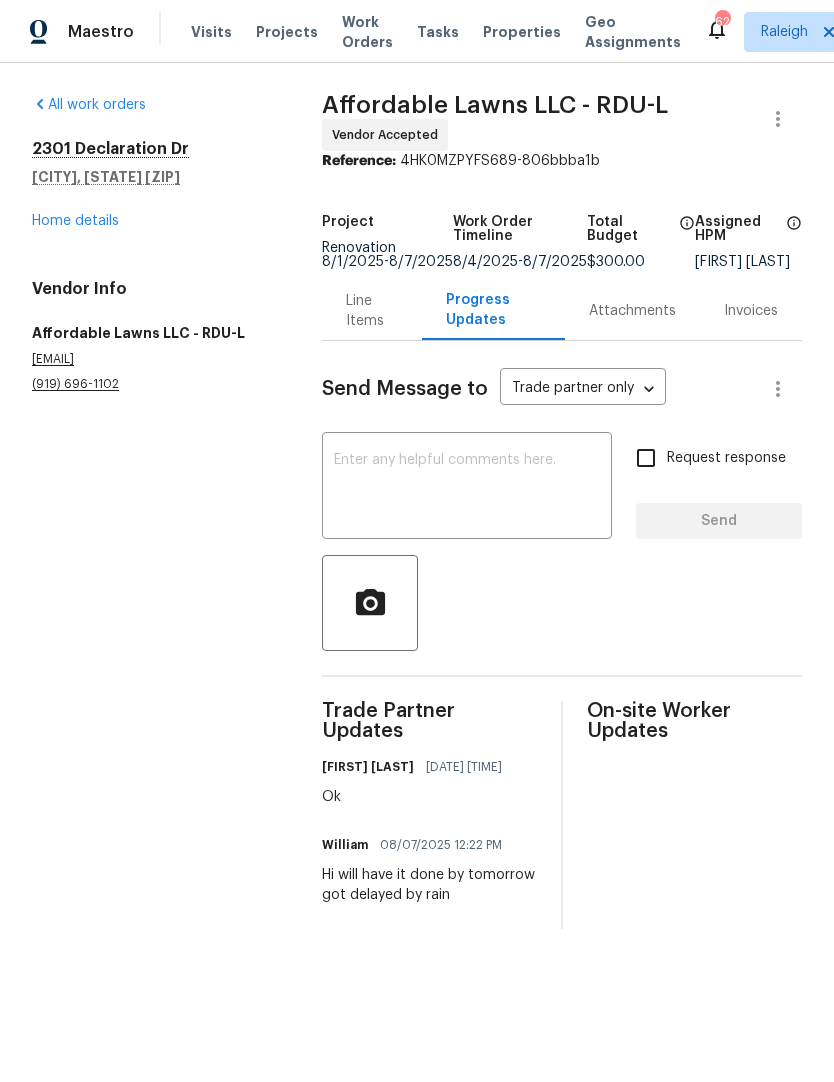 click on "Home details" at bounding box center [75, 221] 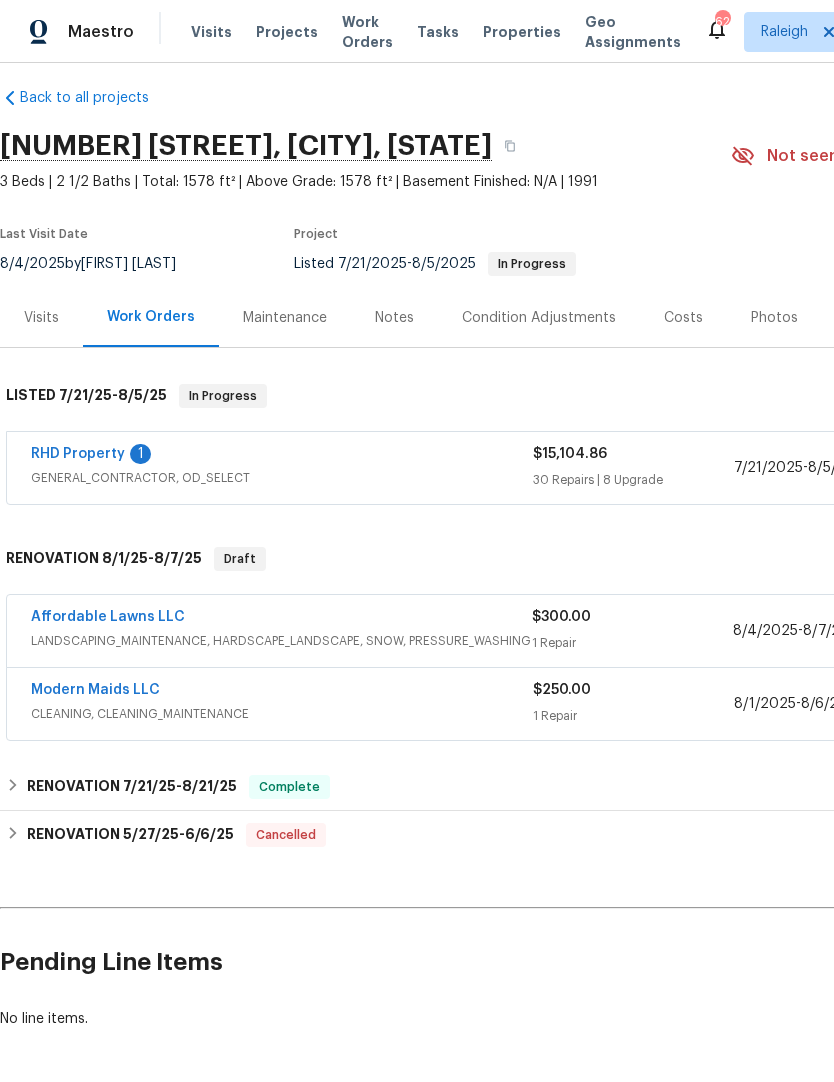 scroll, scrollTop: 15, scrollLeft: 0, axis: vertical 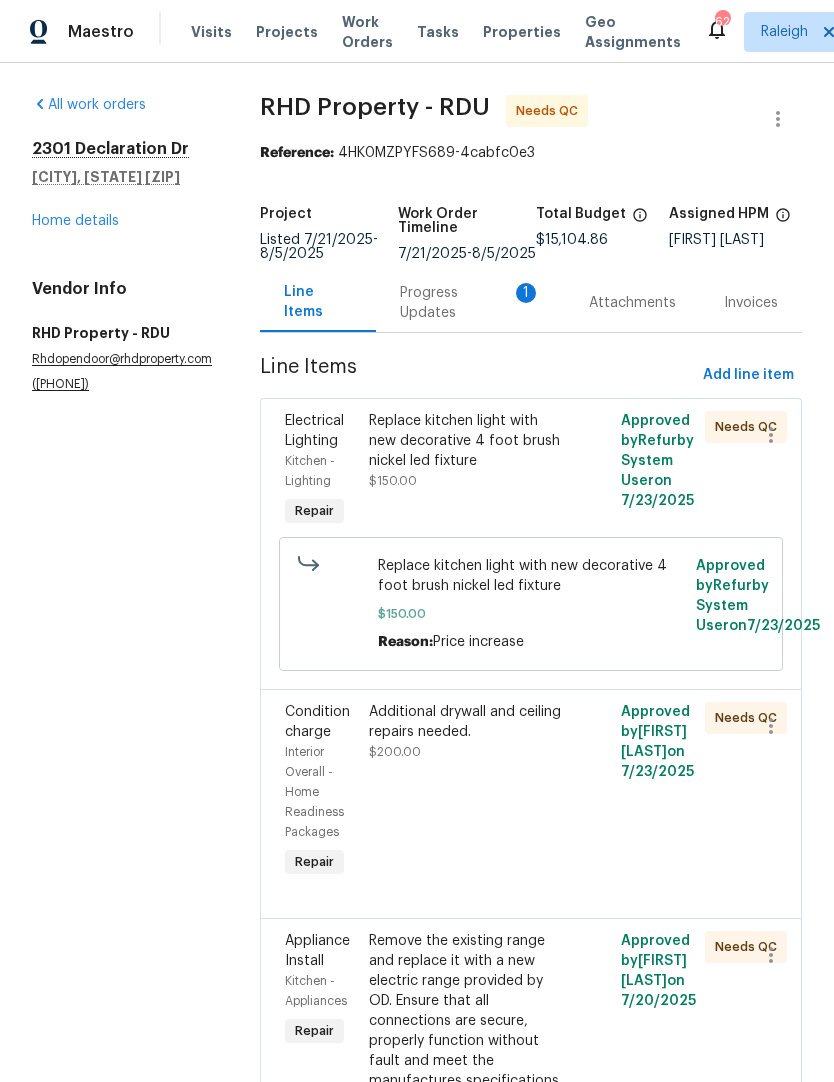 click on "Progress Updates 1" at bounding box center (470, 303) 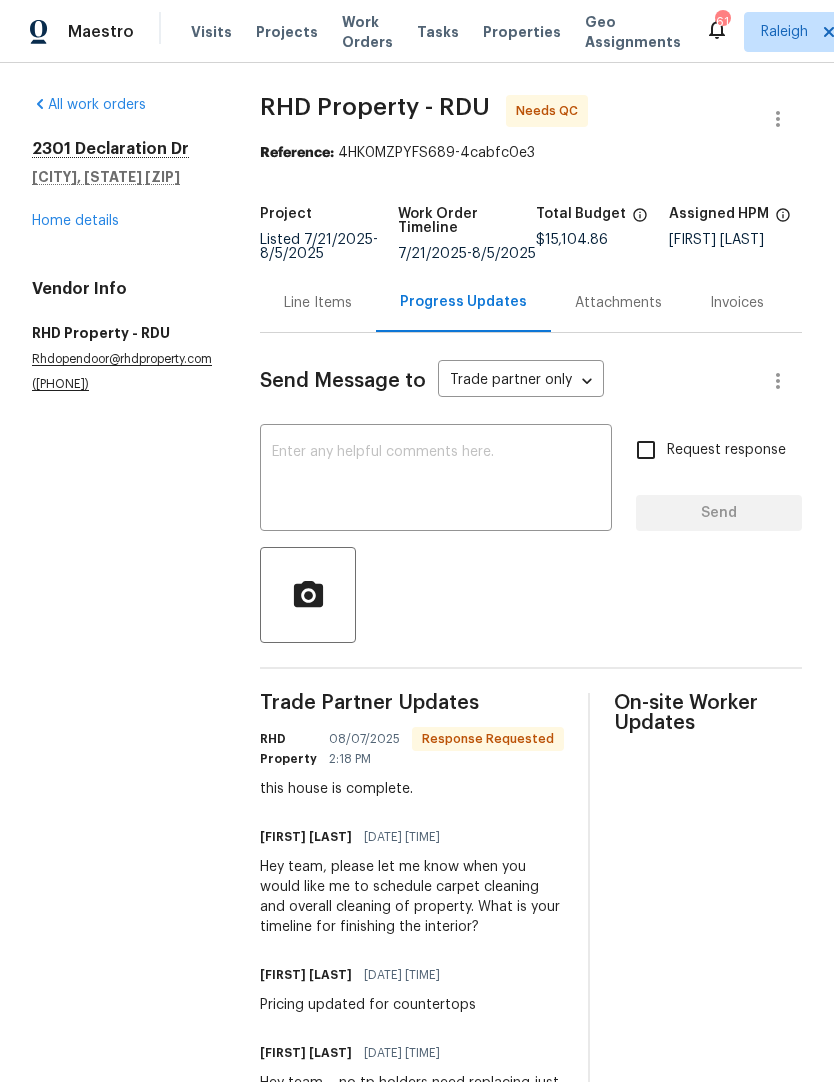 click on "Line Items" at bounding box center [318, 303] 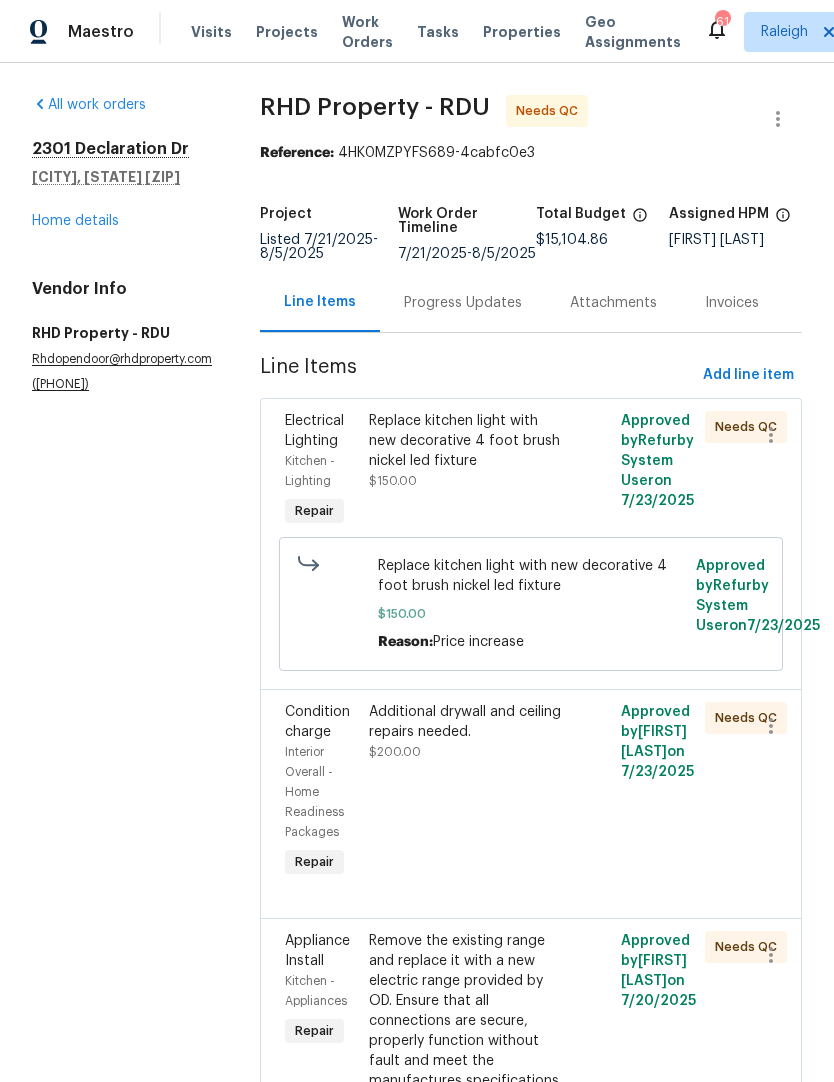 click on "Replace kitchen light with new decorative 4 foot brush nickel led fixture" at bounding box center [468, 441] 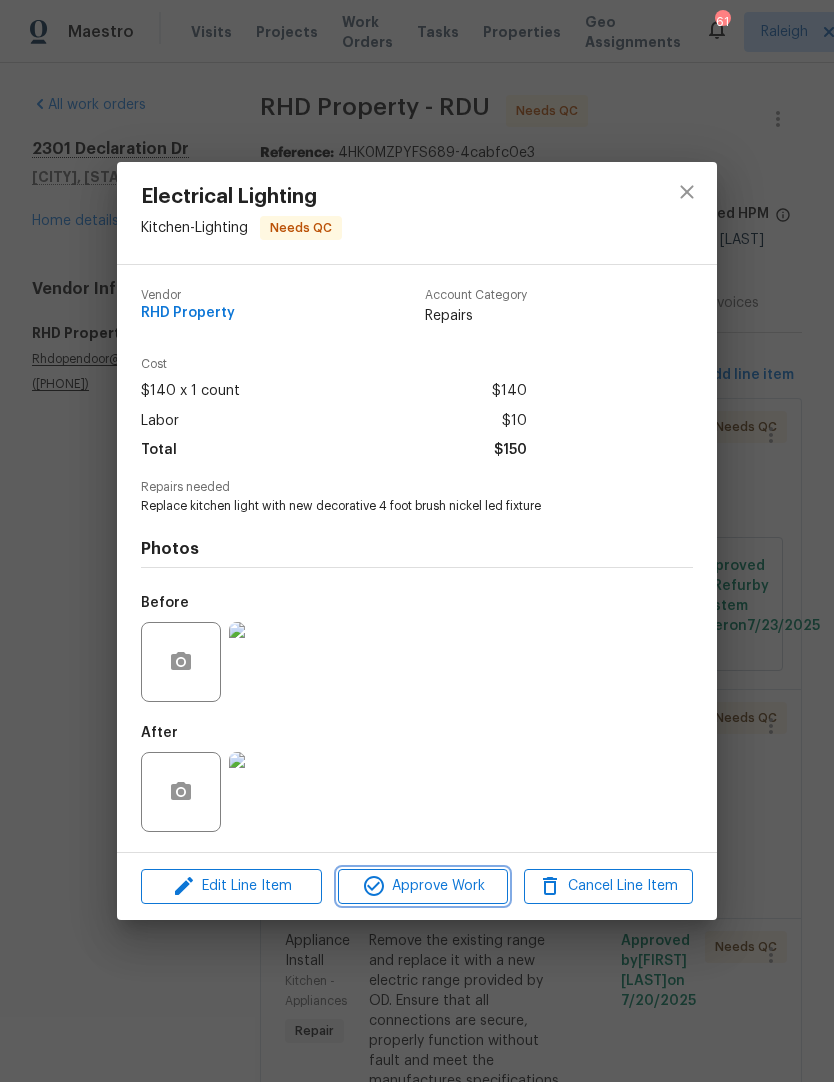 click on "Approve Work" at bounding box center [422, 886] 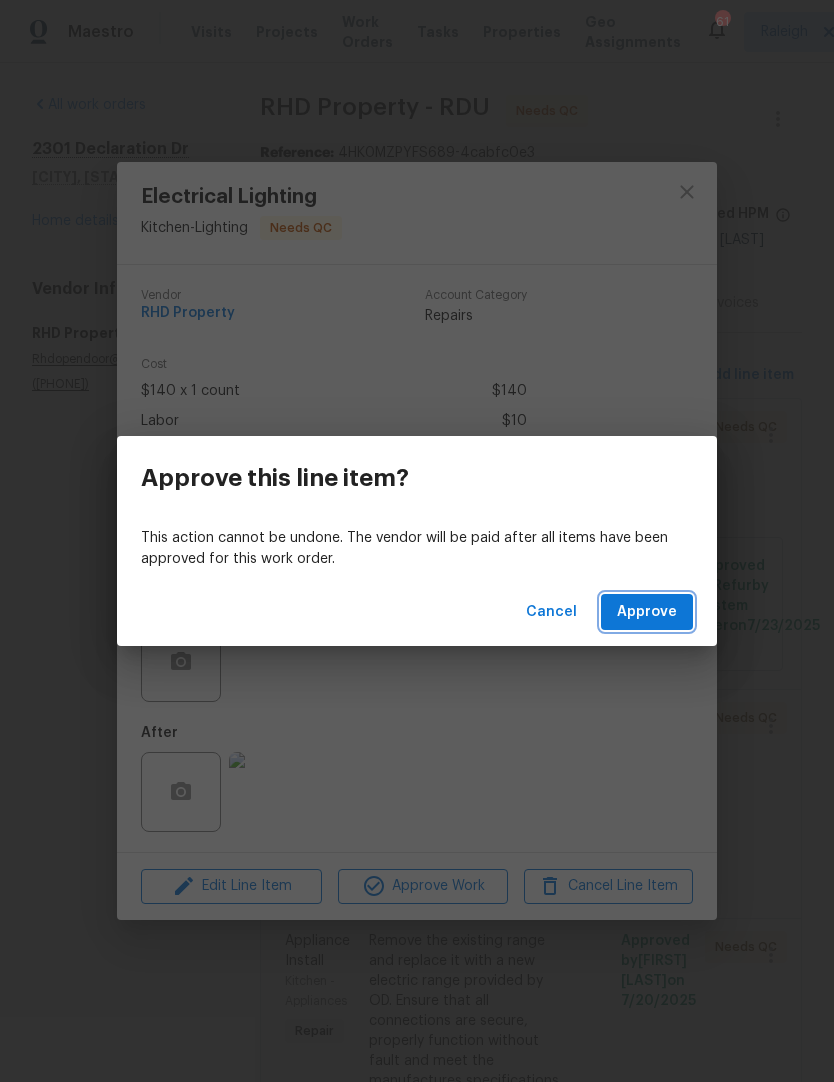 click on "Approve" at bounding box center [647, 612] 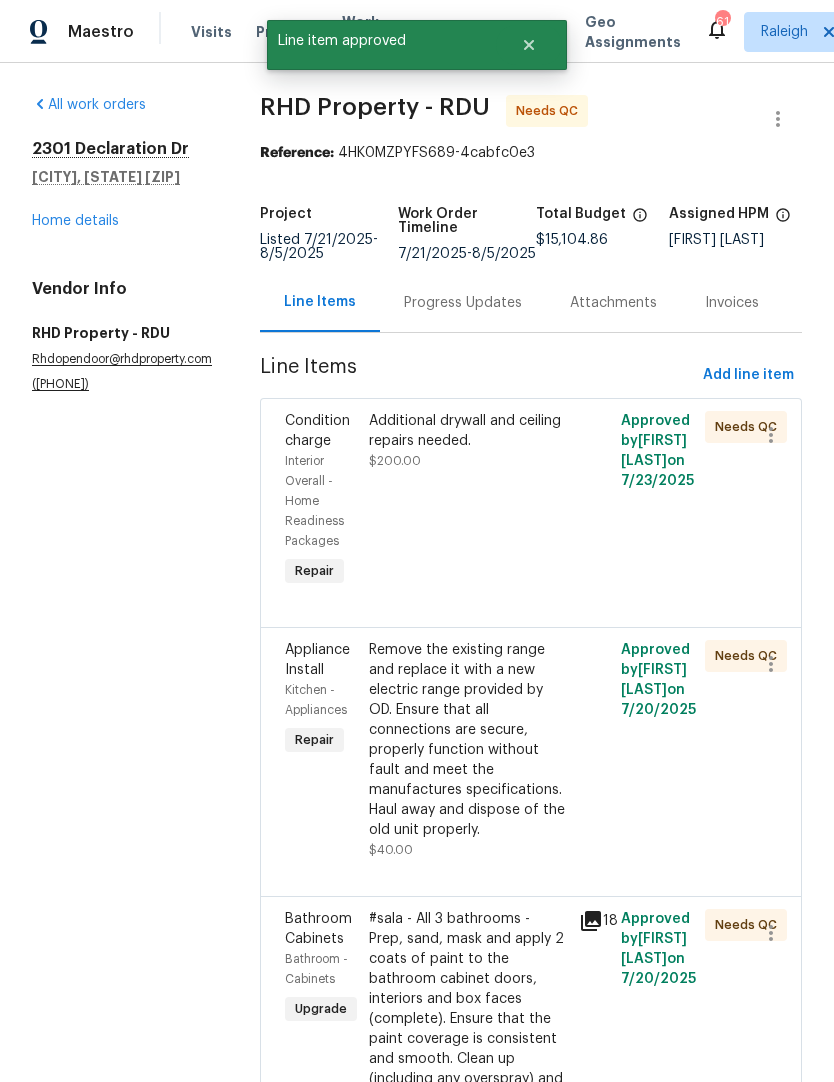 click on "Additional drywall and ceiling repairs needed. $200.00" at bounding box center [468, 441] 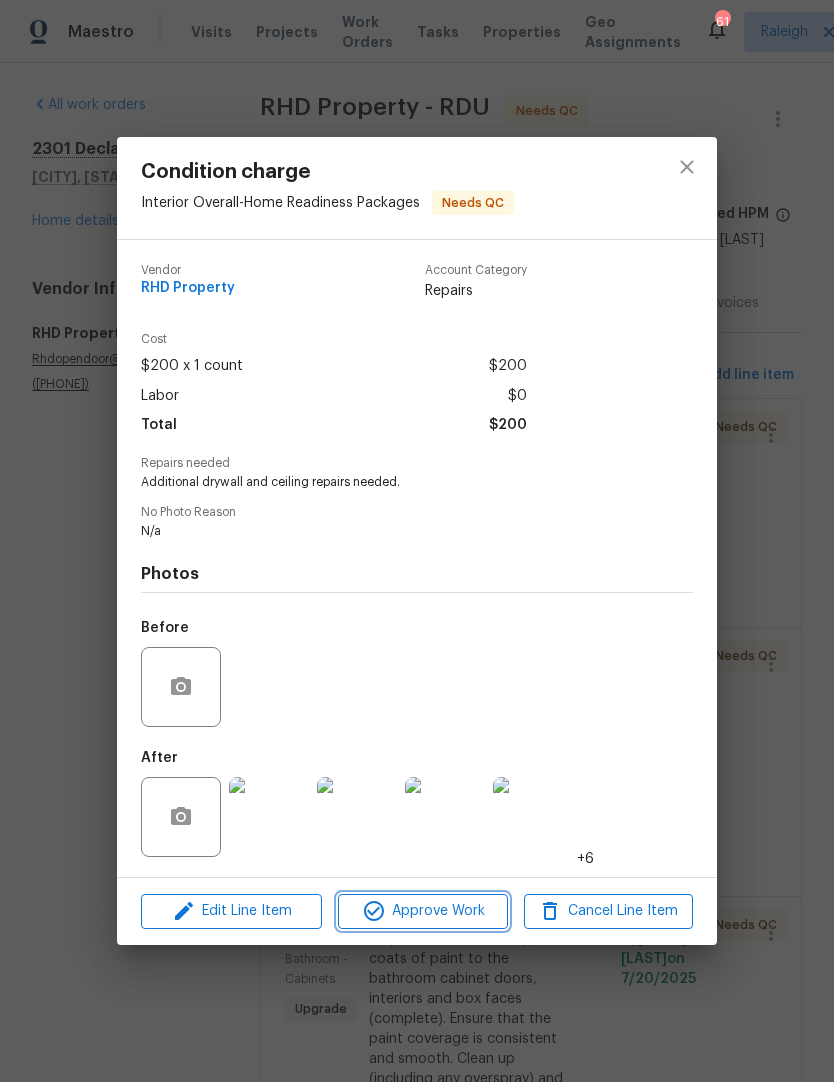 click on "Approve Work" at bounding box center (422, 911) 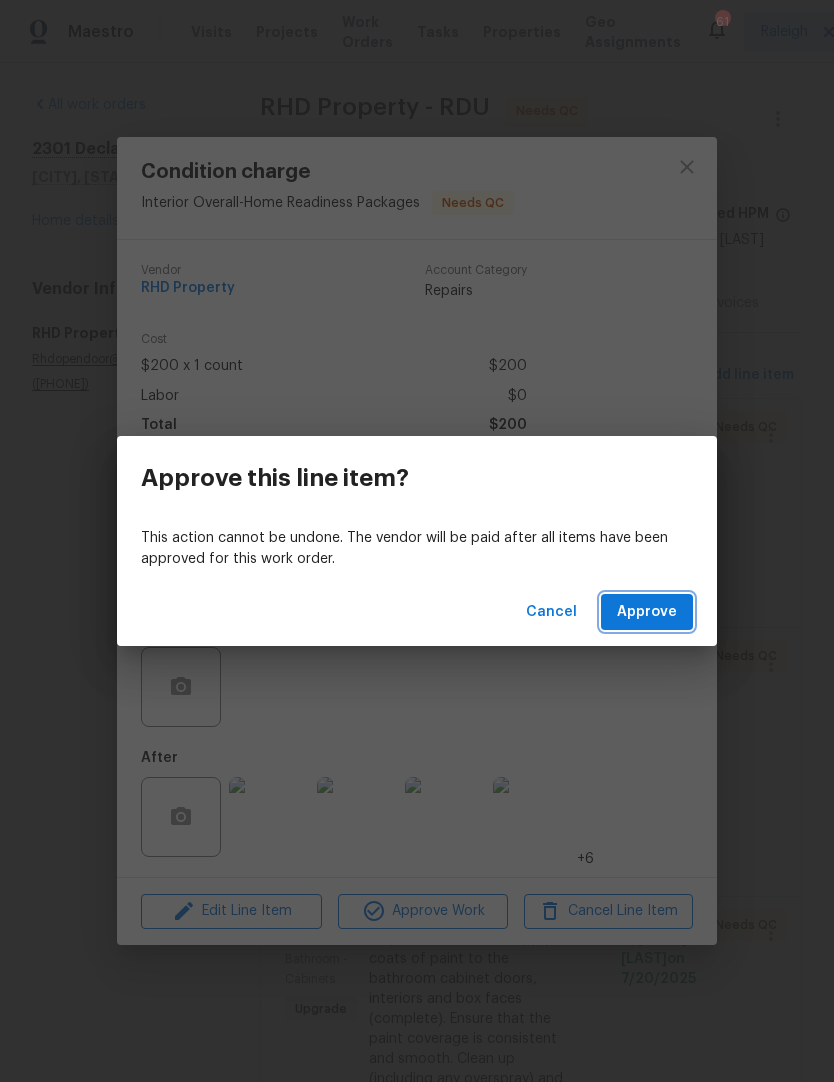 click on "Approve" at bounding box center [647, 612] 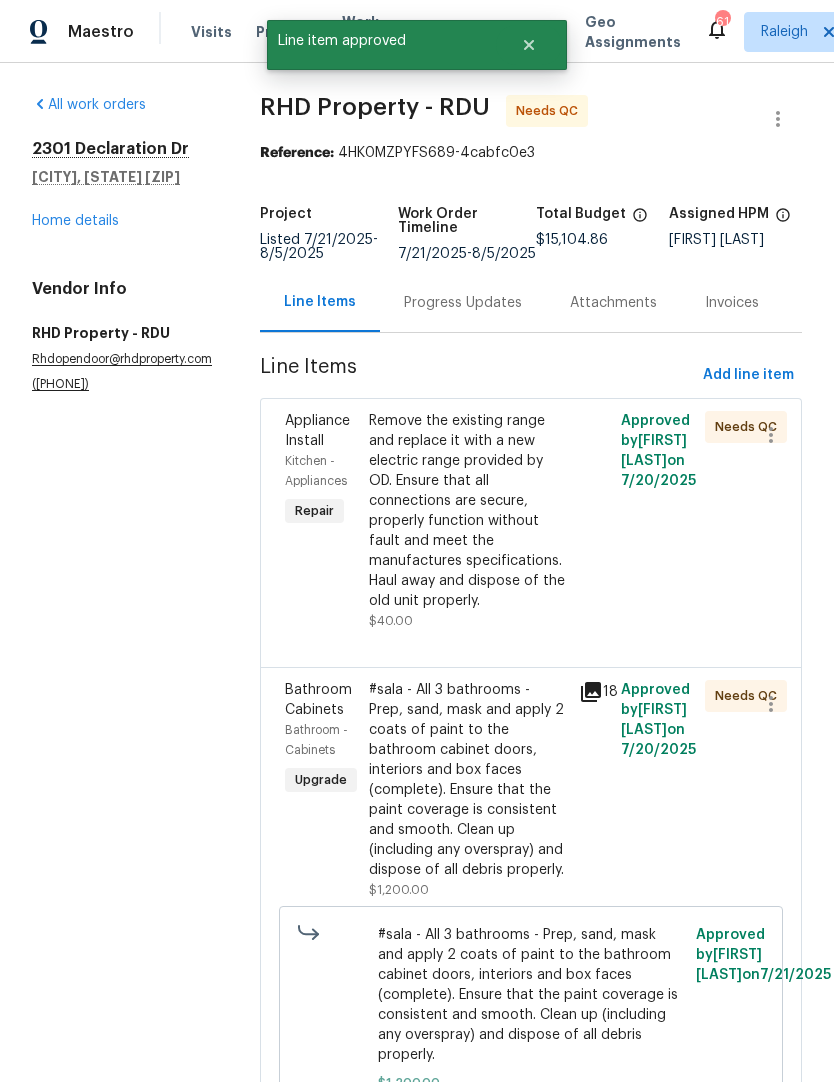 click on "Remove the existing range and replace it with a new electric range provided by OD. Ensure that all  connections are secure, properly function without fault and meet the manufactures specifications. Haul away and dispose of the old unit properly." at bounding box center (468, 511) 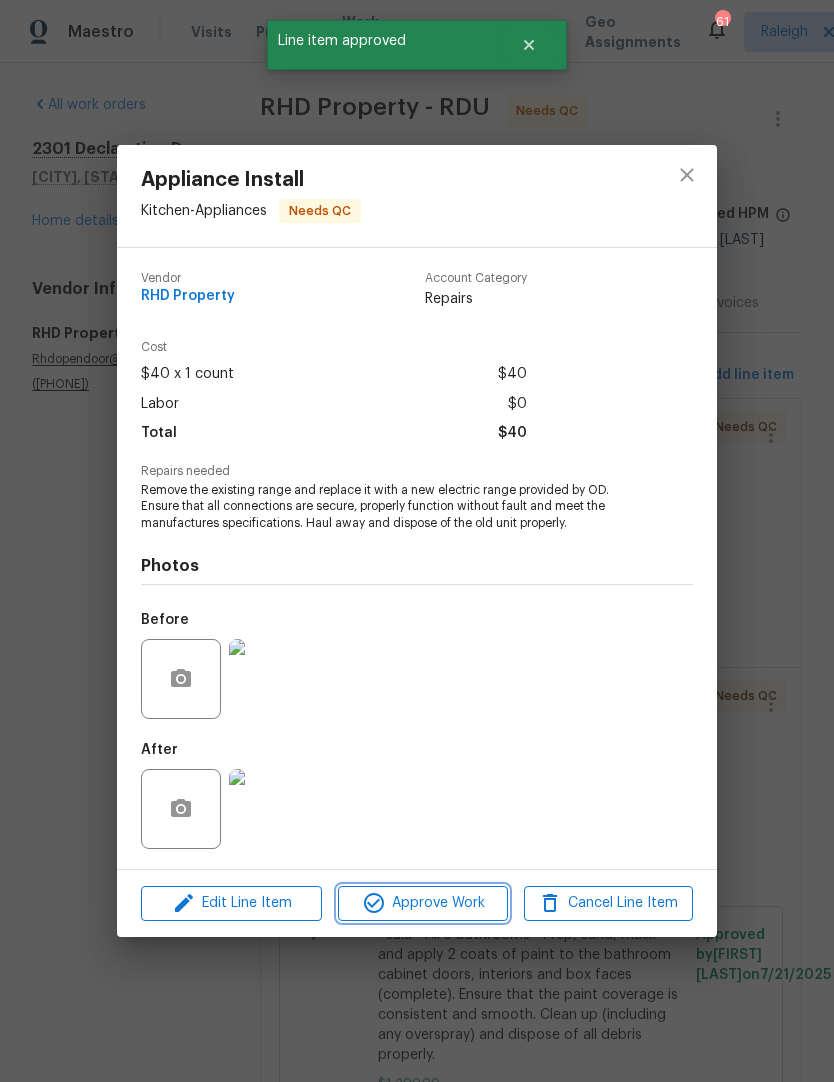 click on "Approve Work" at bounding box center [422, 903] 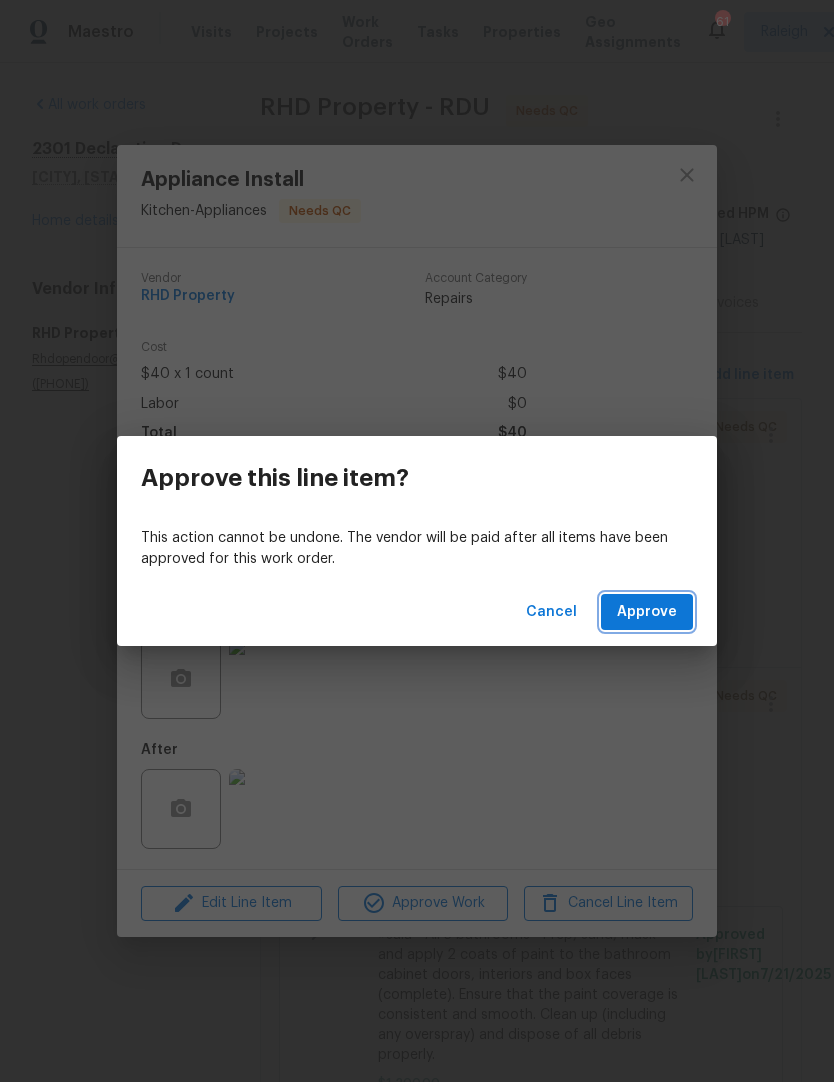 click on "Approve" at bounding box center (647, 612) 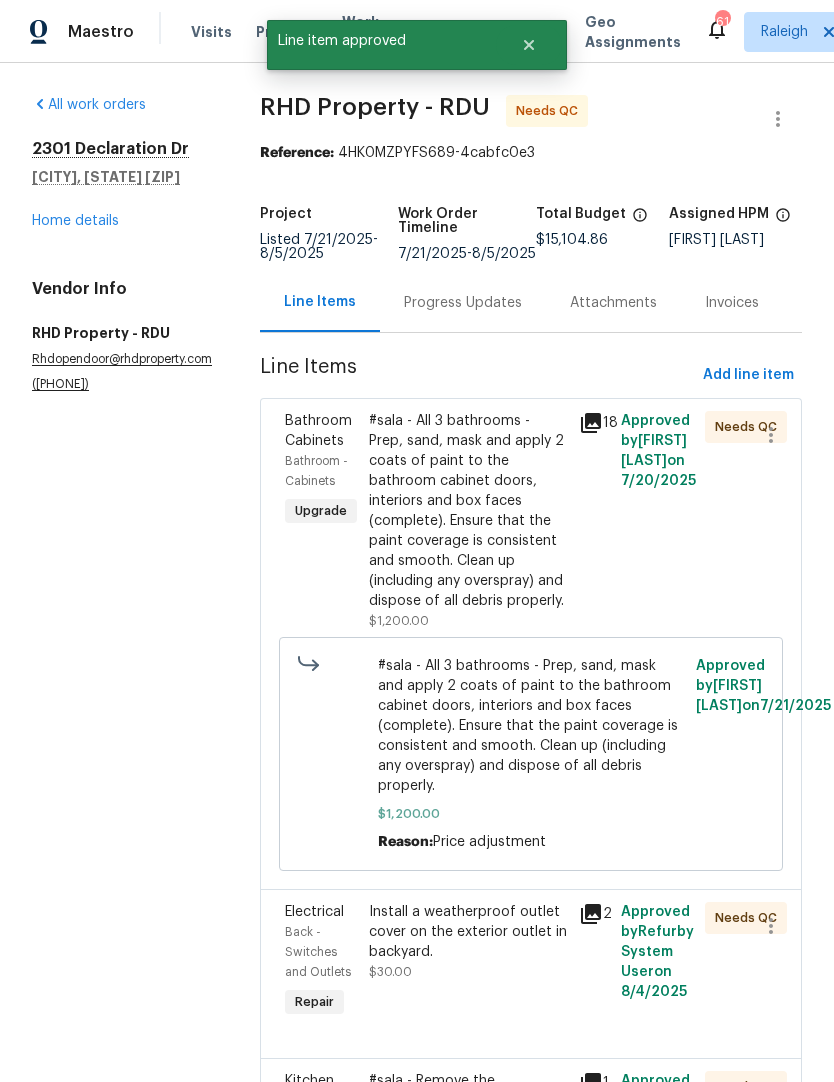 click on "#sala - All 3 bathrooms - Prep, sand, mask and apply 2 coats of paint to the bathroom cabinet doors, interiors and box faces (complete). Ensure that the paint coverage is consistent and smooth. Clean up (including any overspray) and dispose of all debris properly." at bounding box center (468, 511) 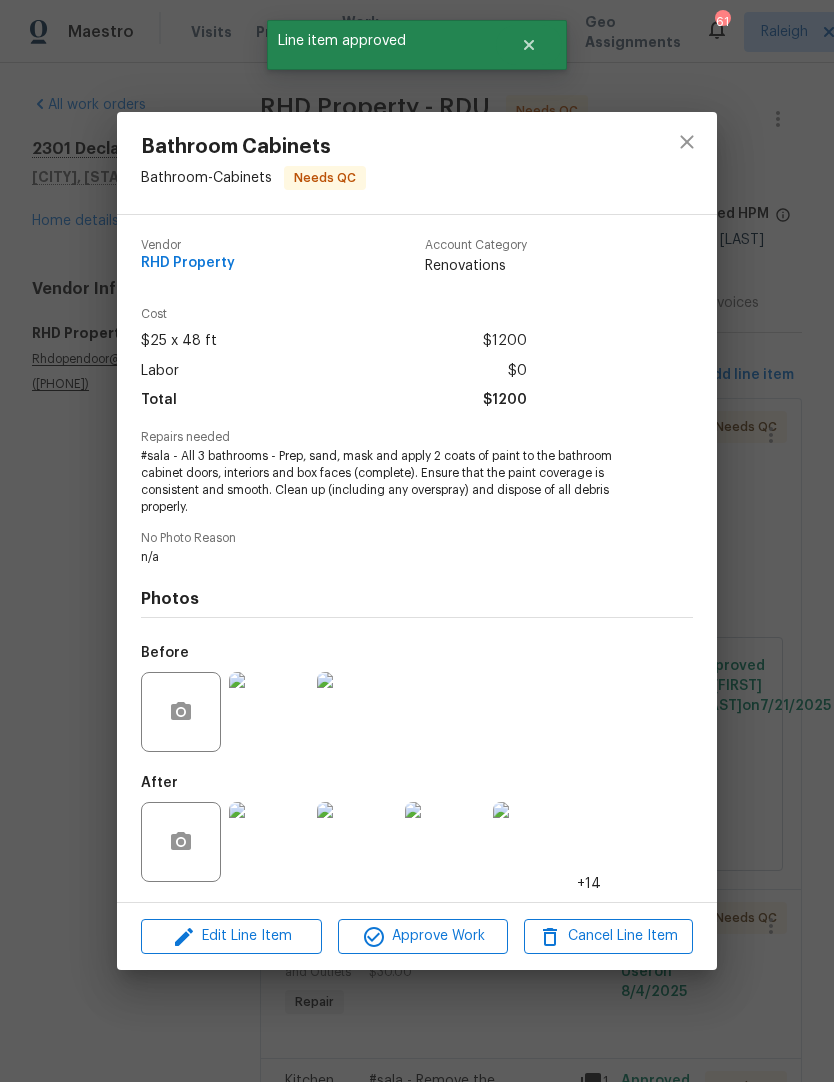 click at bounding box center (269, 842) 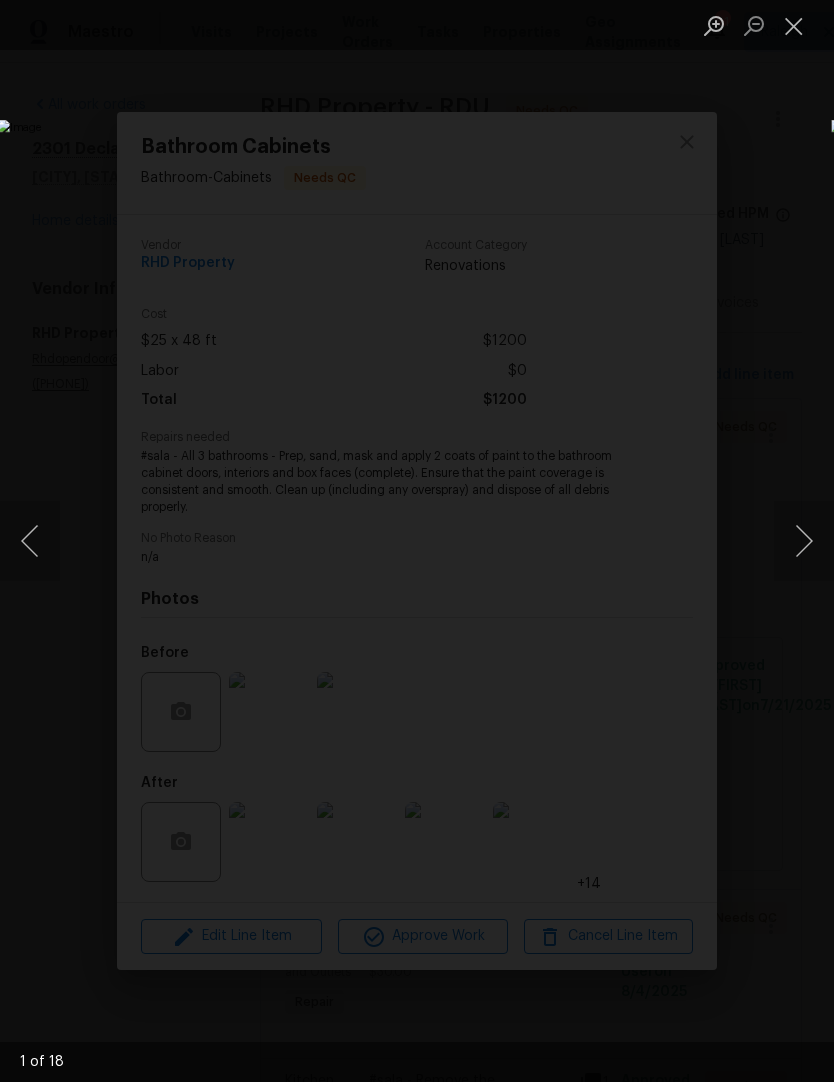 click at bounding box center [804, 541] 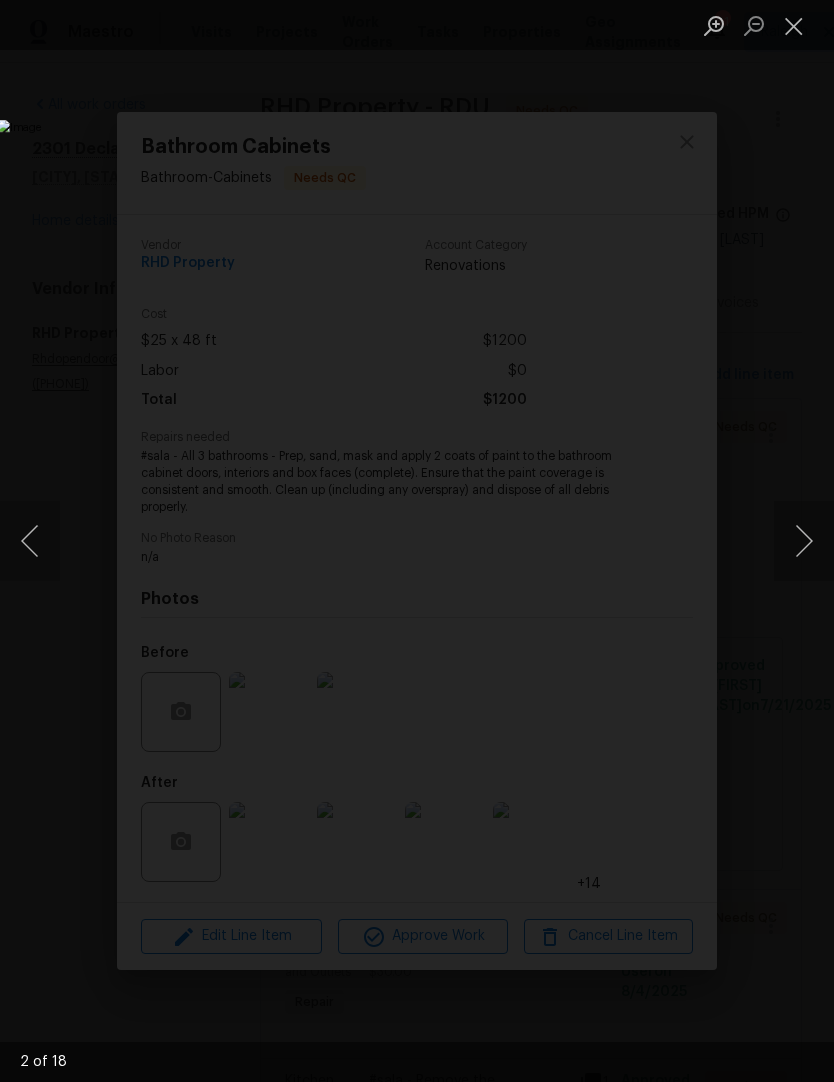 click at bounding box center (804, 541) 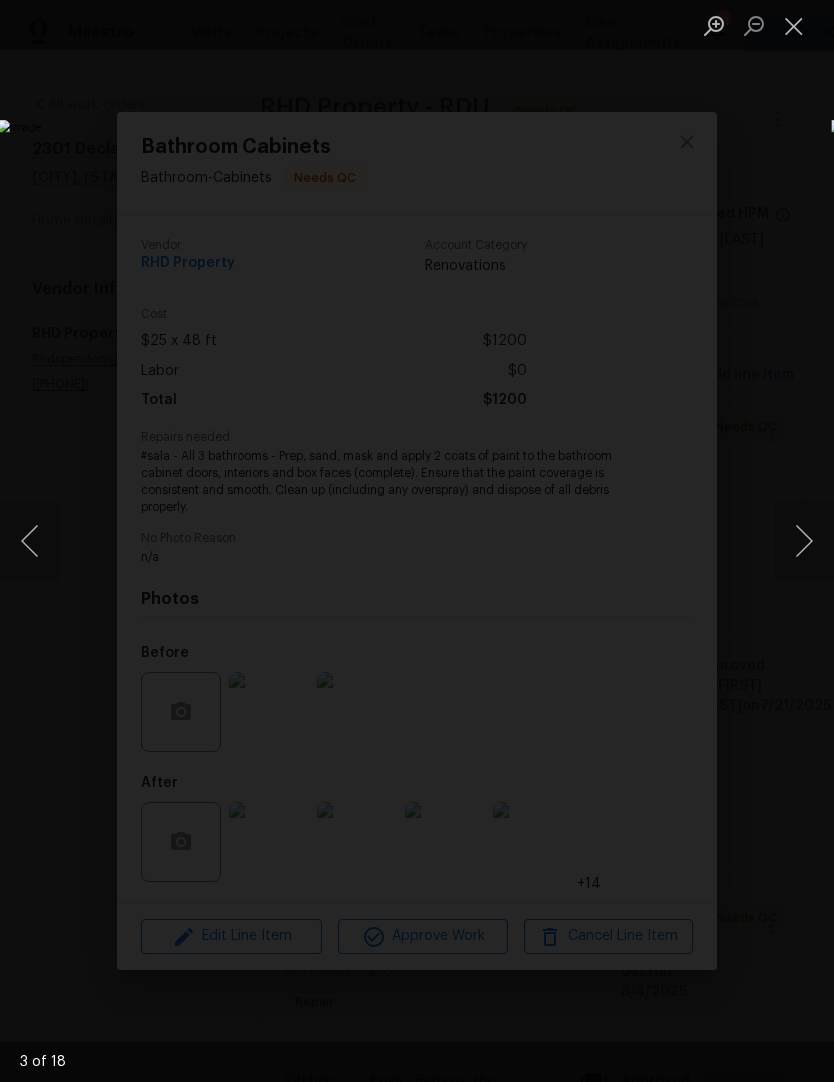 click at bounding box center [804, 541] 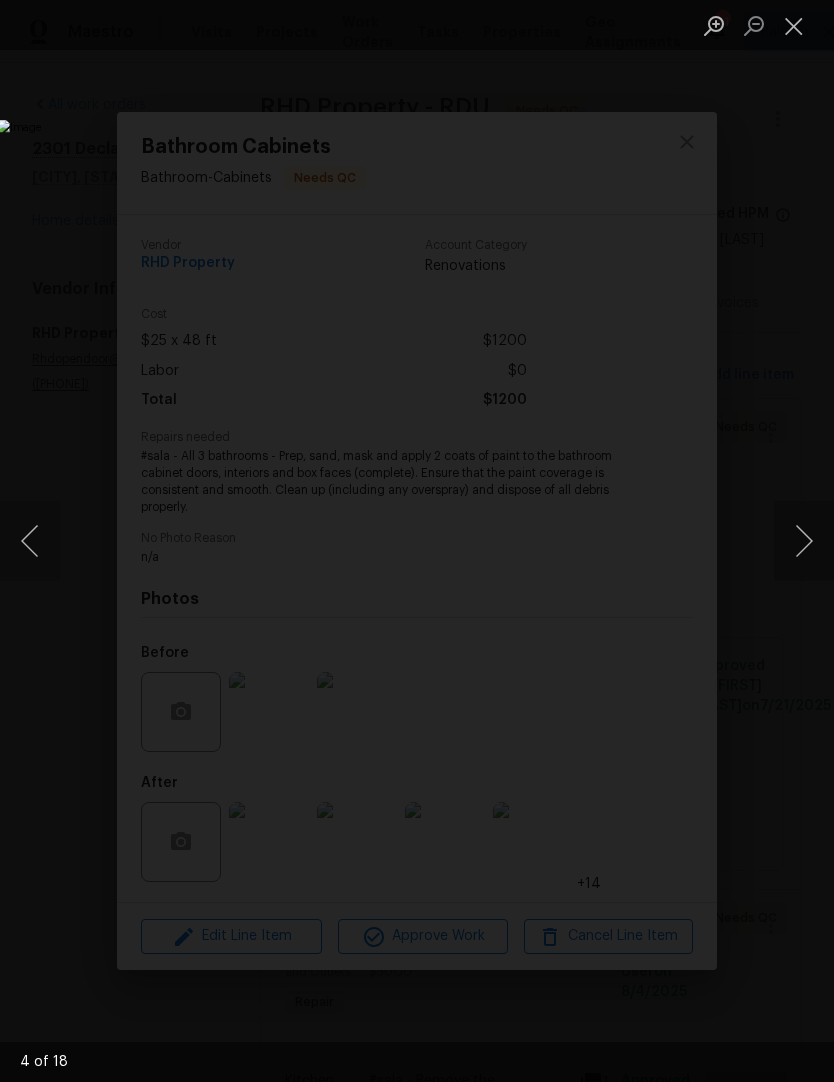 click at bounding box center (804, 541) 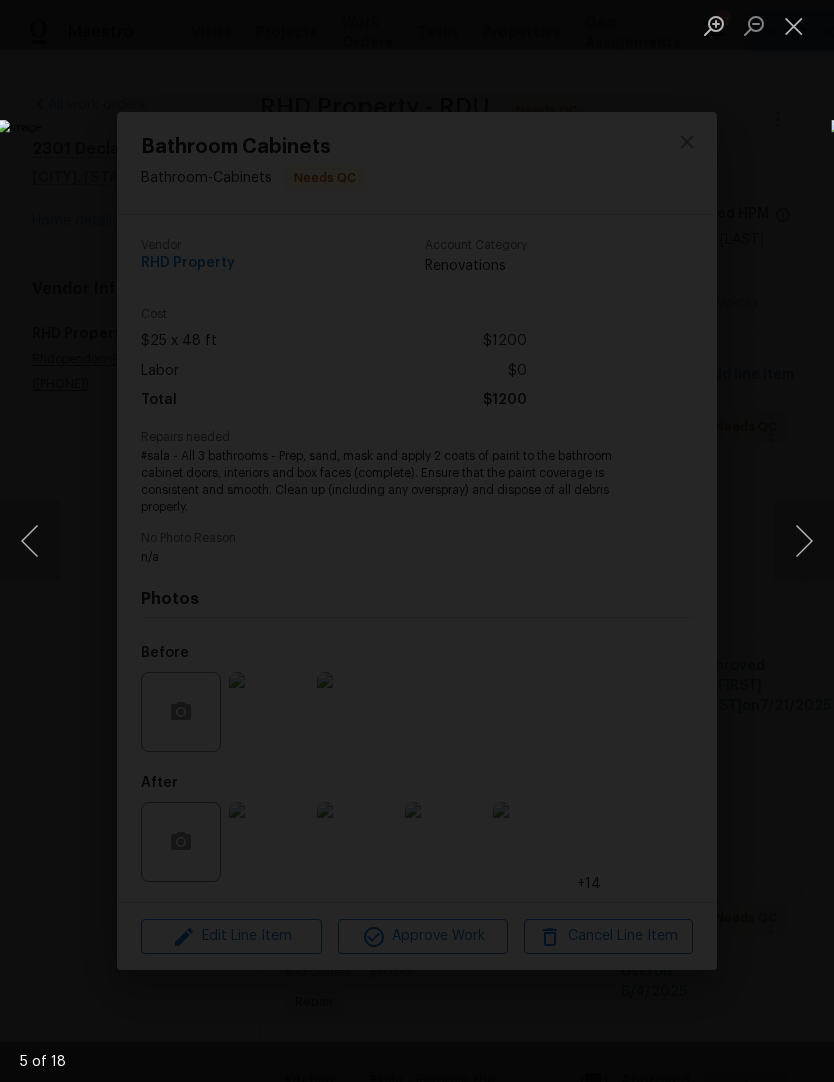 click at bounding box center (794, 25) 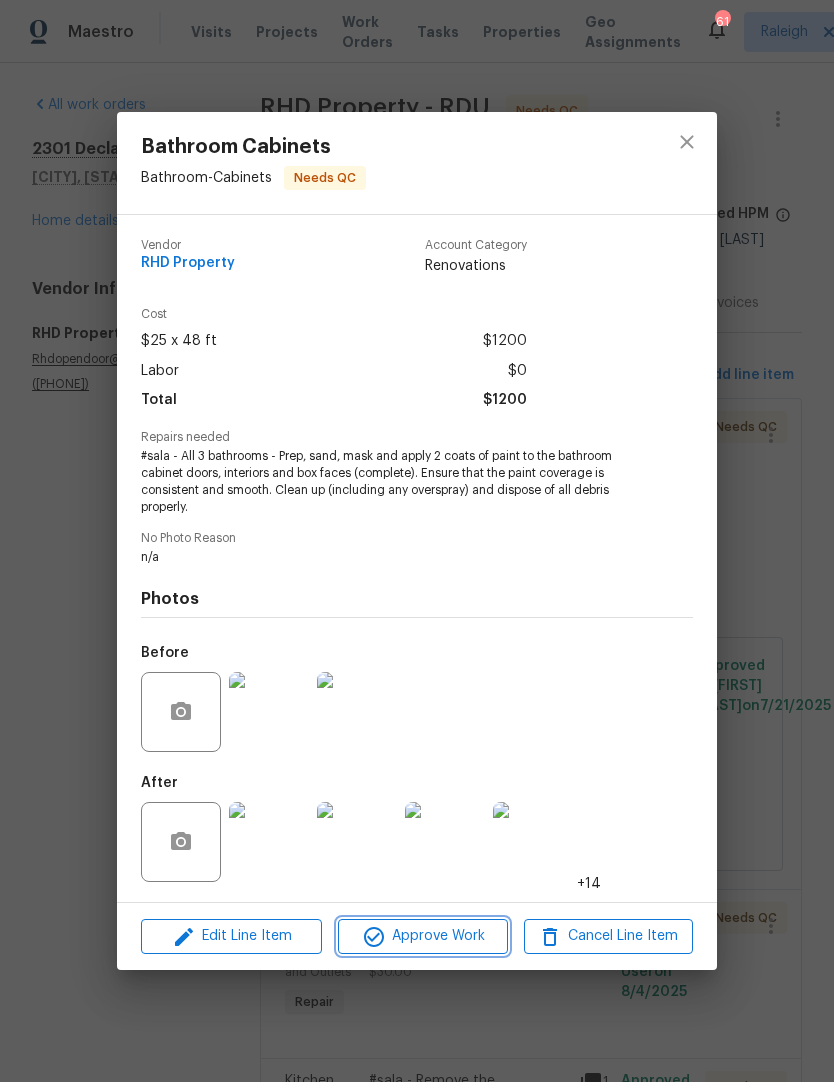 click on "Approve Work" at bounding box center (422, 936) 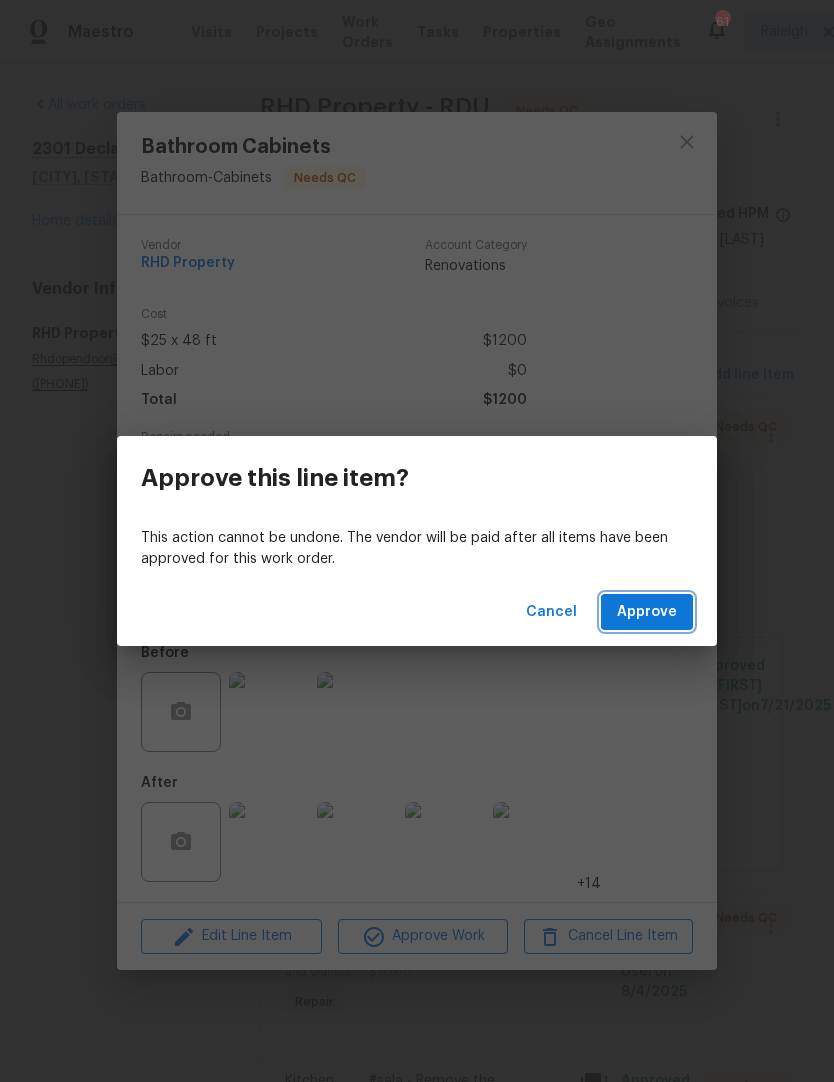 click on "Approve" at bounding box center (647, 612) 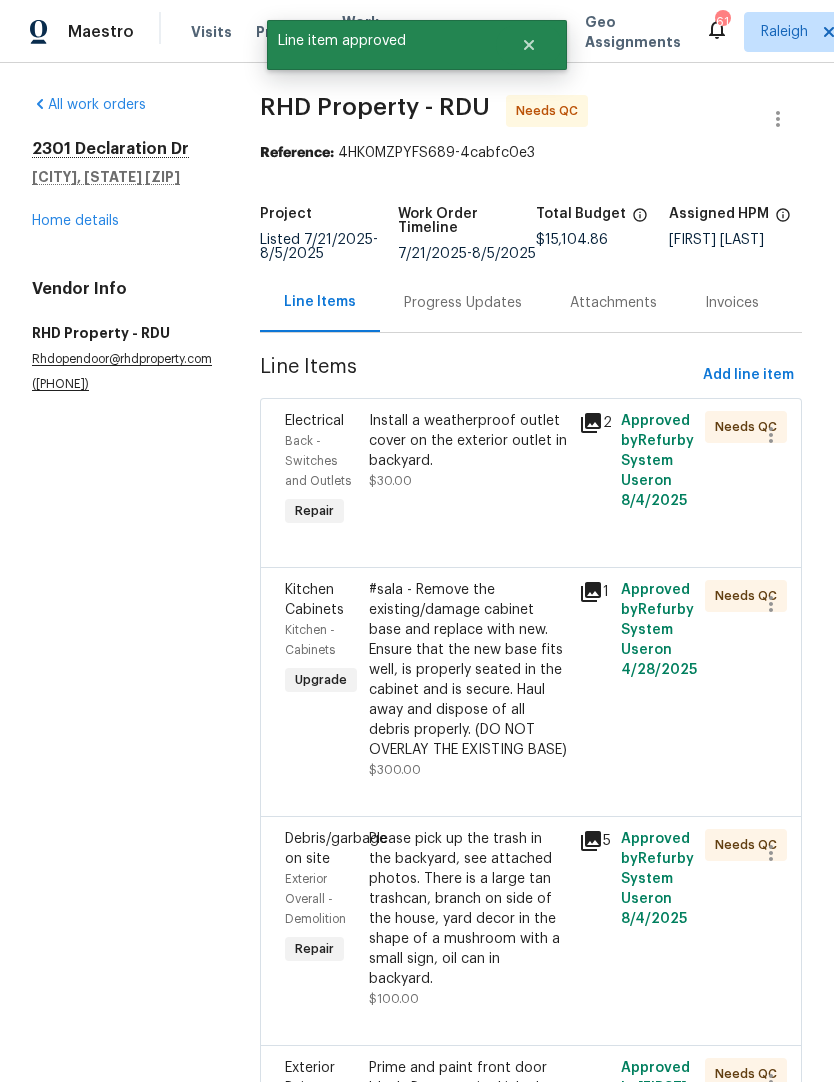 click on "Install a weatherproof outlet cover on the exterior outlet in backyard." at bounding box center [468, 441] 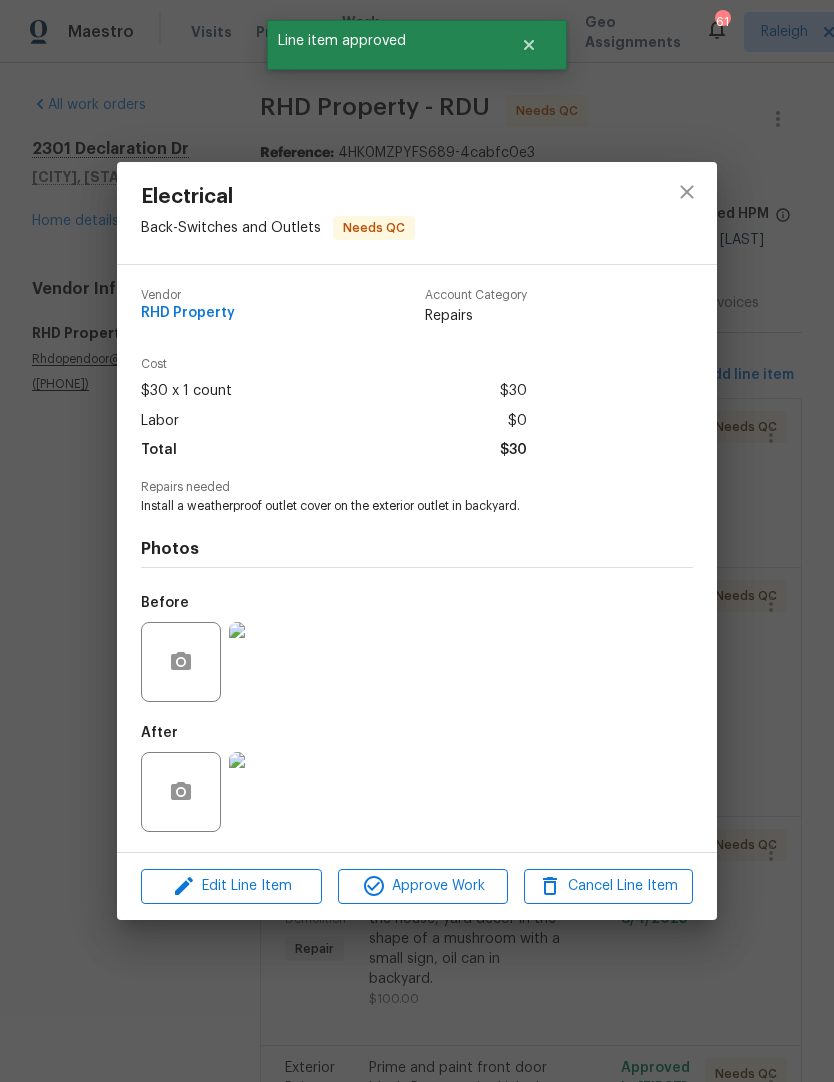 click at bounding box center [269, 792] 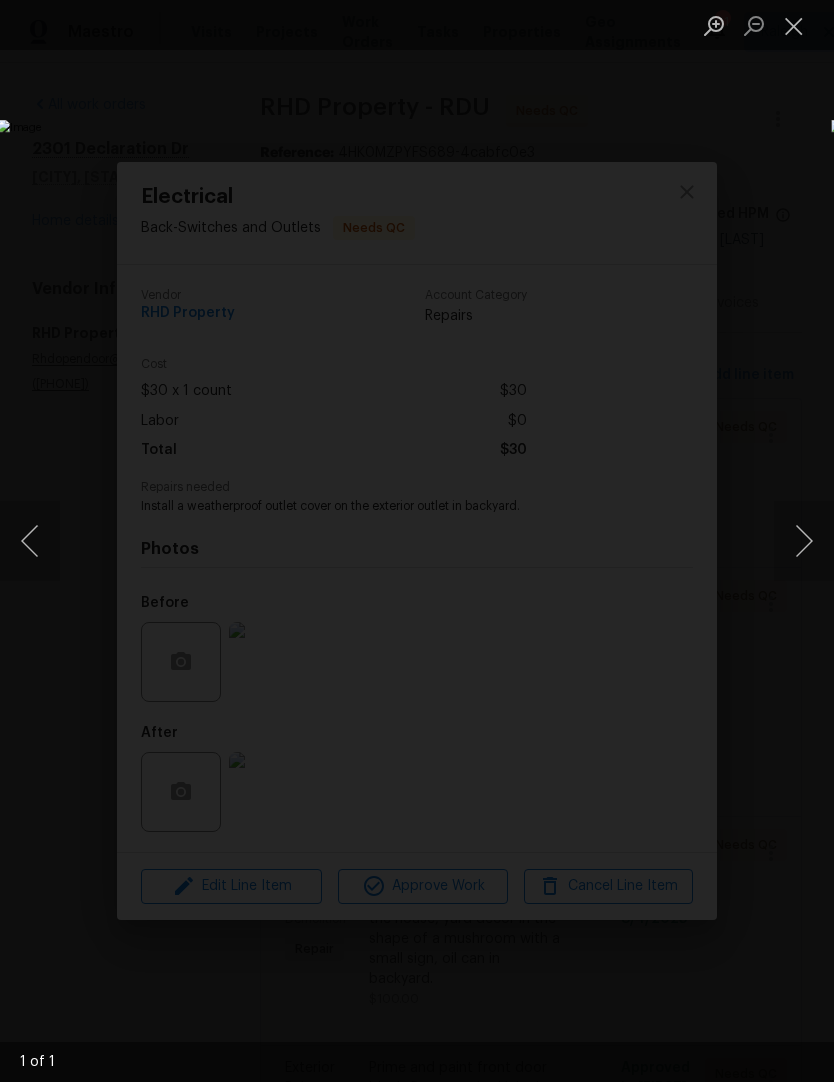 click at bounding box center (794, 25) 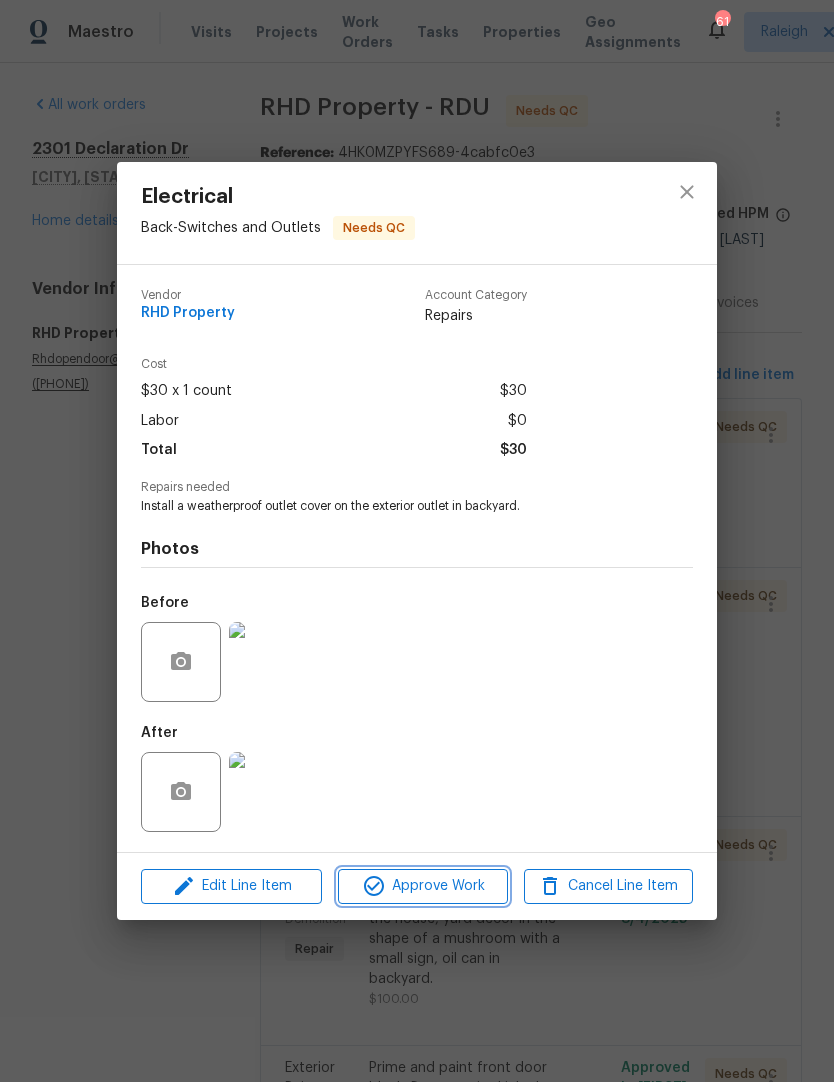 click on "Approve Work" at bounding box center [422, 886] 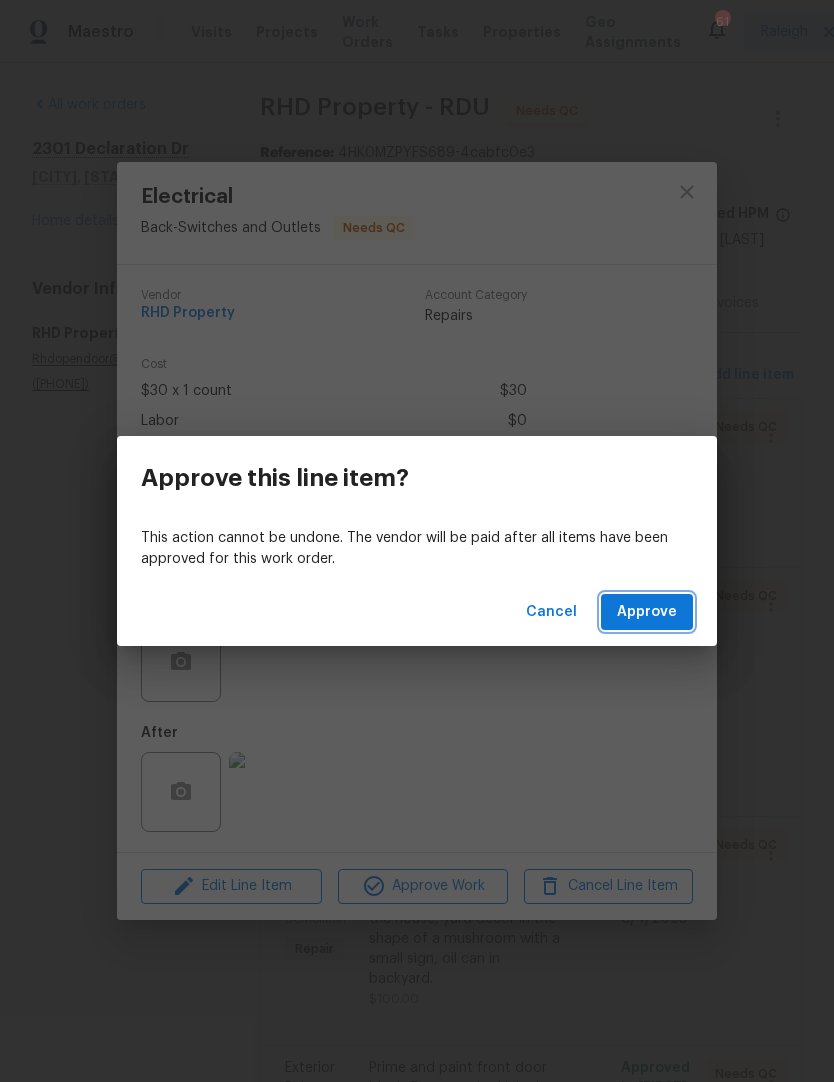 click on "Approve" at bounding box center [647, 612] 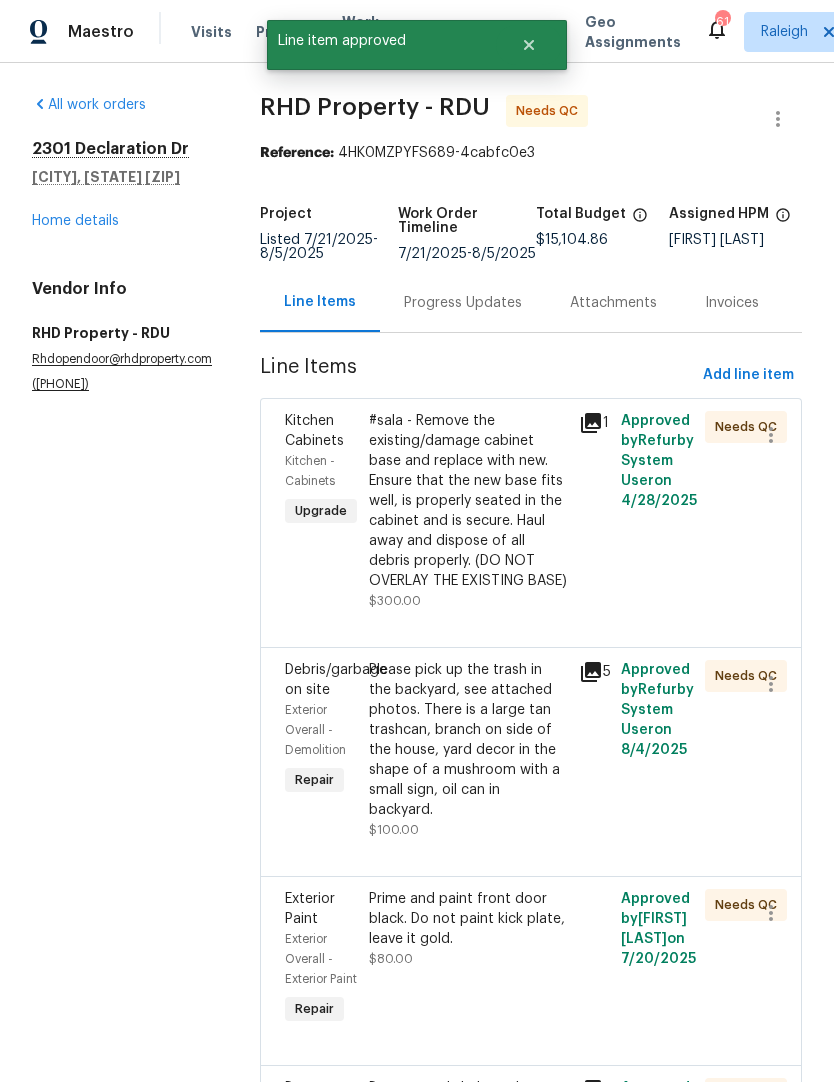 click on "#sala - Remove the existing/damage cabinet base and replace with new. Ensure that the new base fits well, is properly seated in the cabinet and is secure. Haul away and dispose of all debris properly. (DO NOT OVERLAY THE EXISTING BASE)" at bounding box center (468, 501) 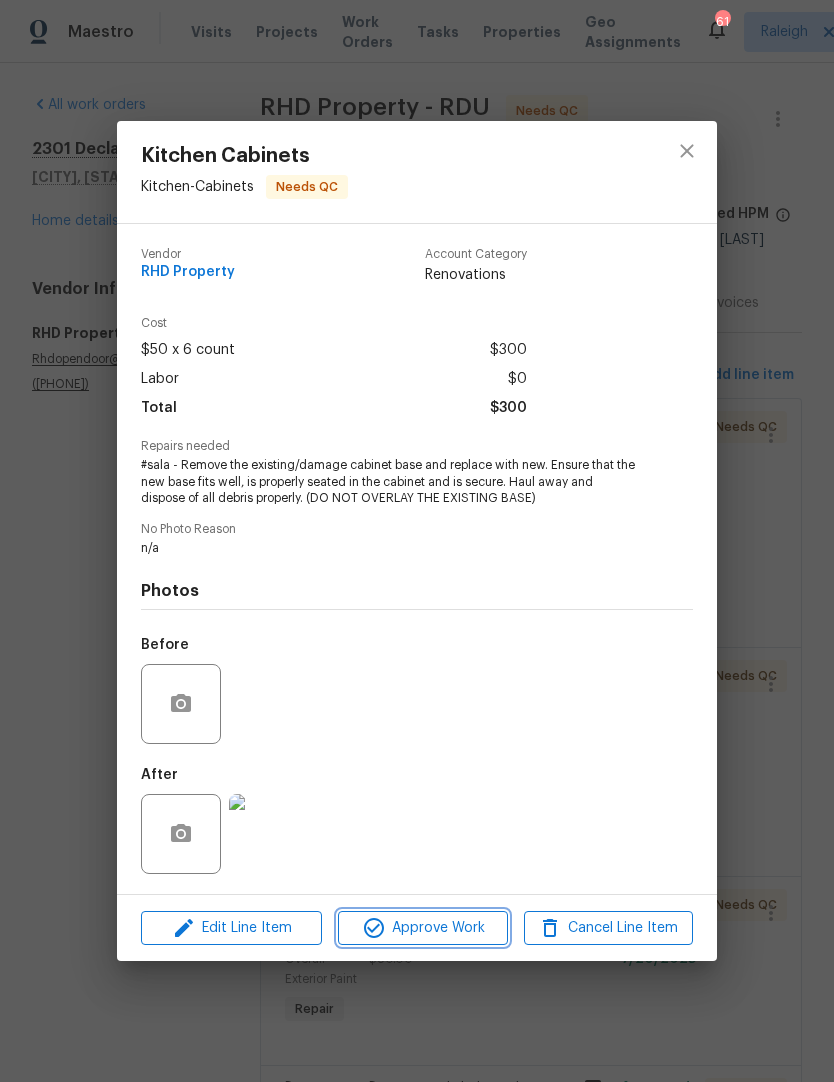 click on "Approve Work" at bounding box center [422, 928] 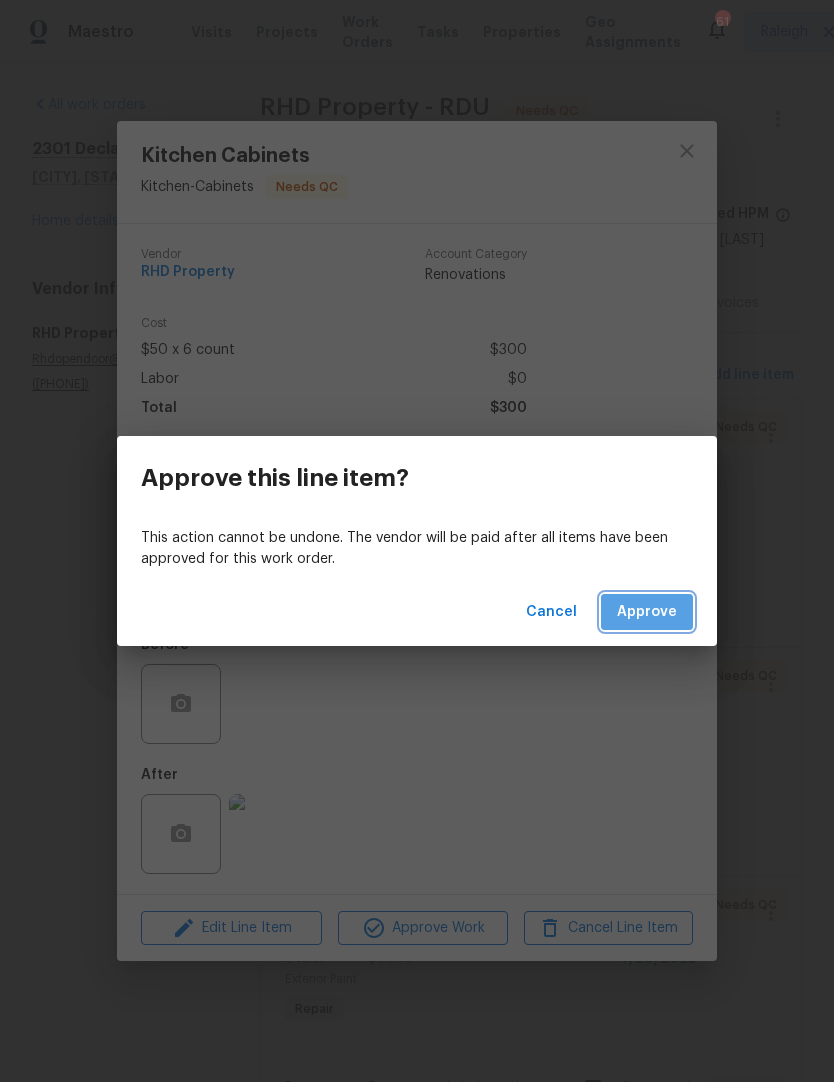 click on "Approve" at bounding box center (647, 612) 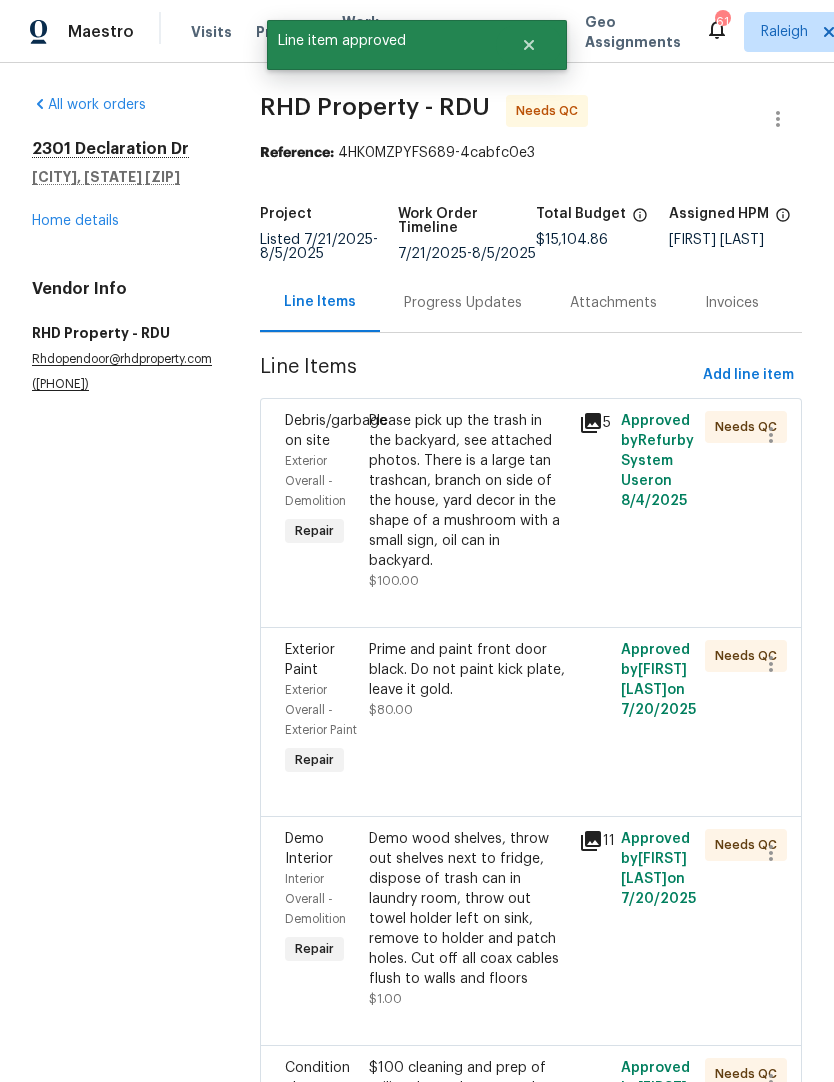 click on "Please pick up the trash in the backyard, see attached photos. There is a large tan trashcan, branch on side of the house, yard decor in the shape of a mushroom with a small sign, oil can in backyard." at bounding box center [468, 491] 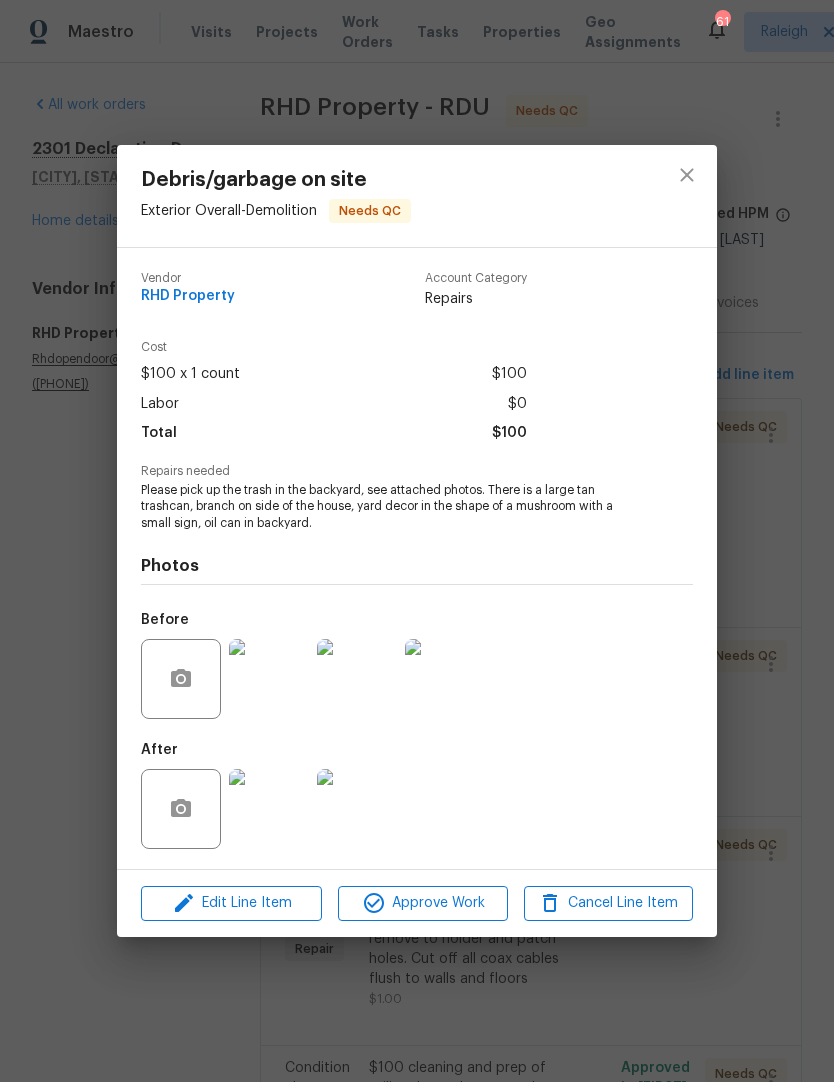 click at bounding box center (357, 809) 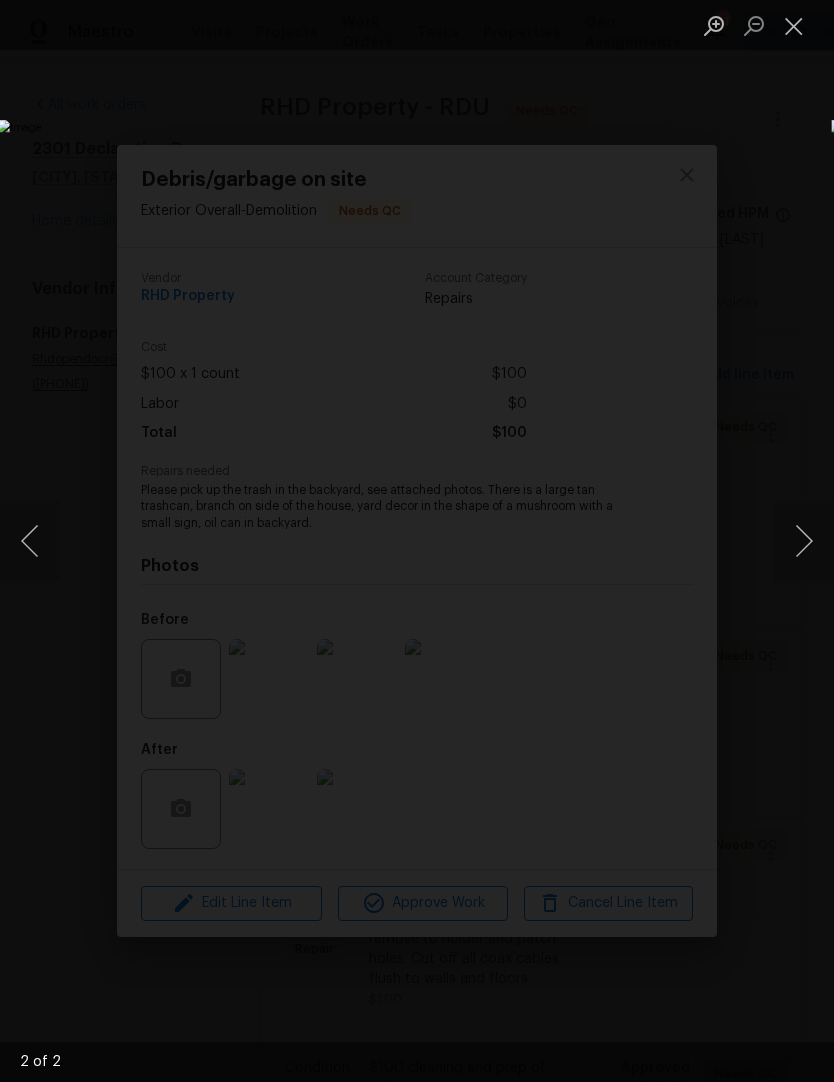 click at bounding box center [804, 541] 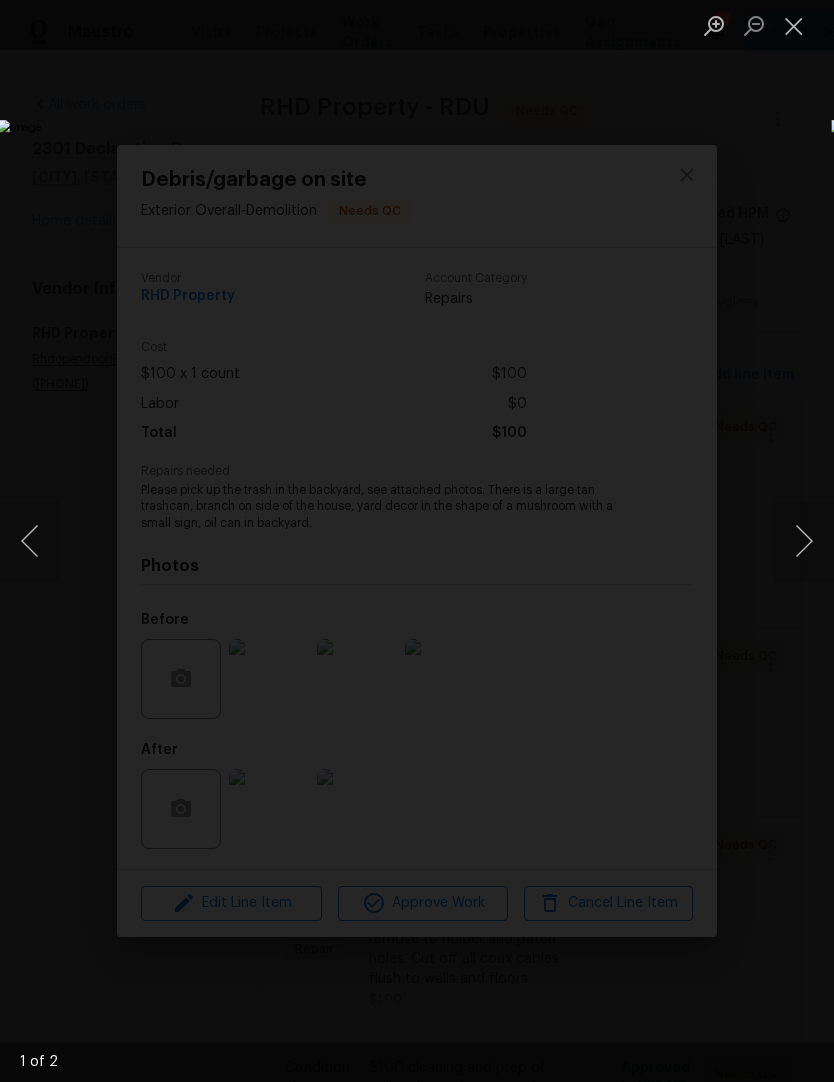 click at bounding box center [794, 25] 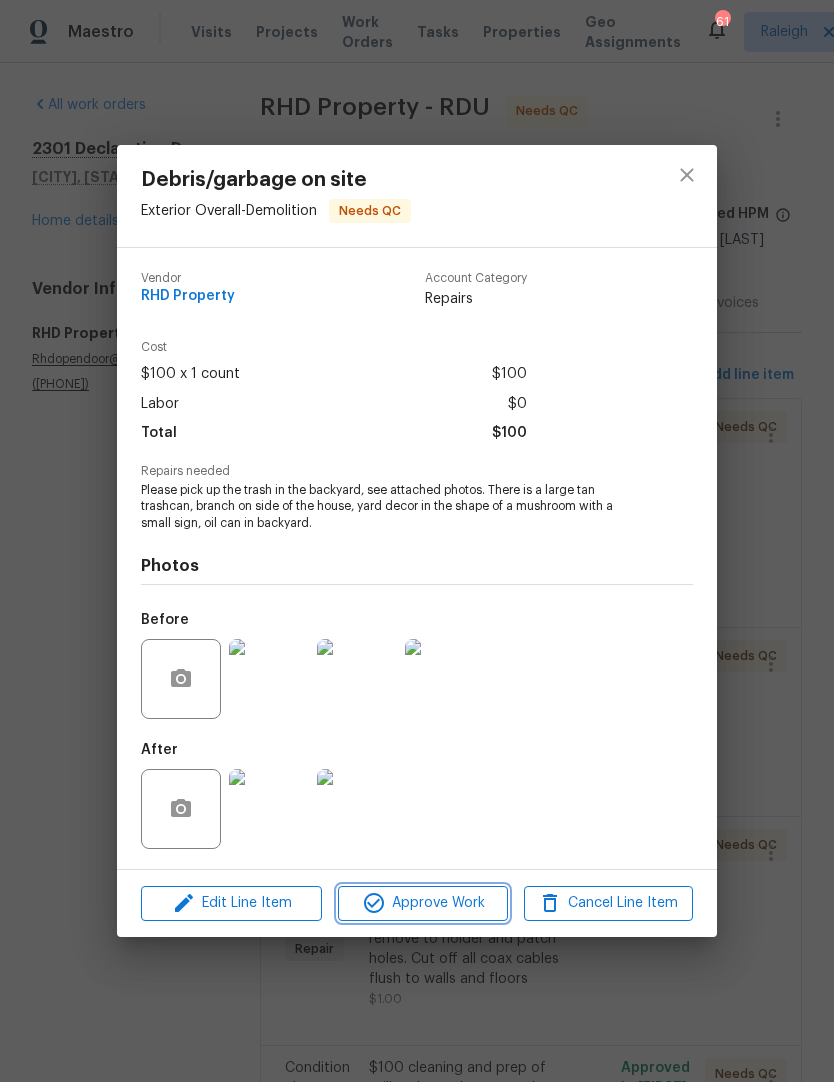 click on "Approve Work" at bounding box center (422, 903) 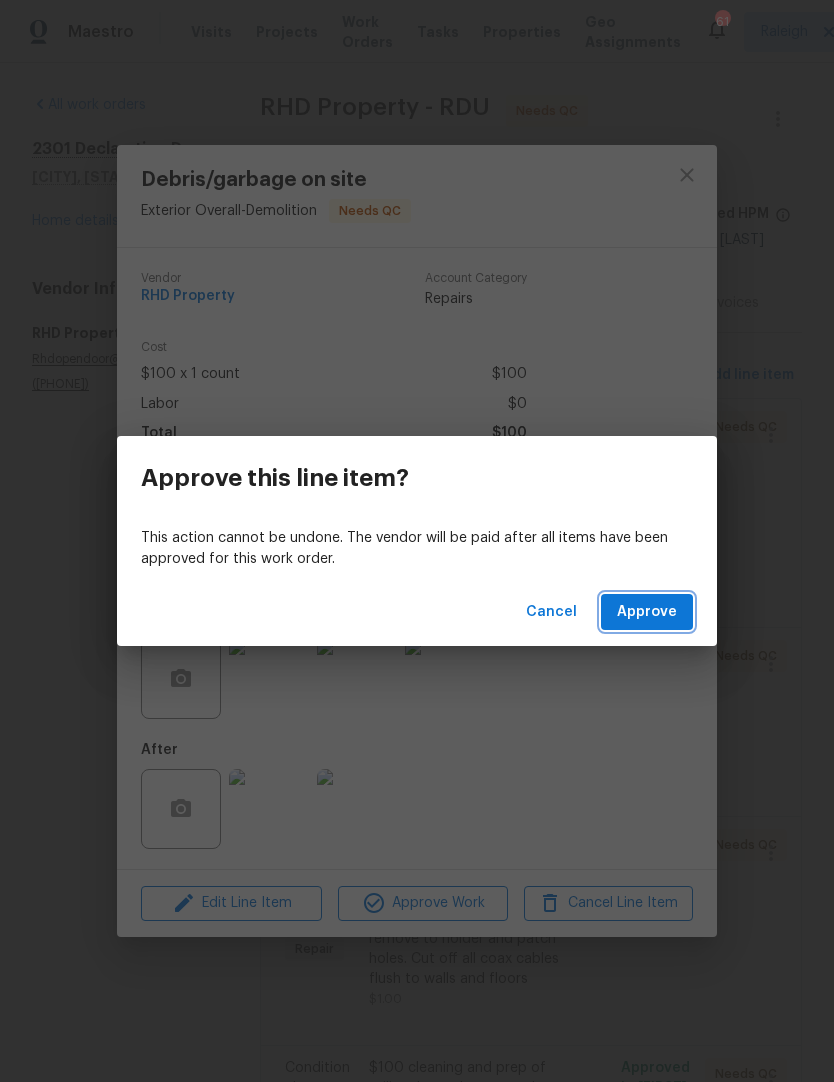 click on "Approve" at bounding box center (647, 612) 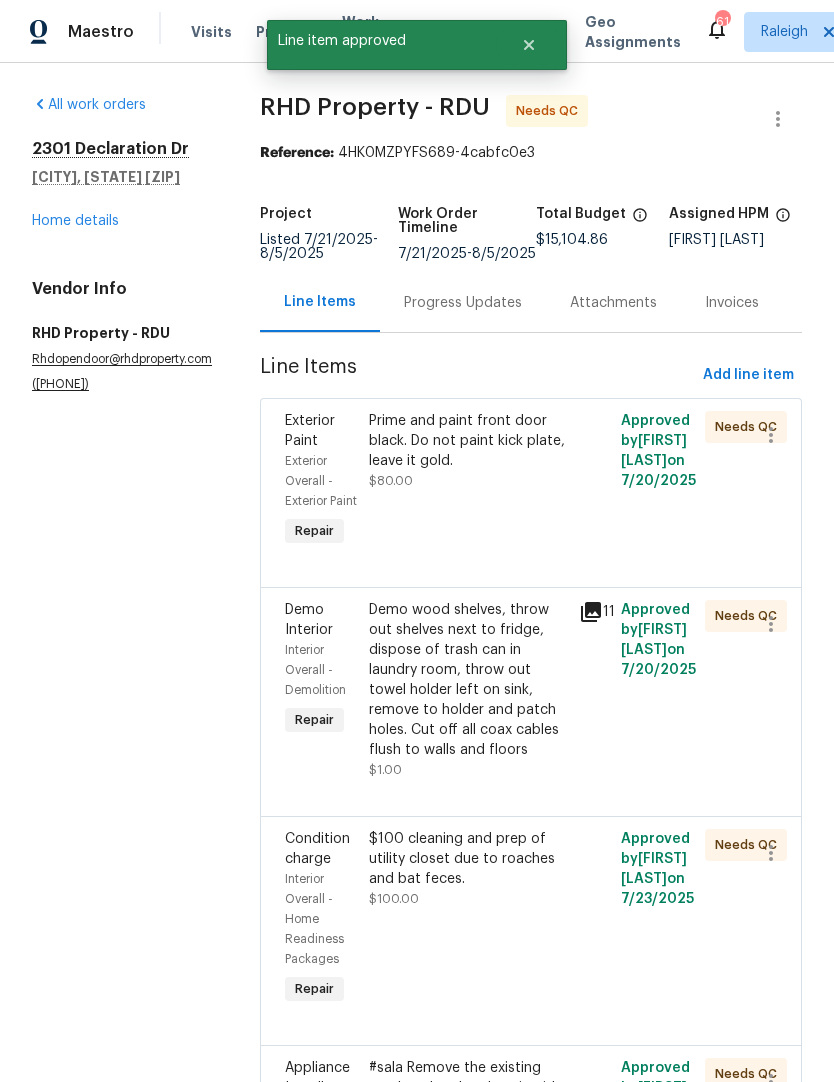 click on "Prime and paint front door black. Do not paint kick plate, leave it gold." at bounding box center (468, 441) 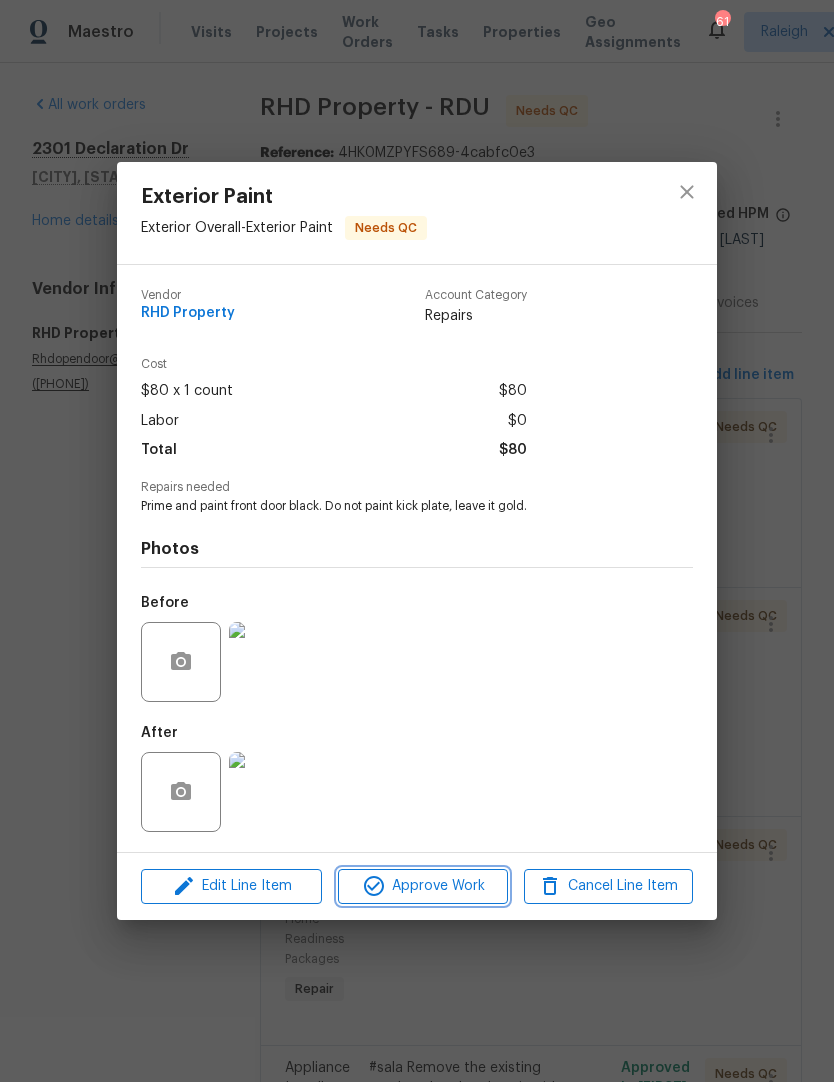click on "Approve Work" at bounding box center (422, 886) 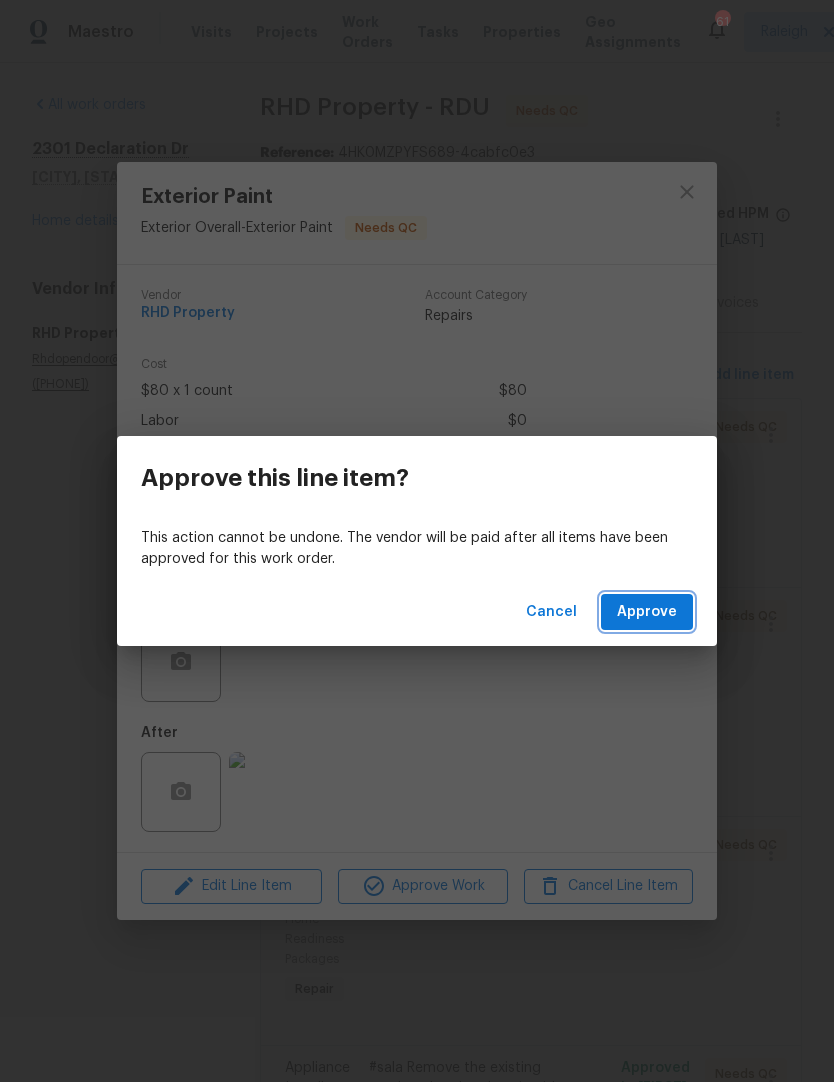 click on "Approve" at bounding box center (647, 612) 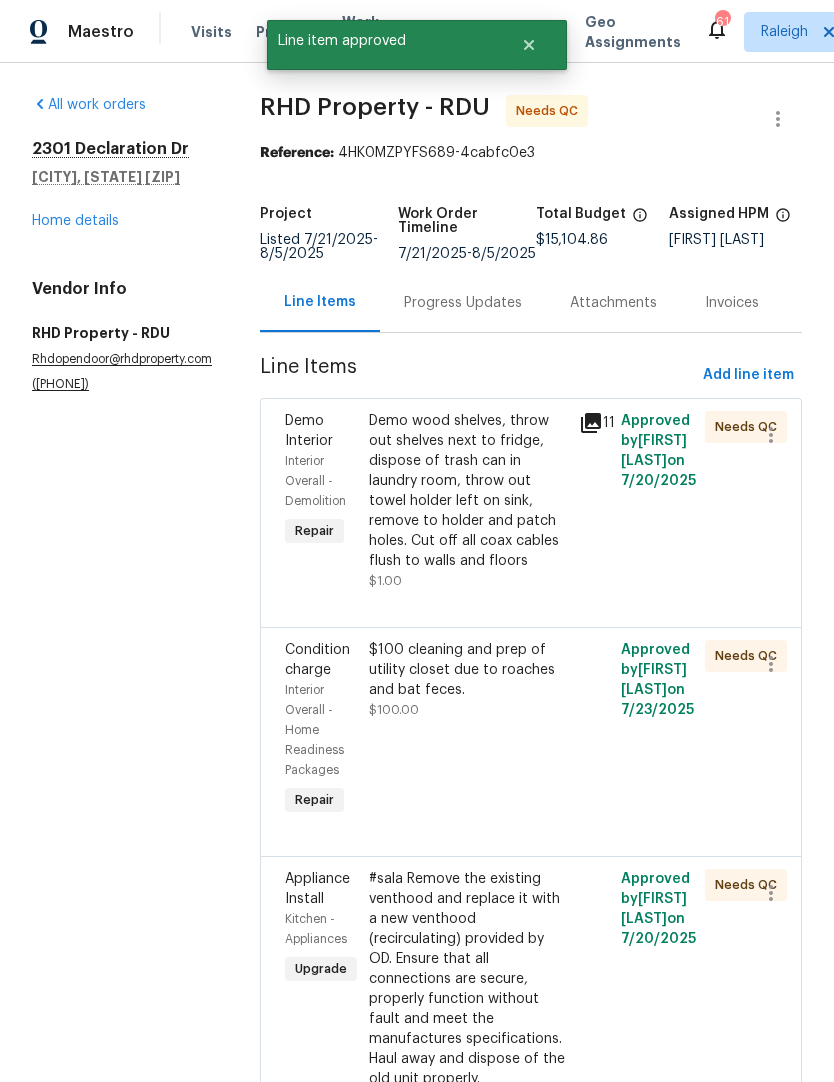 click on "Demo wood shelves, throw out shelves next to fridge, dispose of trash can in laundry room, throw out towel holder left on sink, remove to holder and patch holes. Cut off all coax cables flush to walls and floors" at bounding box center [468, 491] 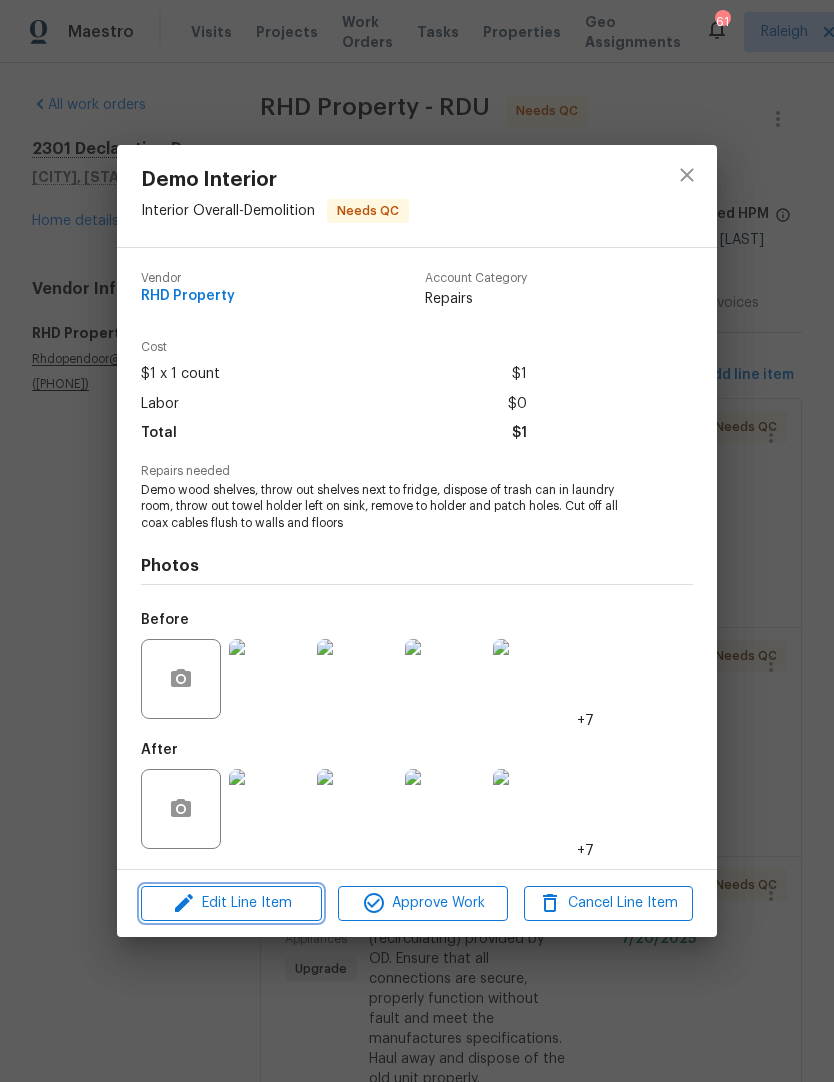 click on "Edit Line Item" at bounding box center [231, 903] 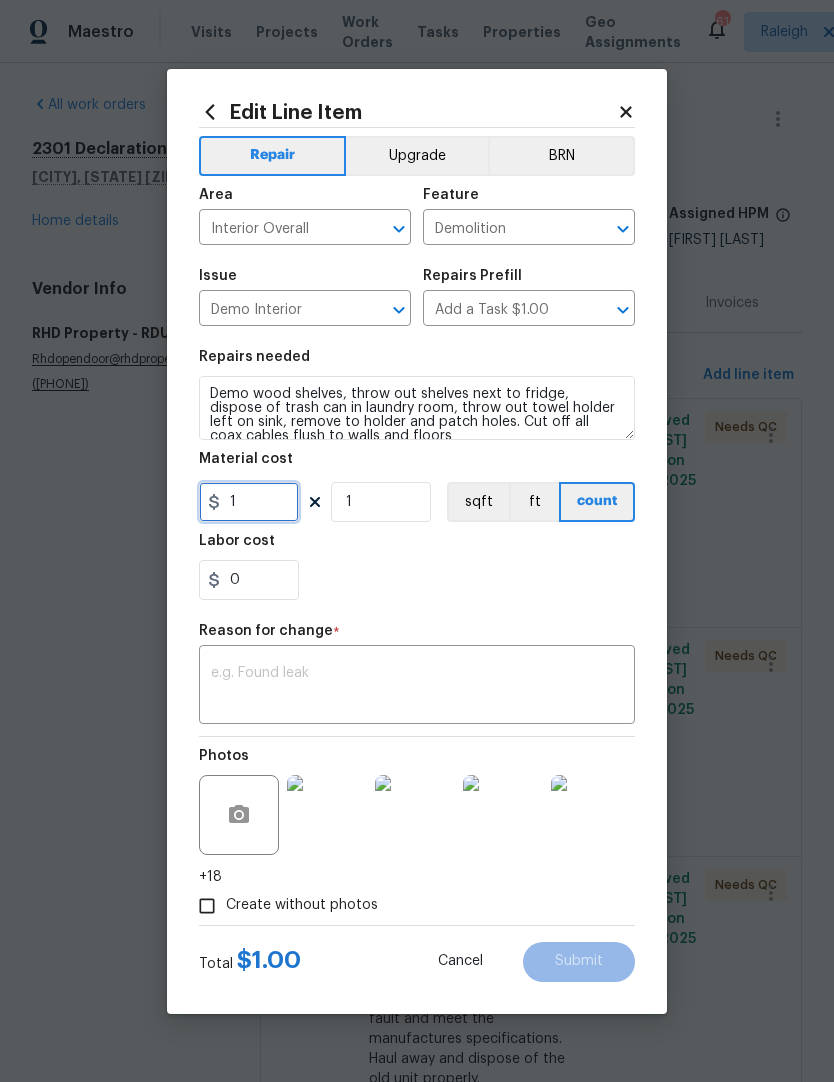 click on "1" at bounding box center (249, 502) 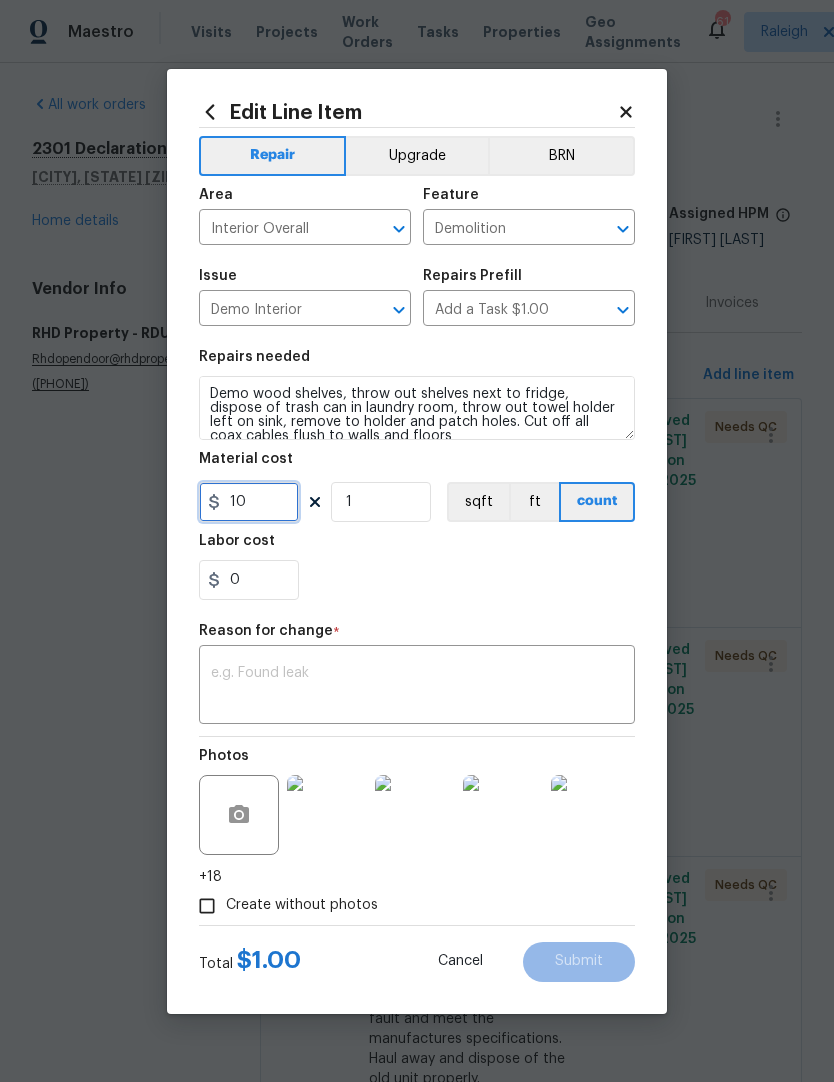 type on "10" 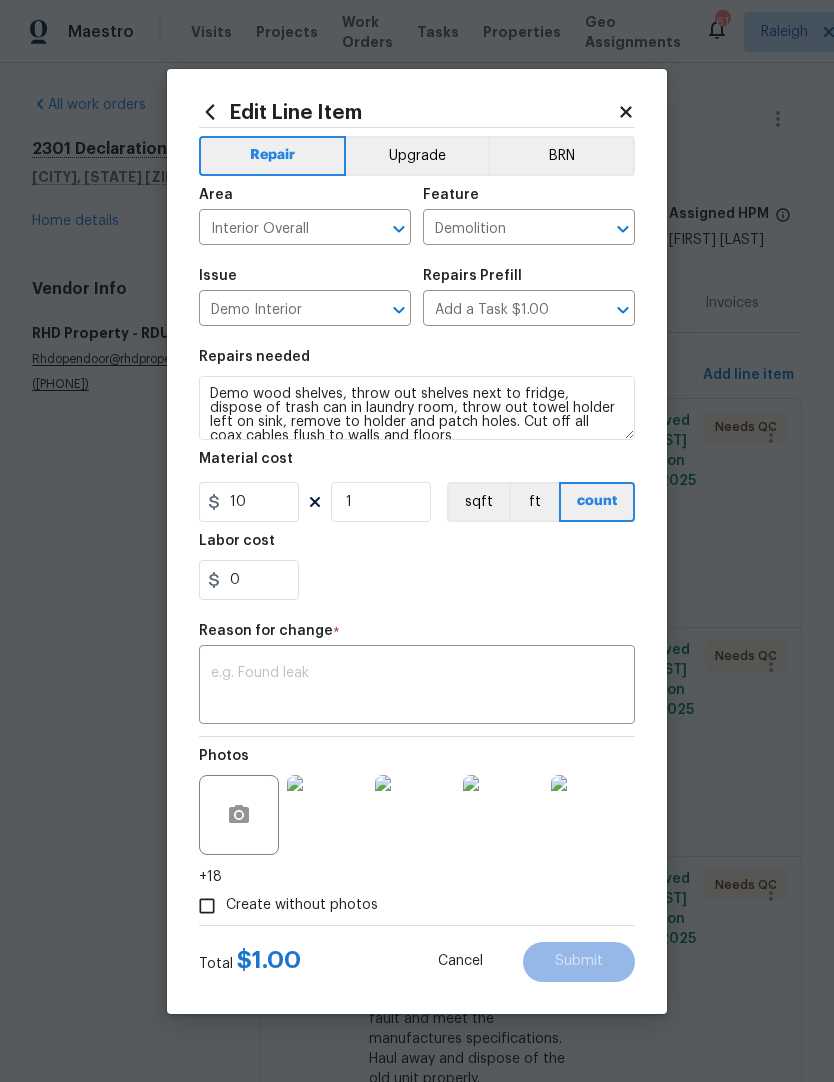 click on "0" at bounding box center (417, 580) 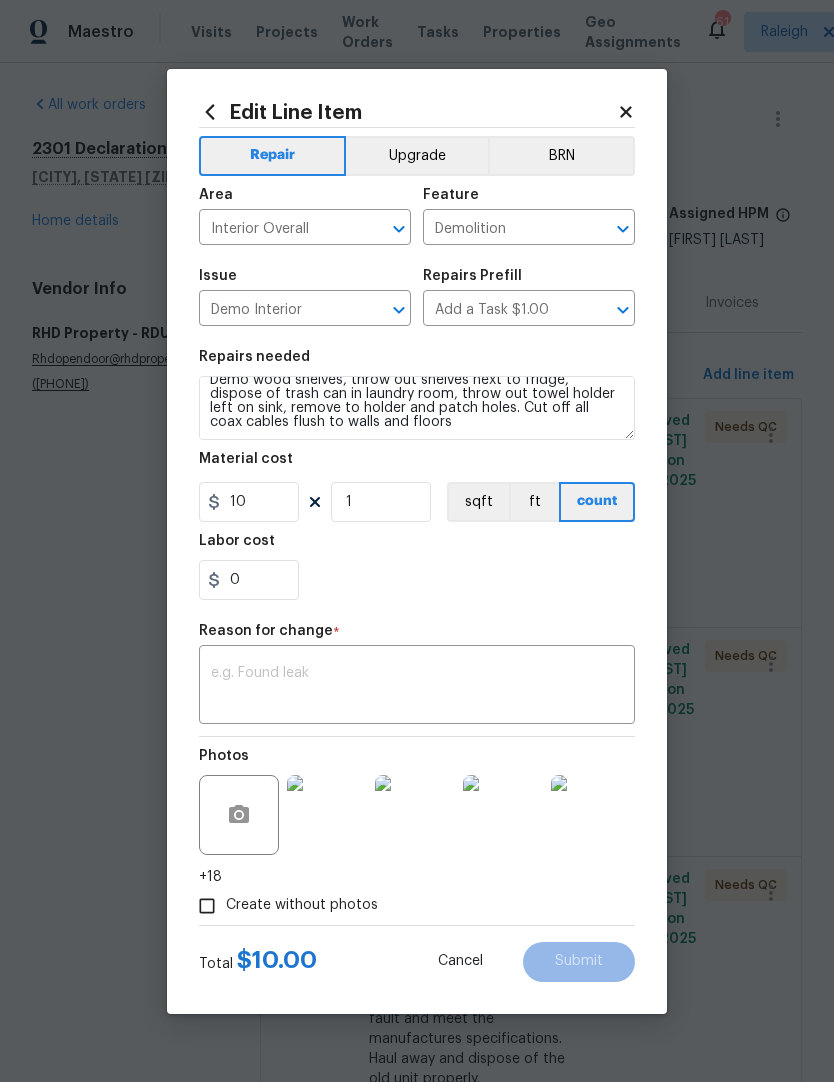 scroll, scrollTop: 14, scrollLeft: 0, axis: vertical 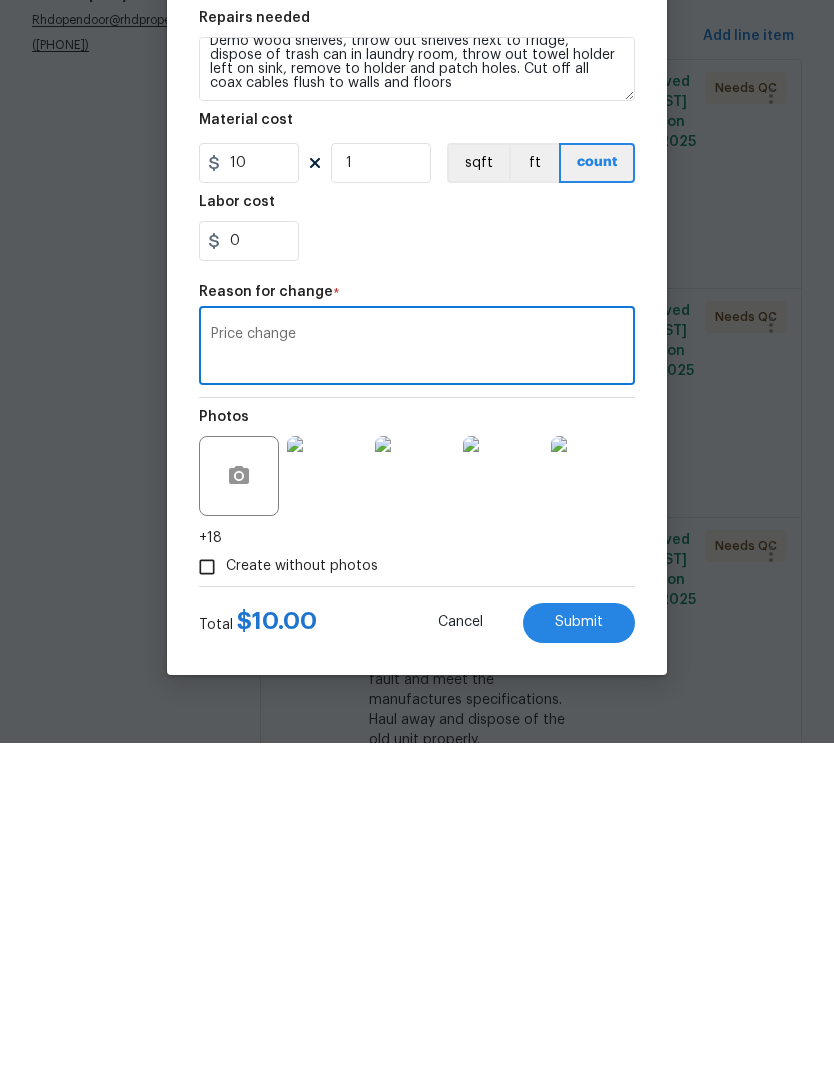 type on "Price change" 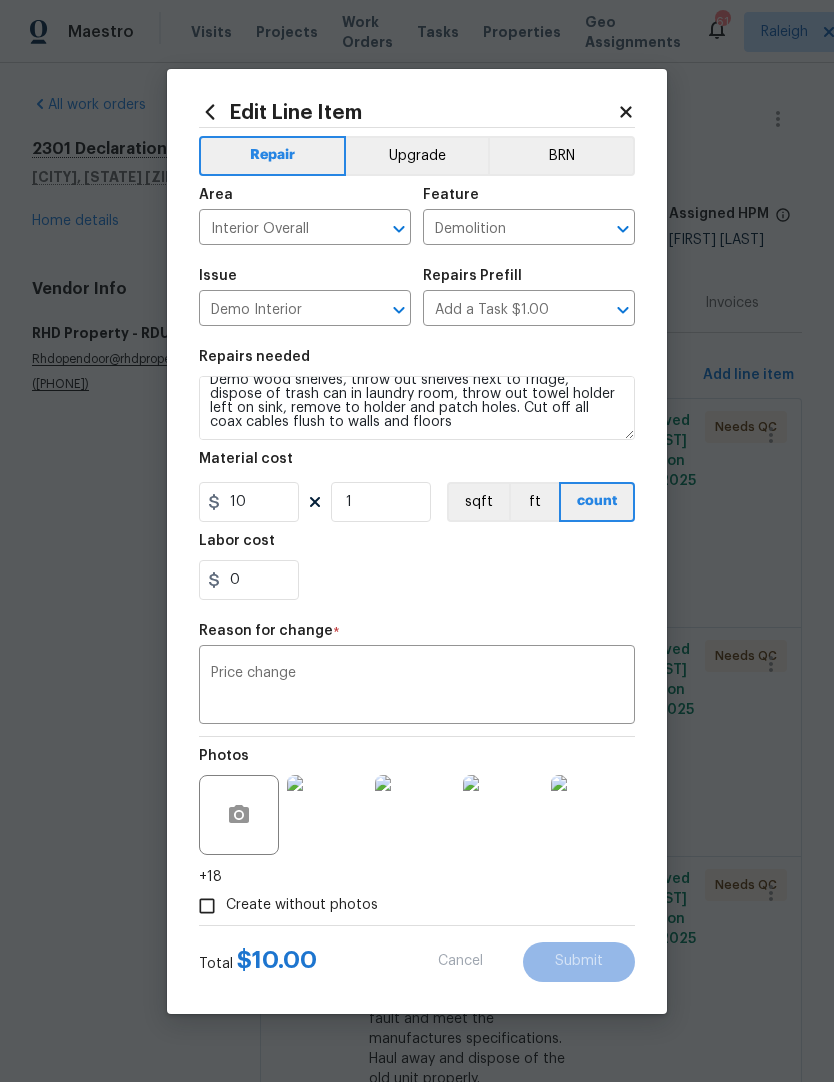 type on "1" 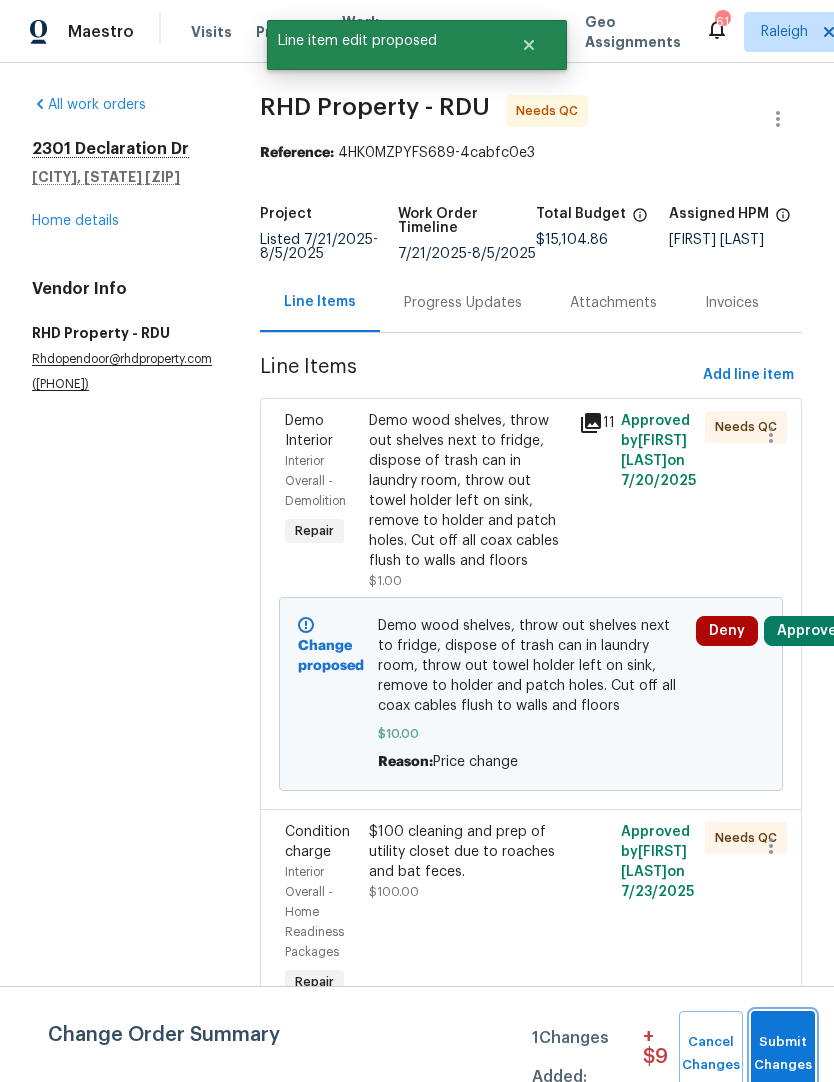 click on "Submit Changes" at bounding box center (783, 1054) 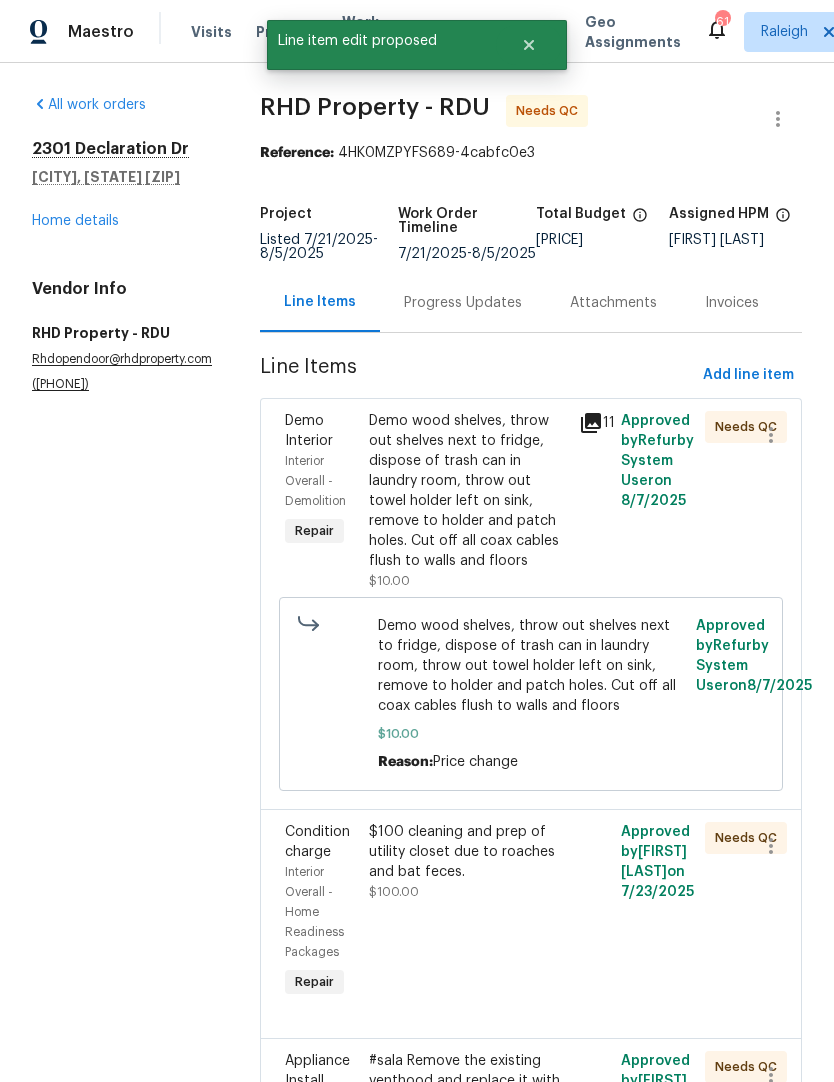 click on "All work orders 2301 Declaration Dr Raleigh, NC 27615 Home details Vendor Info RHD Property - RDU Rhdopendoor@rhdproperty.com (919) 424-7516 RHD Property - RDU Needs QC Reference:   4HK0MZPYFS689-4cabfc0e3 Project Listed   7/21/2025  -  8/5/2025 Work Order Timeline 7/21/2025  -  8/5/2025 Total Budget $15,113.86 Assigned HPM Joseph White Line Items Progress Updates Attachments Invoices Line Items Add line item Demo Interior Interior Overall - Demolition Repair Demo wood shelves, throw out shelves next to fridge, dispose of trash can in laundry room, throw out towel holder left on sink, remove to holder and patch holes. Cut off all coax cables flush to walls and floors $10.00   11 Approved by  Refurby System User  on   8/7/2025 Needs QC Demo wood shelves, throw out shelves next to fridge, dispose of trash can in laundry room, throw out towel holder left on sink, remove to holder and patch holes. Cut off all coax cables flush to walls and floors $10.00 Reason:  Price change Approved by  Refurby System User  on" at bounding box center (417, 5387) 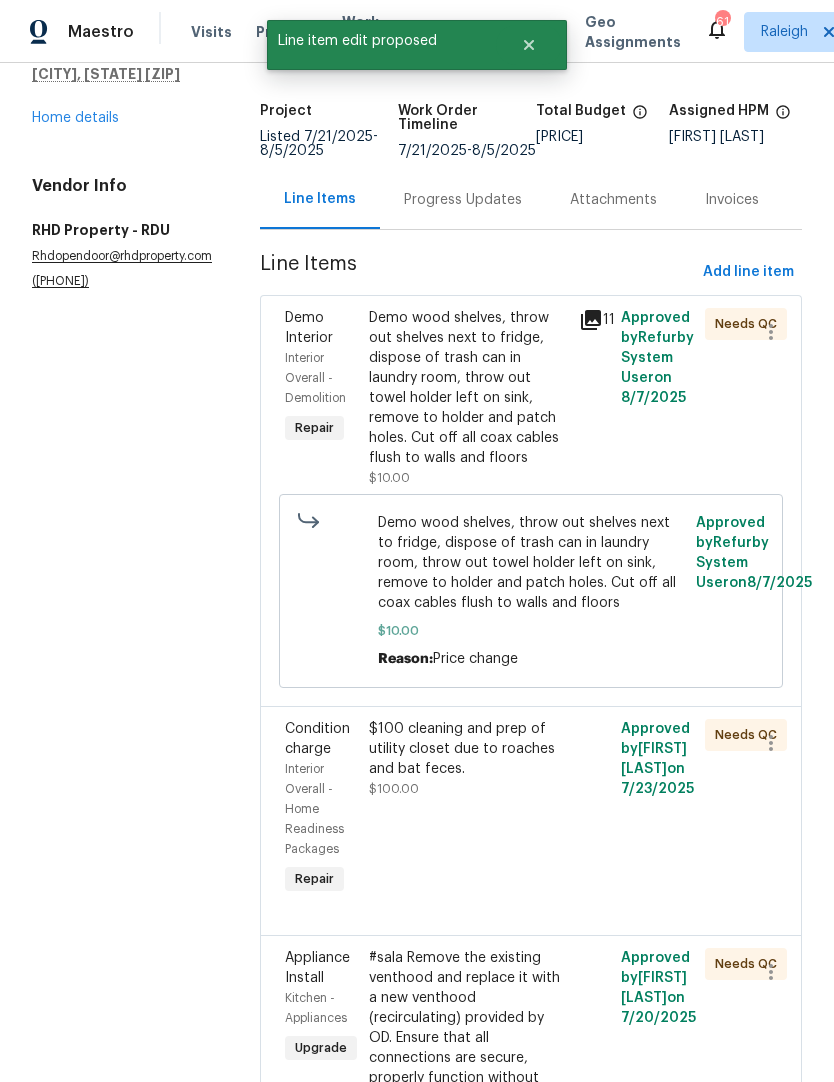 scroll, scrollTop: 102, scrollLeft: 0, axis: vertical 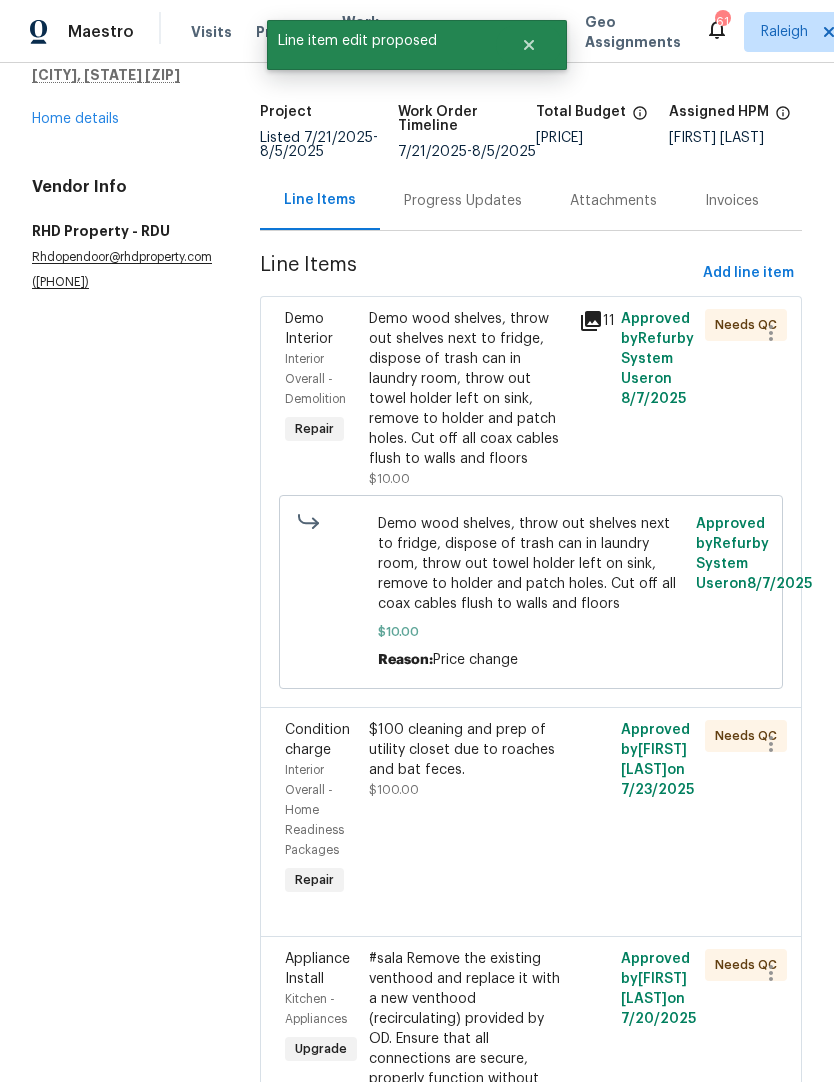 click on "Demo wood shelves, throw out shelves next to fridge, dispose of trash can in laundry room, throw out towel holder left on sink, remove to holder and patch holes. Cut off all coax cables flush to walls and floors" at bounding box center (468, 389) 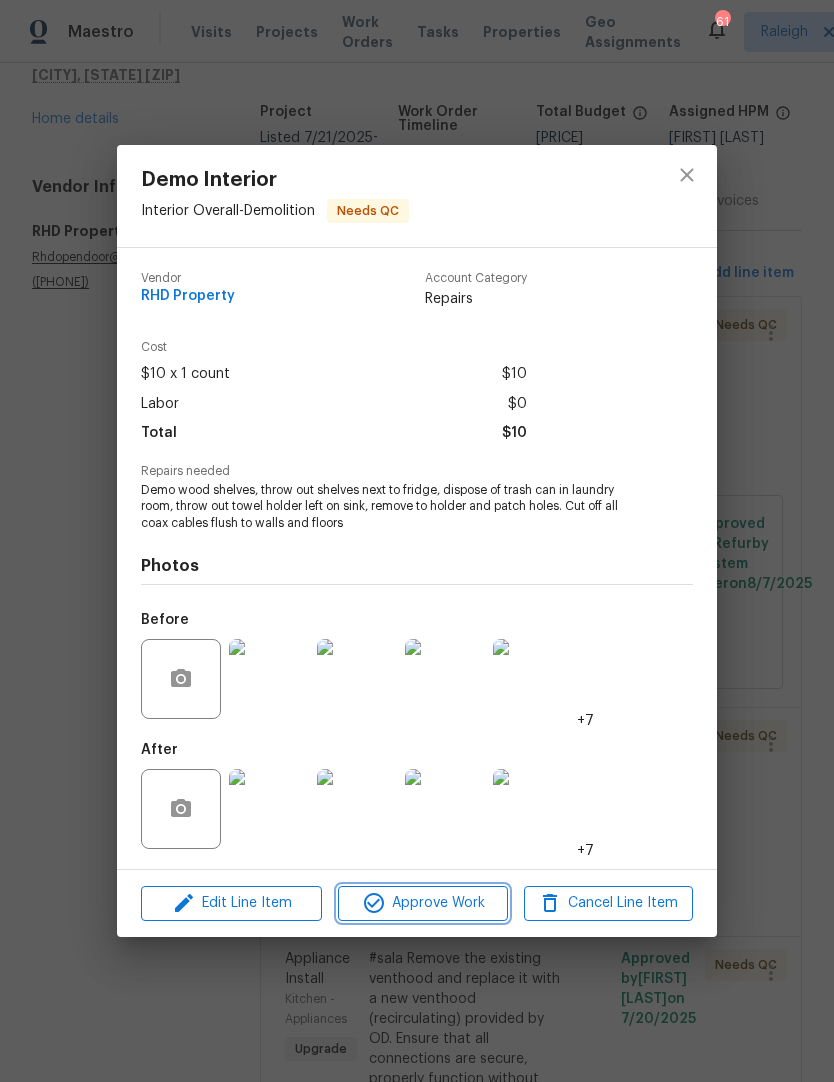 click on "Approve Work" at bounding box center [422, 903] 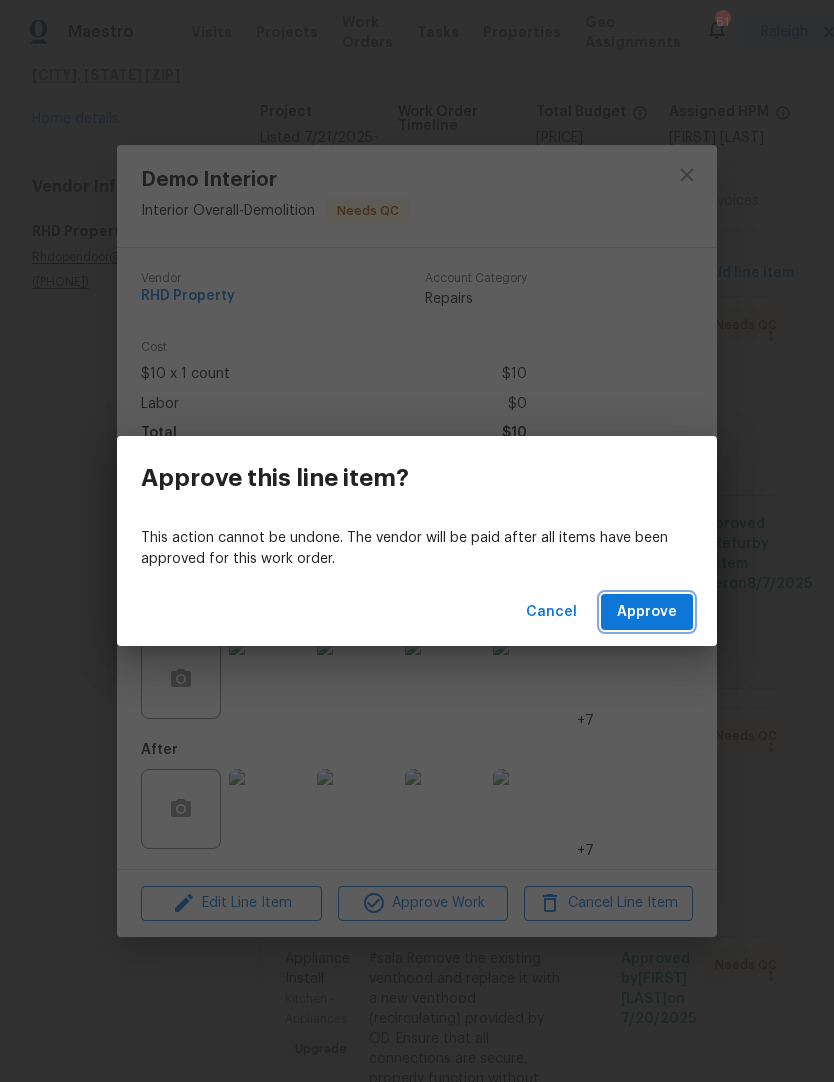 click on "Approve" at bounding box center [647, 612] 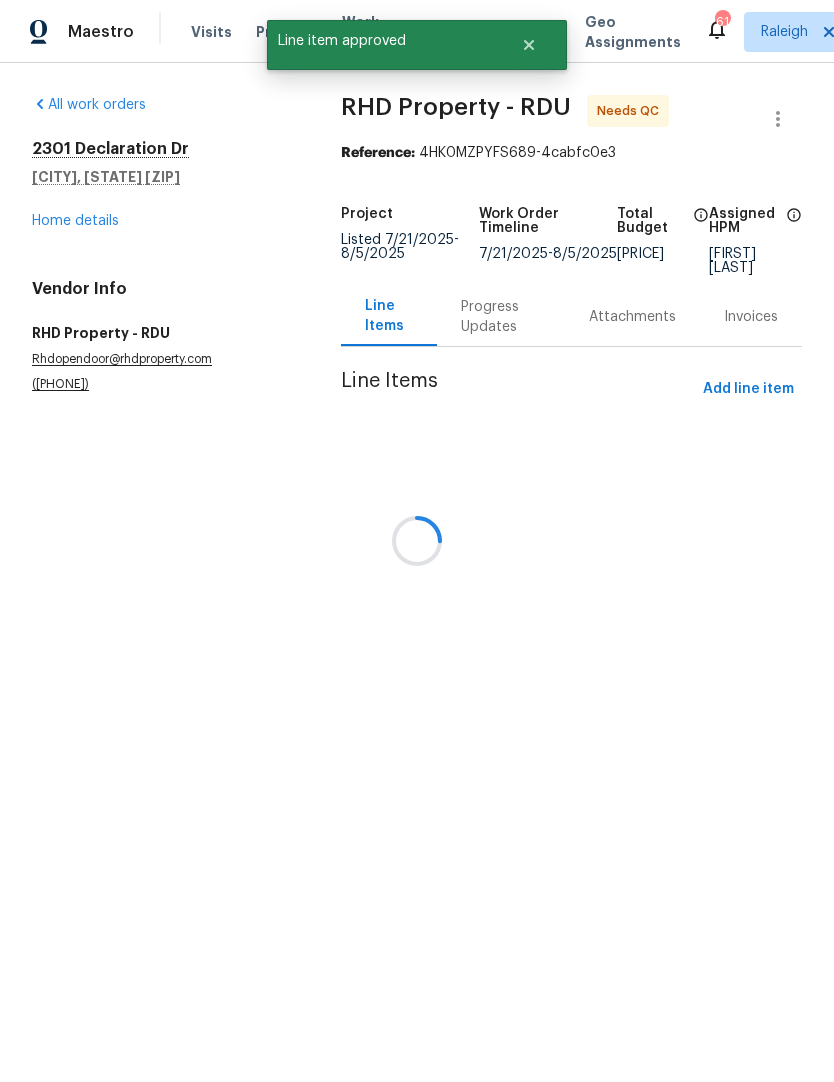 scroll, scrollTop: 0, scrollLeft: 0, axis: both 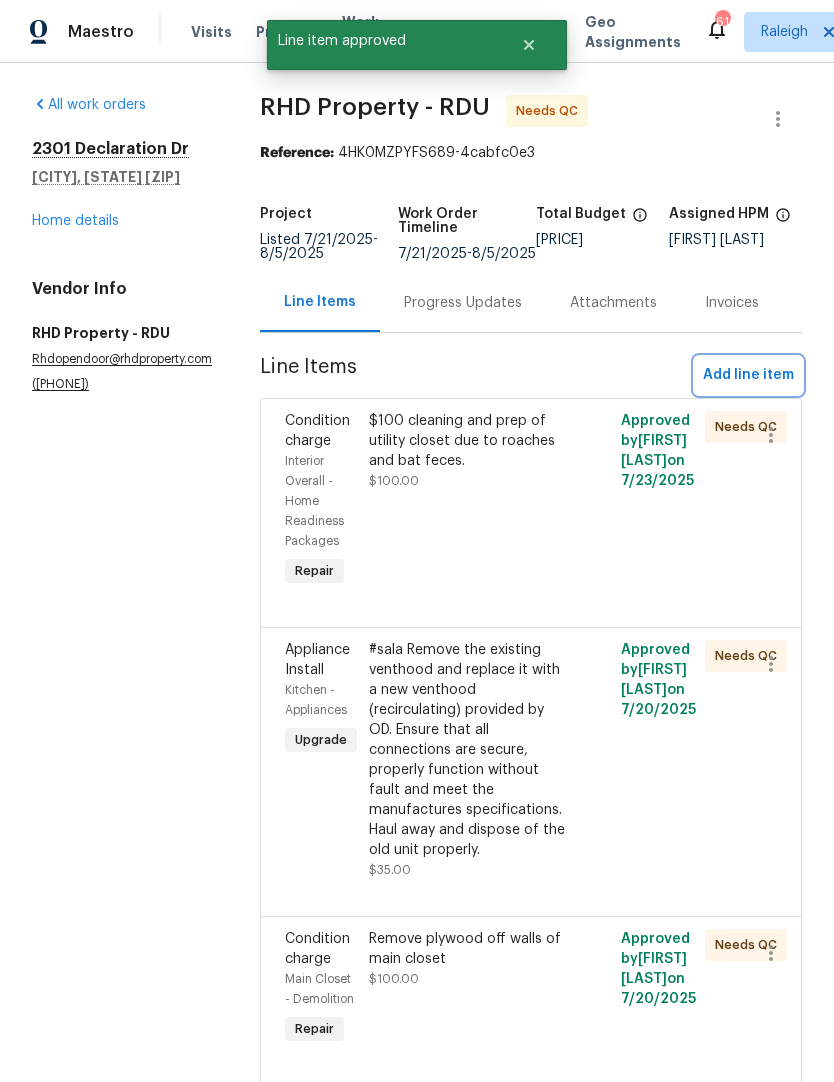click on "Add line item" at bounding box center [748, 375] 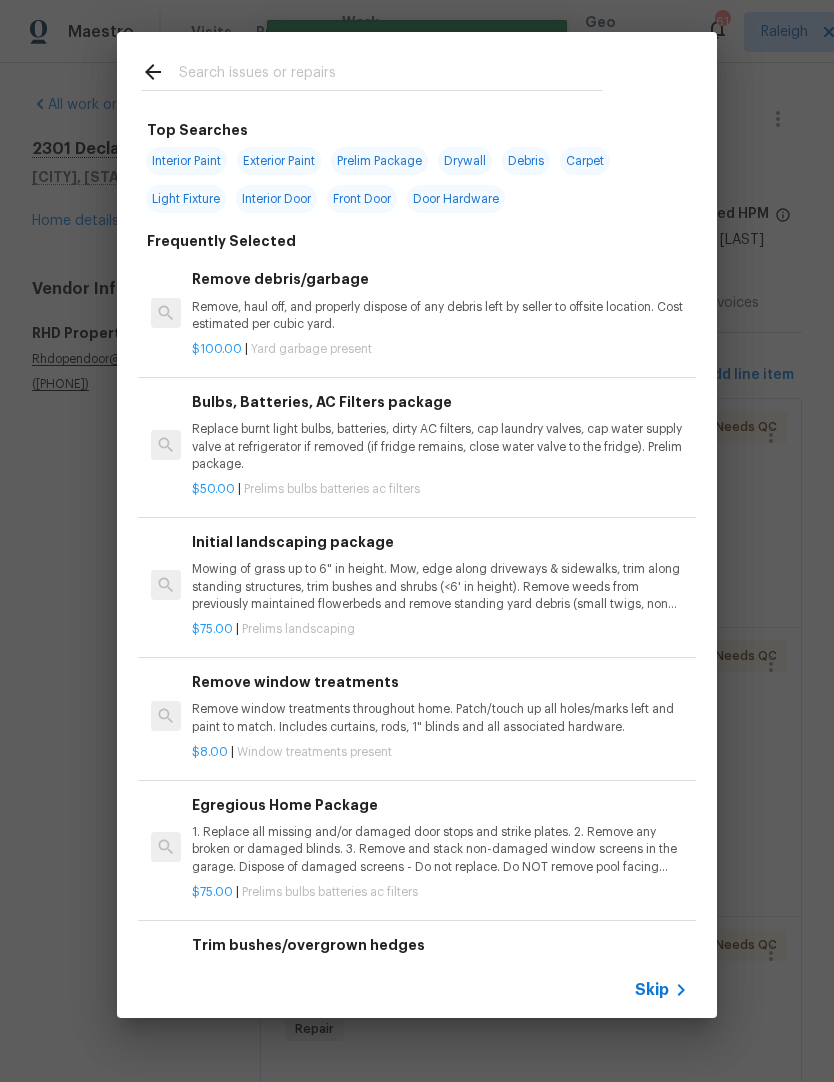 click at bounding box center (372, 71) 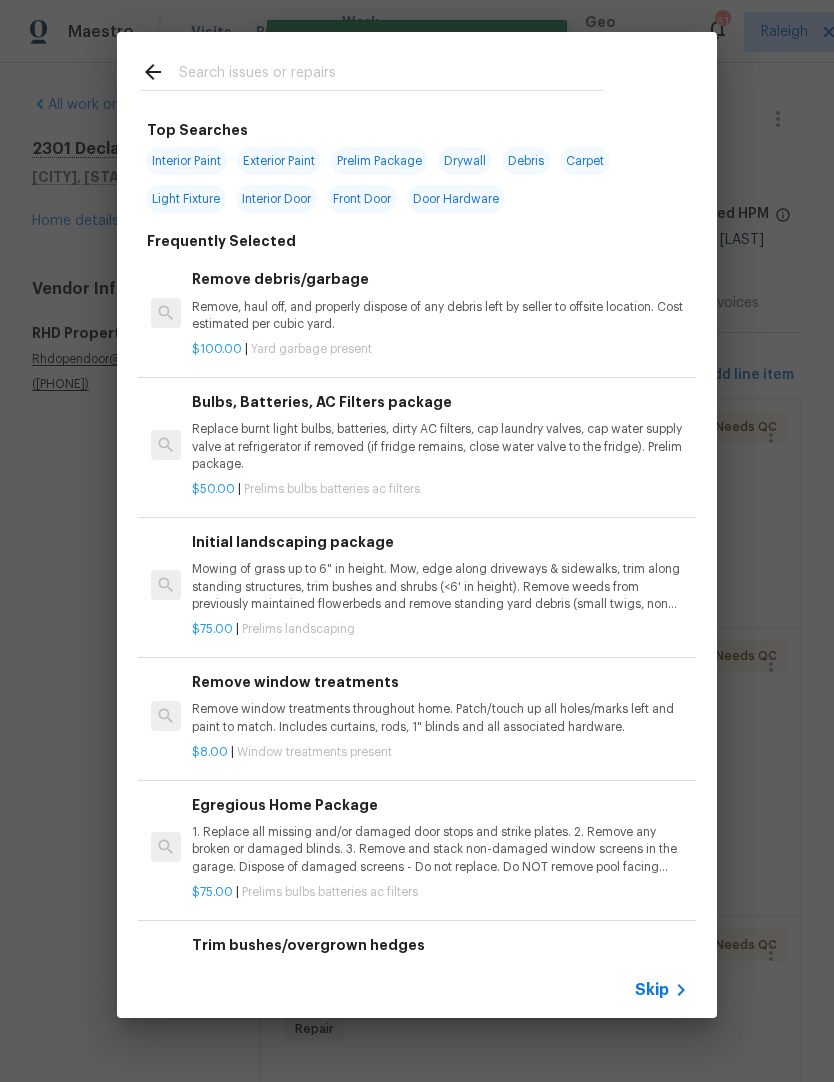 click at bounding box center [391, 75] 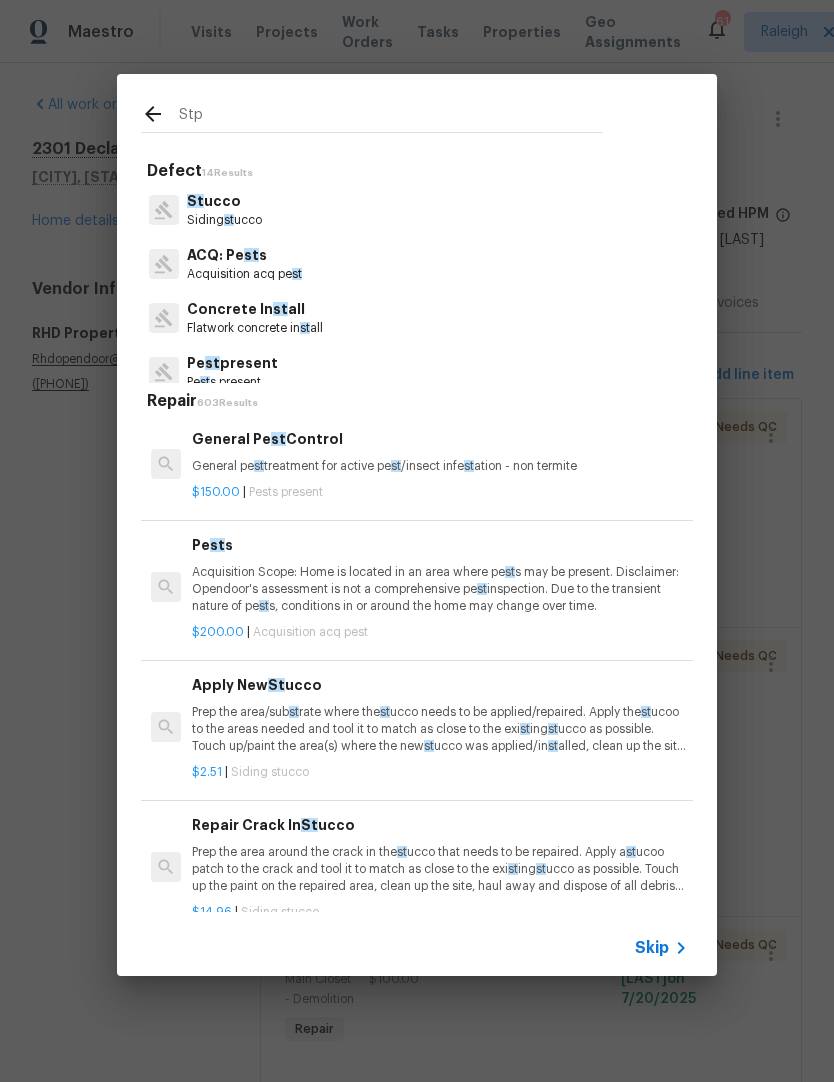 type on "Stpp" 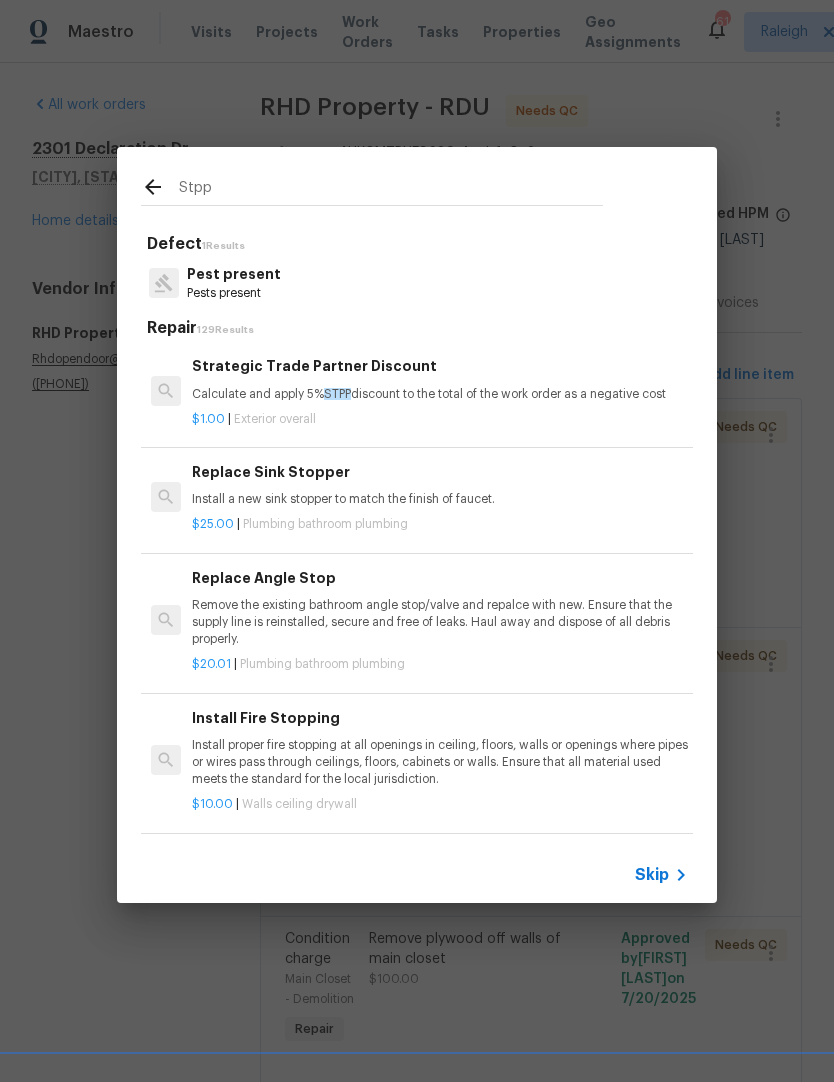 click on "Strategic Trade Partner Discount" at bounding box center (440, 366) 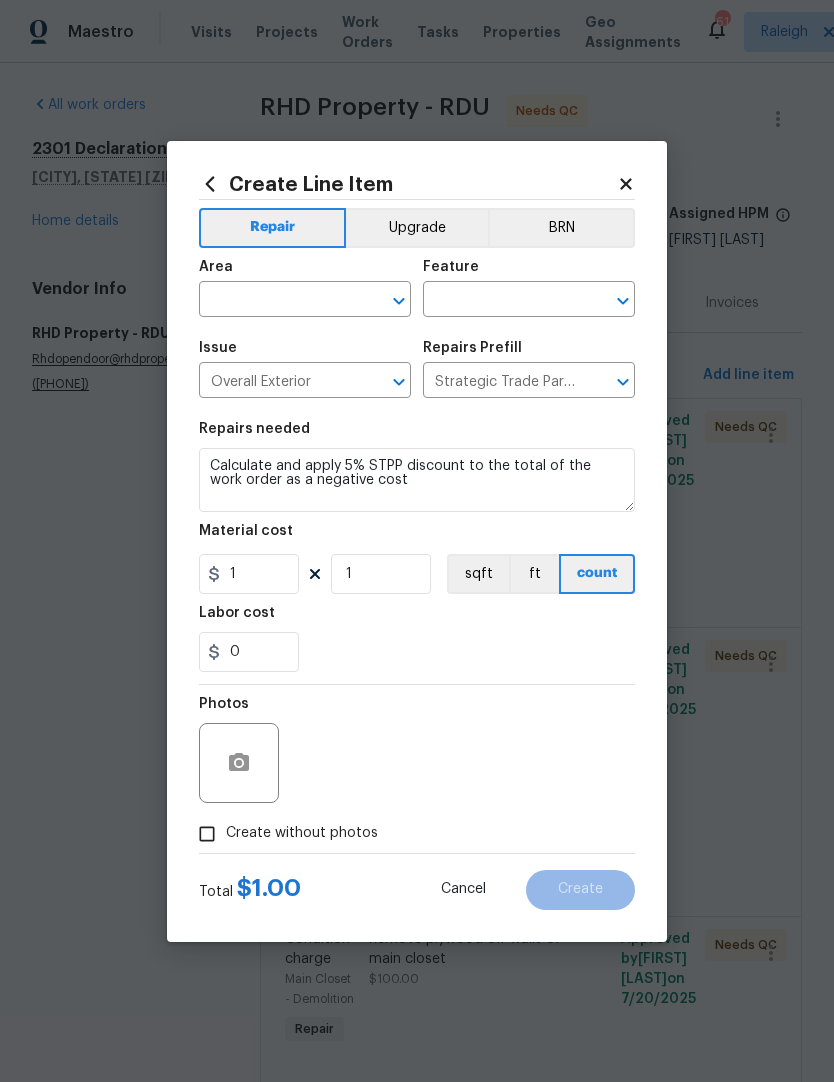 click at bounding box center (277, 301) 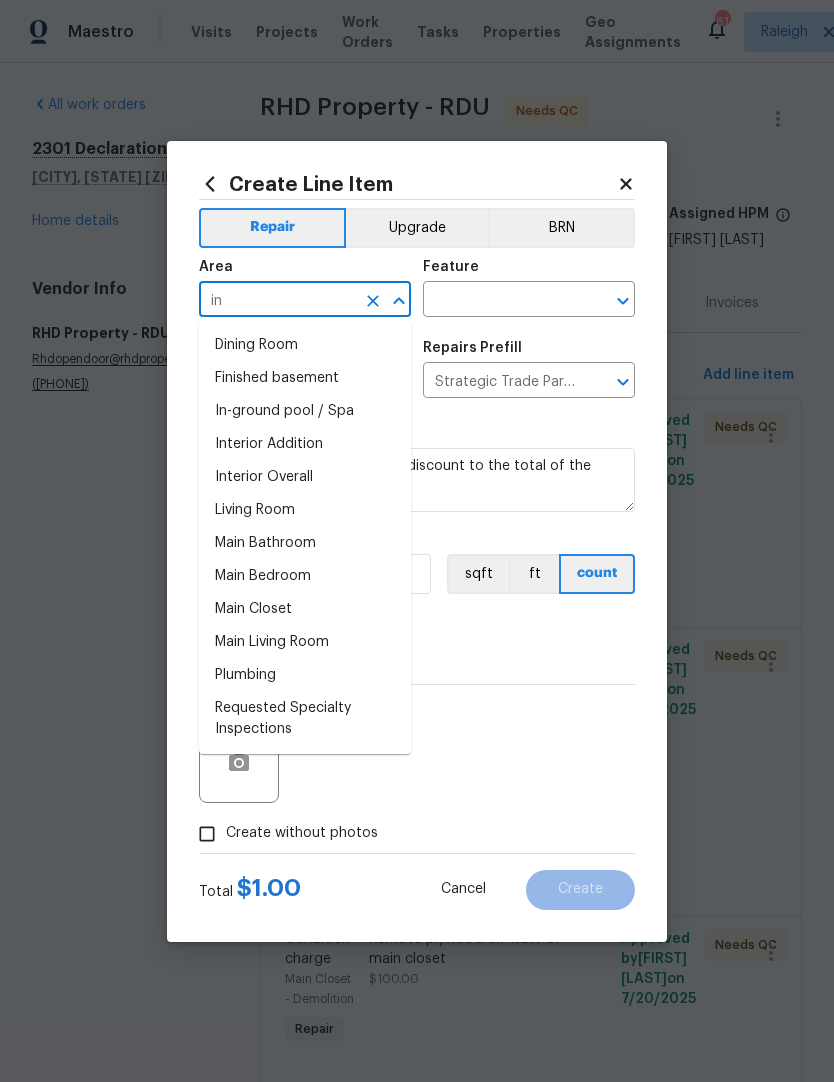 click on "Interior Overall" at bounding box center [305, 477] 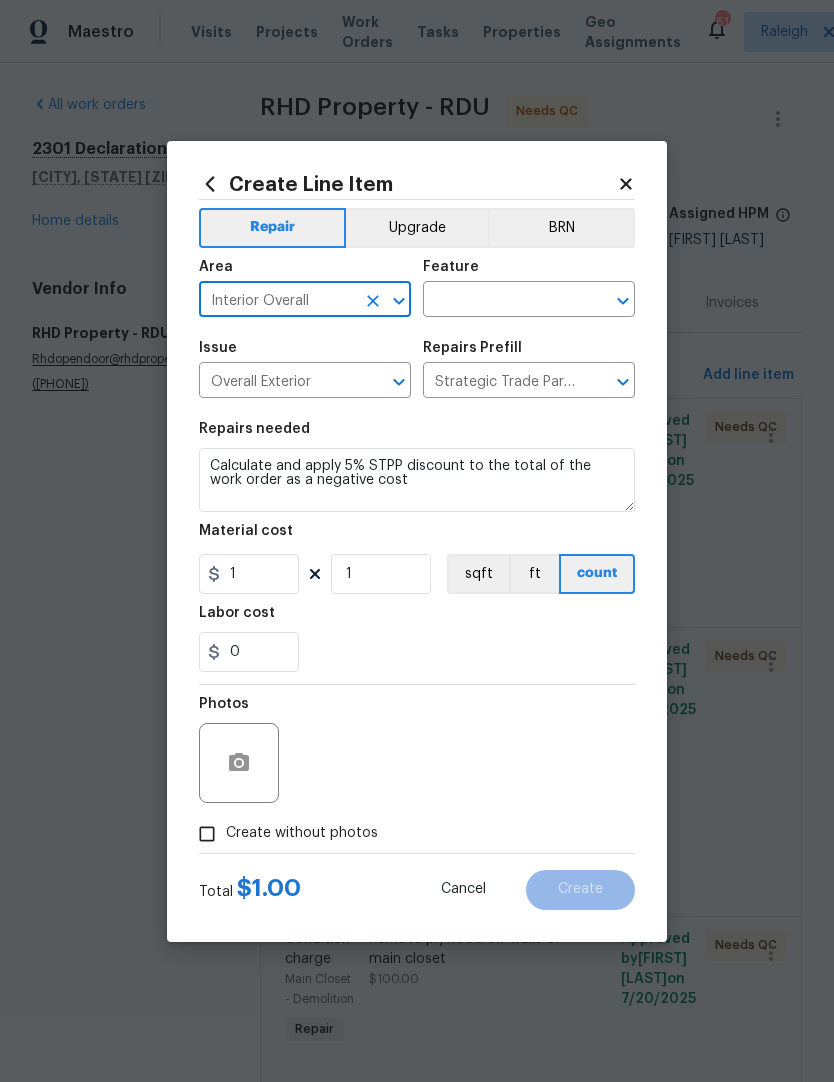 click at bounding box center (501, 301) 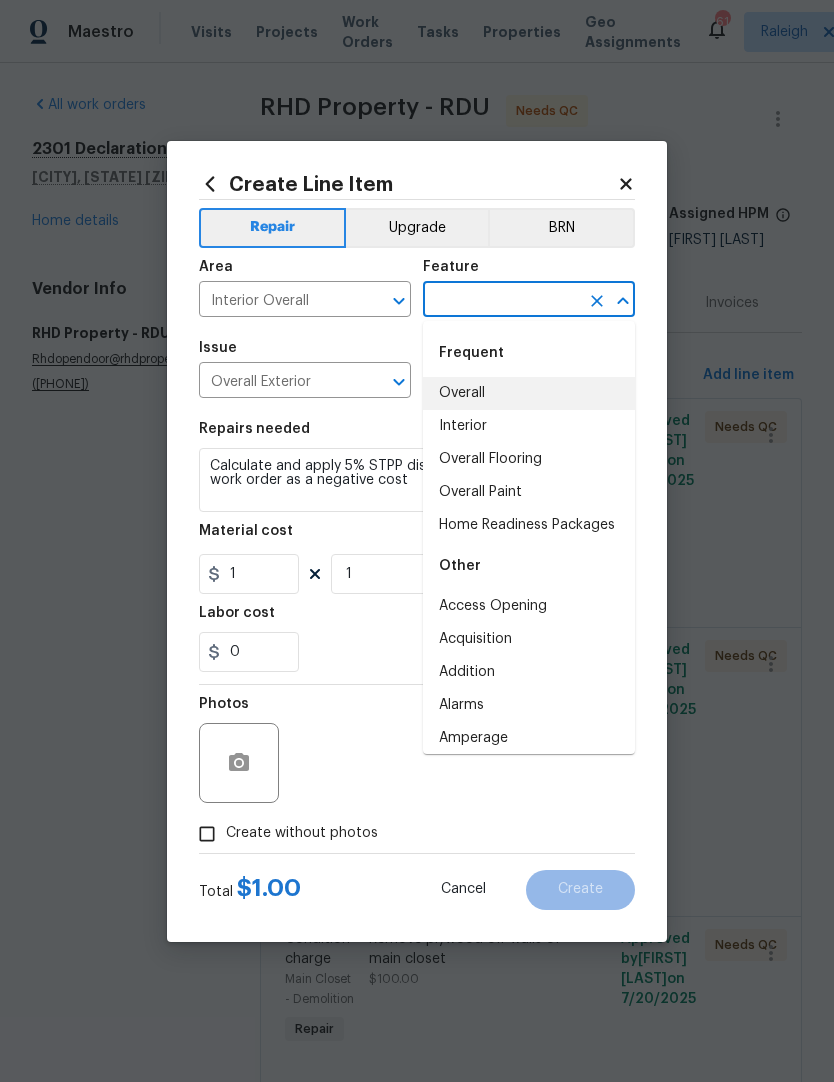 click on "Overall" at bounding box center (529, 393) 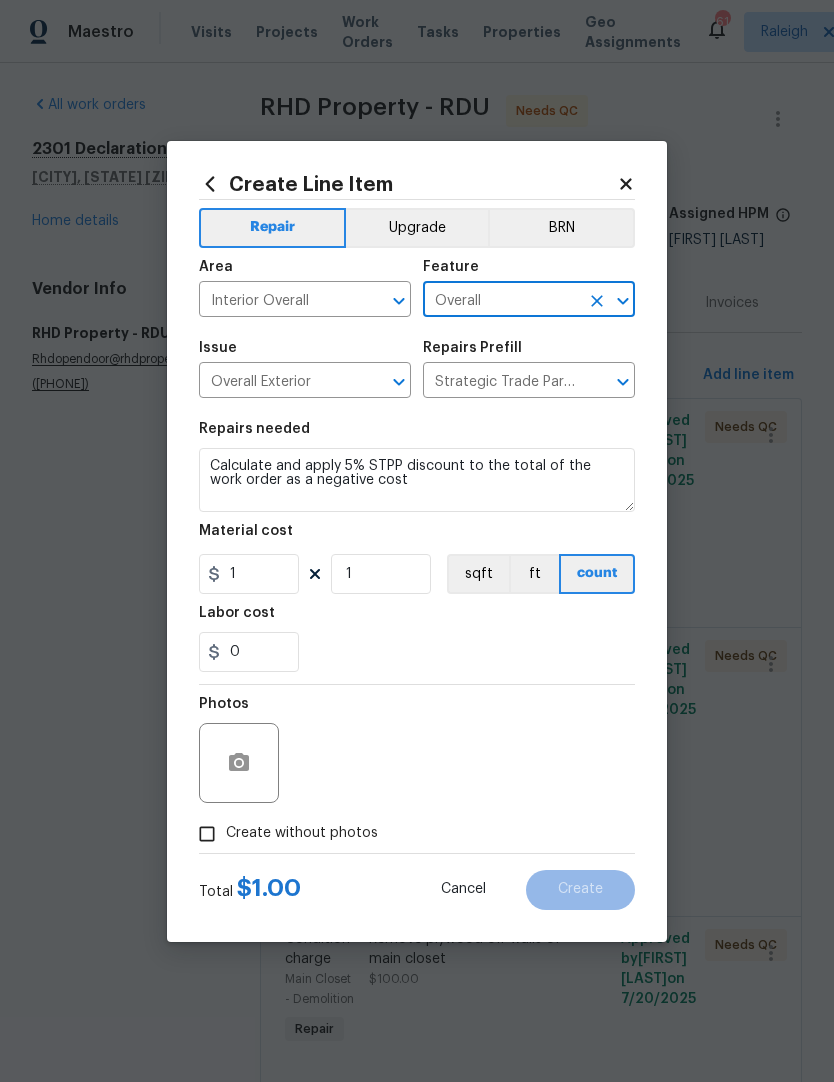 click on "Repairs needed" at bounding box center [417, 435] 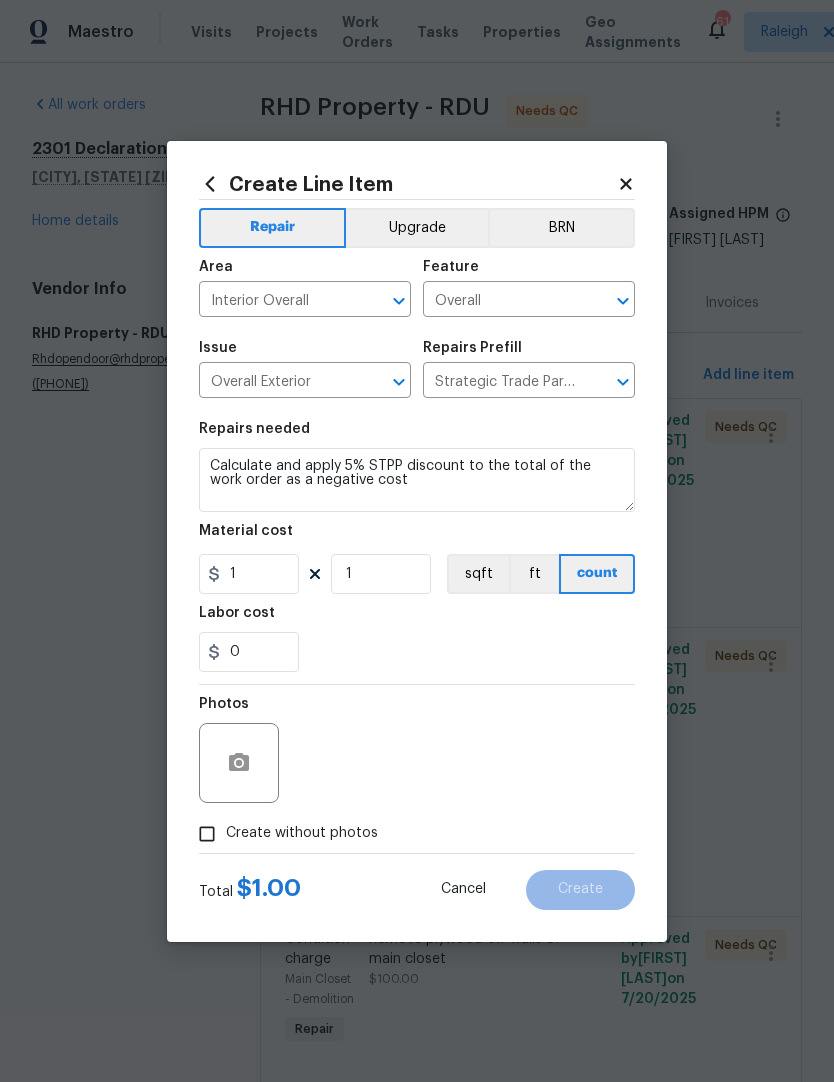 click on "Create without photos" at bounding box center [207, 834] 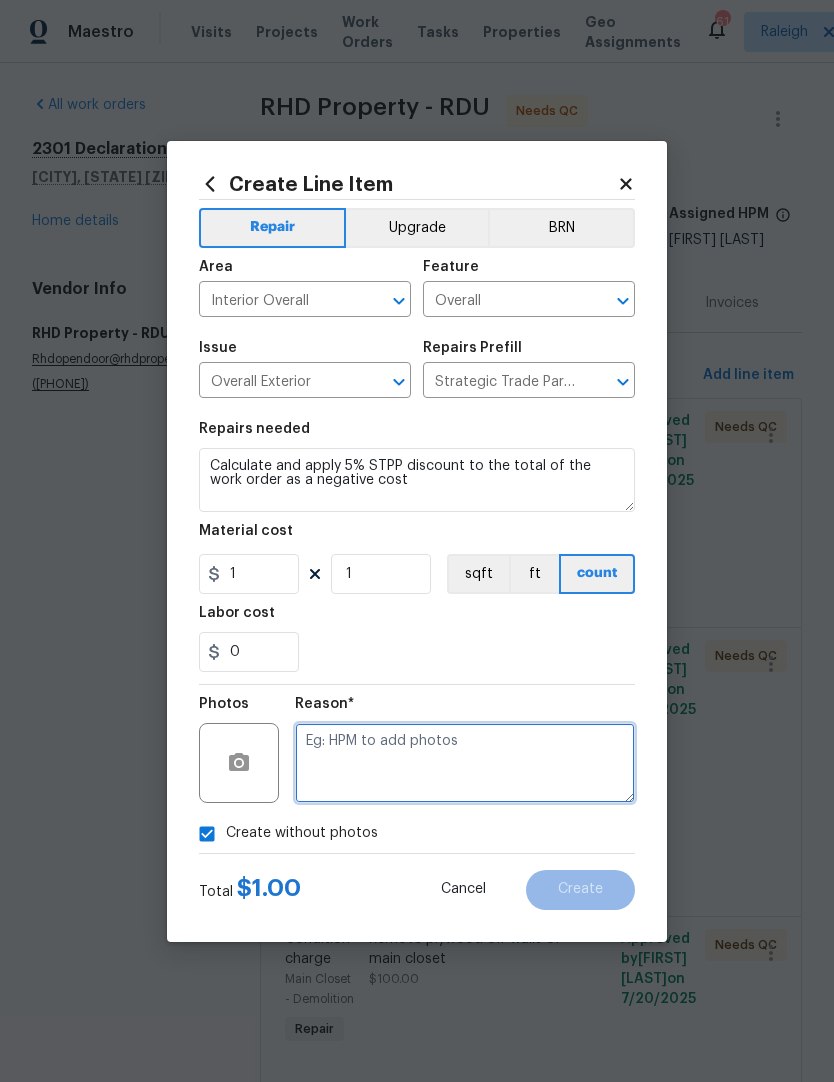 click at bounding box center (465, 763) 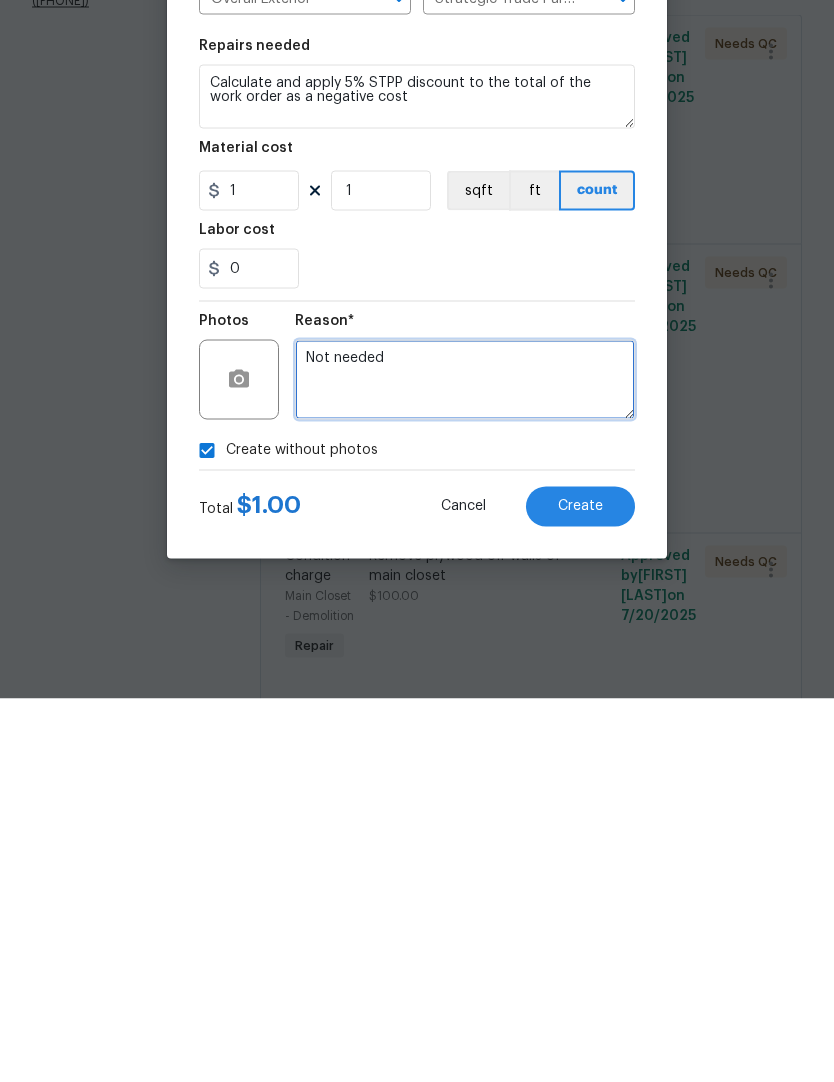 type on "Not needed" 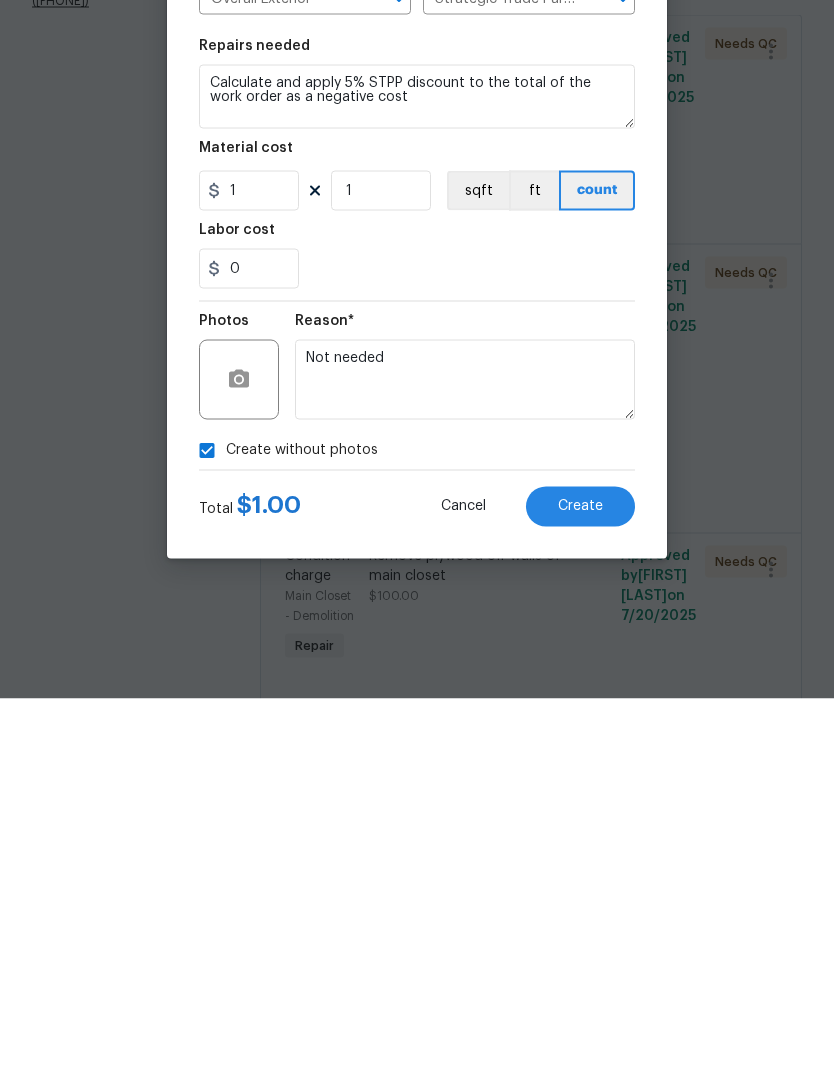 click on "Create" at bounding box center (580, 890) 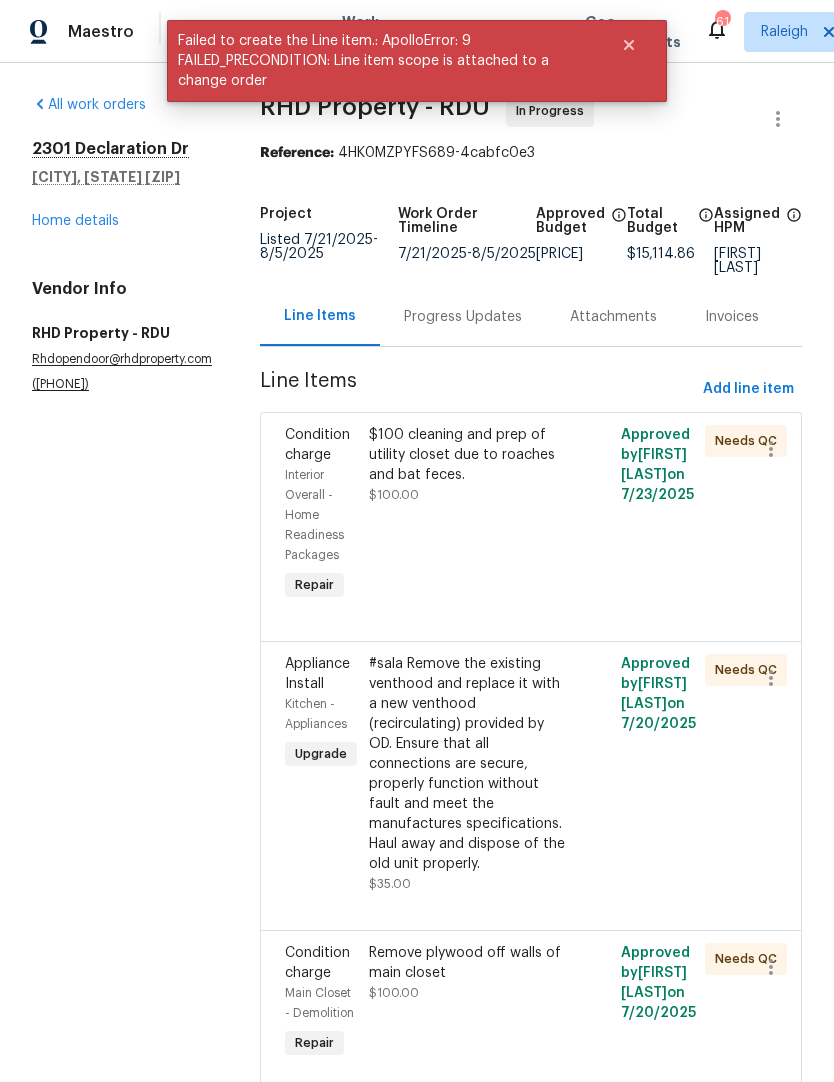 scroll, scrollTop: 0, scrollLeft: 0, axis: both 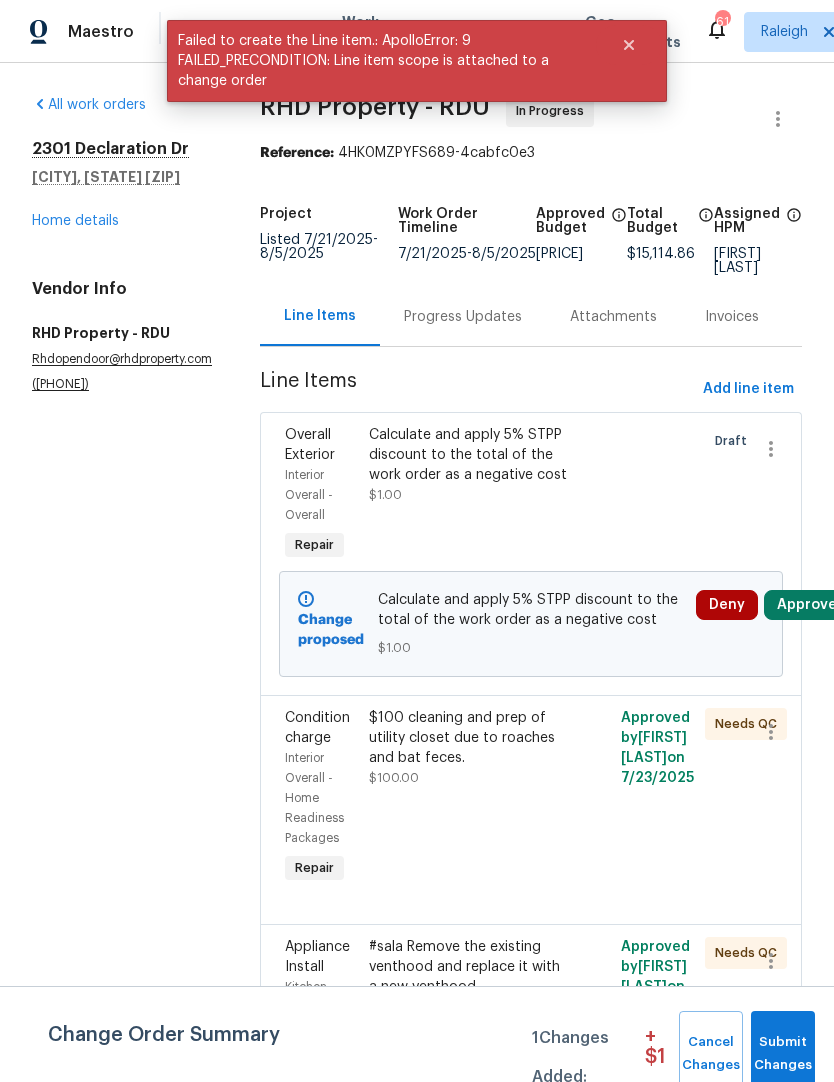 click on "Approve" at bounding box center [807, 605] 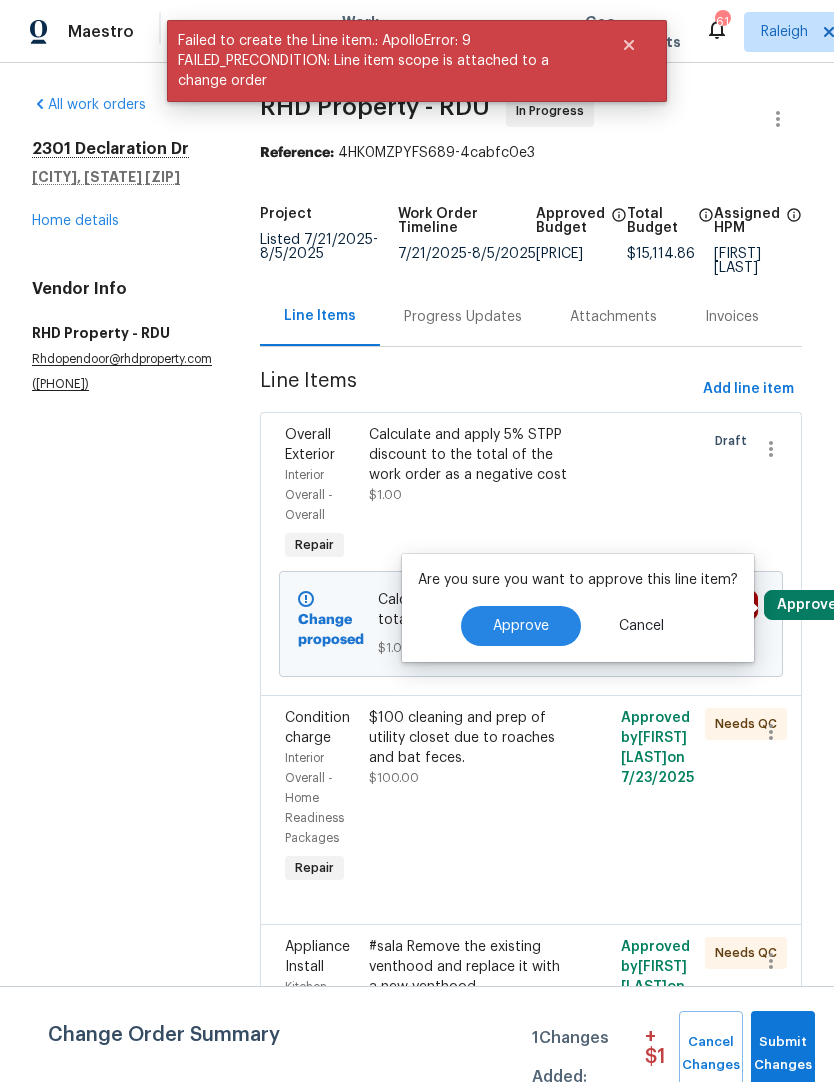 click on "Approve" at bounding box center (521, 626) 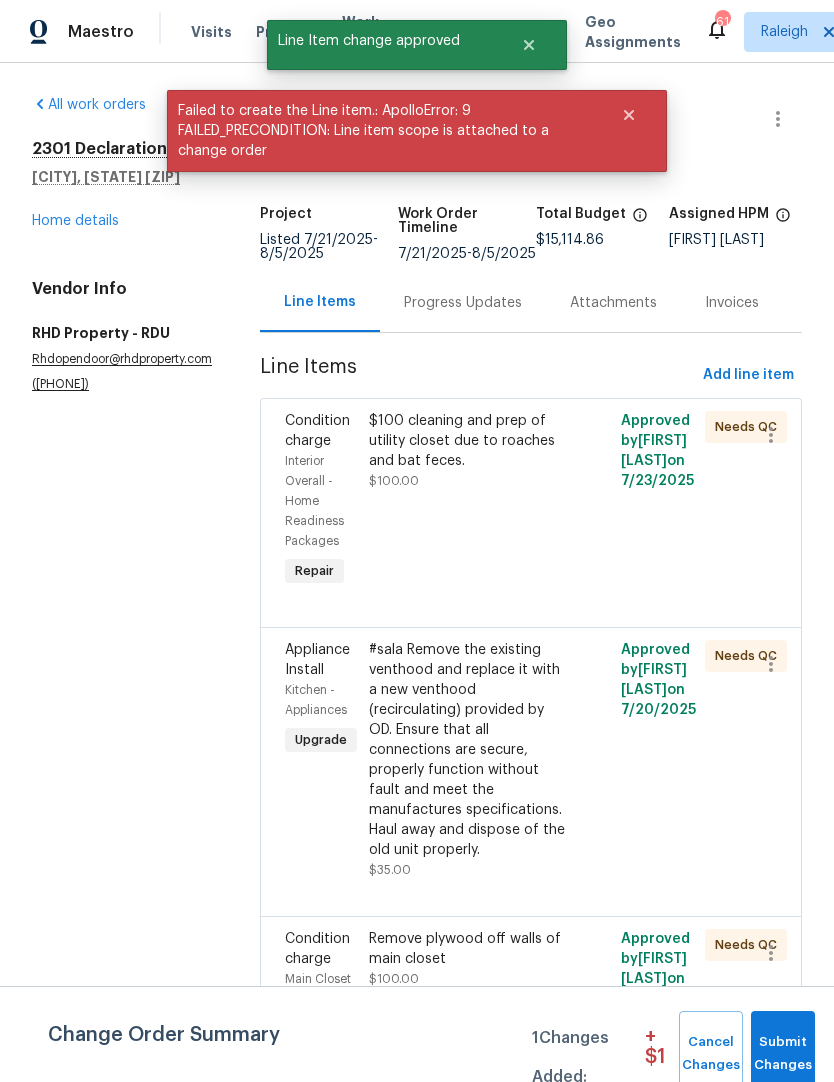 click on "Submit Changes" at bounding box center [783, 1054] 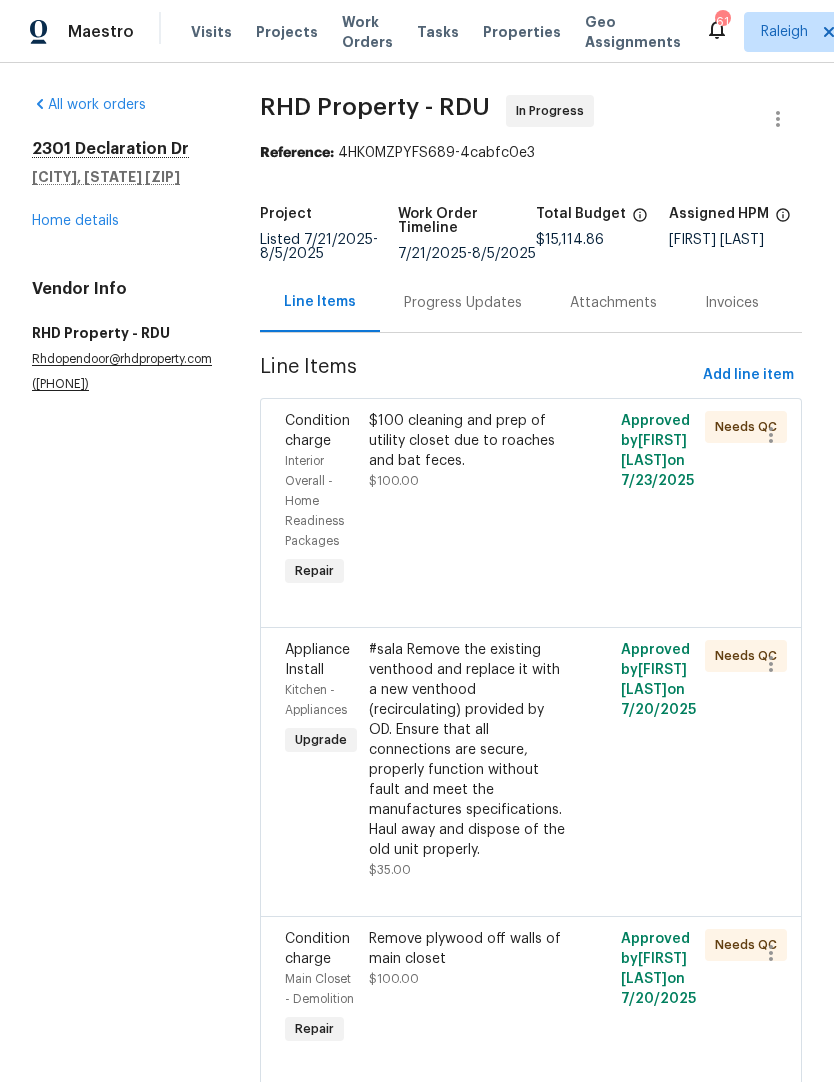 click on "$100 cleaning and prep of utility closet due to roaches and bat feces." at bounding box center [468, 441] 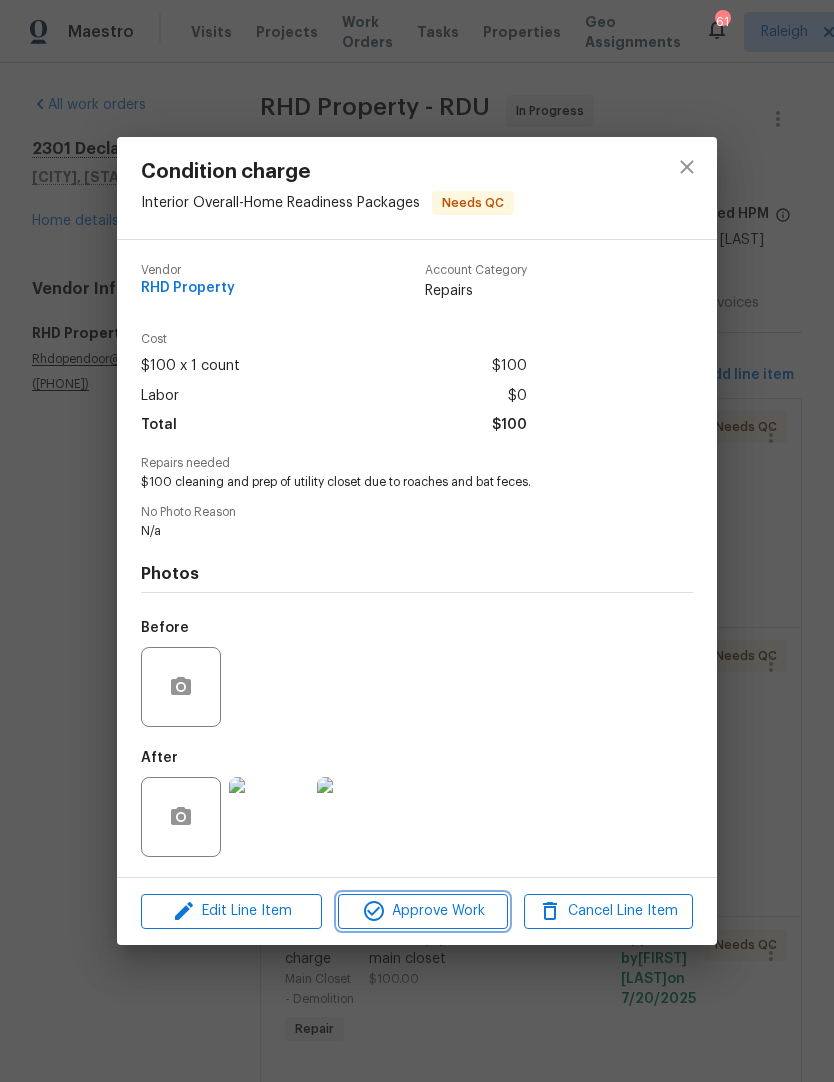 click on "Approve Work" at bounding box center [422, 911] 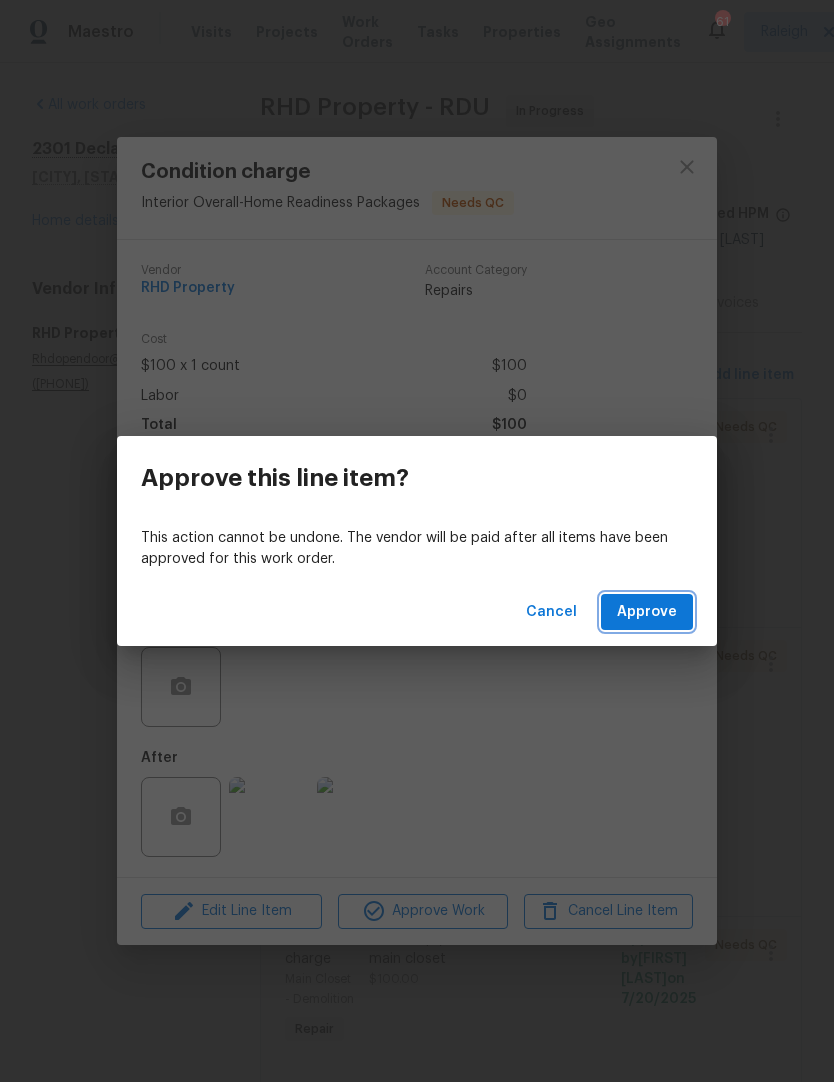 click on "Approve" at bounding box center [647, 612] 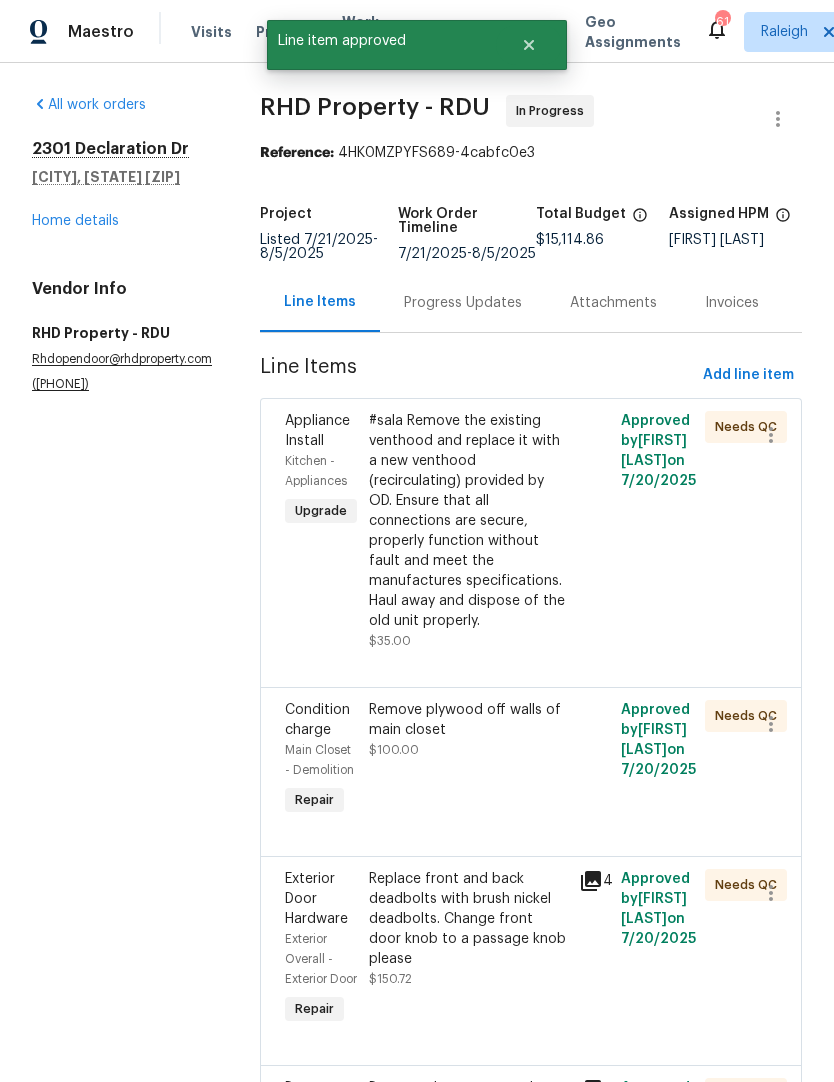 click on "#sala Remove the existing venthood and replace it with a new venthood (recirculating) provided by OD. Ensure that all connections are secure, properly function without fault and meet the manufactures specifications. Haul away and dispose of the old unit properly." at bounding box center (468, 521) 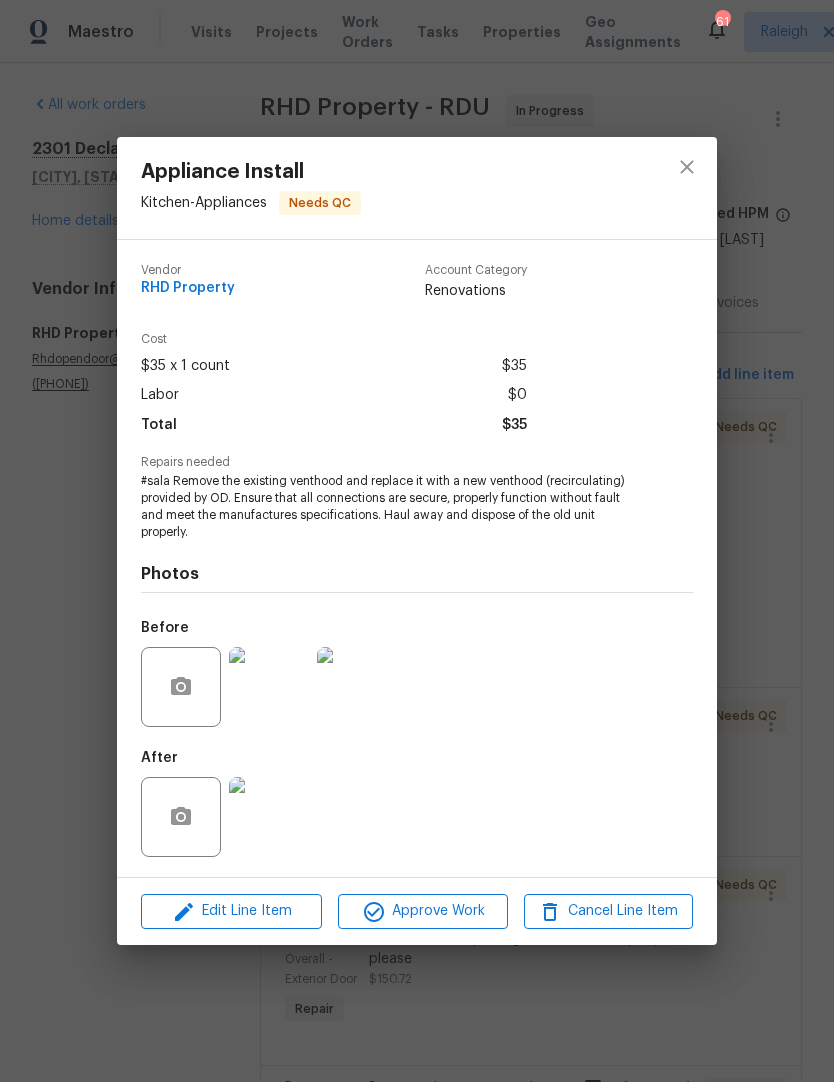 click at bounding box center [269, 817] 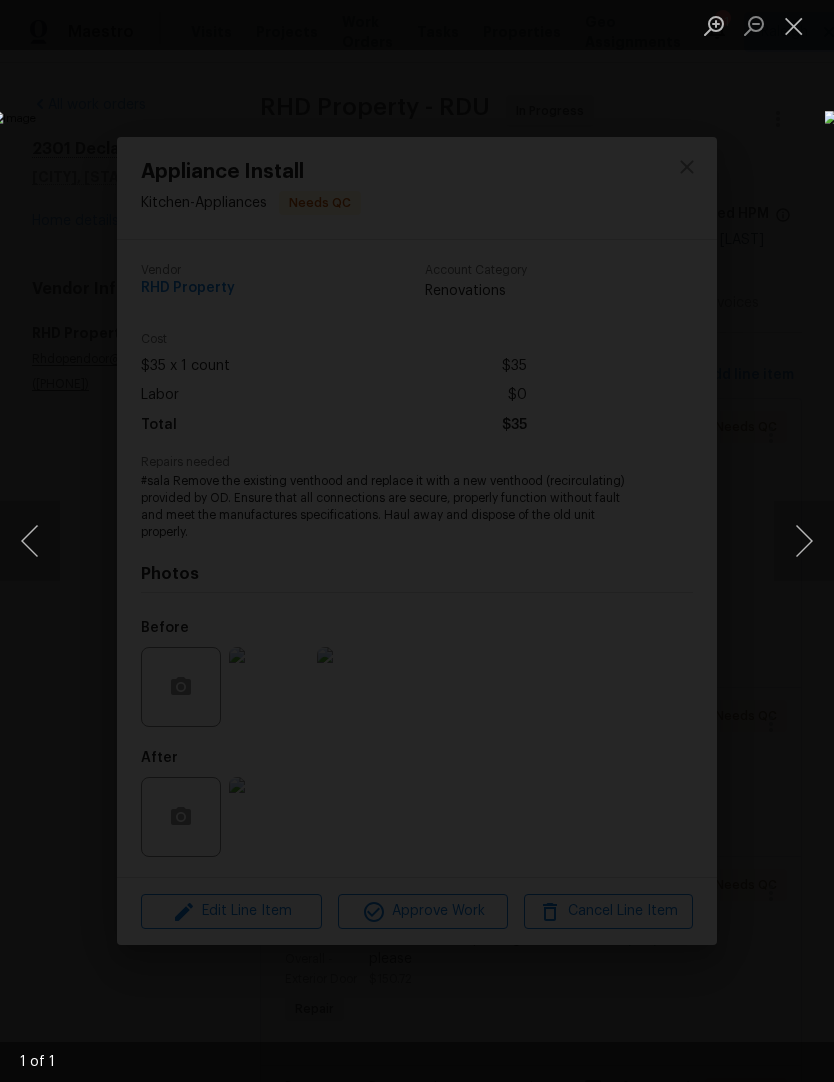 click at bounding box center (804, 541) 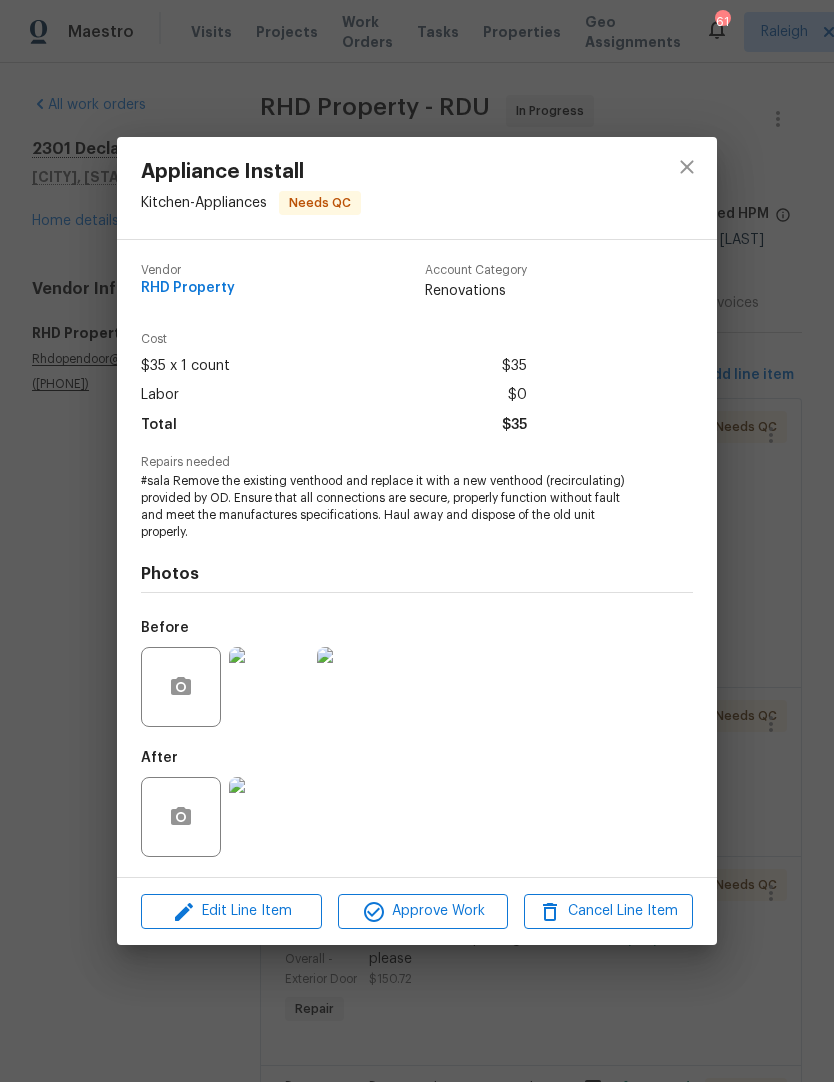 click on "Appliance Install Kitchen  -  Appliances Needs QC Vendor RHD Property Account Category Renovations Cost $35 x 1 count $35 Labor $0 Total $35 Repairs needed #sala Remove the existing venthood and replace it with a new venthood (recirculating) provided by OD. Ensure that all connections are secure, properly function without fault and meet the manufactures specifications. Haul away and dispose of the old unit properly. Photos Before After  Edit Line Item  Approve Work  Cancel Line Item" at bounding box center [417, 541] 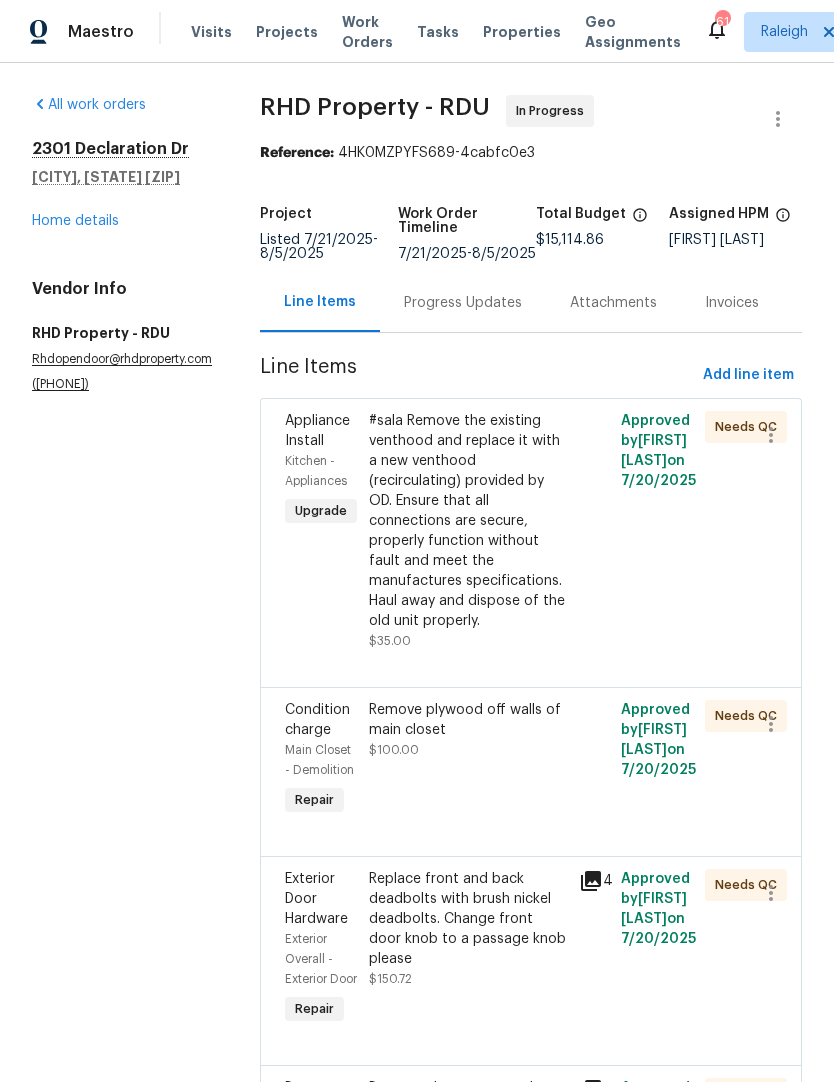 click on "#sala Remove the existing venthood and replace it with a new venthood (recirculating) provided by OD. Ensure that all connections are secure, properly function without fault and meet the manufactures specifications. Haul away and dispose of the old unit properly." at bounding box center [468, 521] 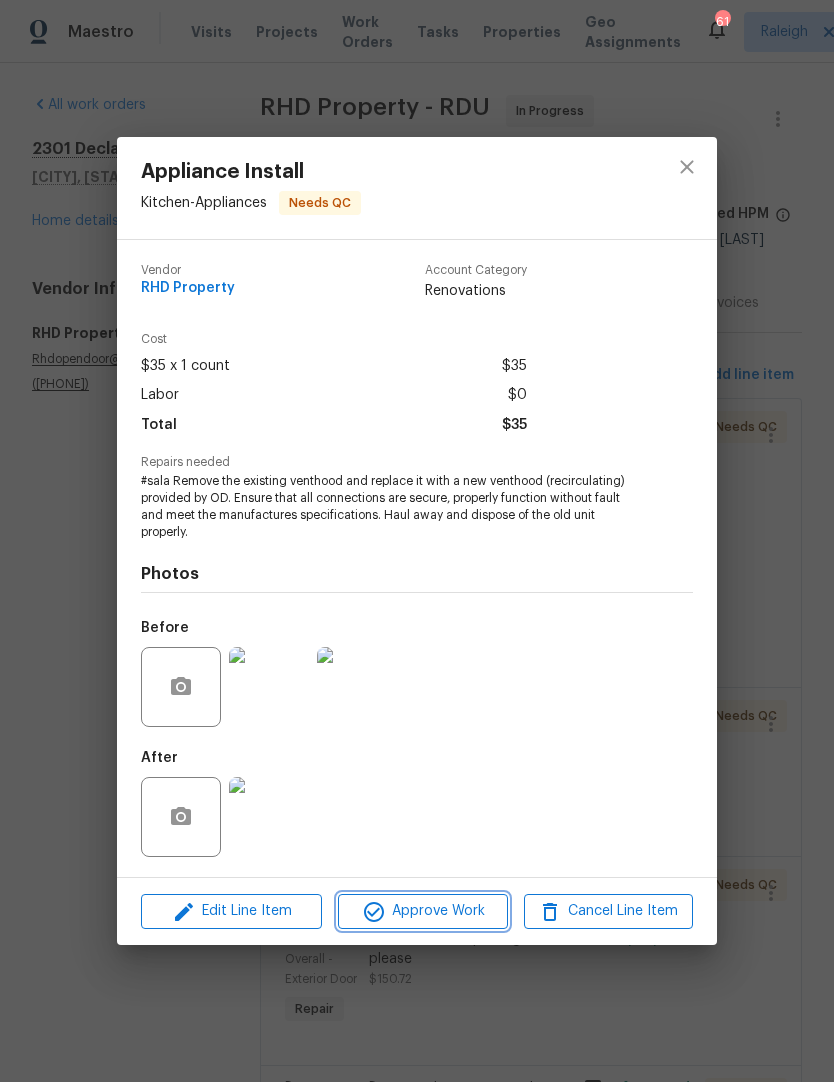 click on "Approve Work" at bounding box center [422, 911] 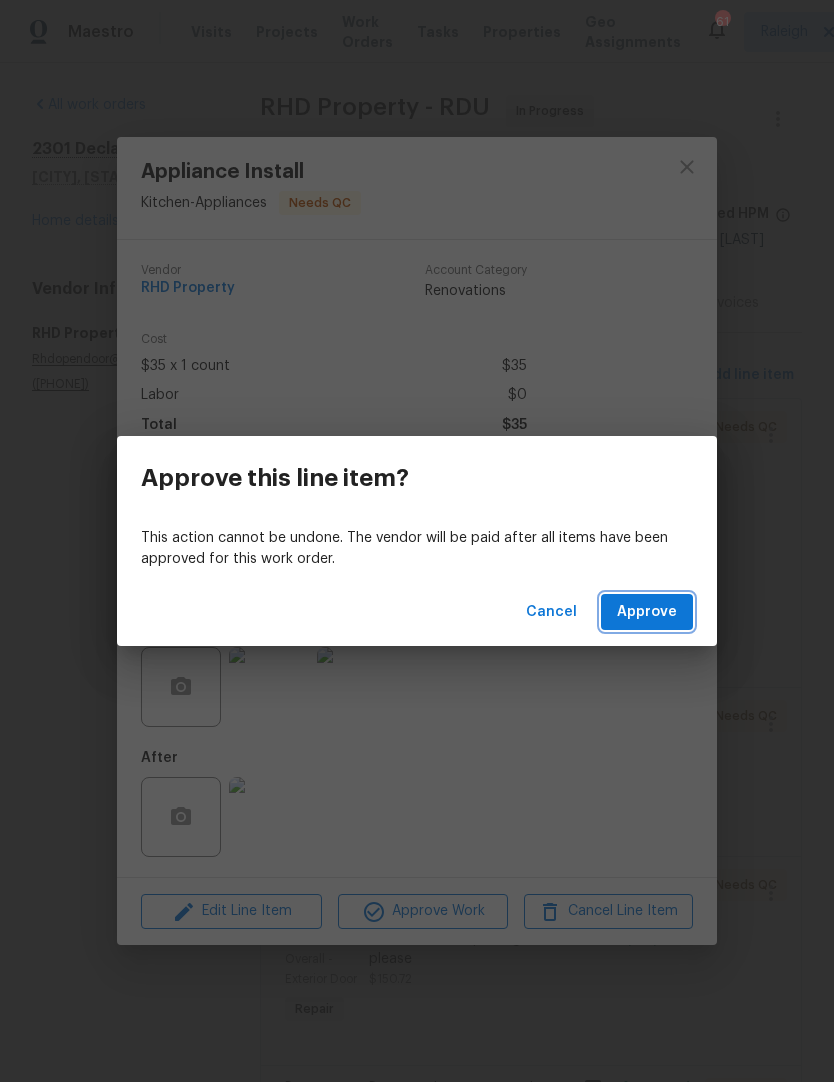 click on "Approve" at bounding box center [647, 612] 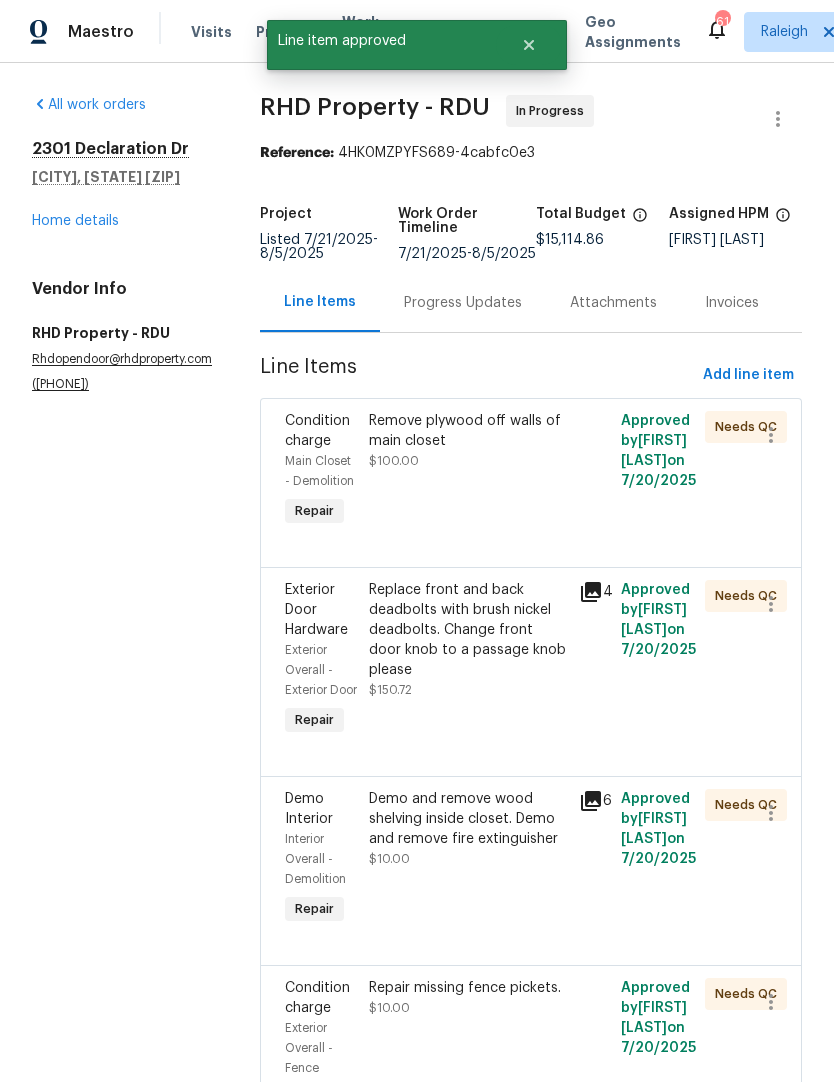 click on "Remove plywood off walls of main closet $100.00" at bounding box center [468, 441] 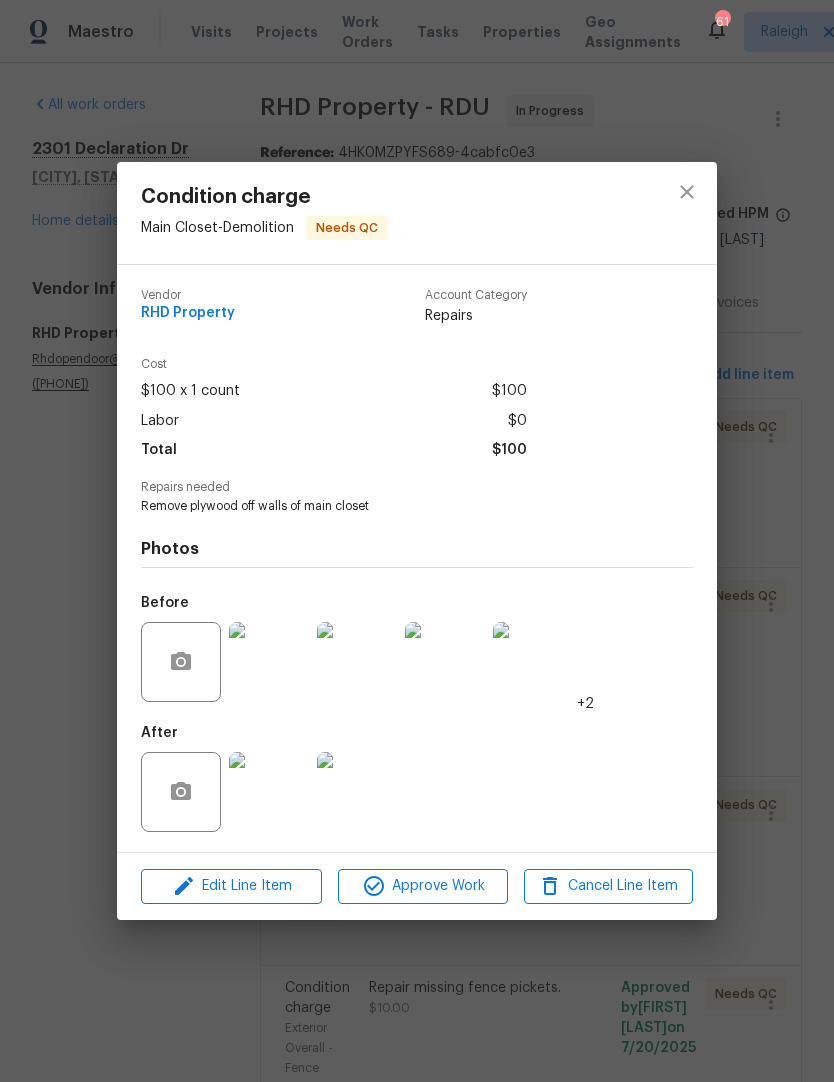 click at bounding box center [269, 792] 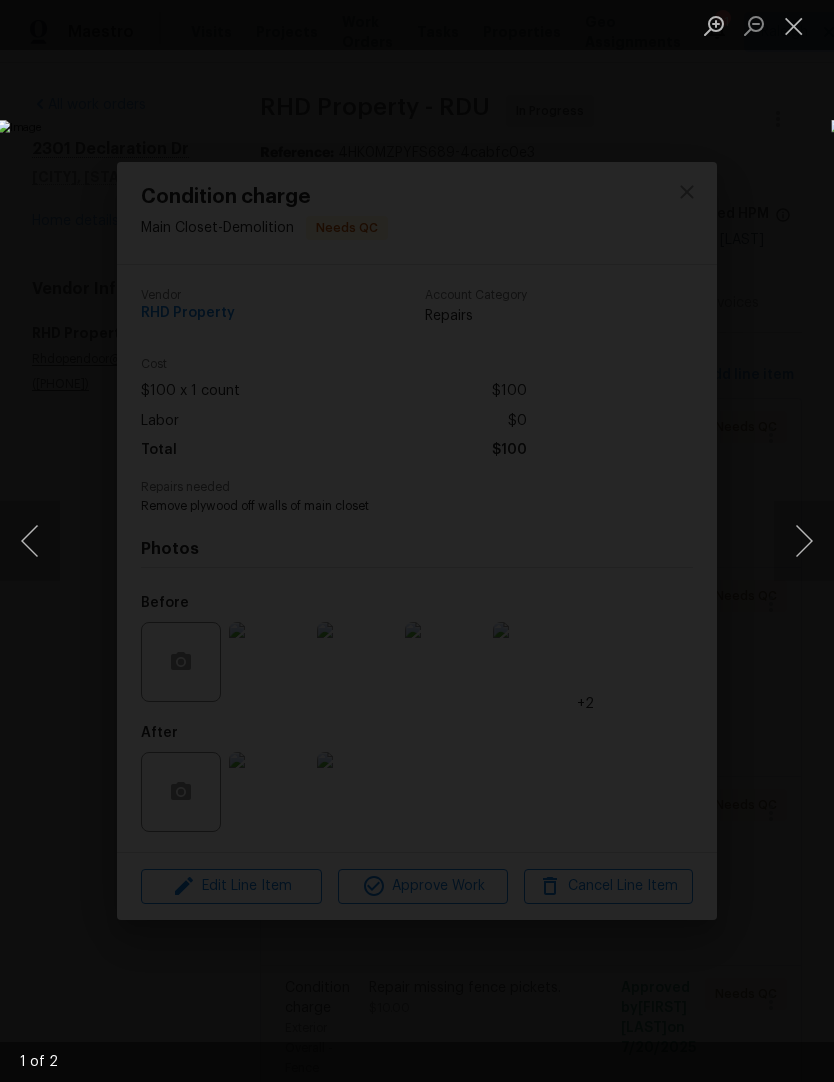 click at bounding box center [804, 541] 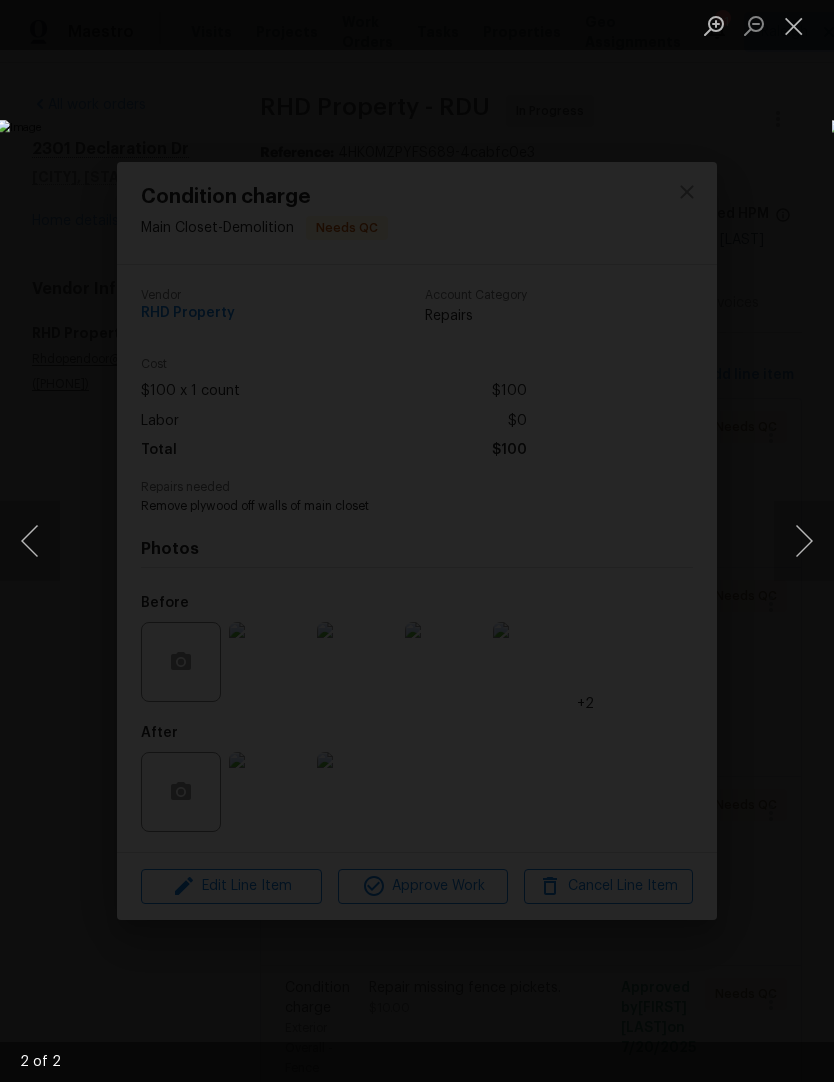 click at bounding box center [794, 25] 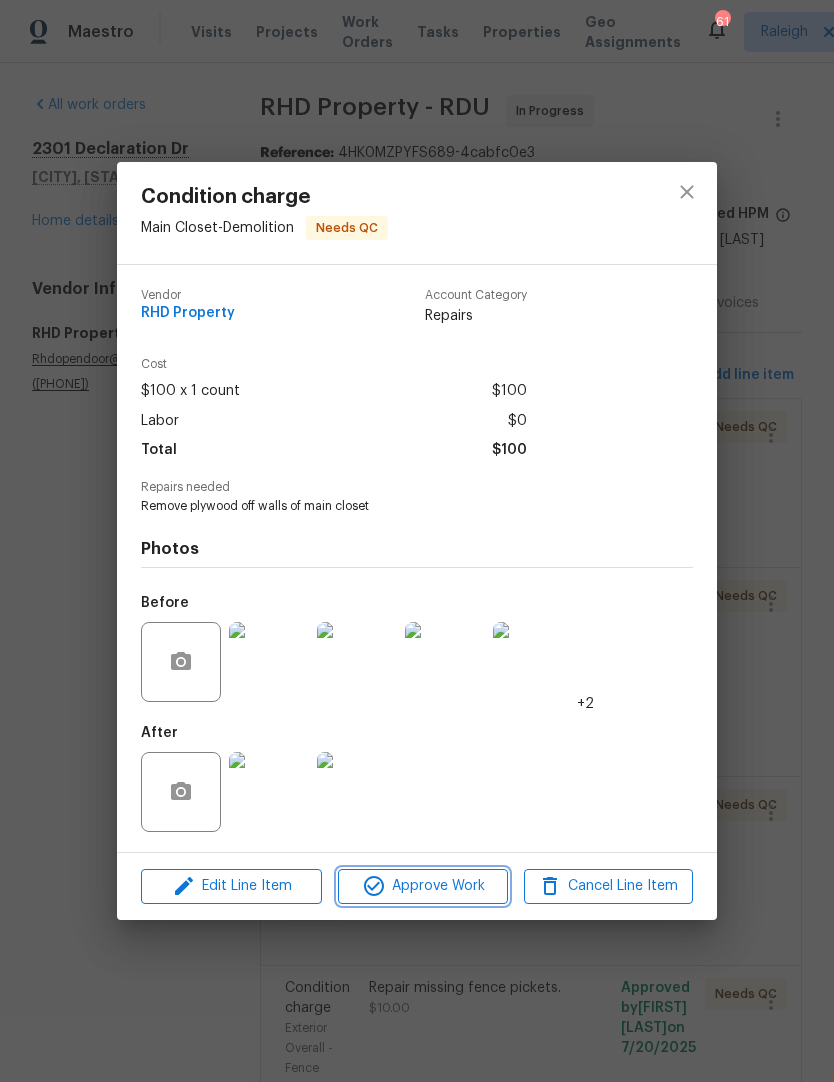 click on "Approve Work" at bounding box center (422, 886) 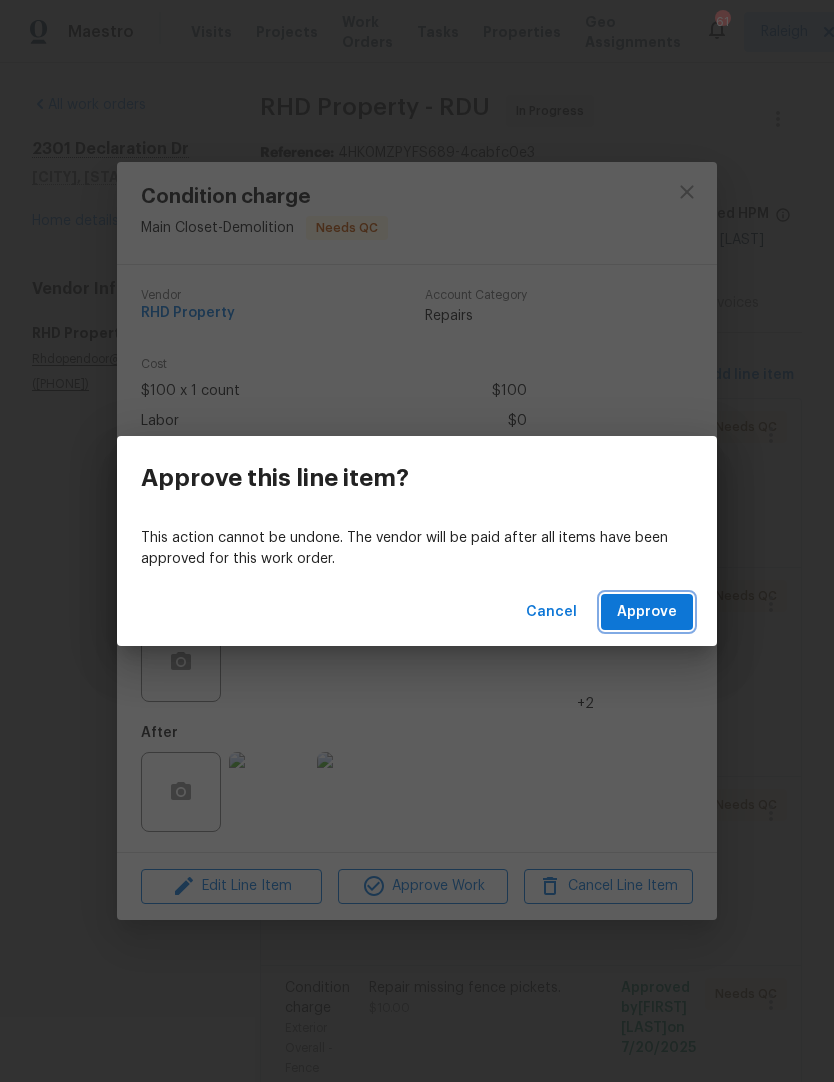click on "Approve" at bounding box center (647, 612) 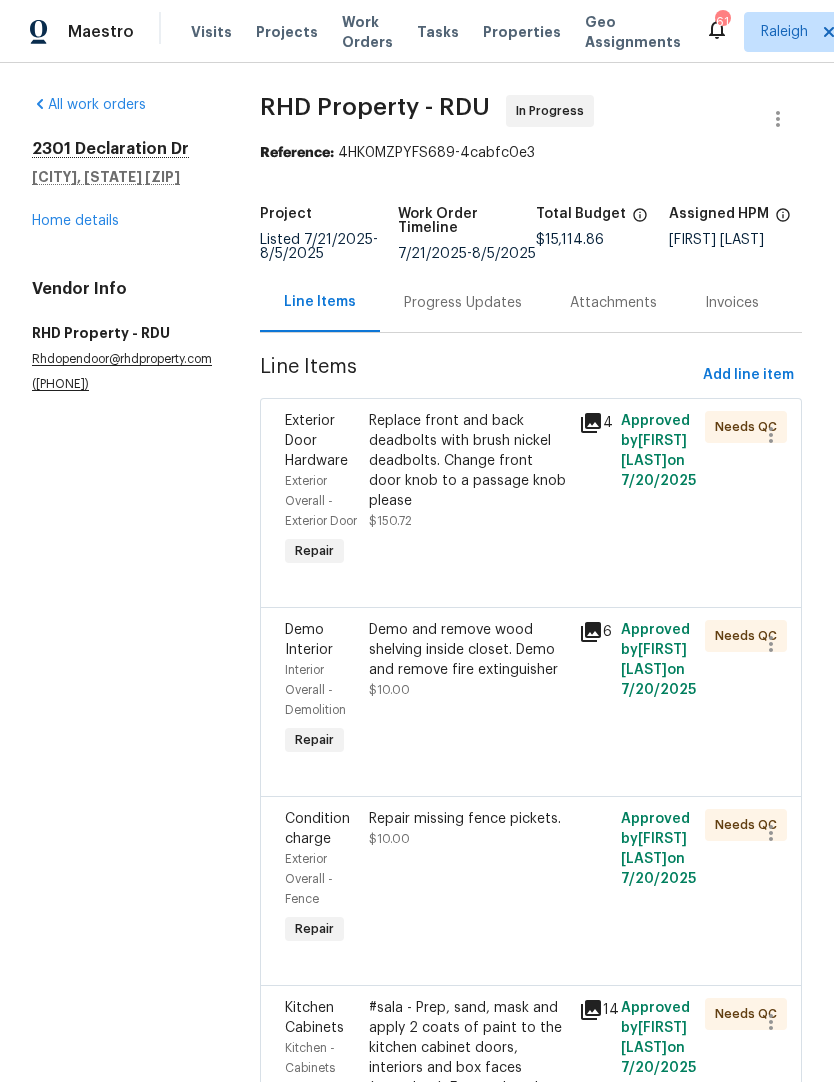 click on "Replace front and back deadbolts with brush nickel deadbolts. Change front door knob to a passage knob please" at bounding box center [468, 461] 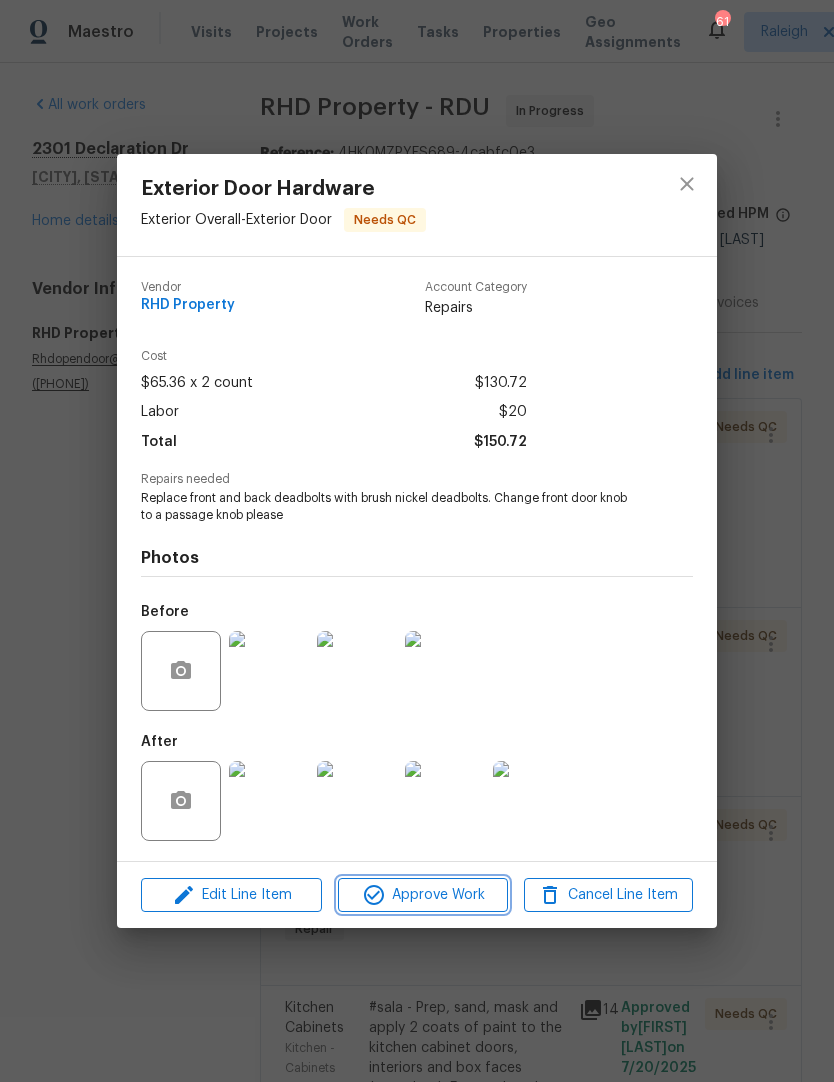 click on "Approve Work" at bounding box center [422, 895] 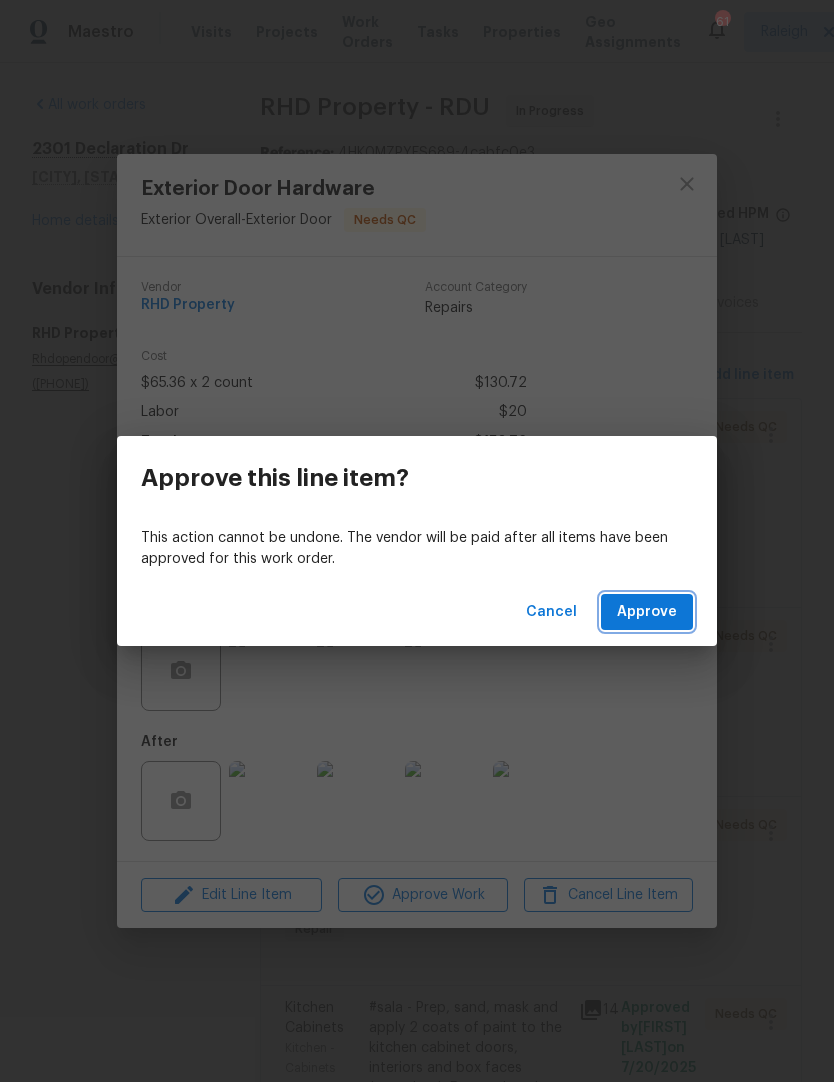 click on "Approve" at bounding box center [647, 612] 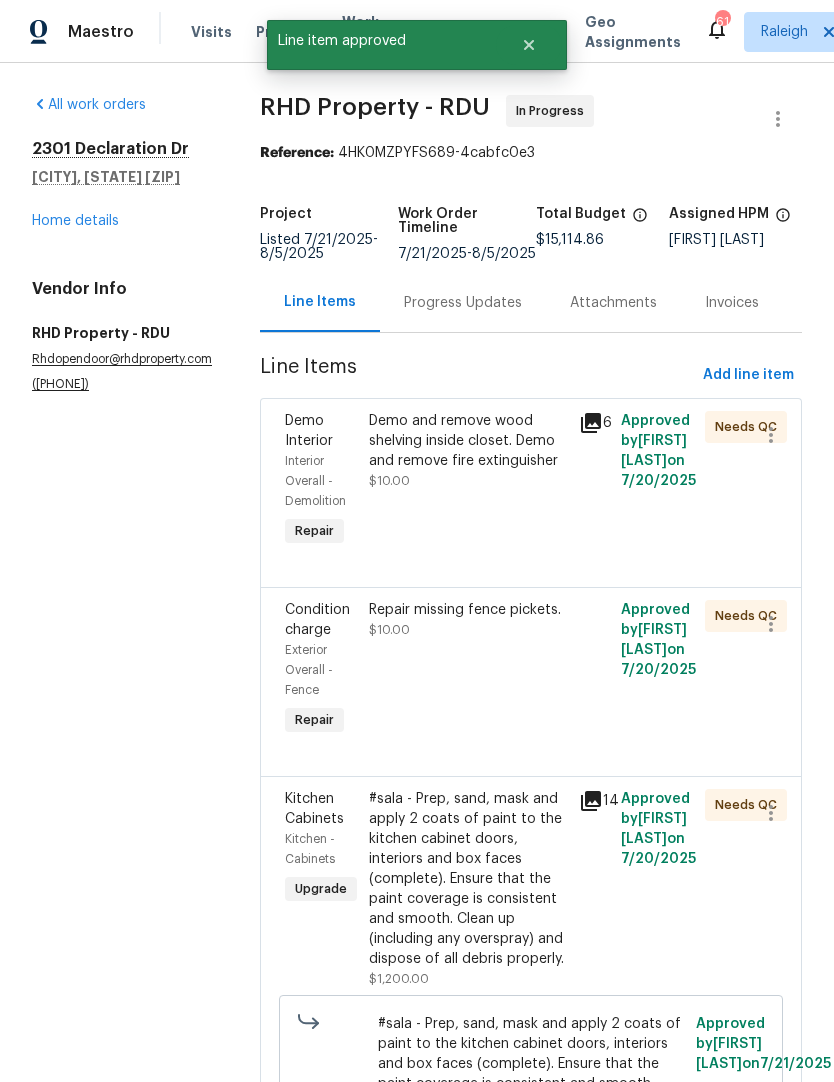 click on "Demo and remove wood shelving inside closet. Demo and remove fire extinguisher $10.00" at bounding box center (468, 451) 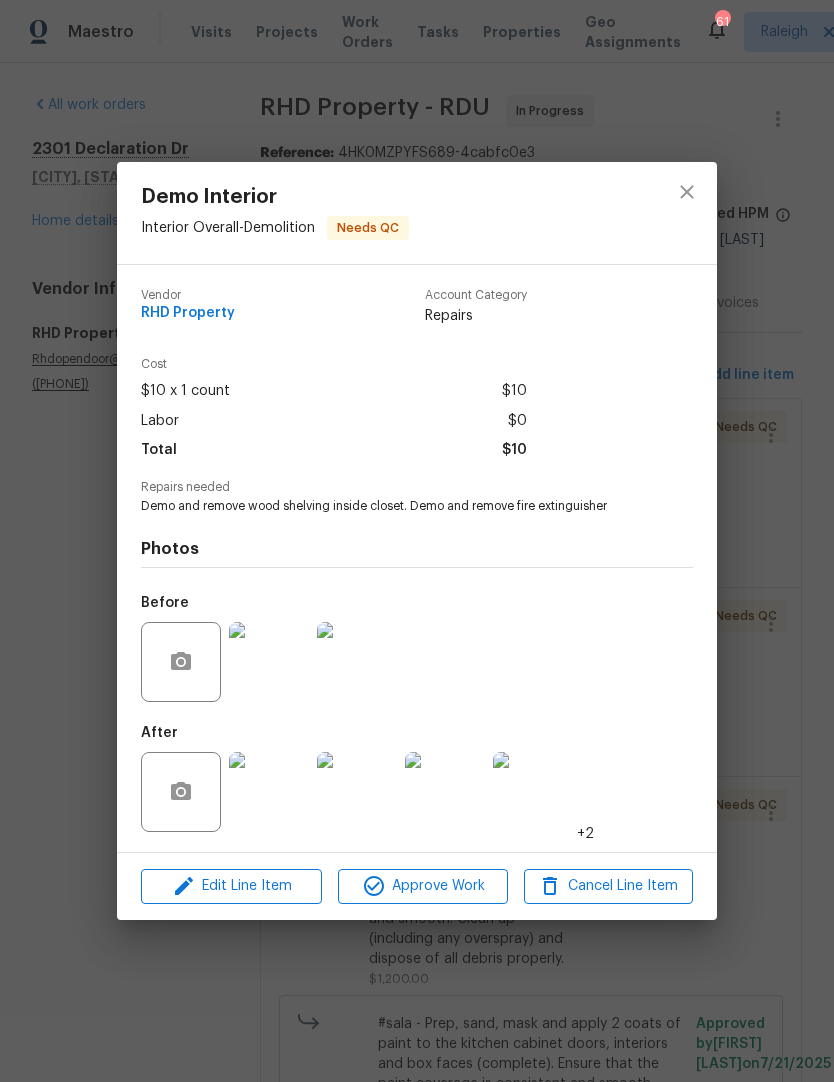 click on "Approve Work" at bounding box center [422, 886] 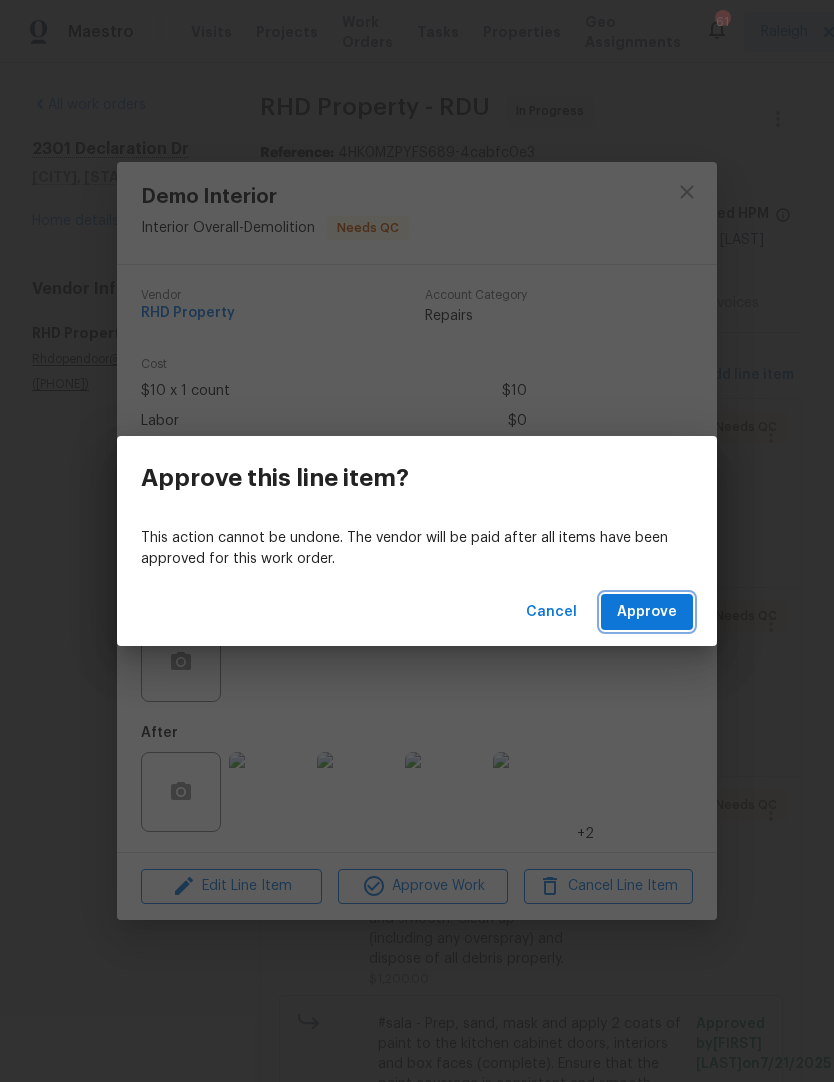 click on "Approve" at bounding box center (647, 612) 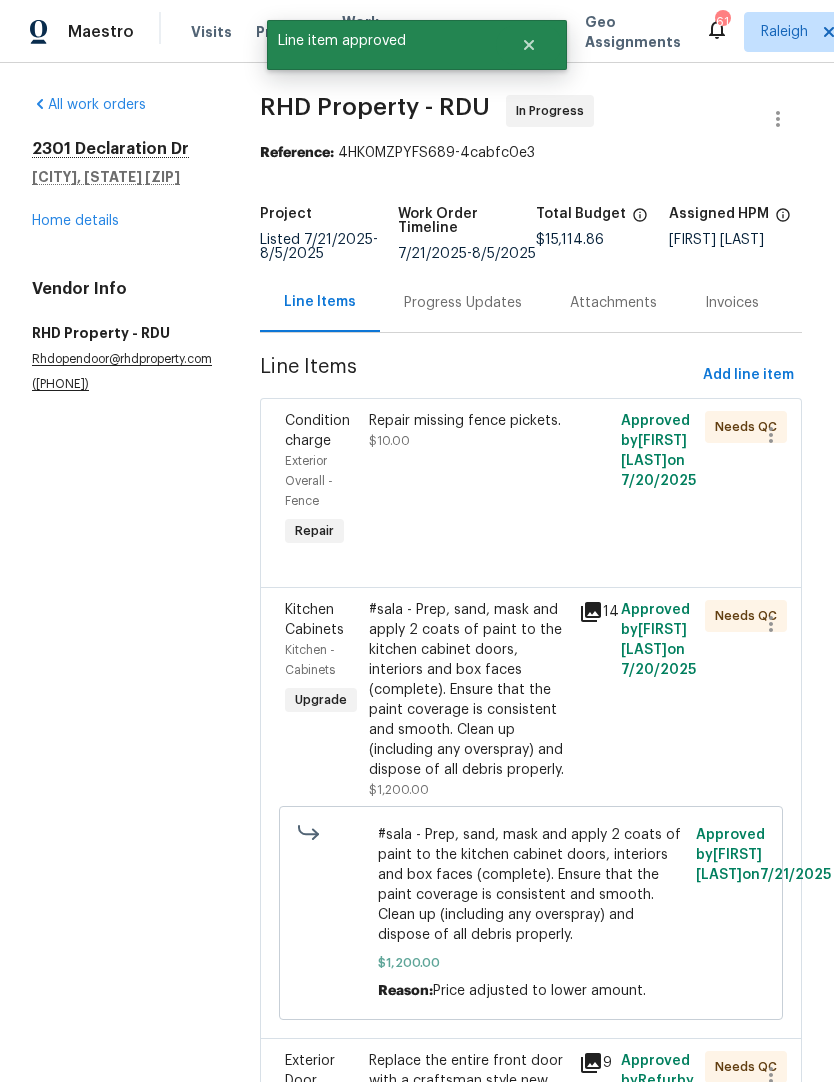 click on "Repair missing fence pickets. $10.00" at bounding box center [468, 481] 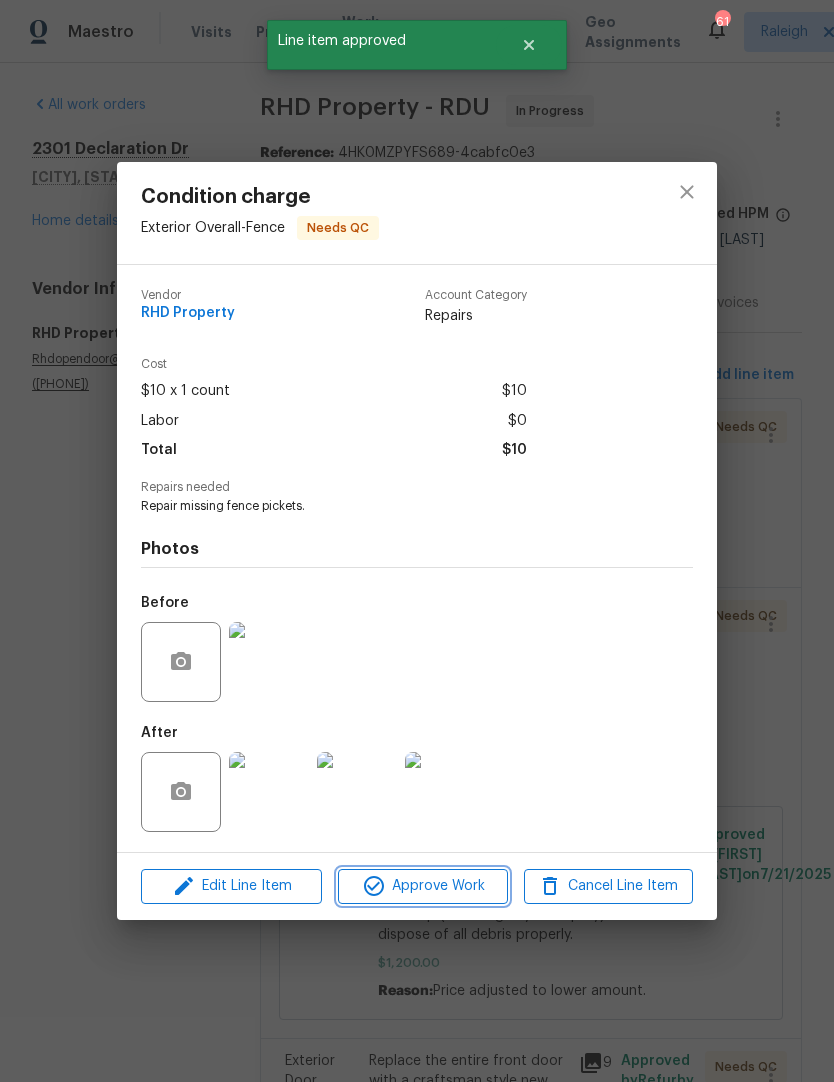 click on "Approve Work" at bounding box center (422, 886) 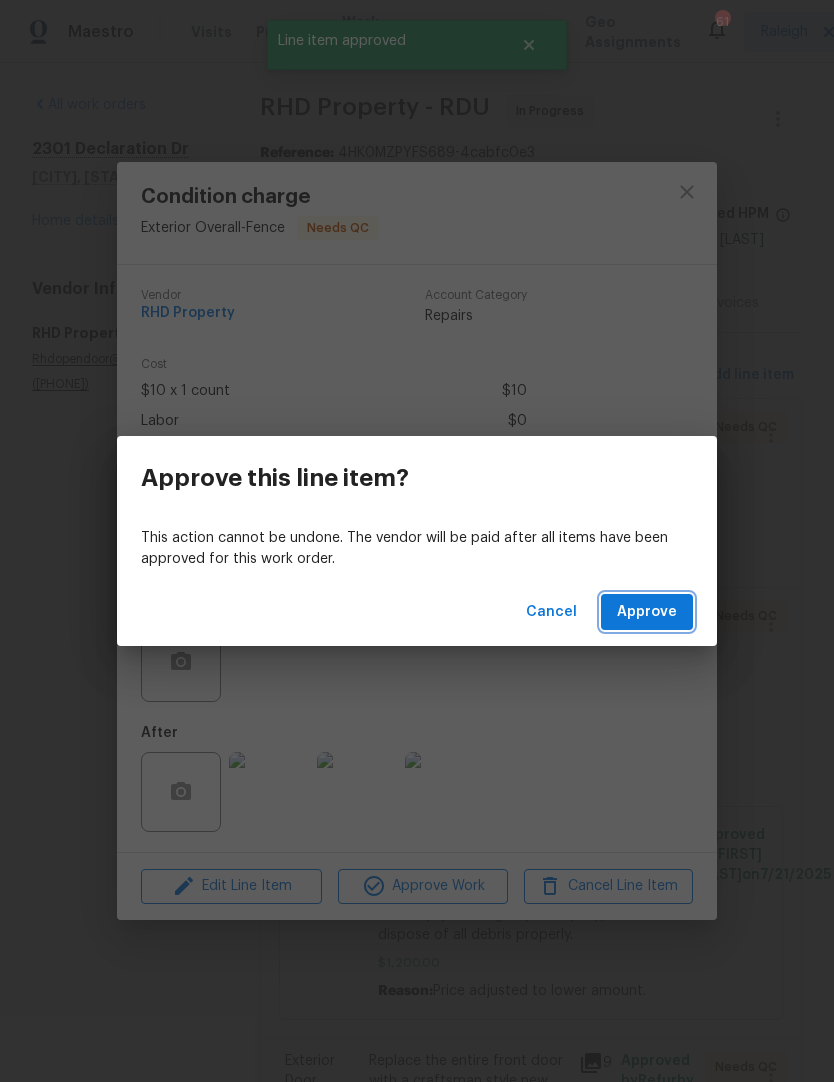 click on "Approve" at bounding box center [647, 612] 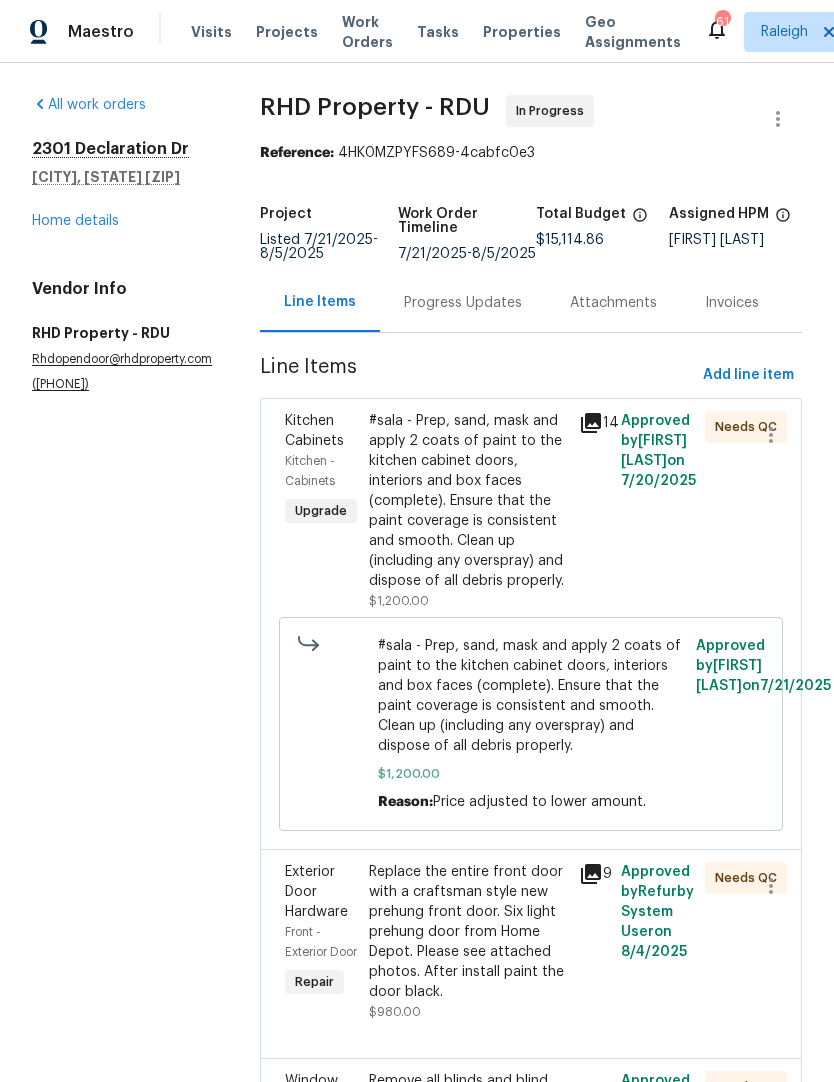 click on "#sala - Prep, sand, mask and apply 2 coats of paint to the kitchen cabinet doors, interiors and box faces (complete). Ensure that the paint coverage is consistent and smooth. Clean up (including any overspray) and dispose of all debris properly." at bounding box center (468, 501) 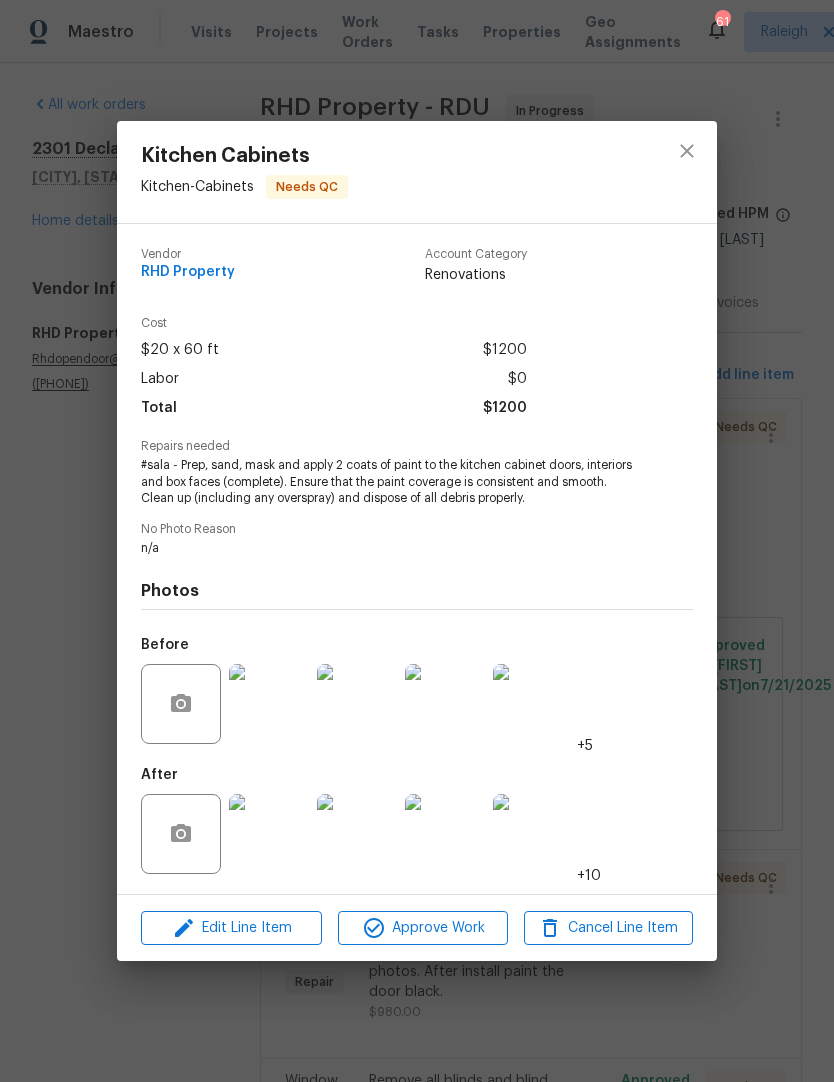 click on "Edit Line Item  Approve Work  Cancel Line Item" at bounding box center [417, 928] 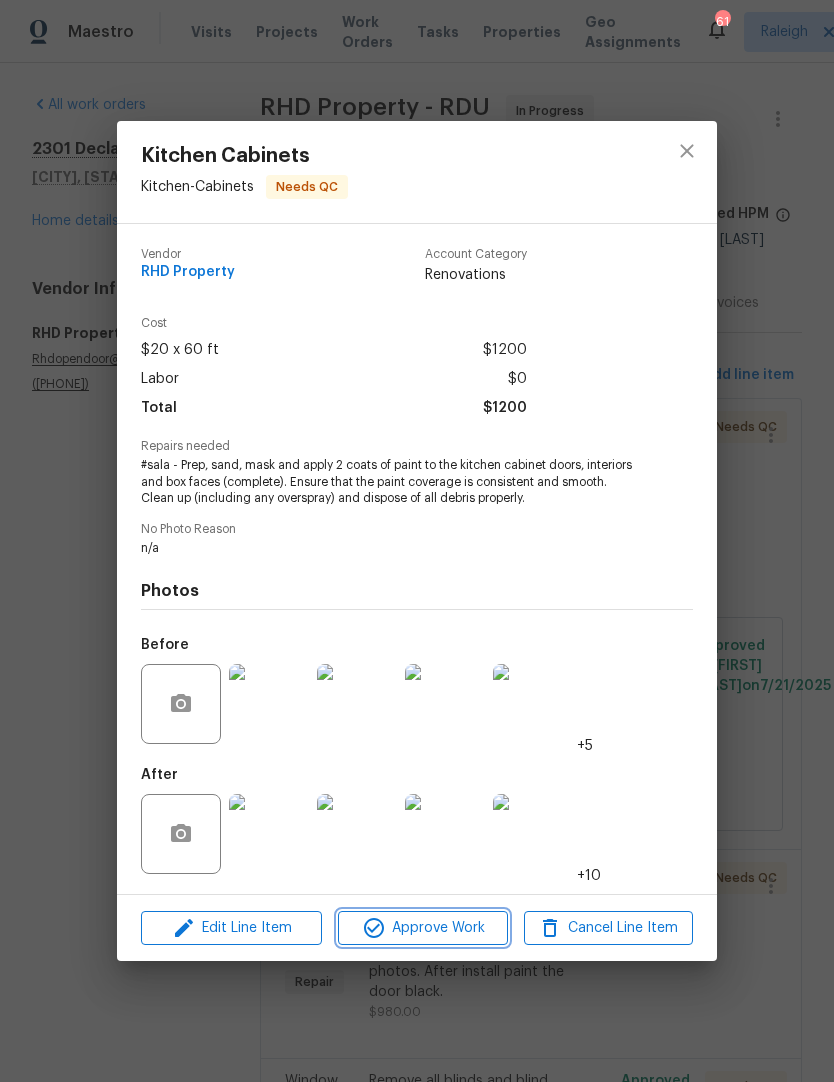 click on "Approve Work" at bounding box center (422, 928) 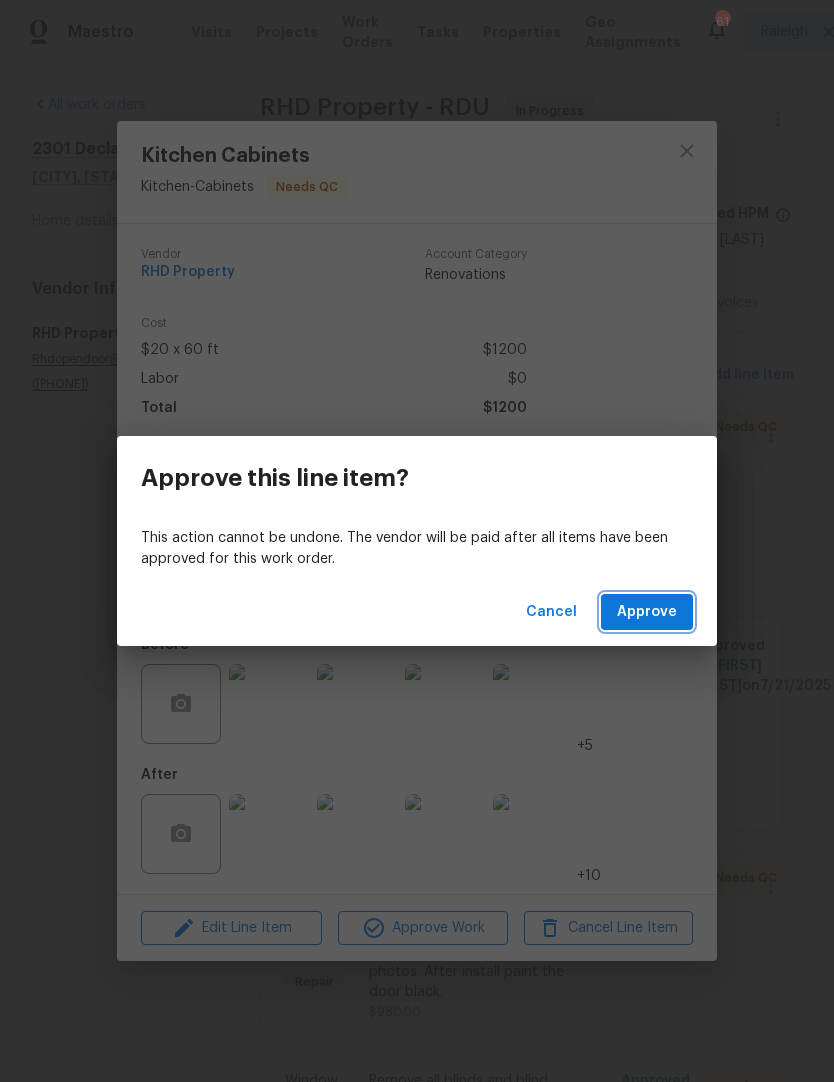 click on "Approve" at bounding box center [647, 612] 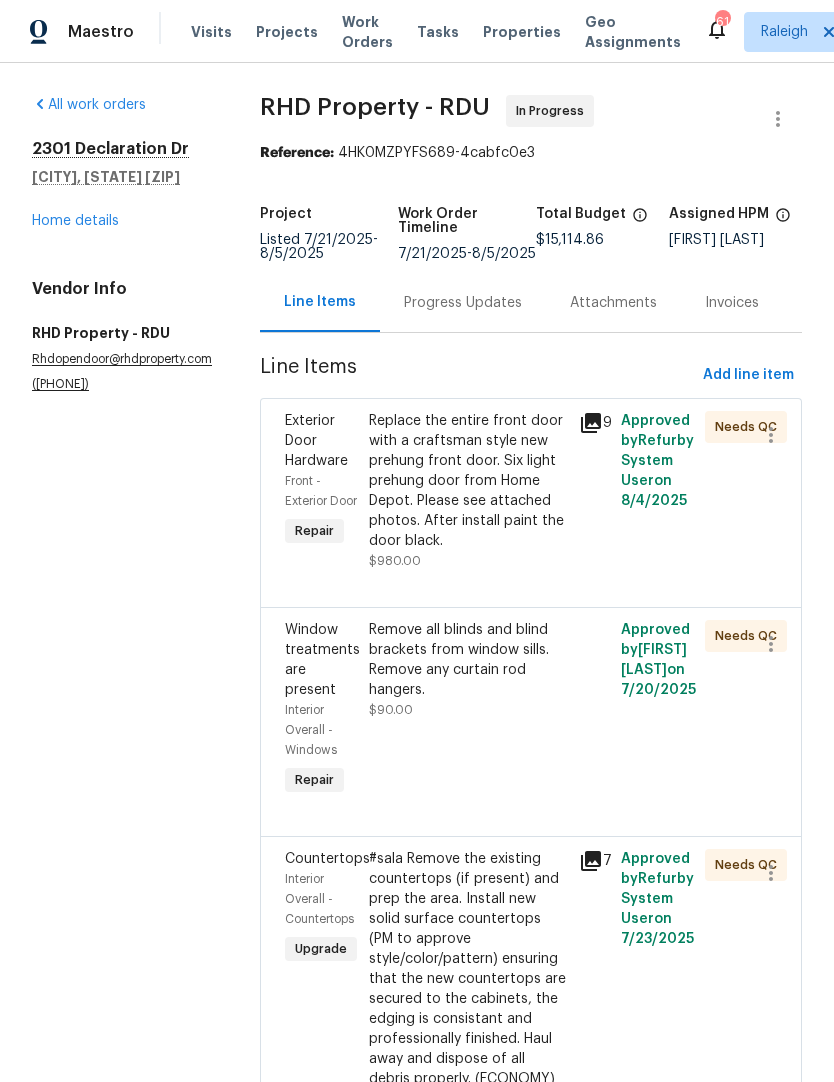 scroll, scrollTop: 0, scrollLeft: 0, axis: both 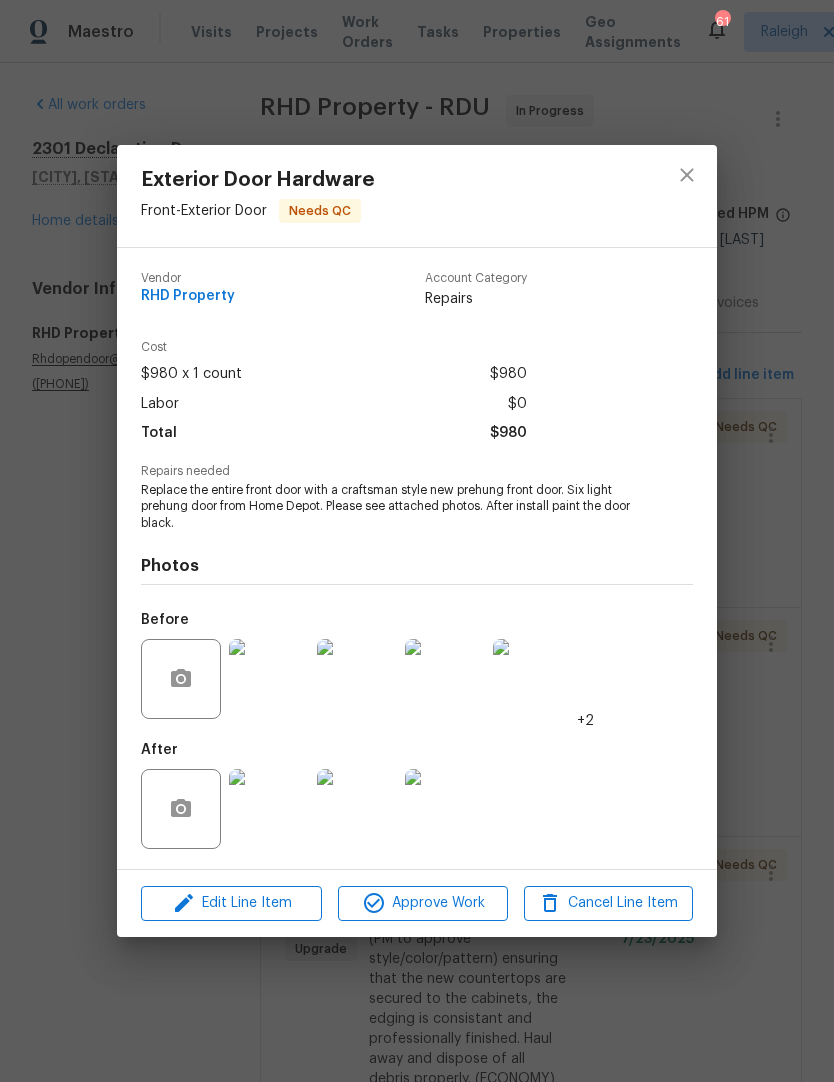 click at bounding box center [445, 809] 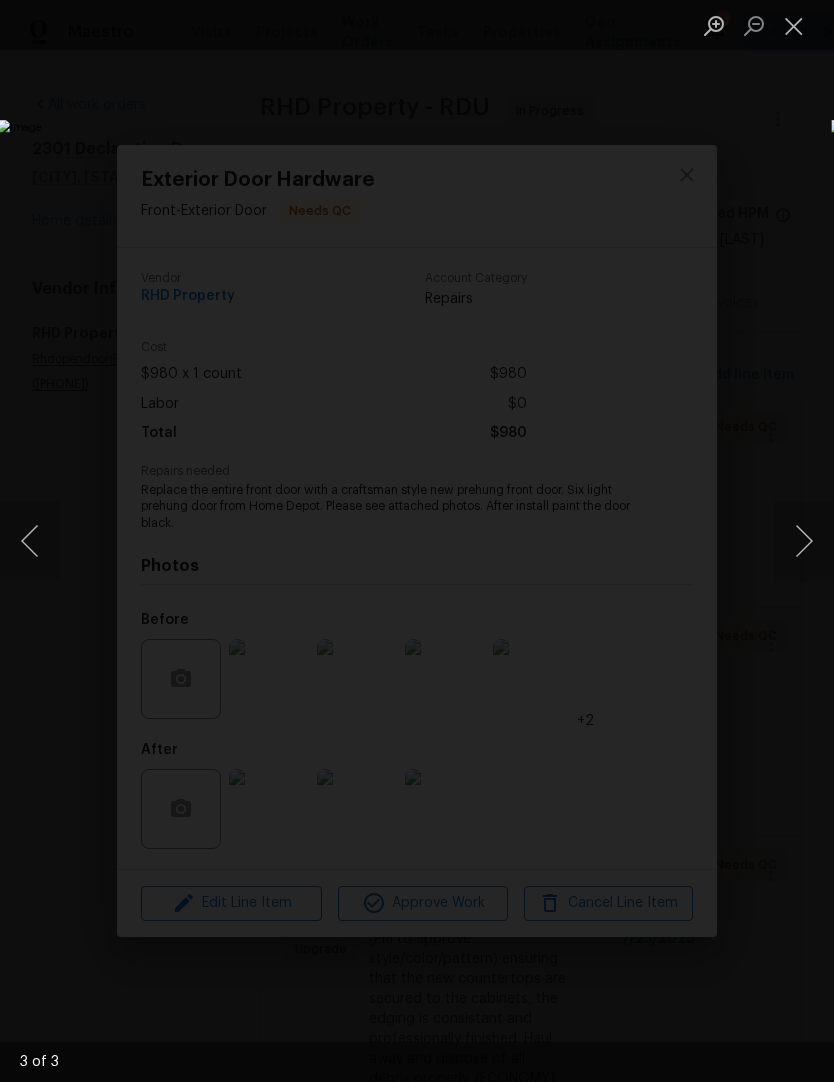 click at bounding box center [794, 25] 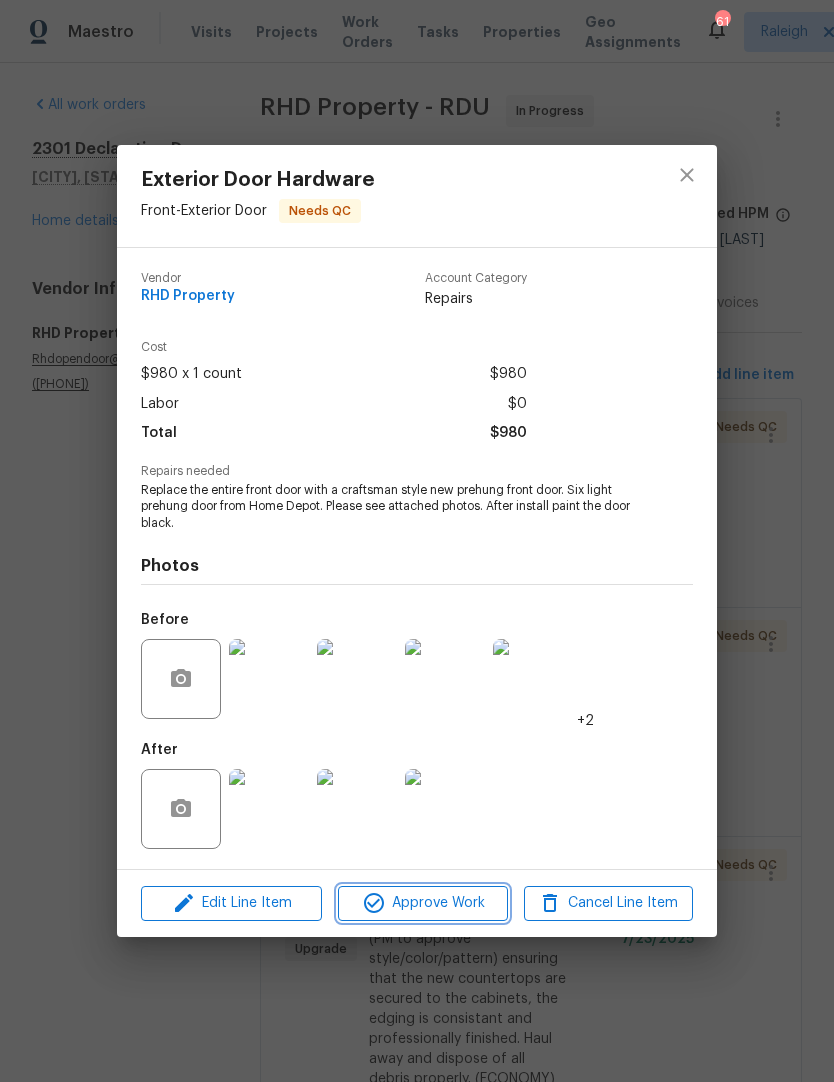 click on "Approve Work" at bounding box center [422, 903] 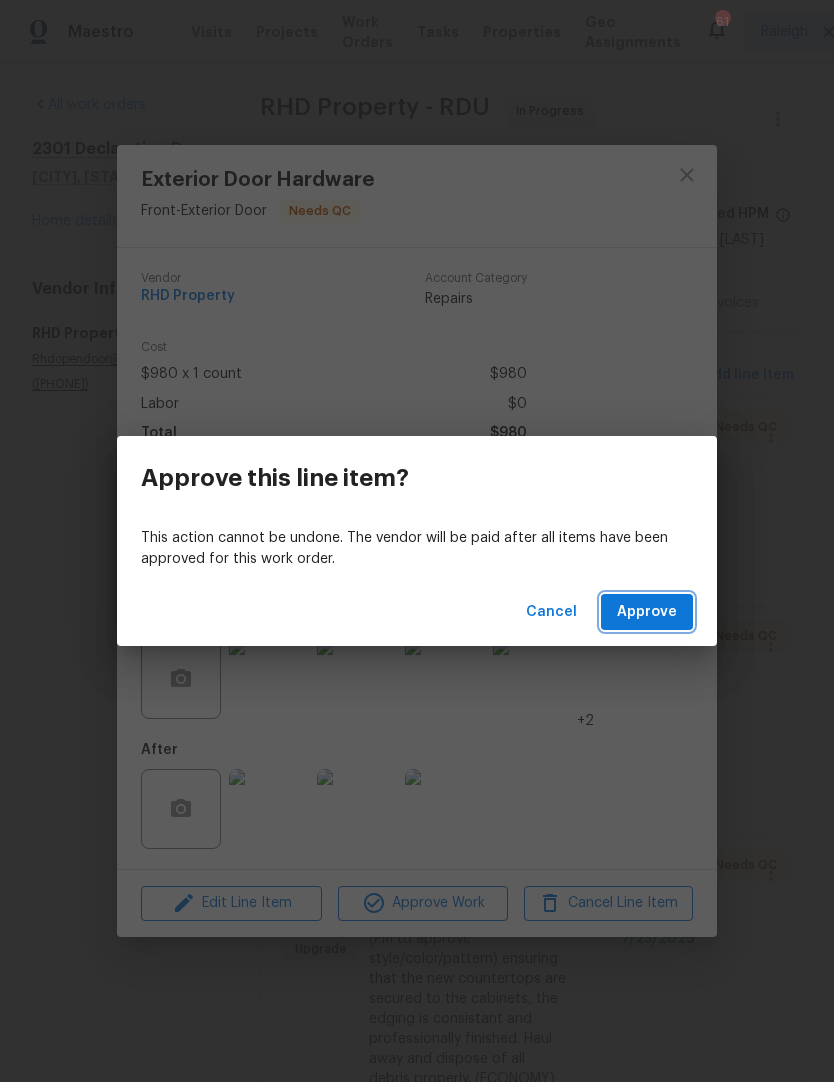 click on "Approve" at bounding box center (647, 612) 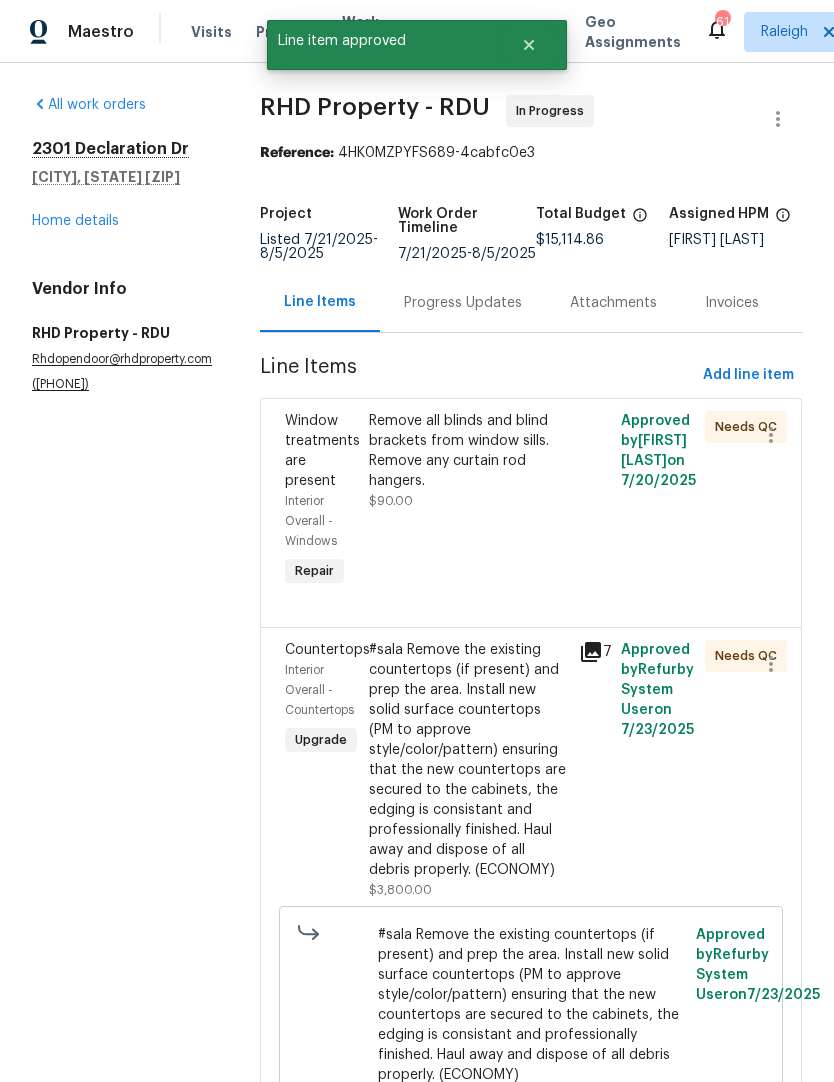 click on "Remove all blinds and blind brackets from window sills. Remove any curtain rod hangers." at bounding box center [468, 451] 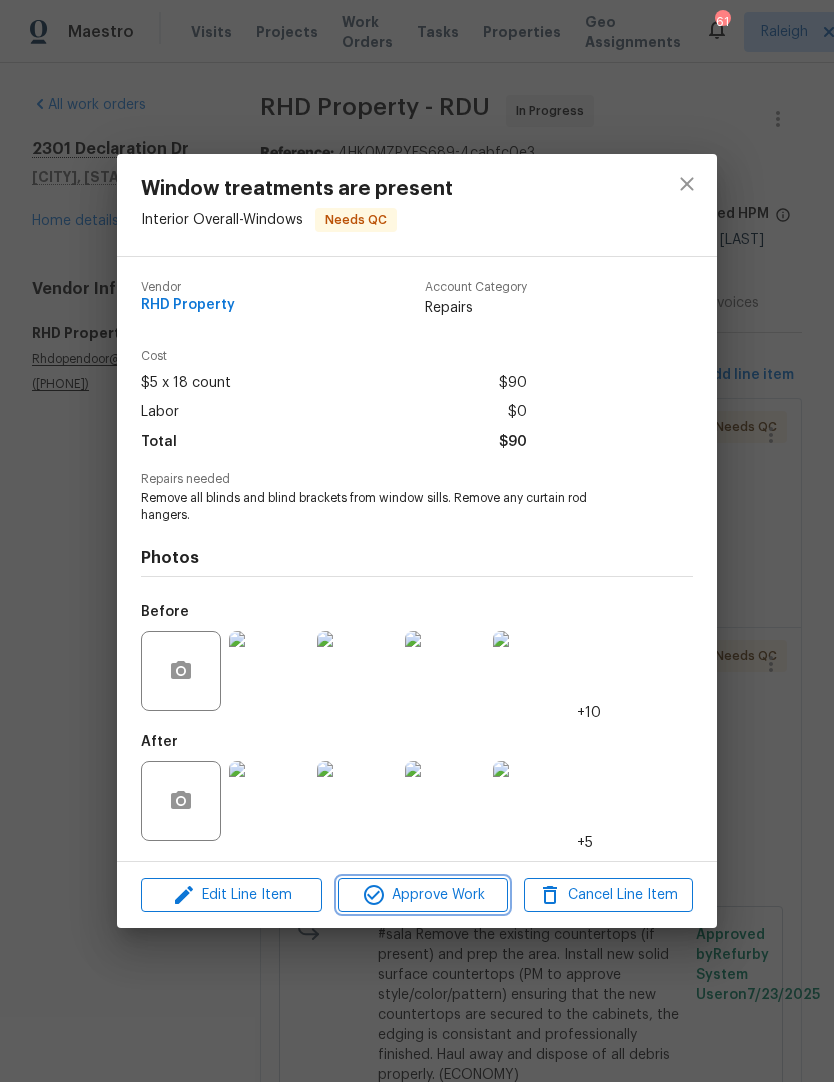 click on "Approve Work" at bounding box center (422, 895) 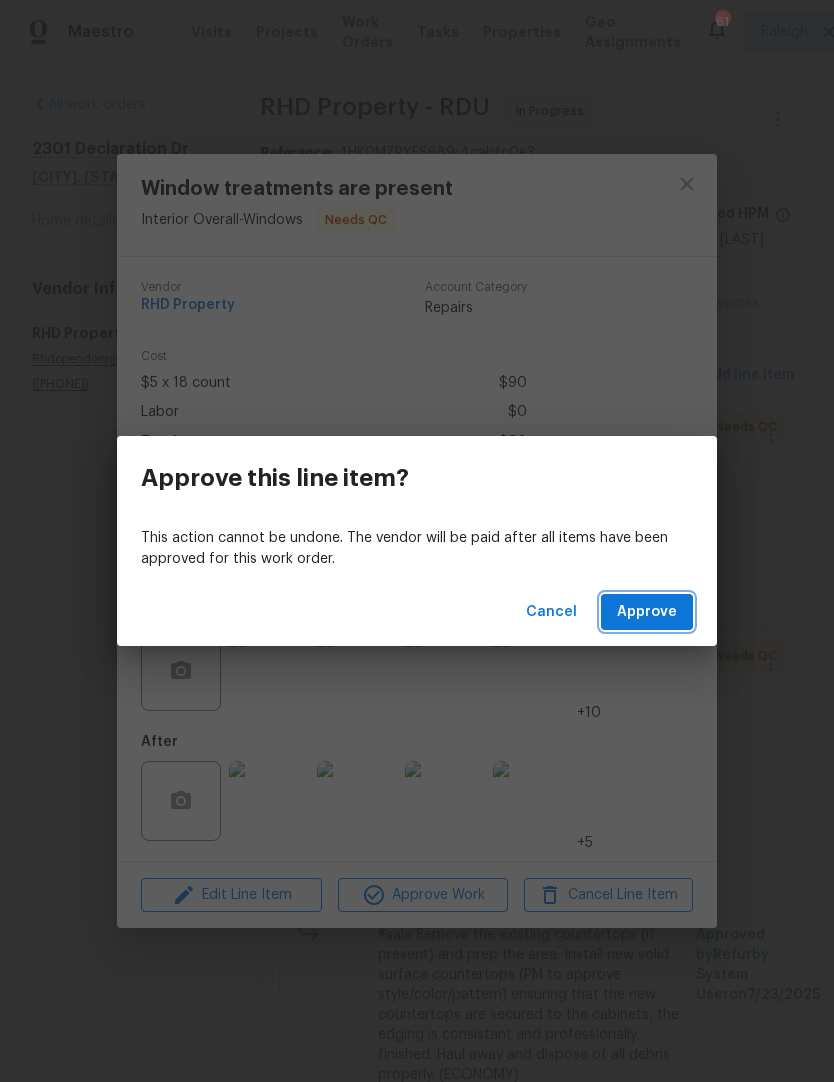 click on "Approve" at bounding box center [647, 612] 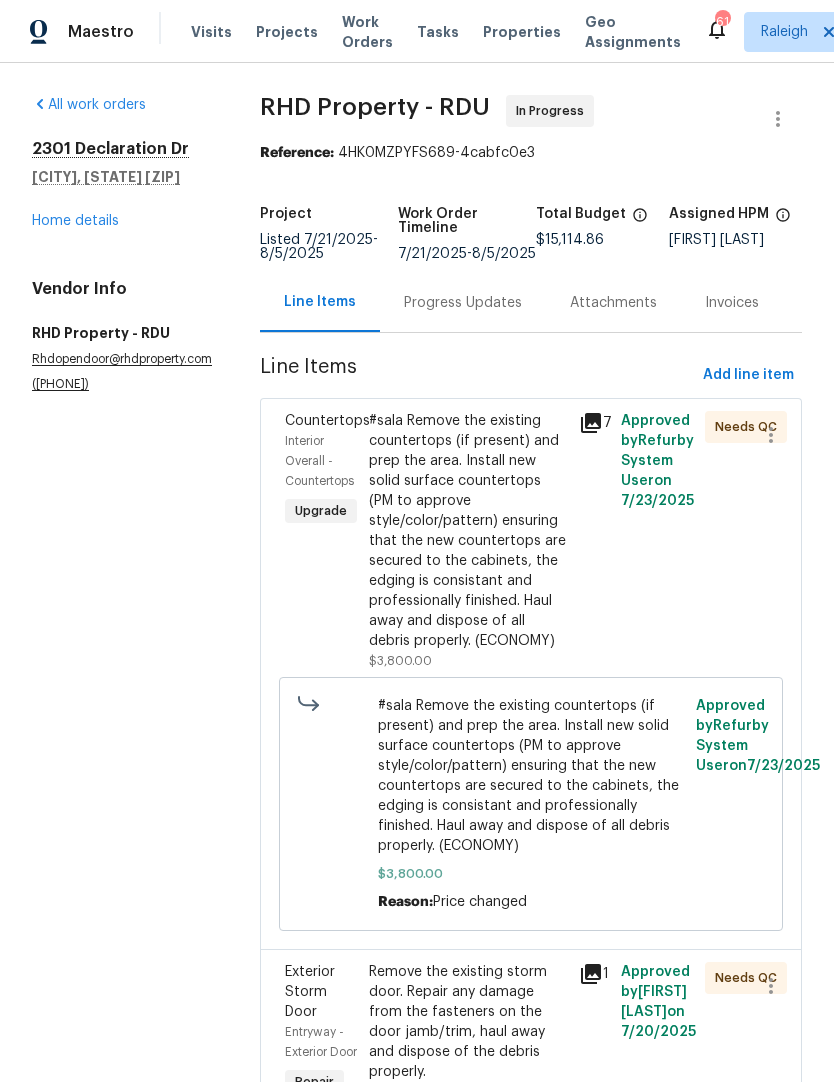 click on "#sala Remove the existing countertops (if present) and prep the area. Install new solid surface countertops (PM to approve style/color/pattern) ensuring that the new countertops are secured to the cabinets, the edging is consistant and professionally finished. Haul away and dispose of all debris properly. (ECONOMY)" at bounding box center [468, 531] 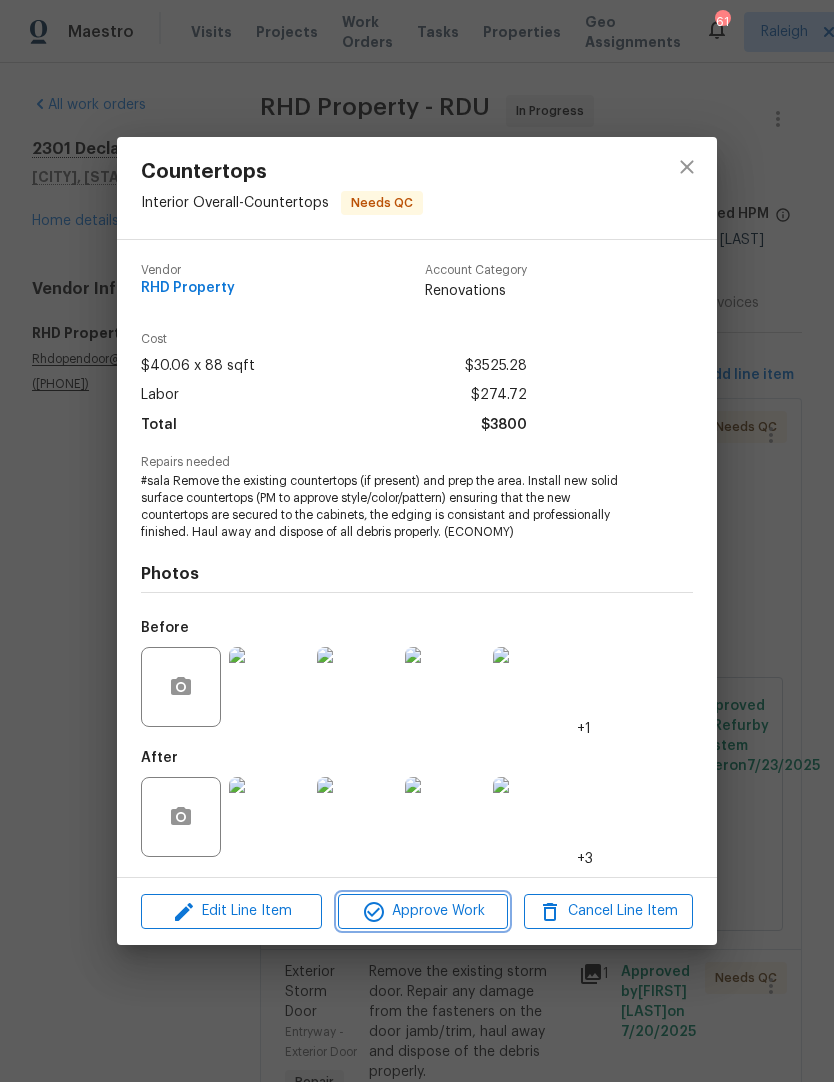 click on "Approve Work" at bounding box center (422, 911) 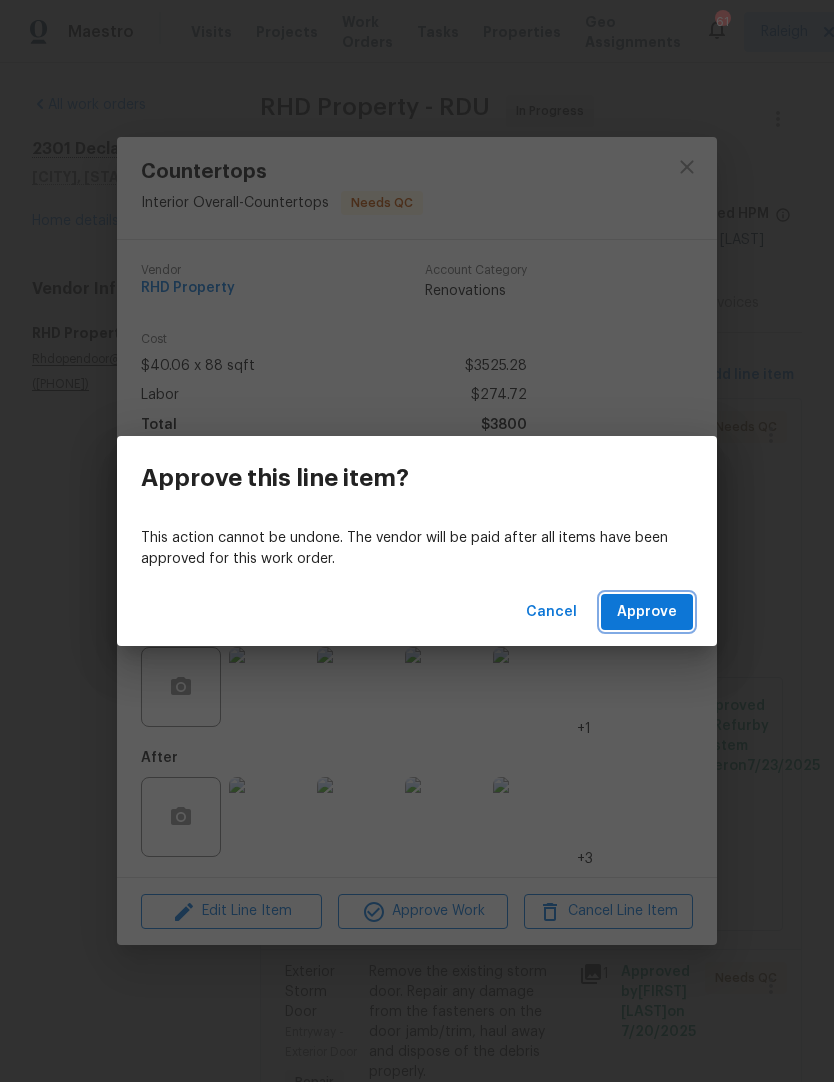click on "Approve" at bounding box center [647, 612] 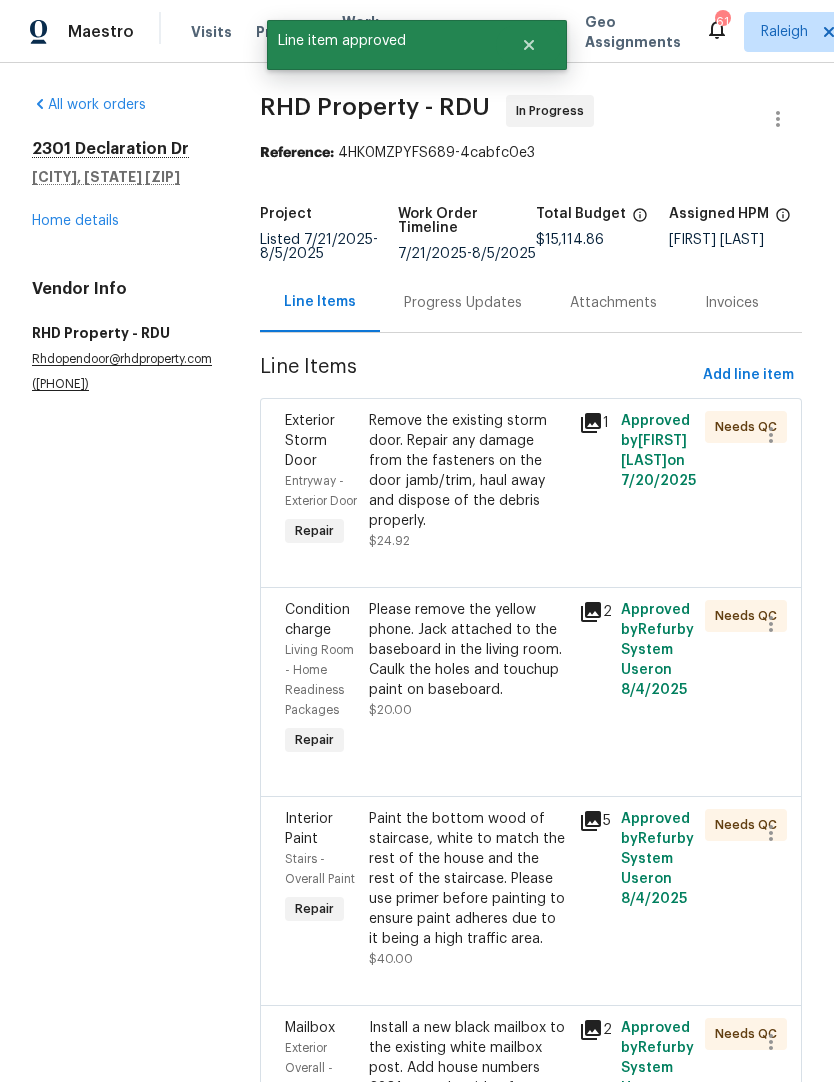 click on "Remove the existing storm door. Repair any damage from the fasteners on the door jamb/trim, haul away and dispose of the debris properly." at bounding box center [468, 471] 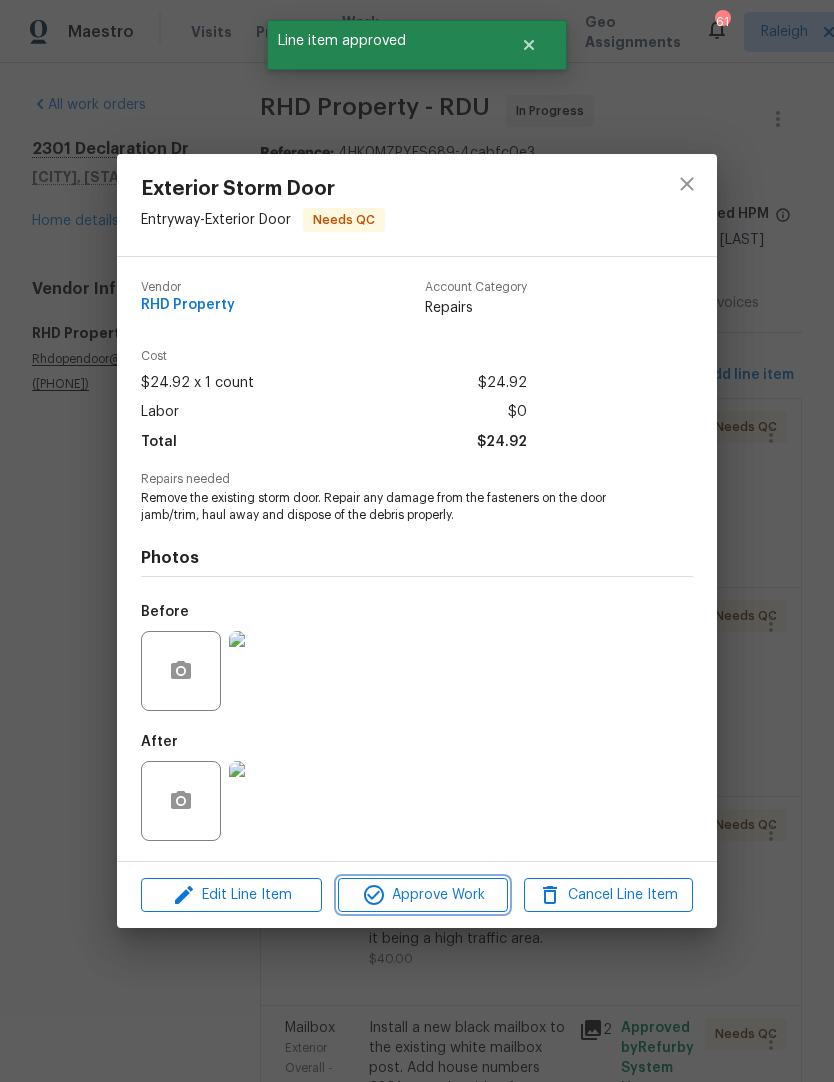 click on "Approve Work" at bounding box center (422, 895) 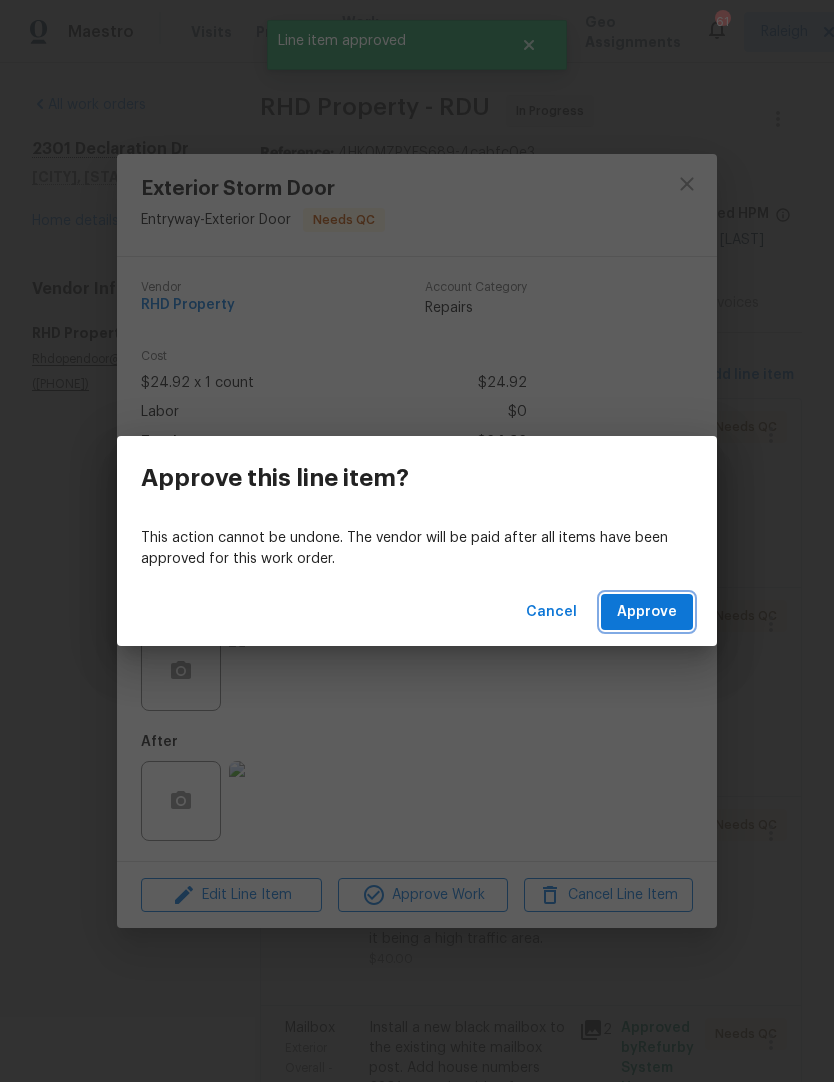 click on "Approve" at bounding box center [647, 612] 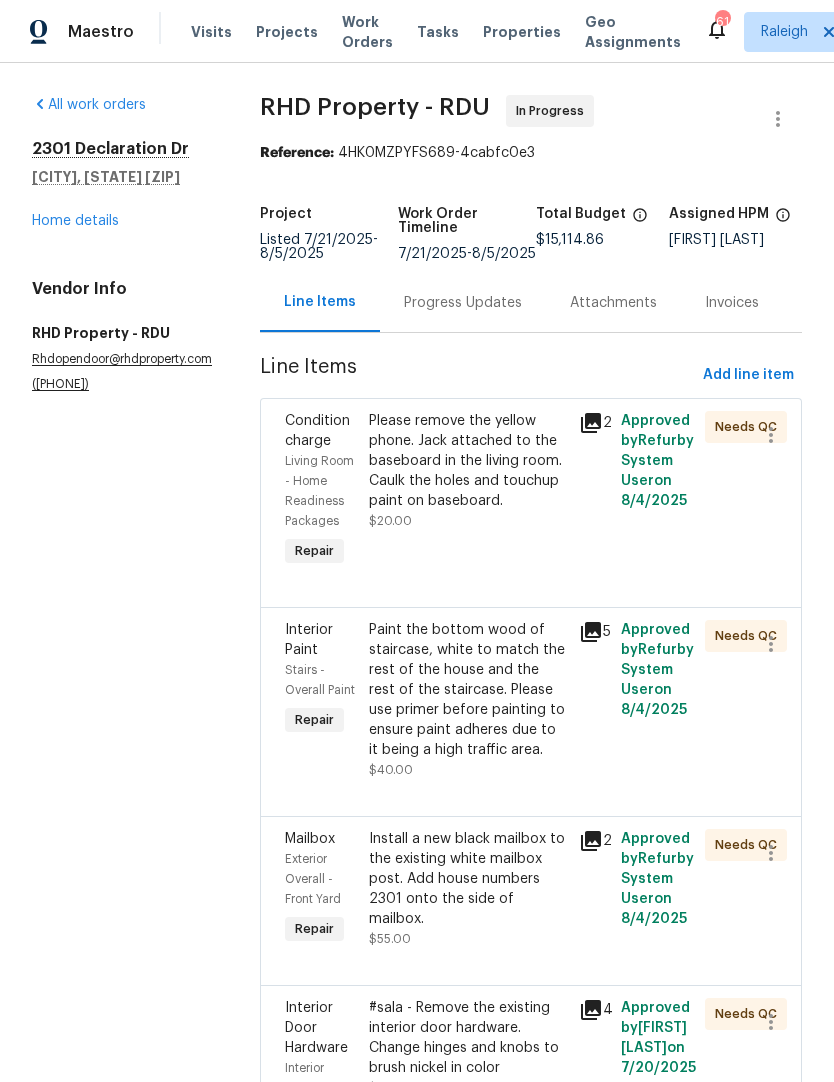 click on "Please remove the yellow phone. Jack attached to the baseboard in the living room. Caulk the holes and touchup paint on baseboard." at bounding box center [468, 461] 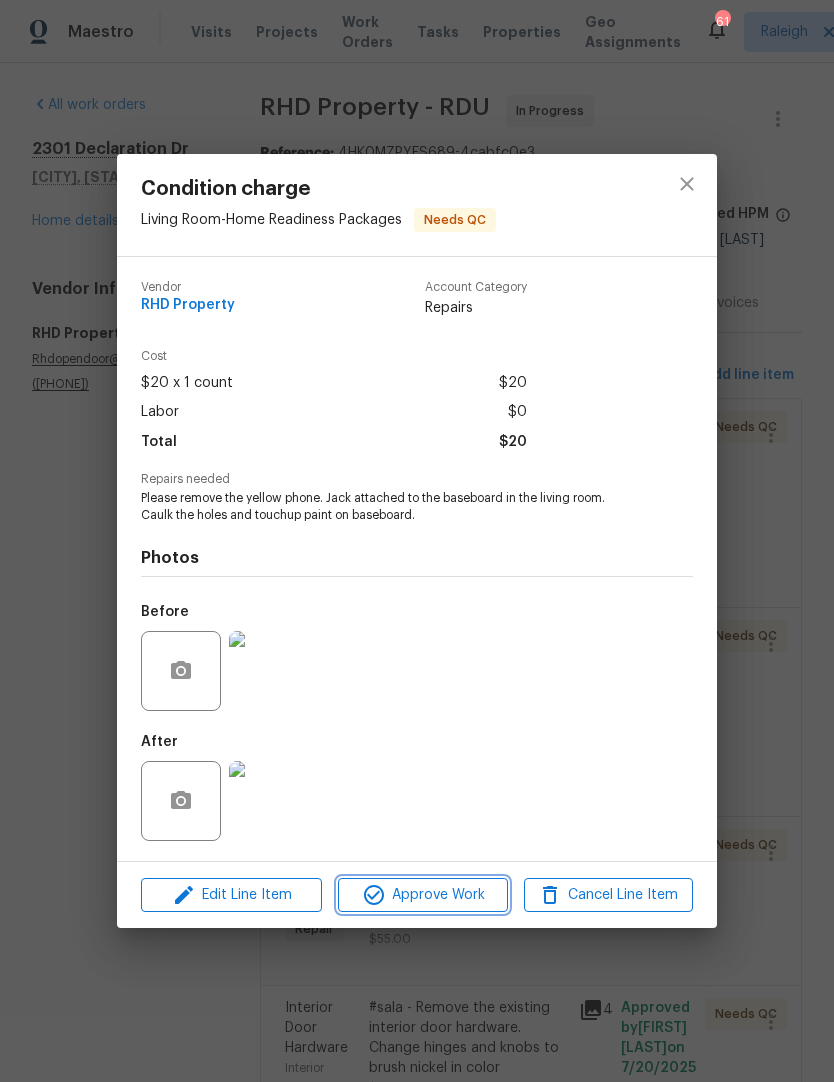 click on "Approve Work" at bounding box center (422, 895) 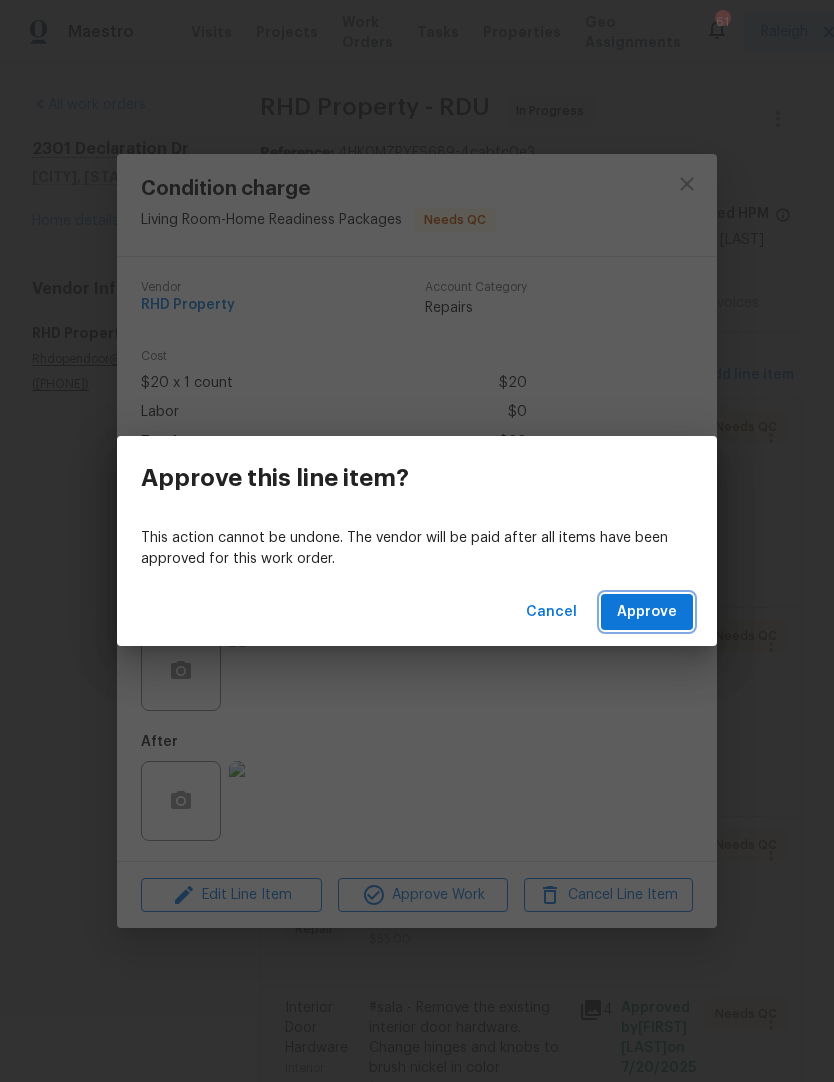 click on "Approve" at bounding box center [647, 612] 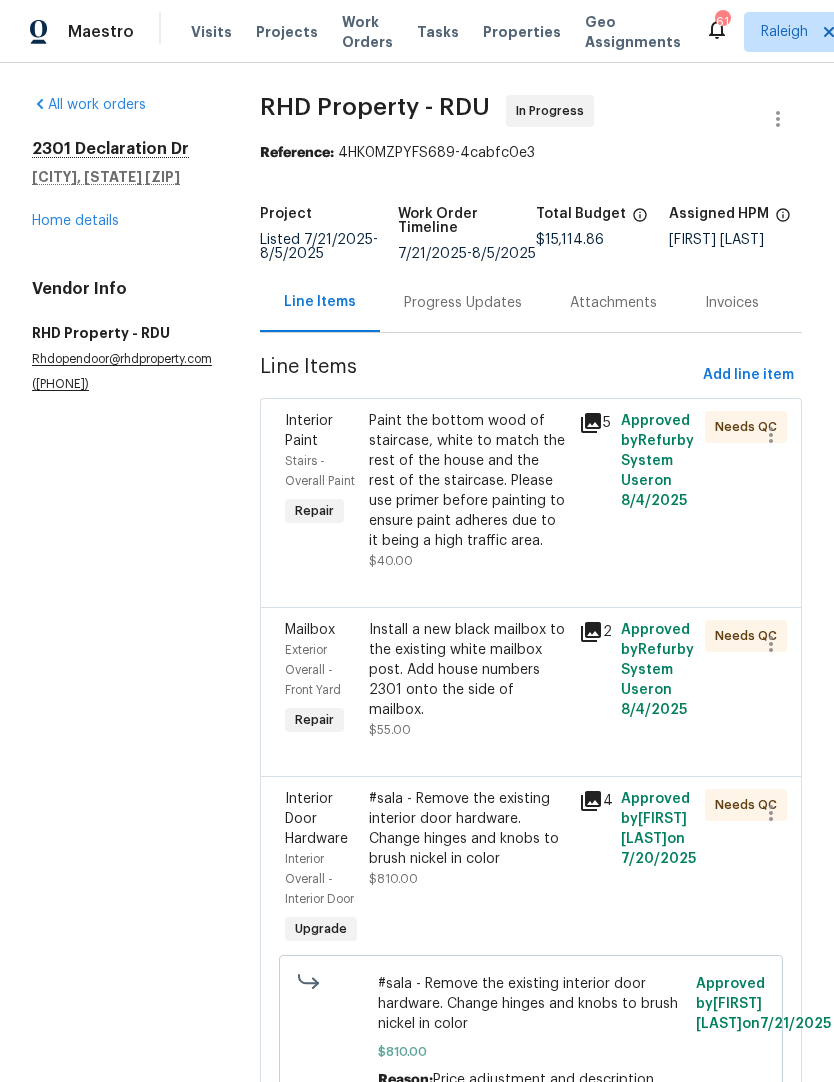 click on "Paint the bottom wood of staircase, white to match the rest of the house and the rest of the staircase. Please use primer before painting to ensure paint adheres due to it being a high traffic area." at bounding box center [468, 481] 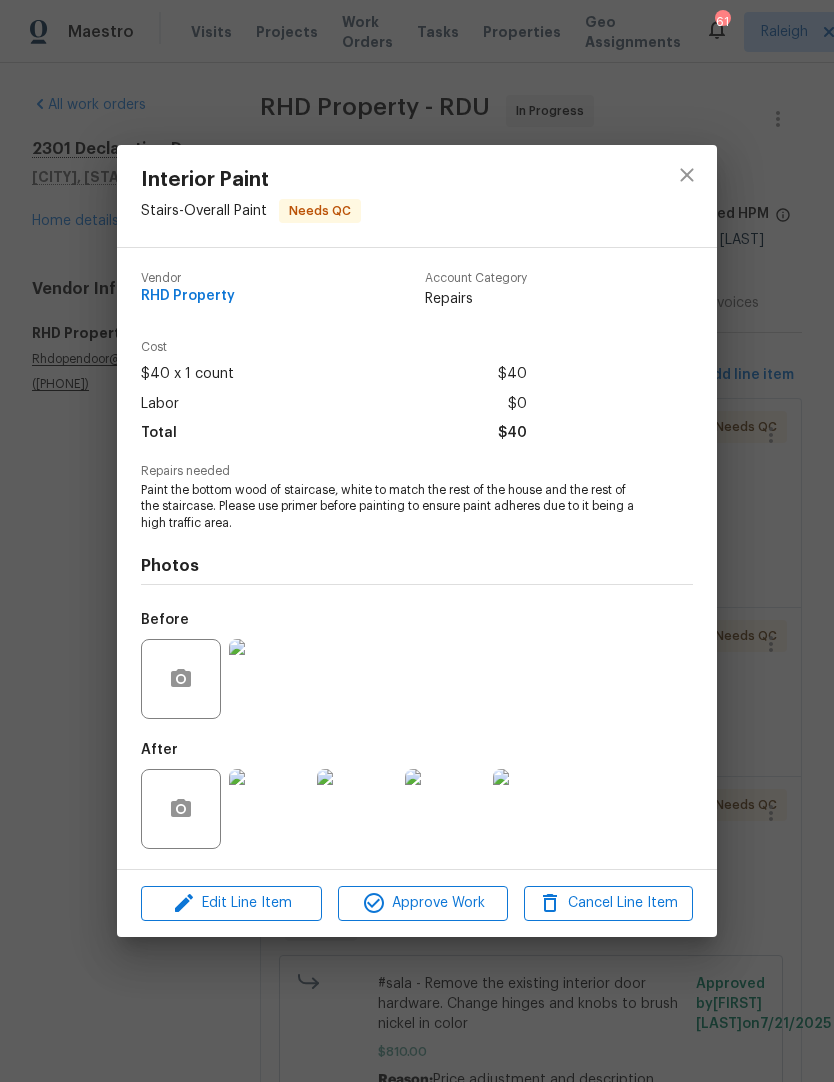 click at bounding box center (269, 809) 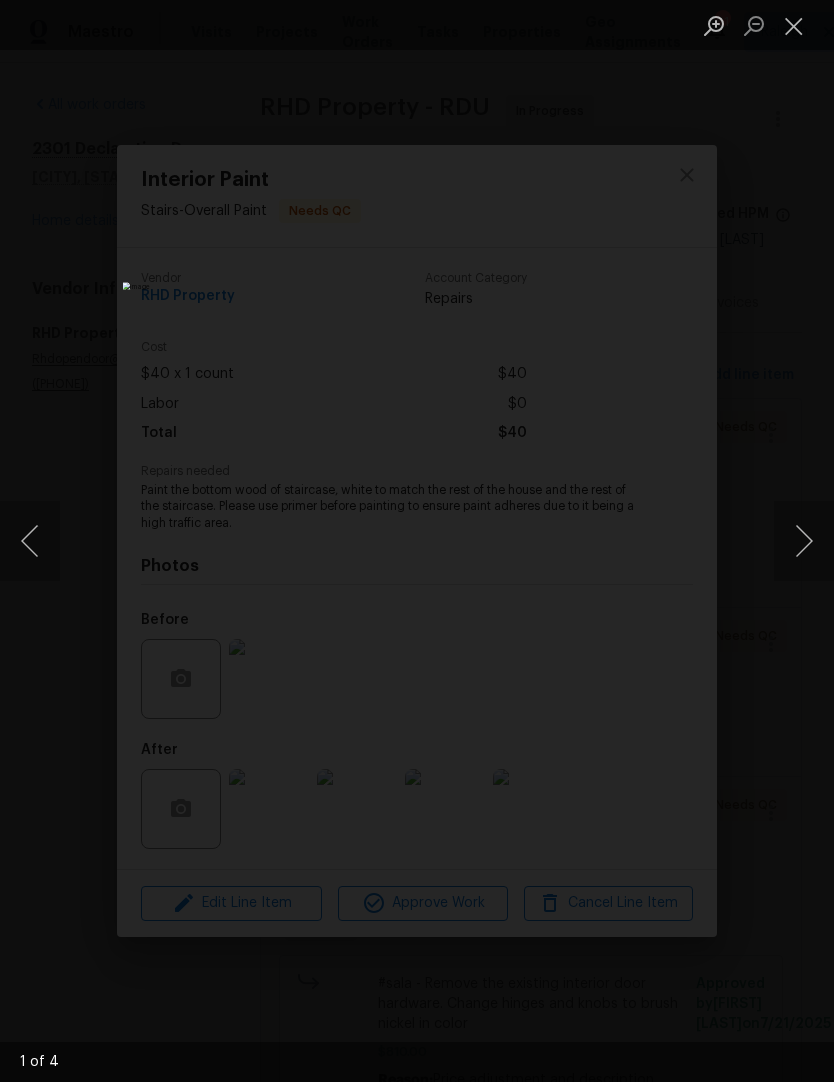 click at bounding box center [804, 541] 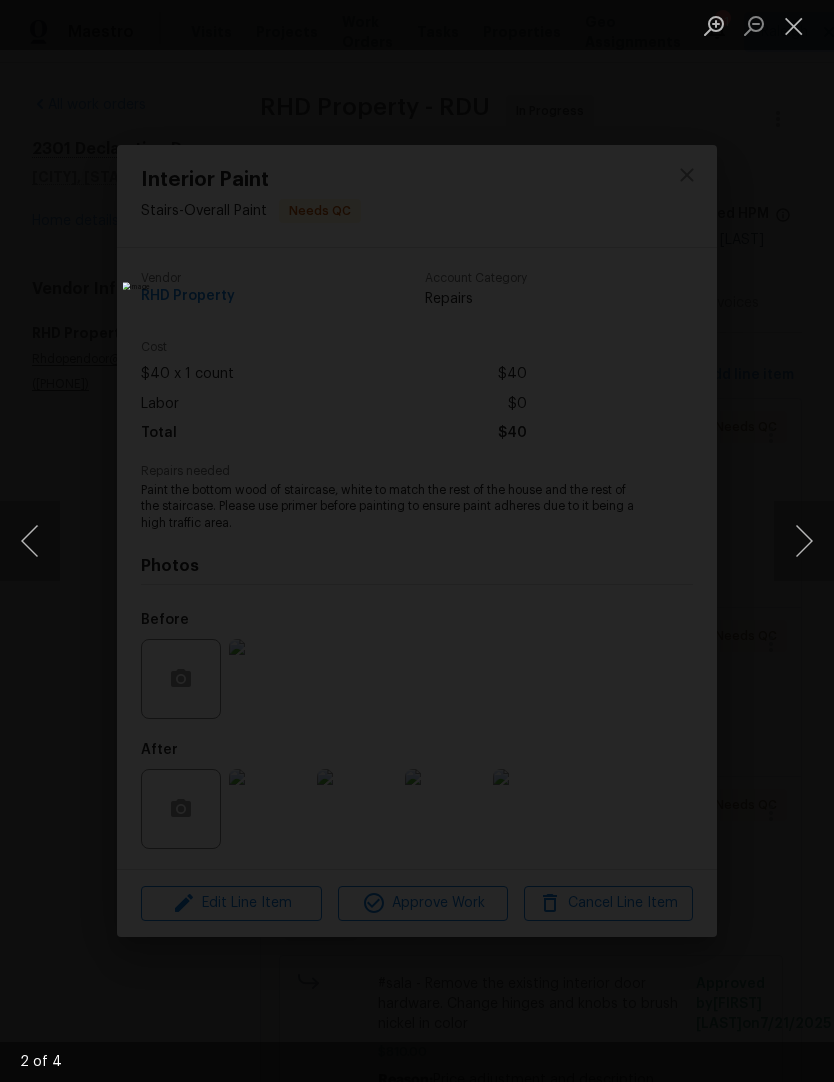 click at bounding box center [804, 541] 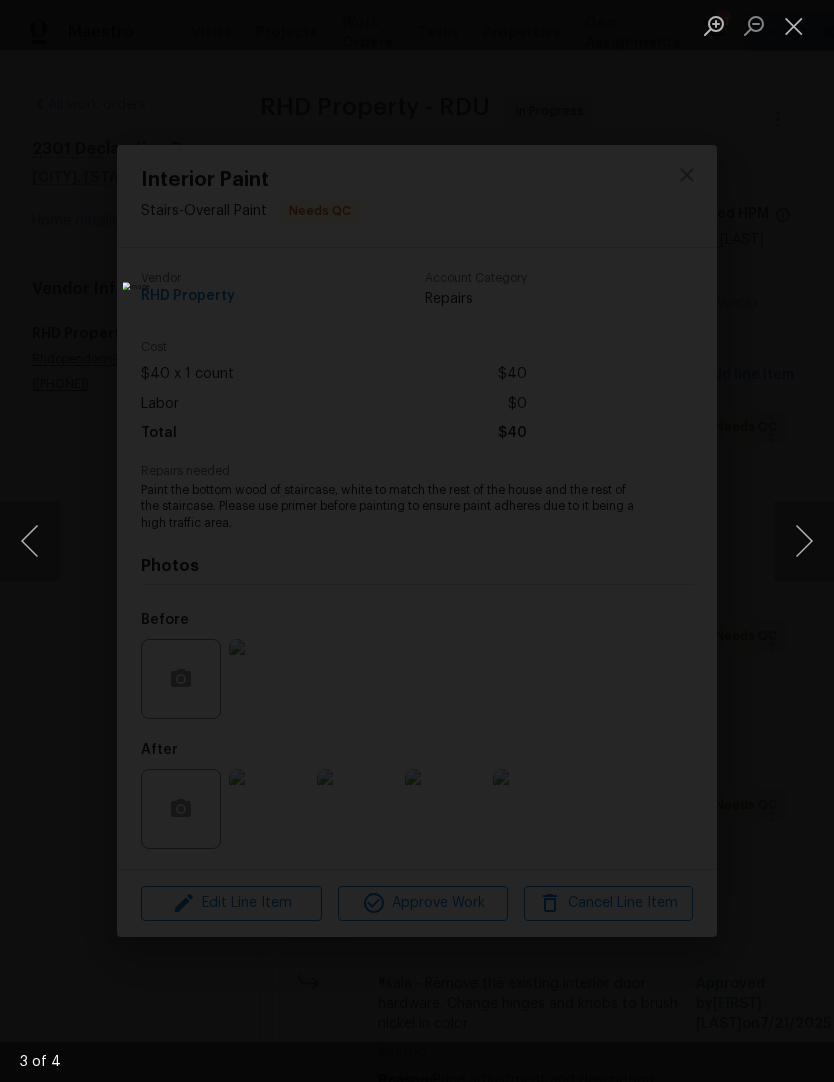 click at bounding box center [804, 541] 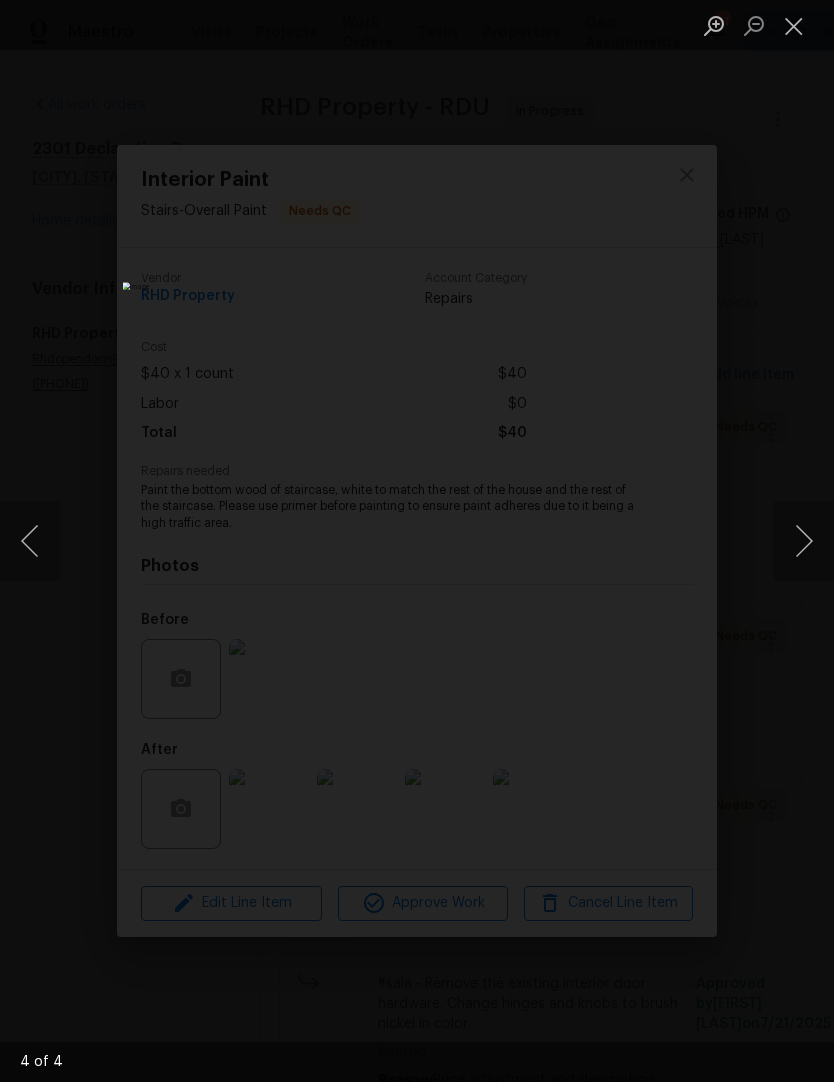click at bounding box center (794, 25) 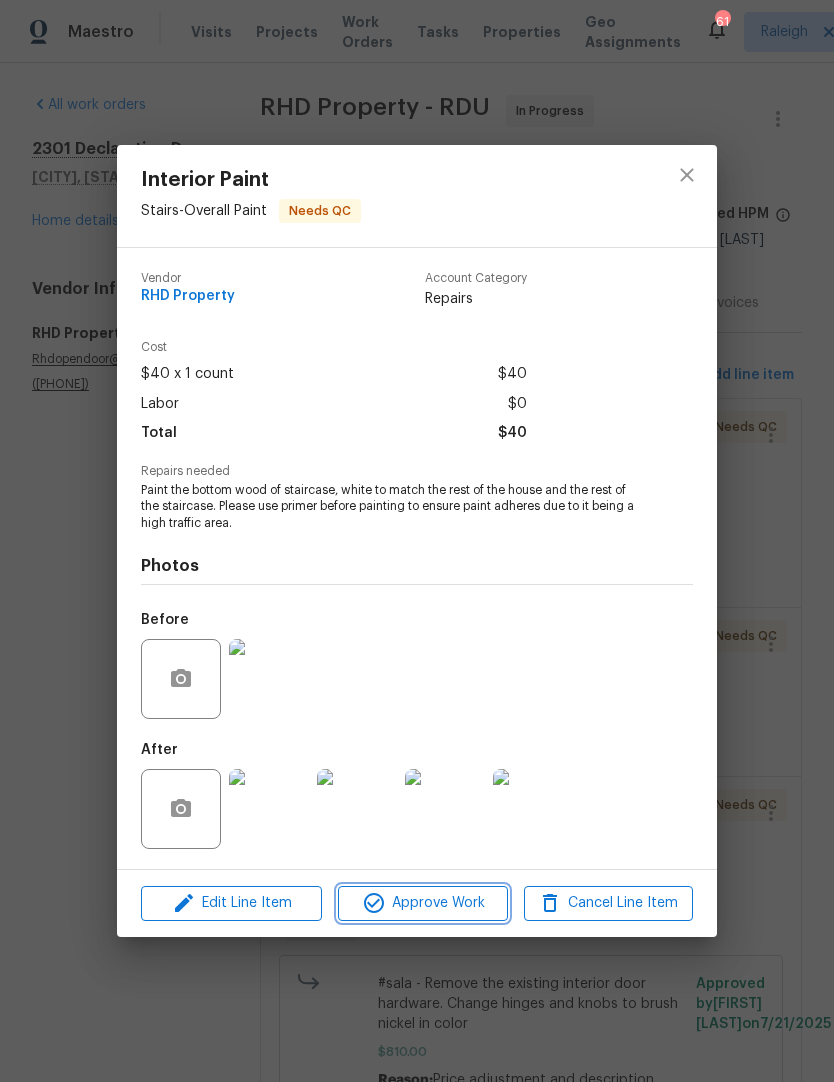 click on "Approve Work" at bounding box center [422, 903] 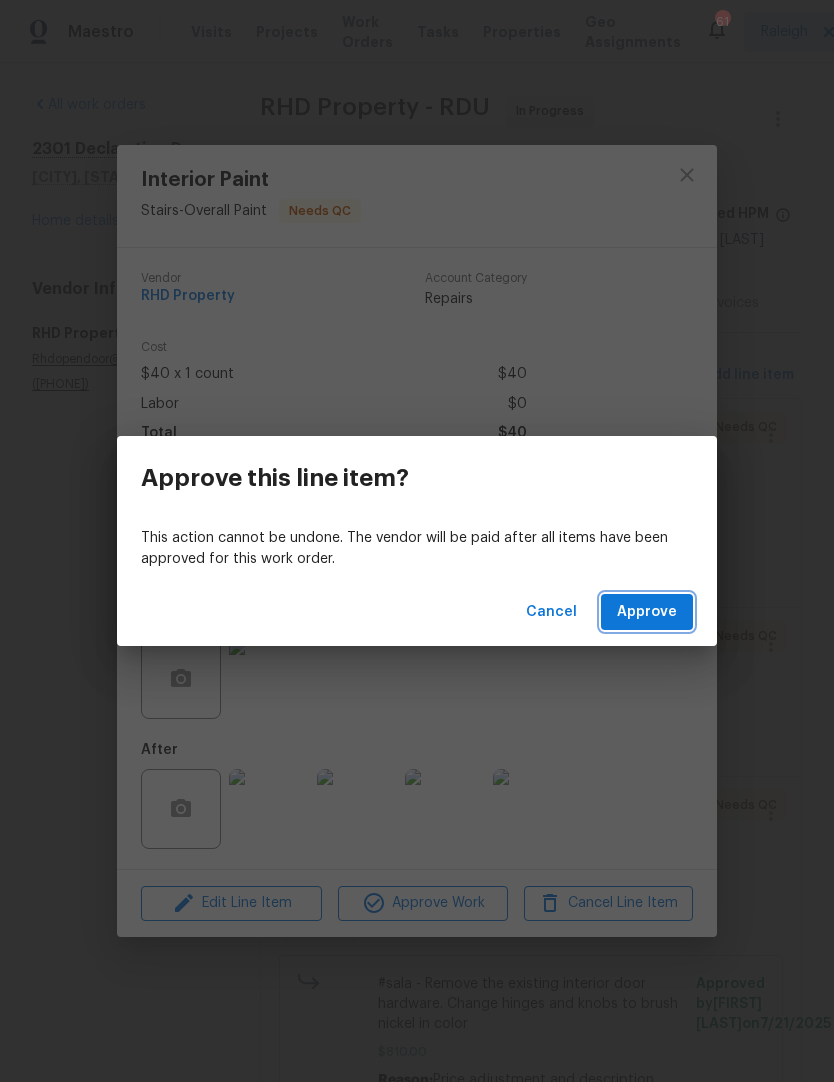 click on "Approve" at bounding box center [647, 612] 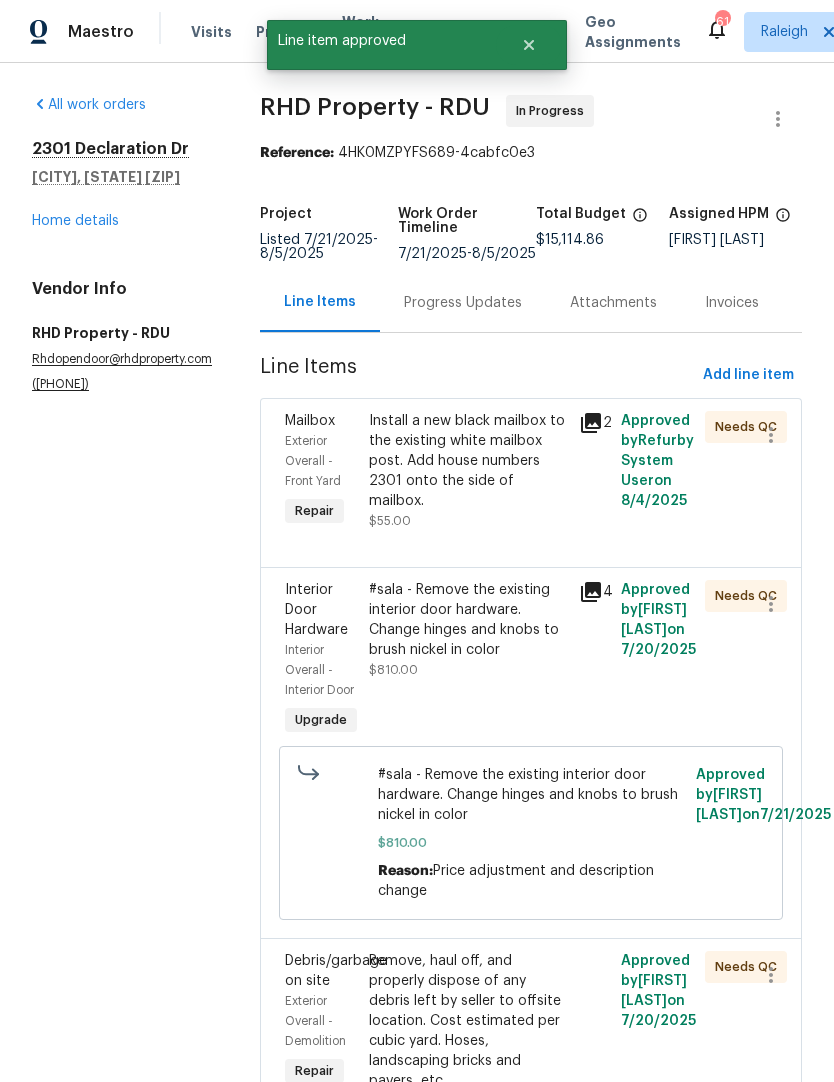 click on "Install a new black mailbox to the existing white mailbox post. Add house numbers 2301 onto the side of mailbox." at bounding box center [468, 461] 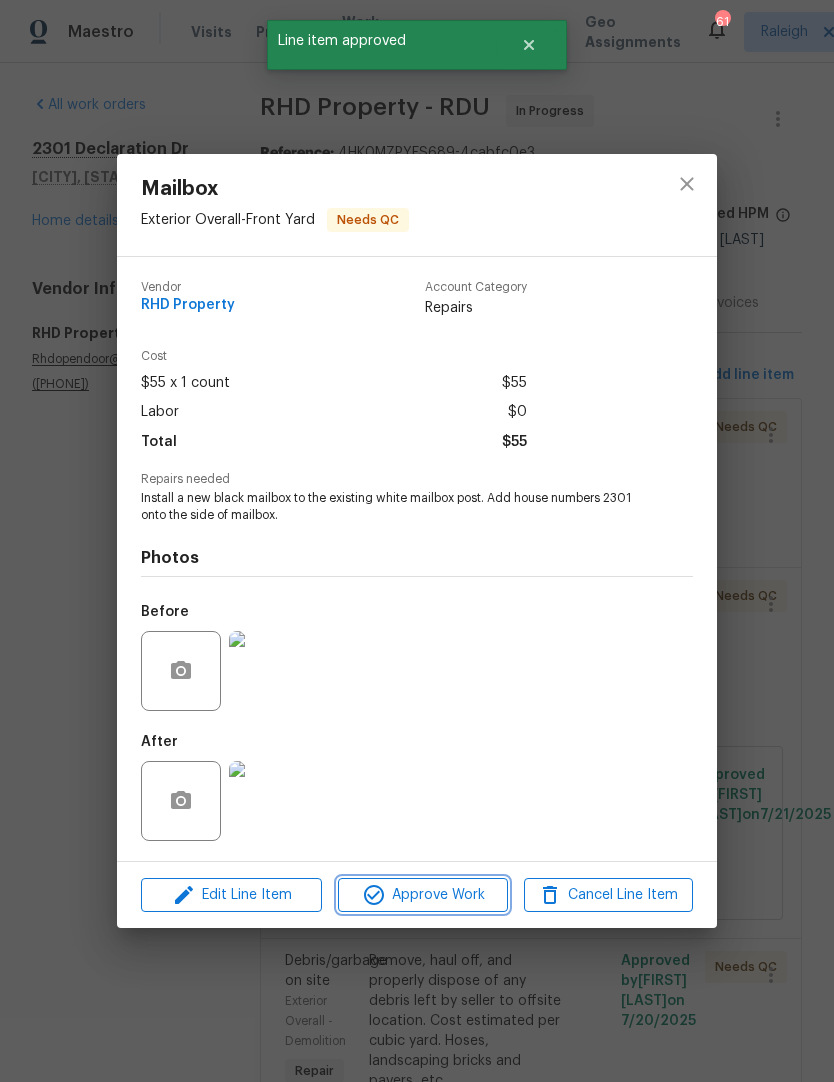 click on "Approve Work" at bounding box center [422, 895] 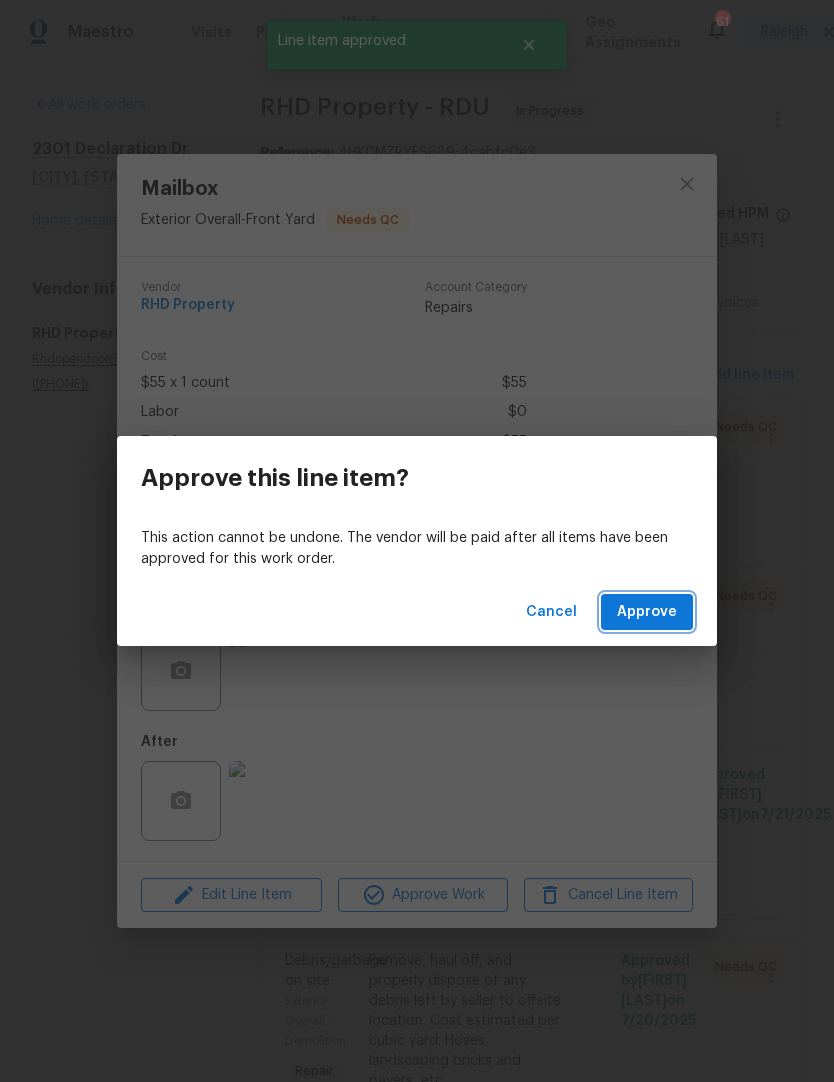 click on "Approve" at bounding box center (647, 612) 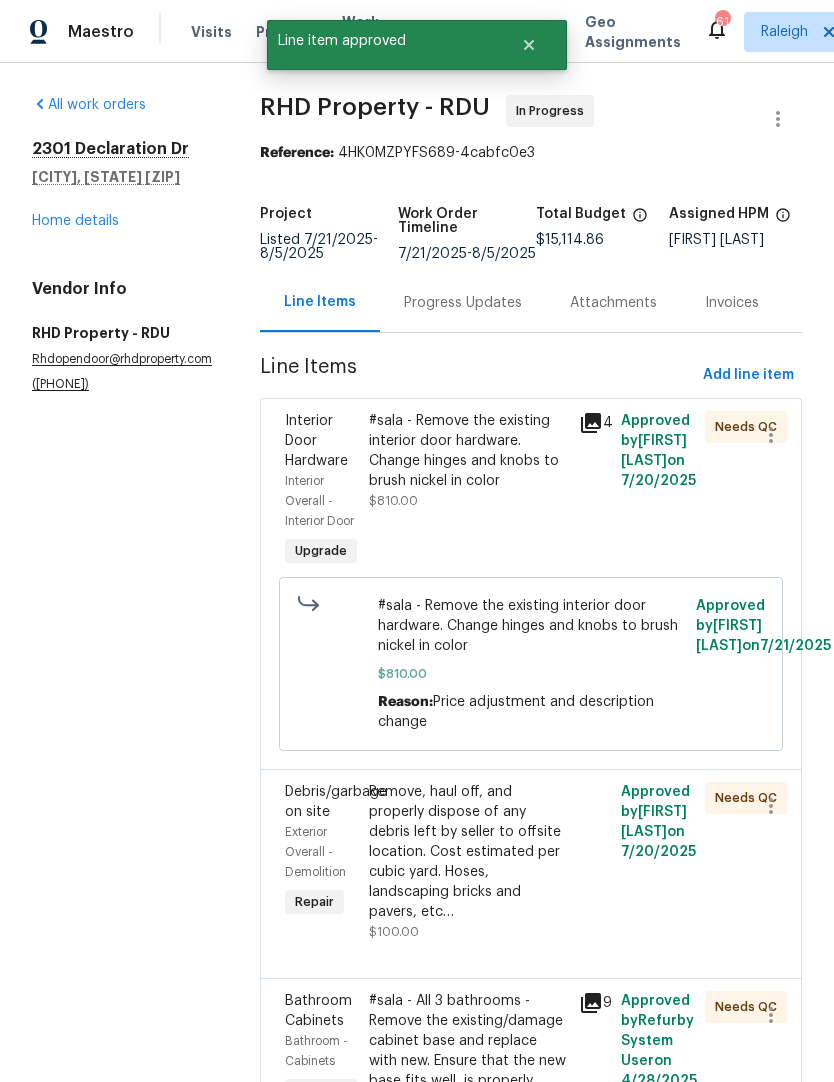 click on "#sala - Remove the existing interior door hardware. Change hinges and knobs to brush nickel in color $810.00" at bounding box center [468, 461] 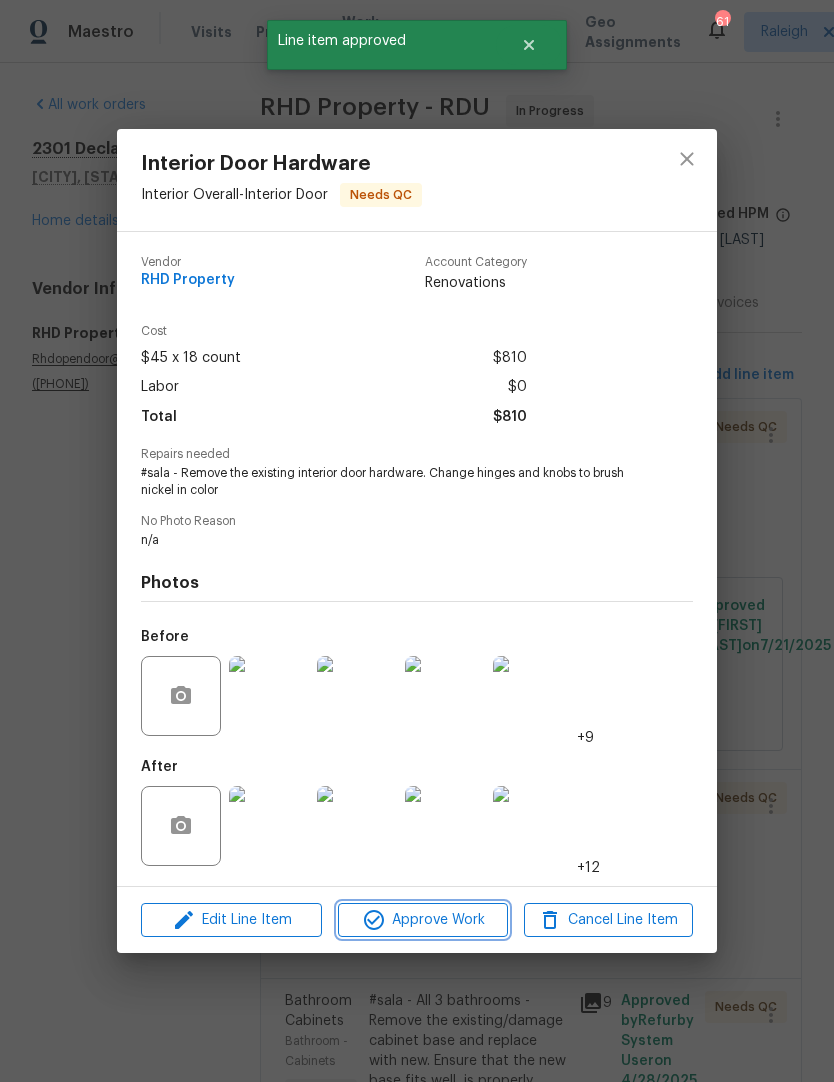 click on "Approve Work" at bounding box center [422, 920] 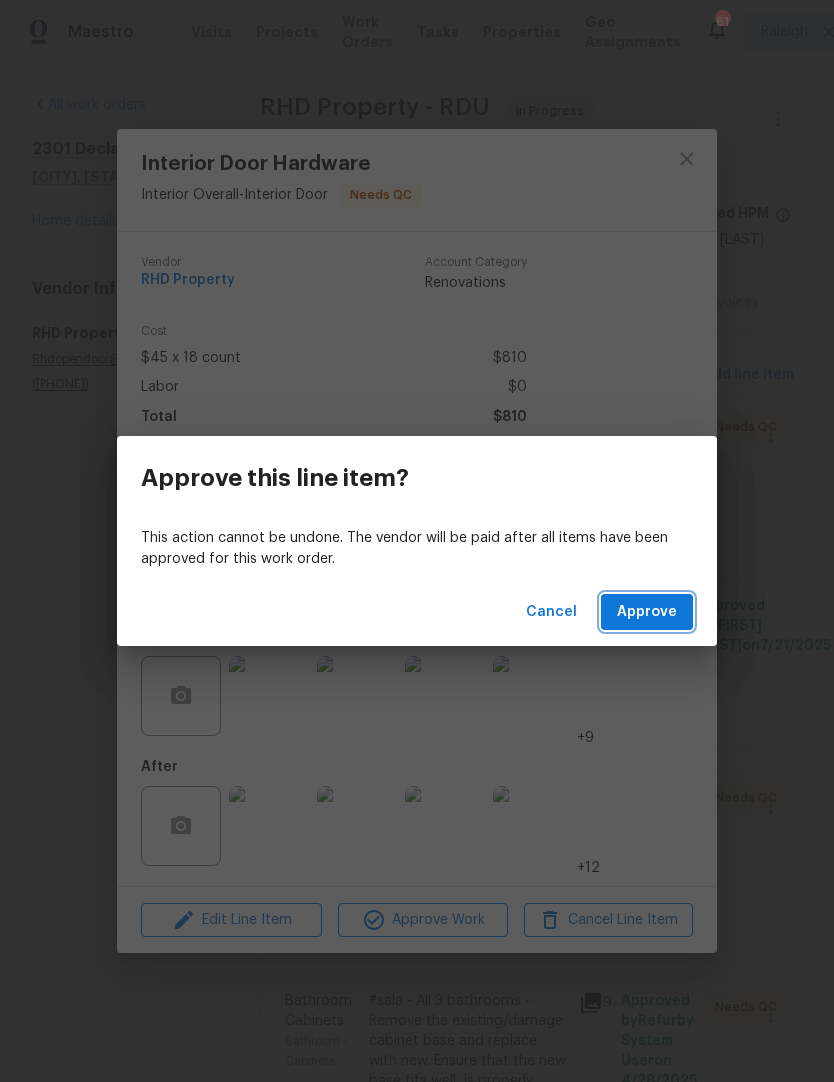 click on "Approve" at bounding box center [647, 612] 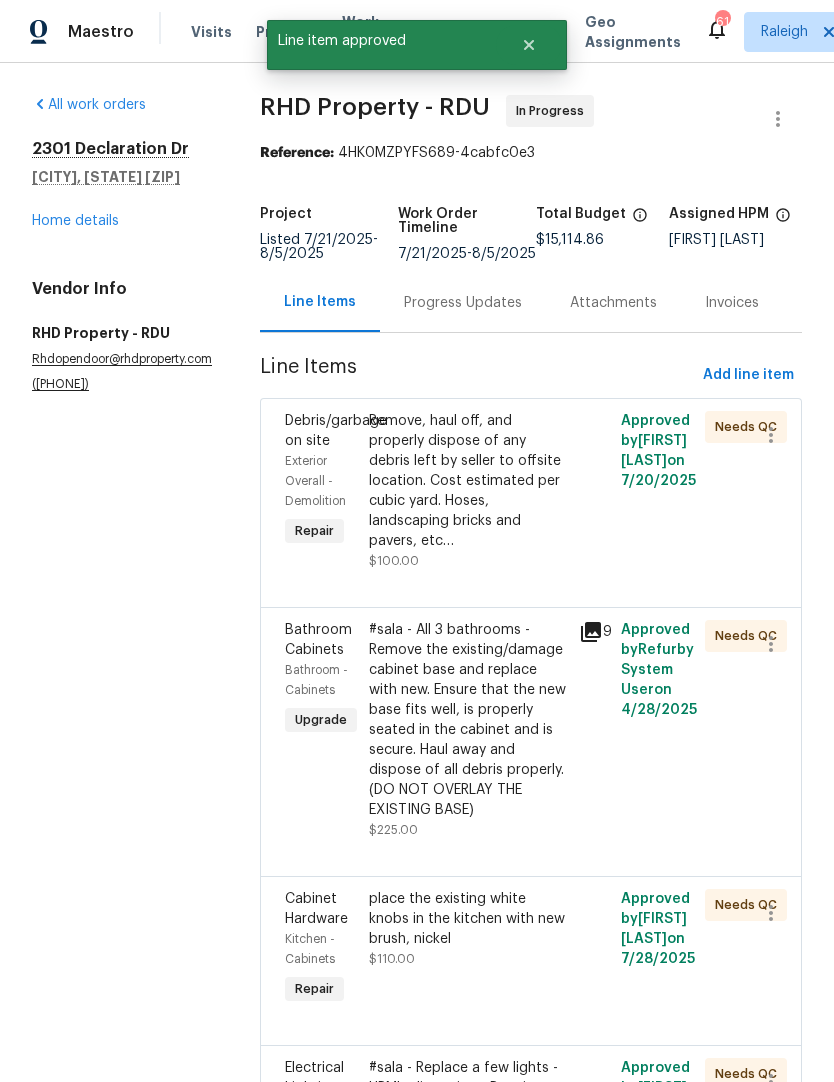 click on "Remove, haul off, and properly dispose of any debris left by seller to offsite location. Cost estimated per cubic yard. Hoses, landscaping bricks and pavers, etc…" at bounding box center (468, 481) 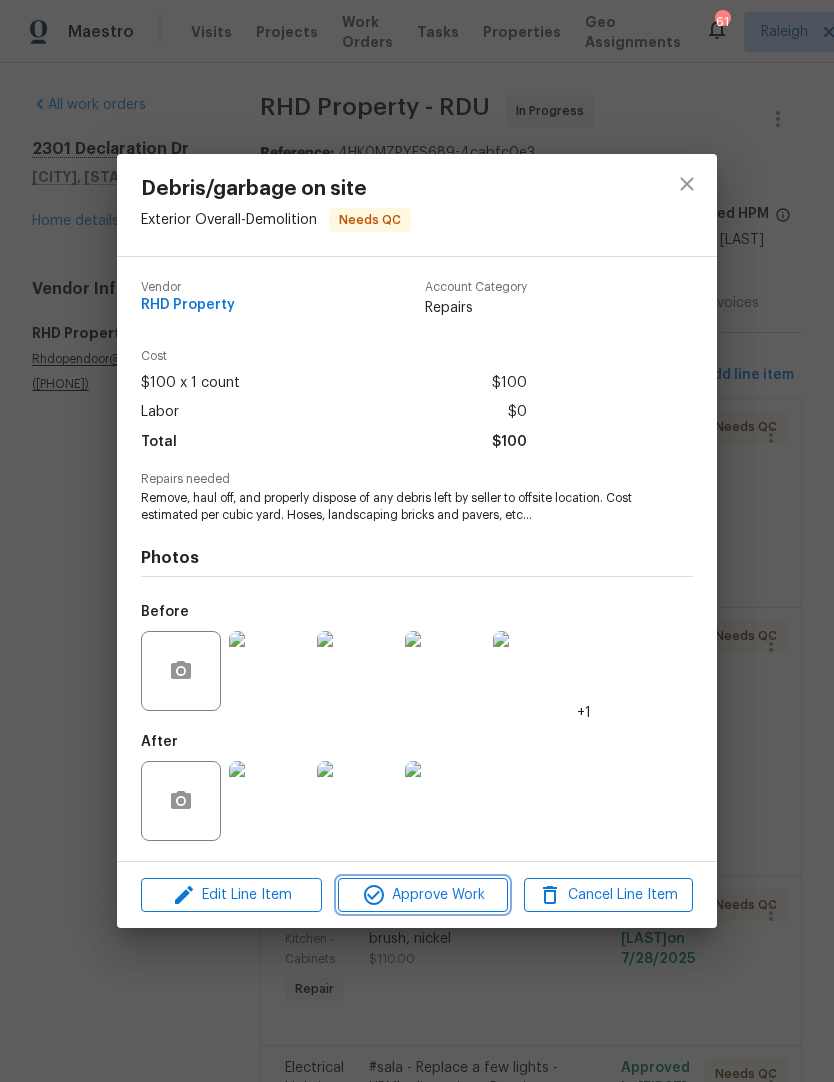 click on "Approve Work" at bounding box center [422, 895] 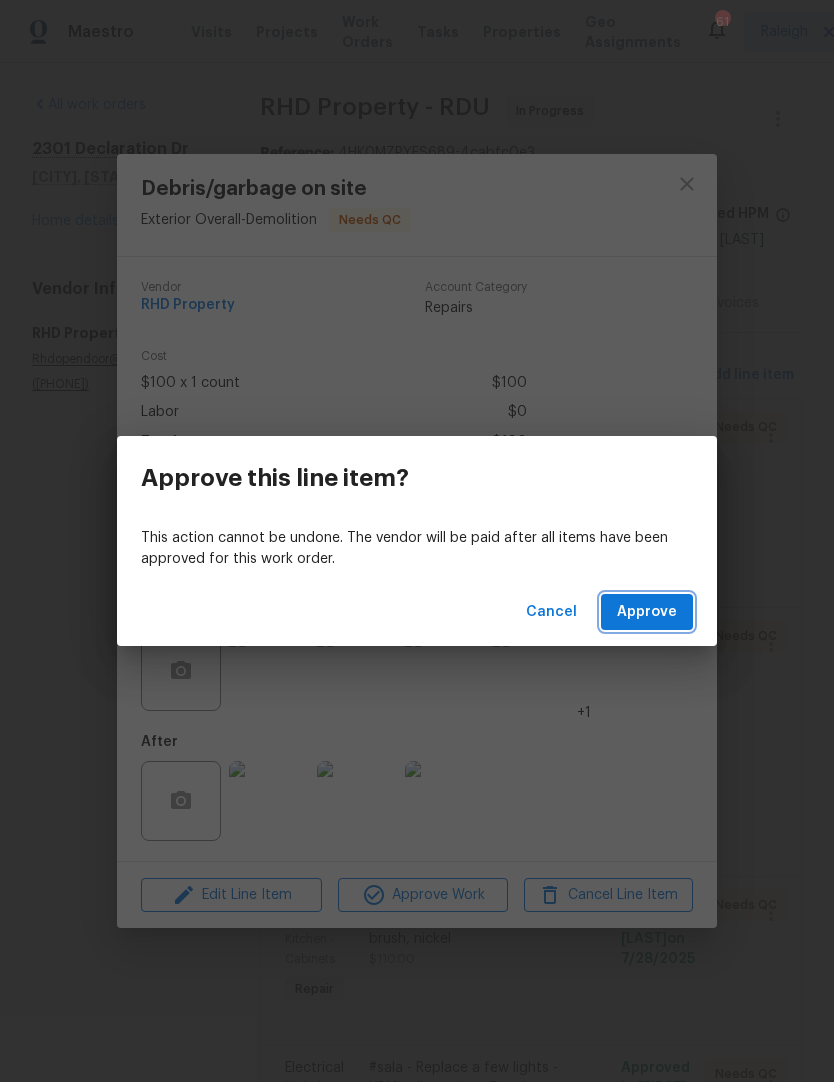 click on "Approve" at bounding box center [647, 612] 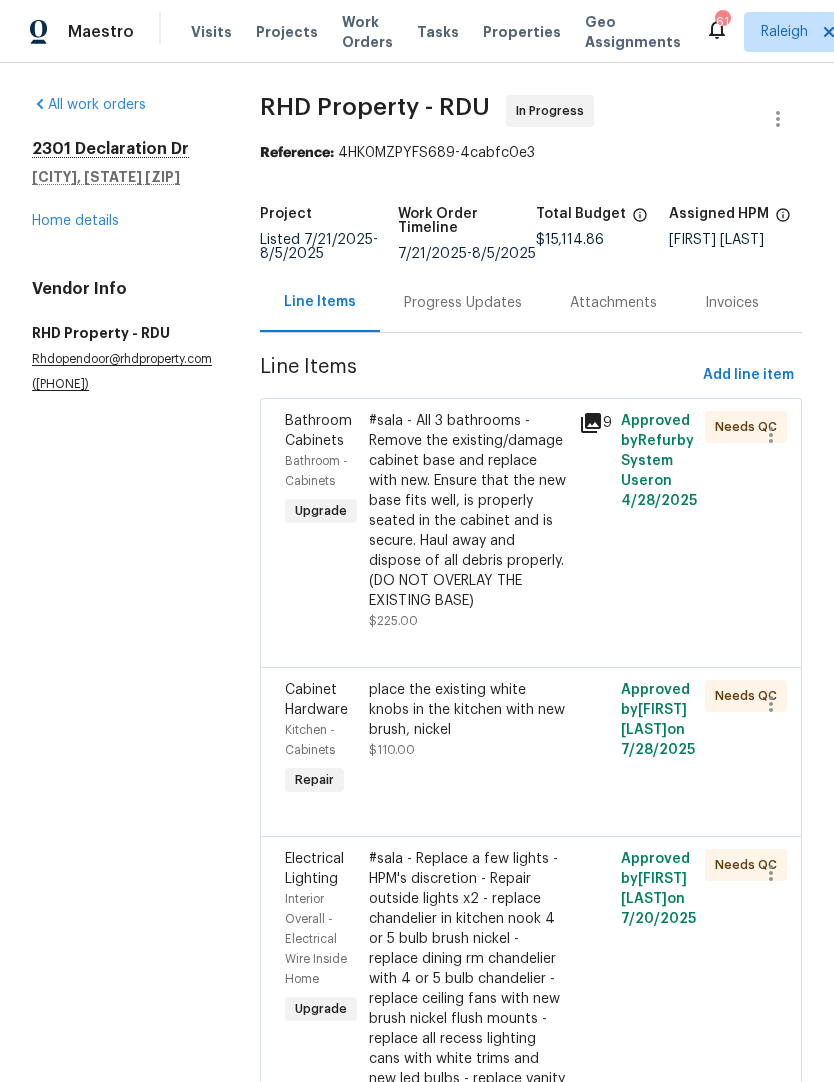 click on "#sala - All 3 bathrooms - Remove the existing/damage cabinet base and replace with new. Ensure that the new base fits well, is properly seated in the cabinet and is secure. Haul away and dispose of all debris properly. (DO NOT OVERLAY THE EXISTING BASE)" at bounding box center [468, 511] 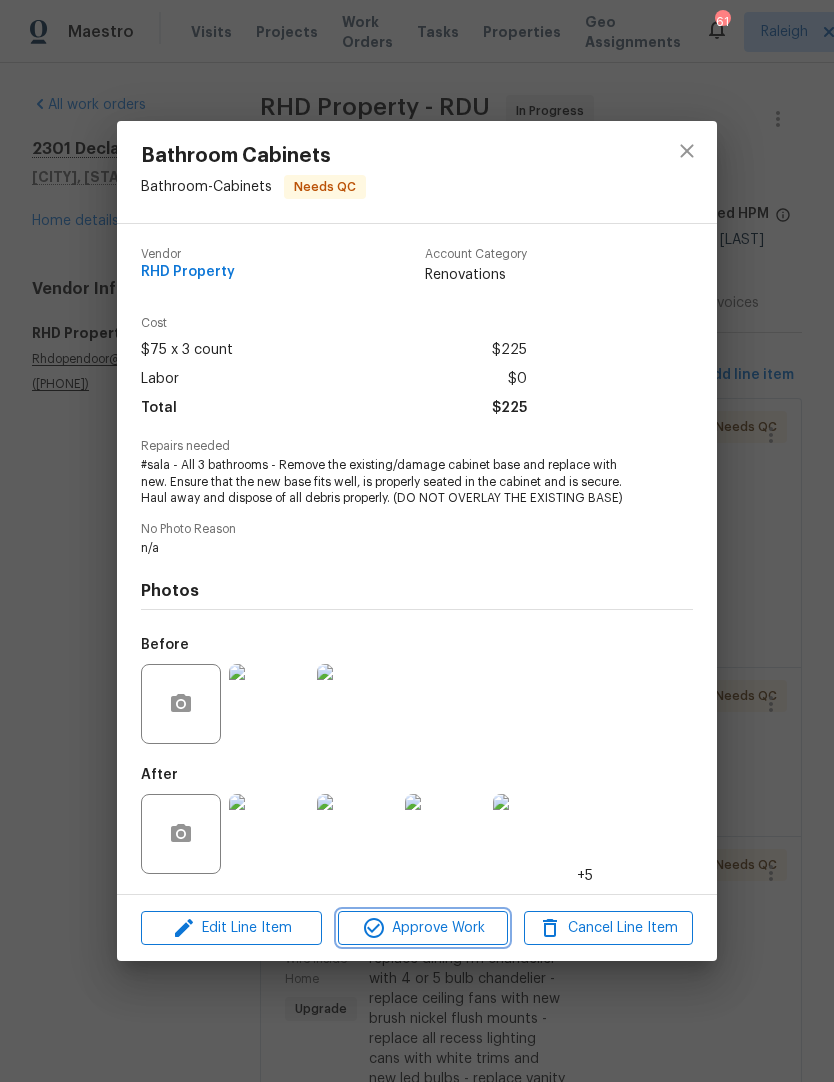 click on "Approve Work" at bounding box center (422, 928) 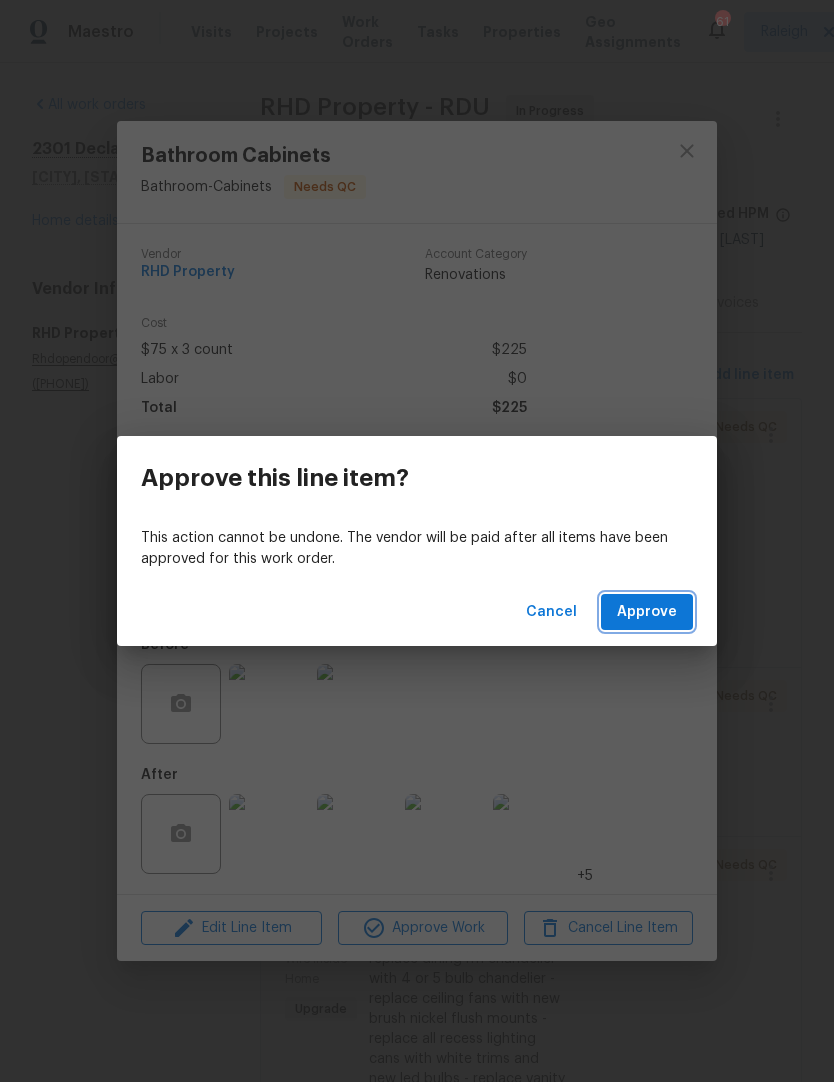 click on "Approve" at bounding box center (647, 612) 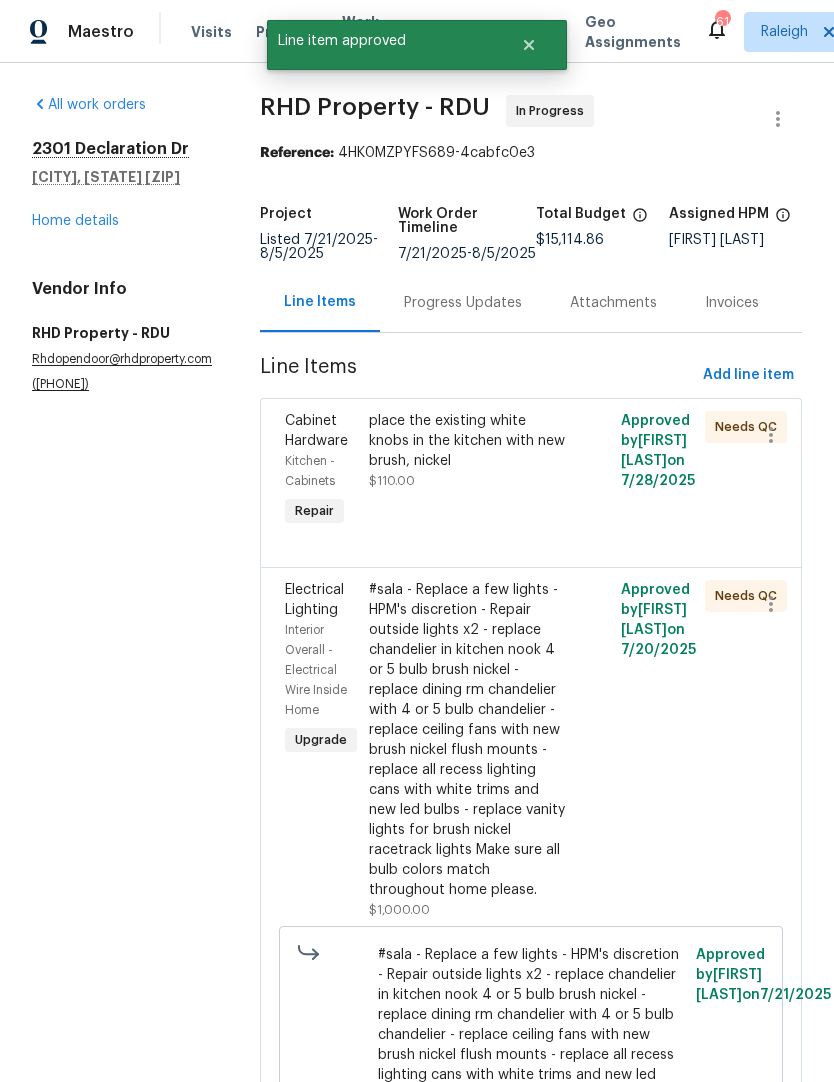 click on "place the existing white knobs in the kitchen with new brush, nickel" at bounding box center (468, 441) 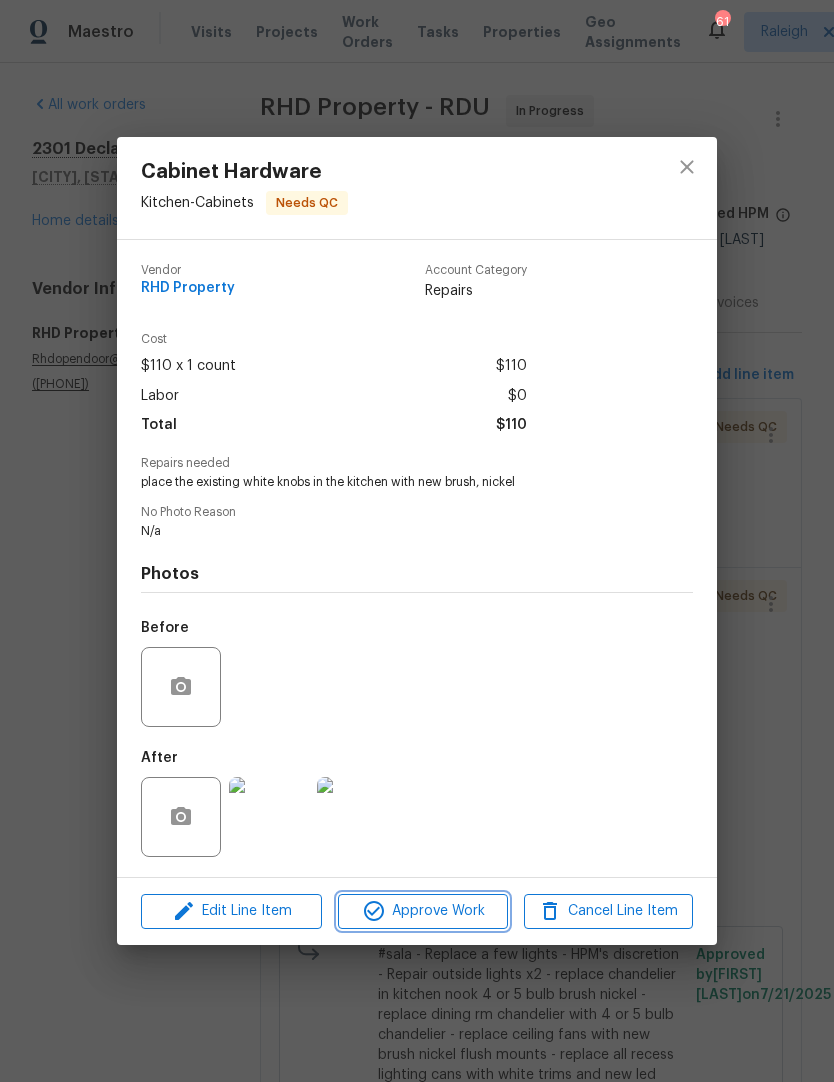 click on "Approve Work" at bounding box center [422, 911] 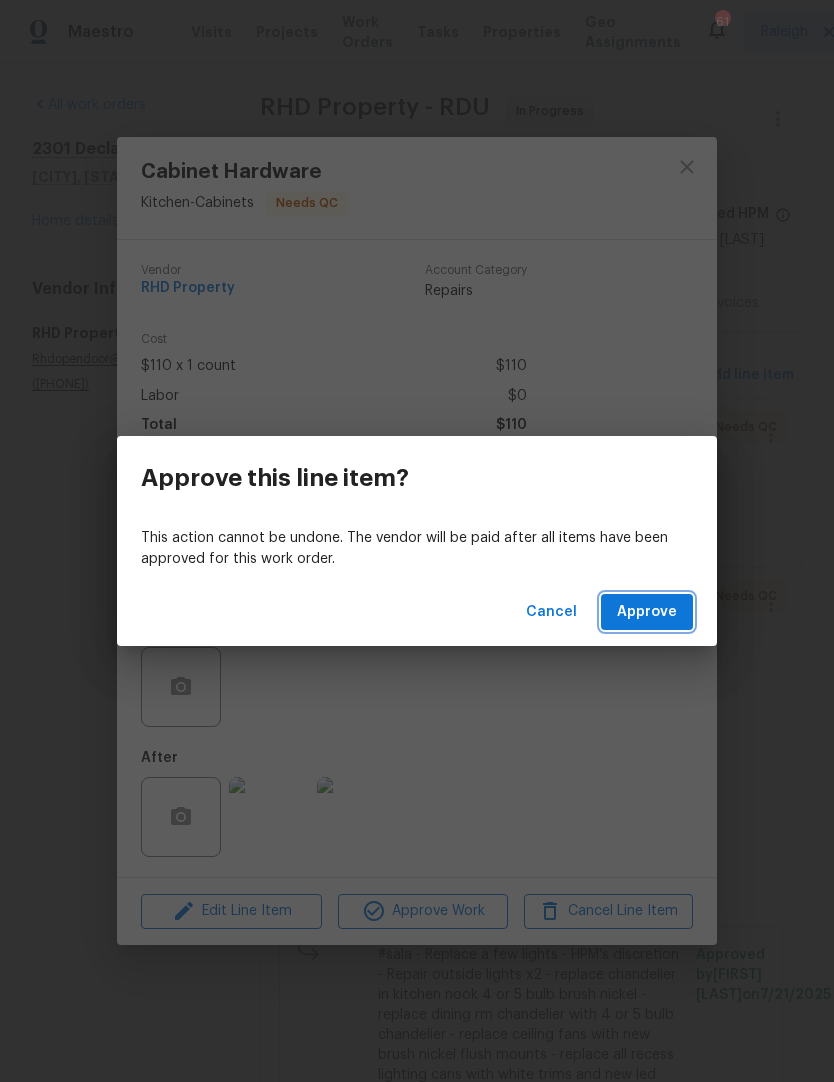 click on "Approve" at bounding box center (647, 612) 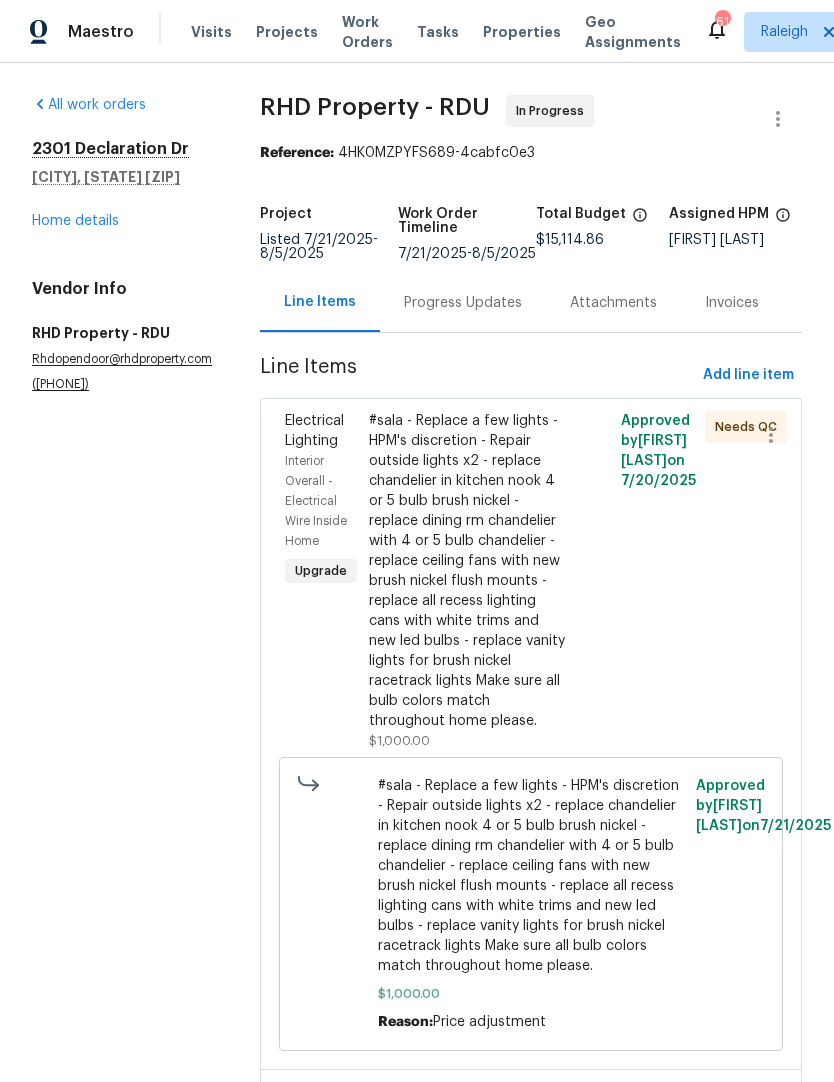 scroll, scrollTop: 0, scrollLeft: 0, axis: both 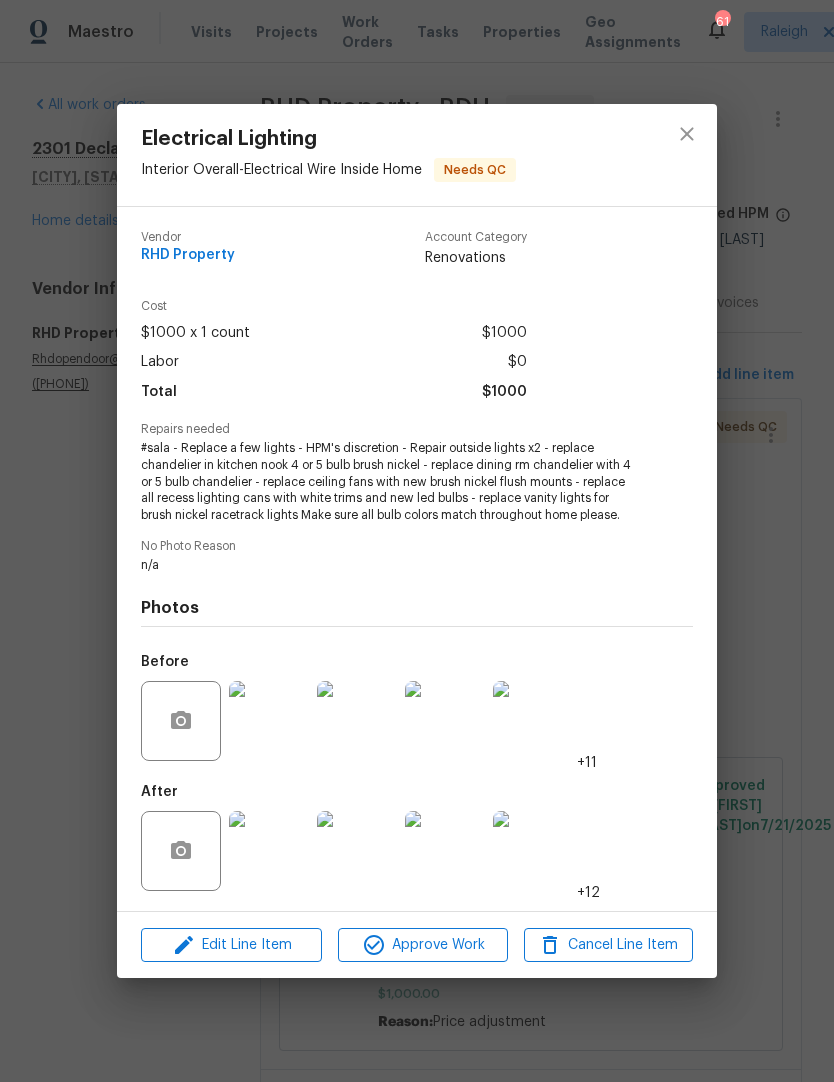 click at bounding box center [533, 851] 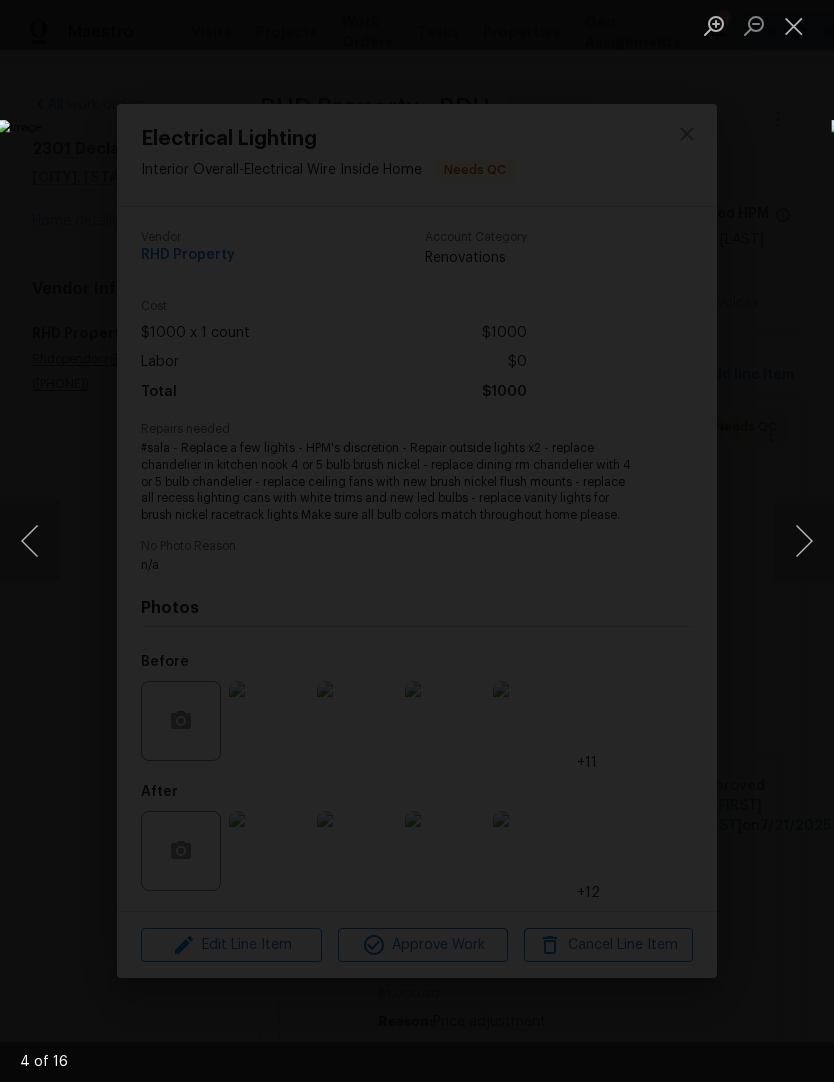 click at bounding box center [804, 541] 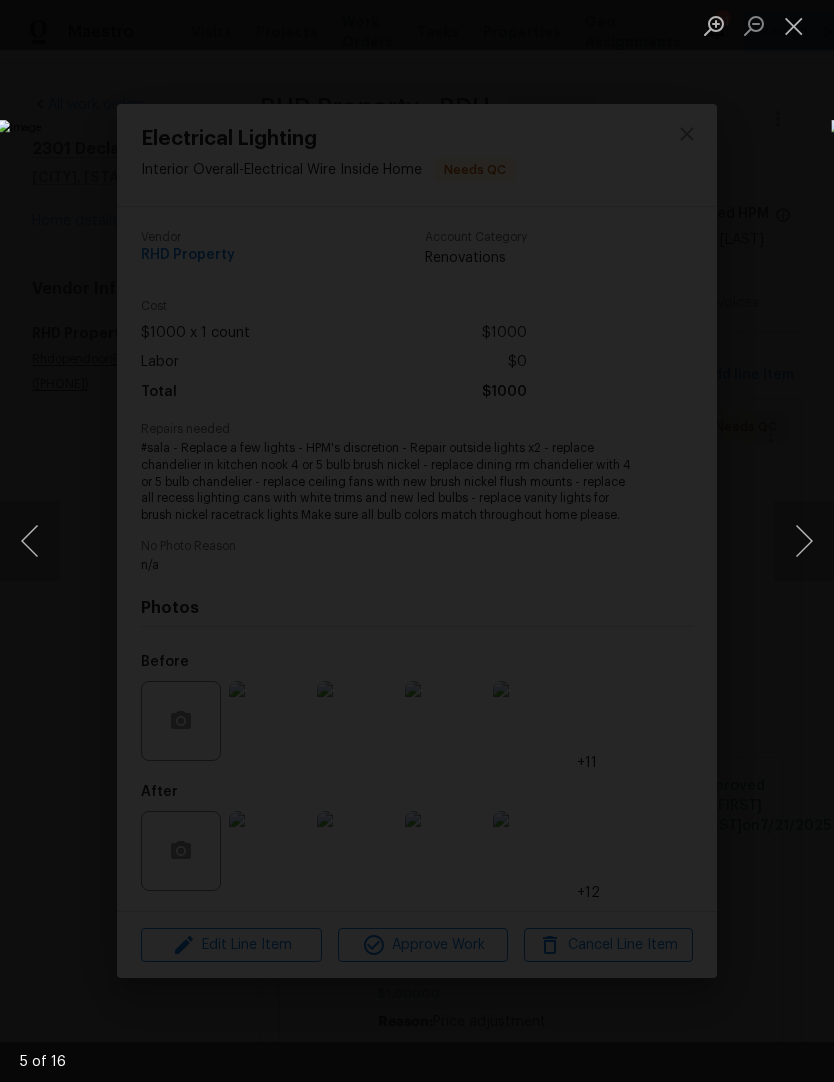 click at bounding box center [804, 541] 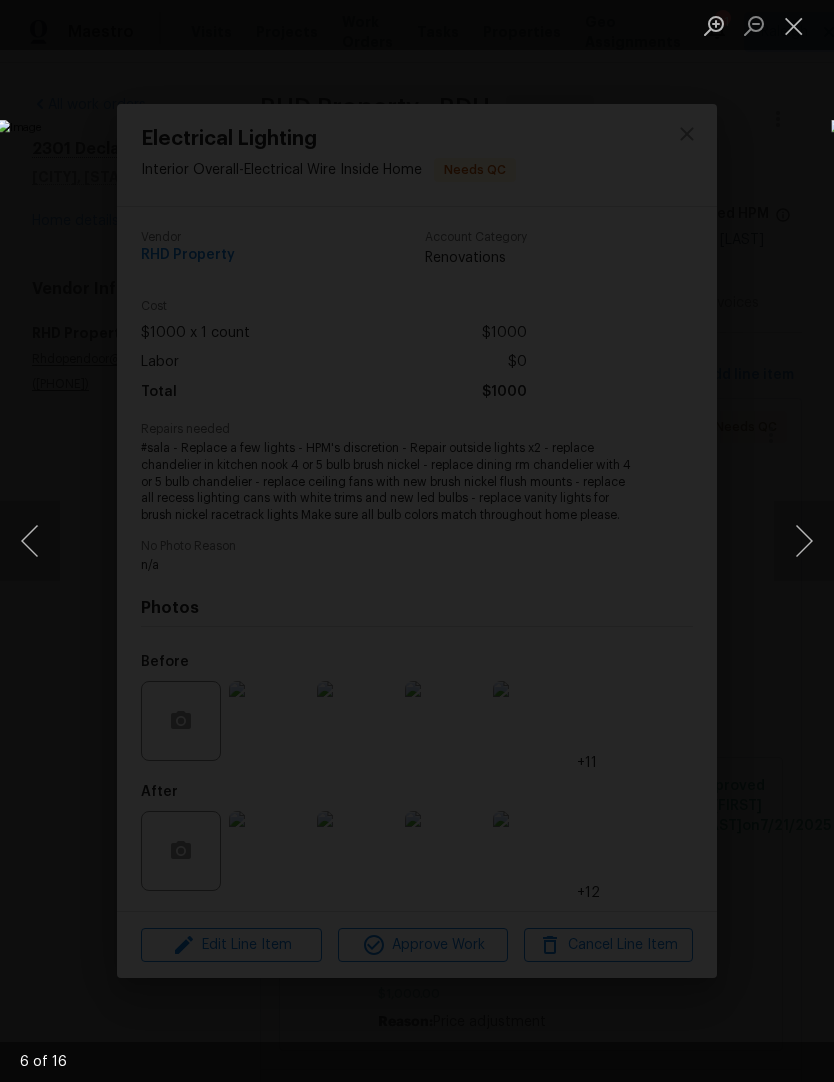 click at bounding box center (804, 541) 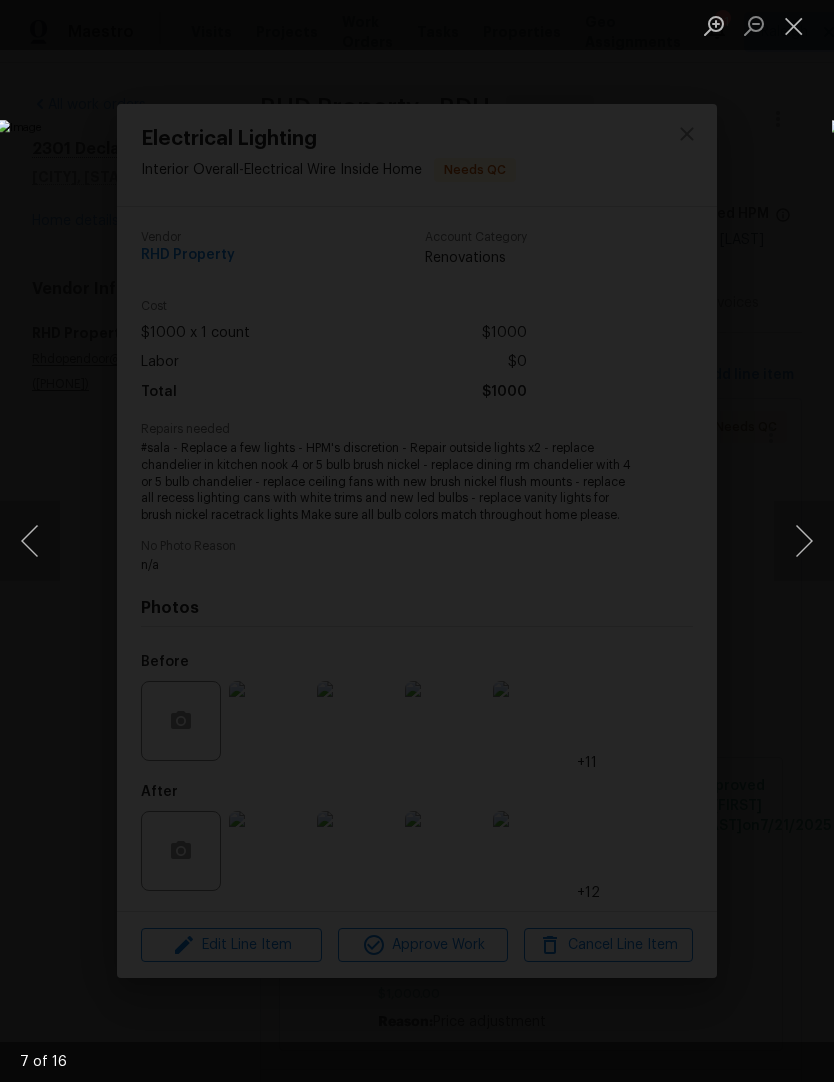 click at bounding box center (804, 541) 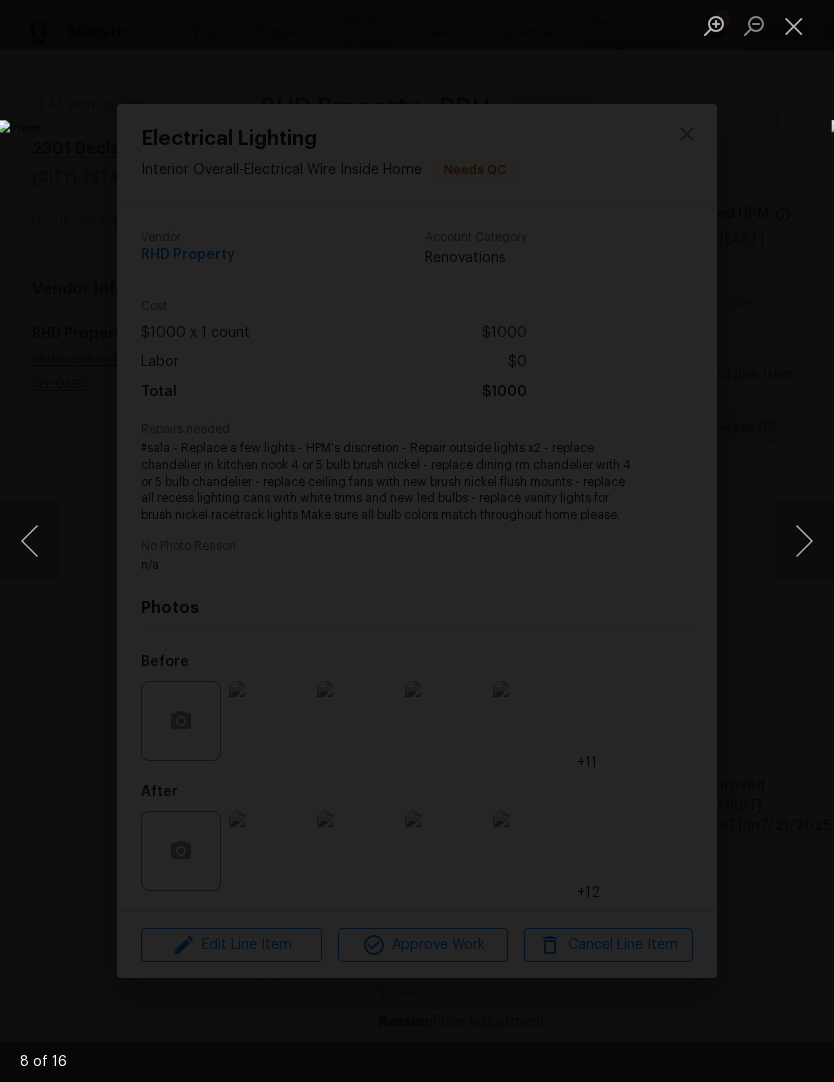 click at bounding box center (804, 541) 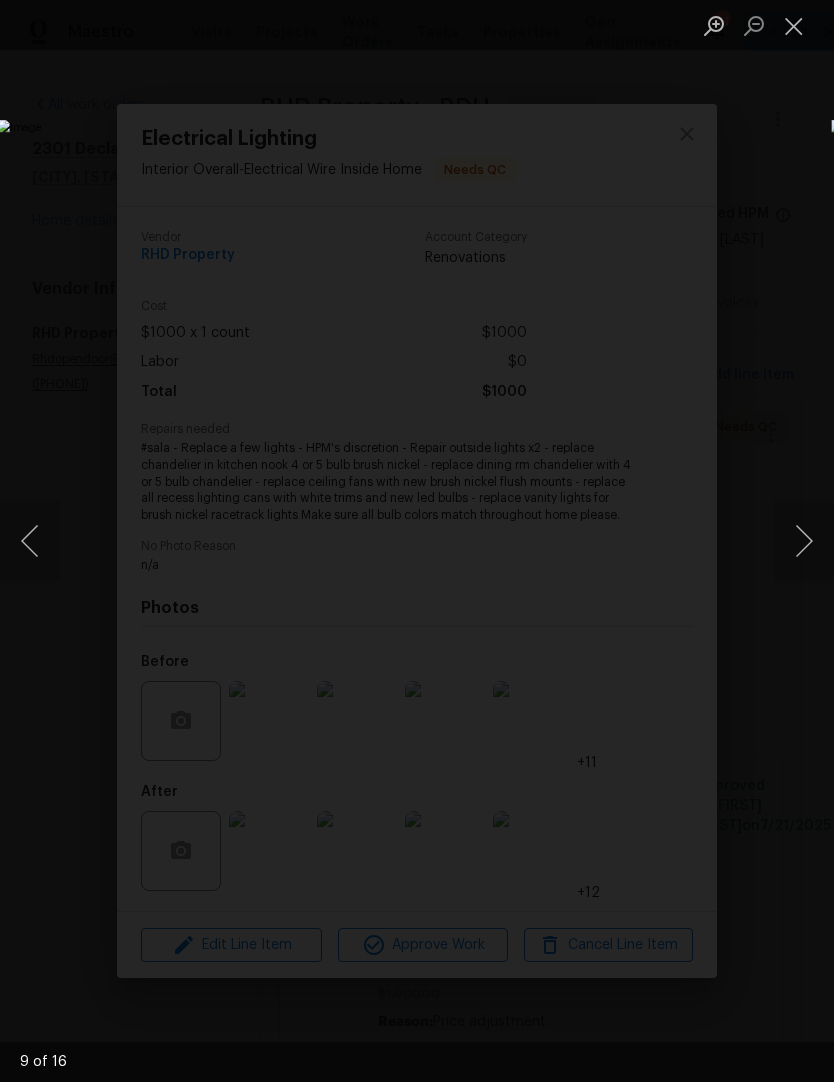 click at bounding box center (804, 541) 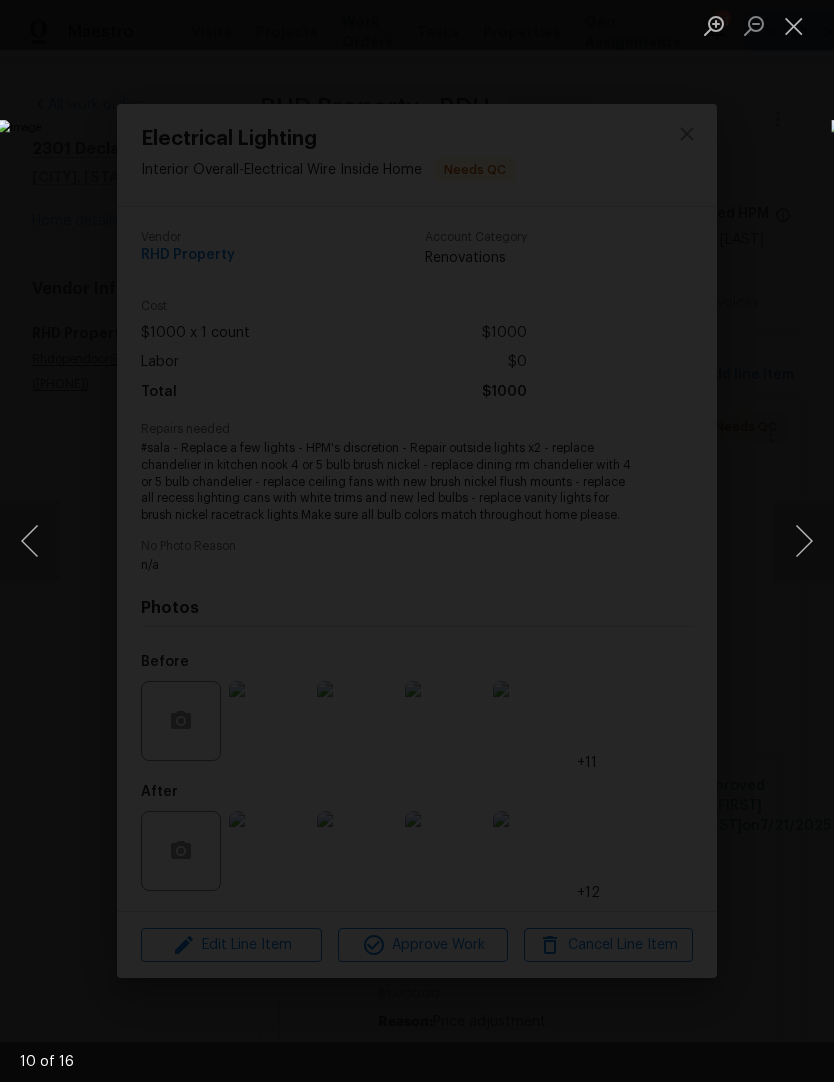 click at bounding box center (804, 541) 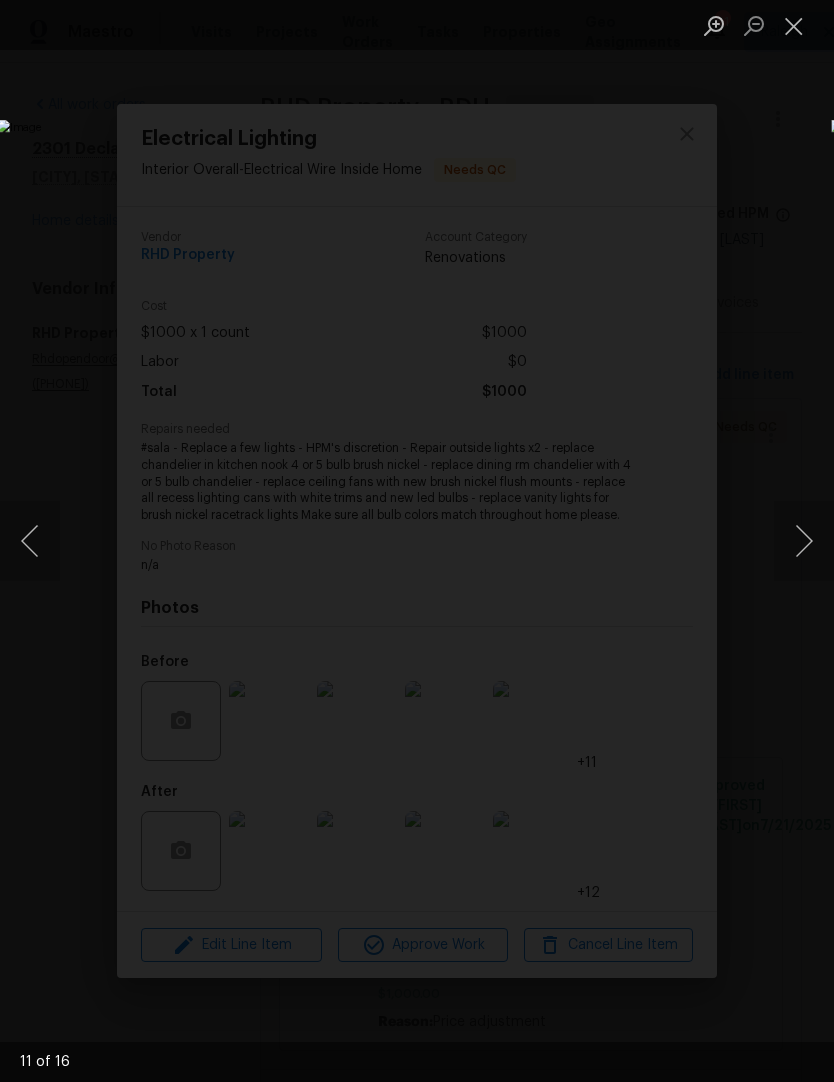 click at bounding box center [804, 541] 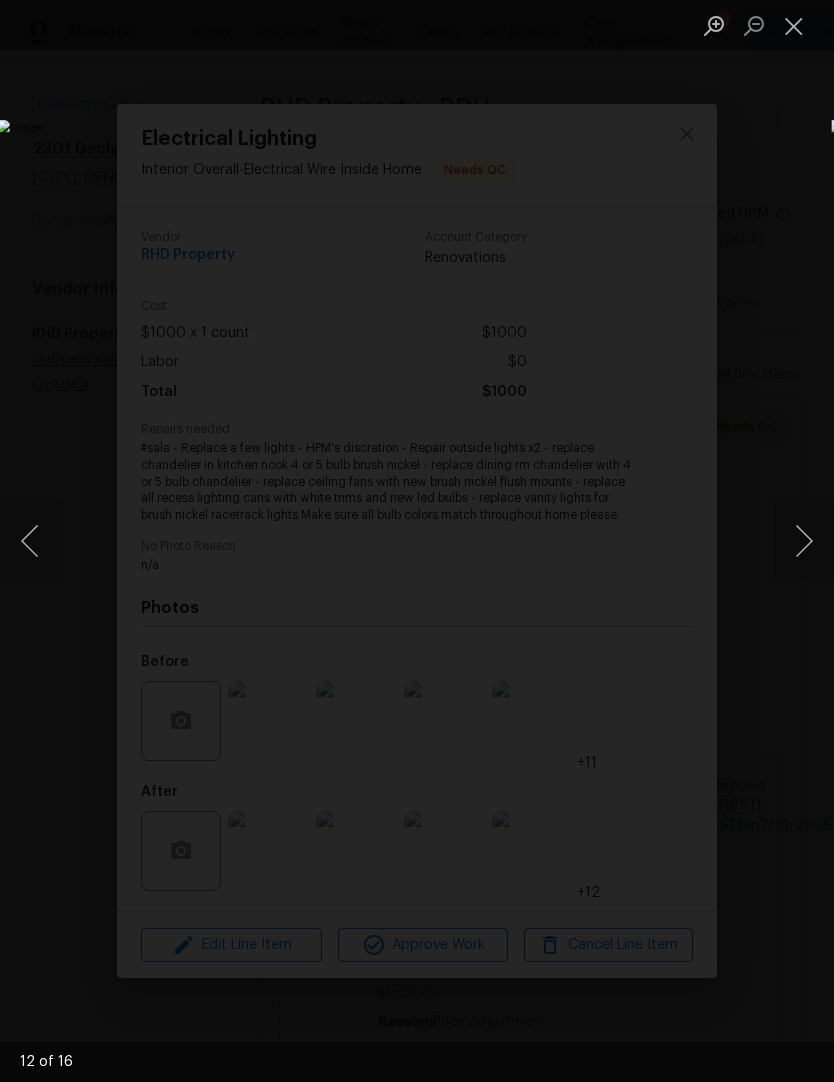 click at bounding box center [804, 541] 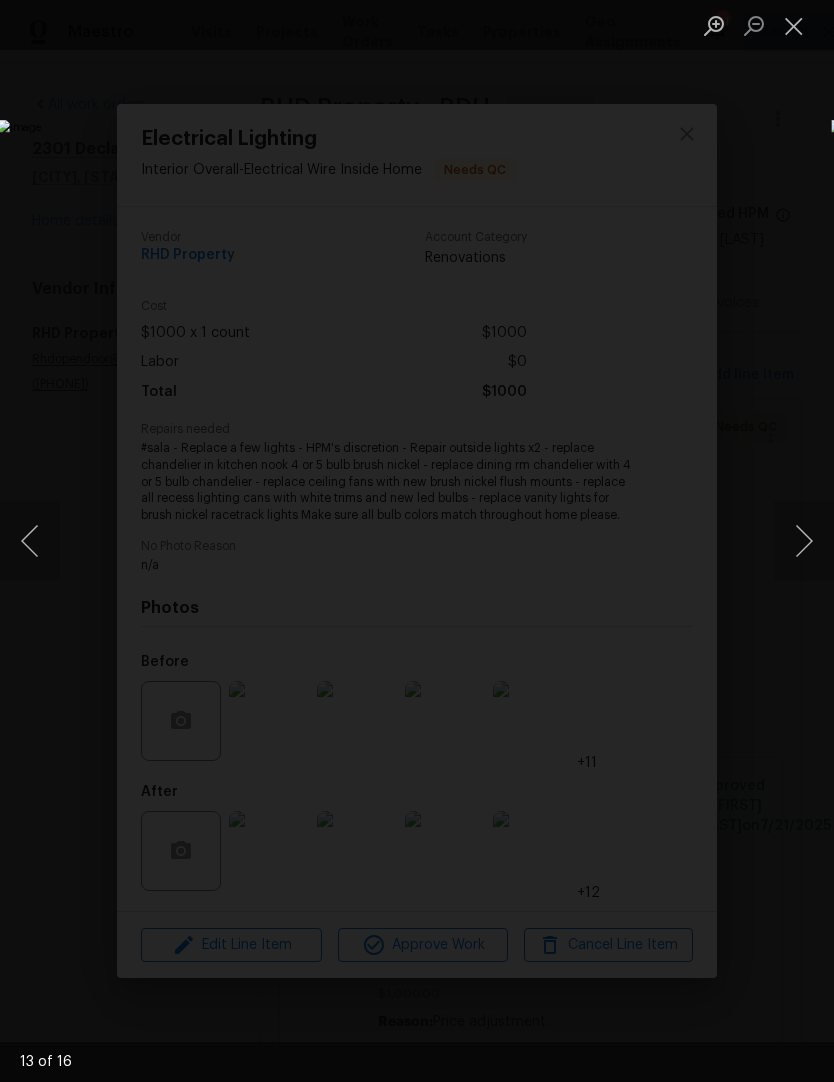 click at bounding box center (804, 541) 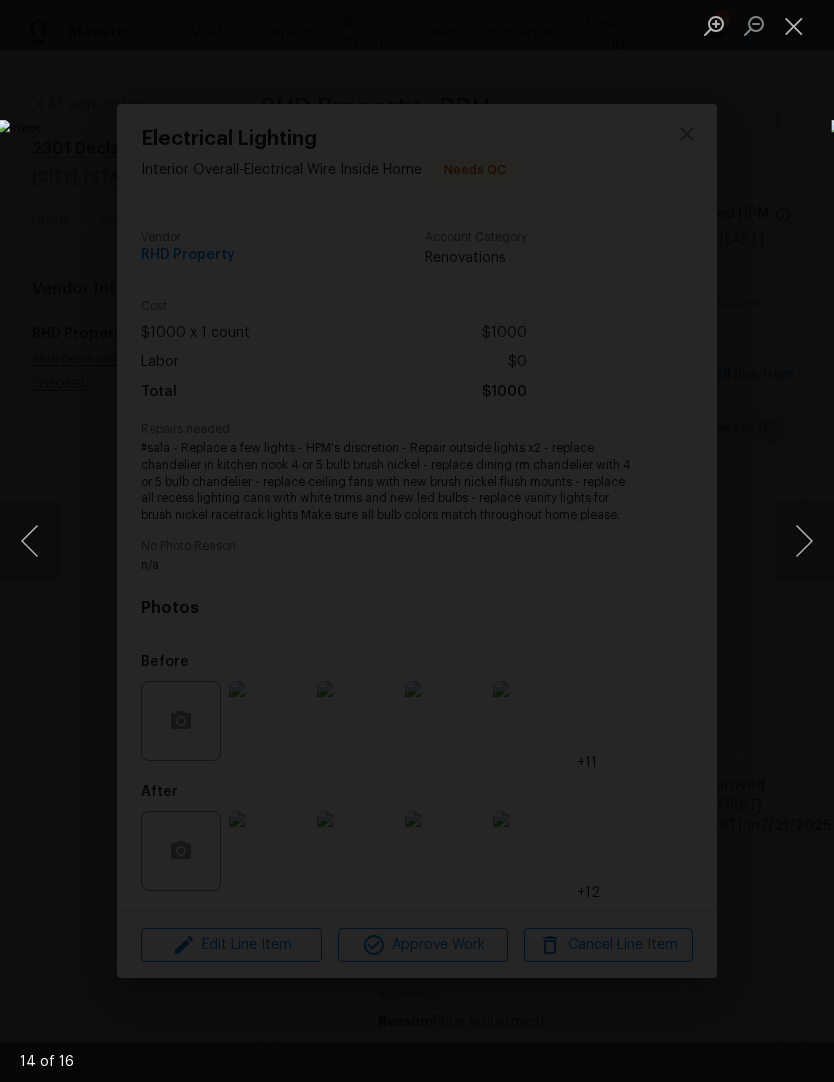 click at bounding box center [794, 25] 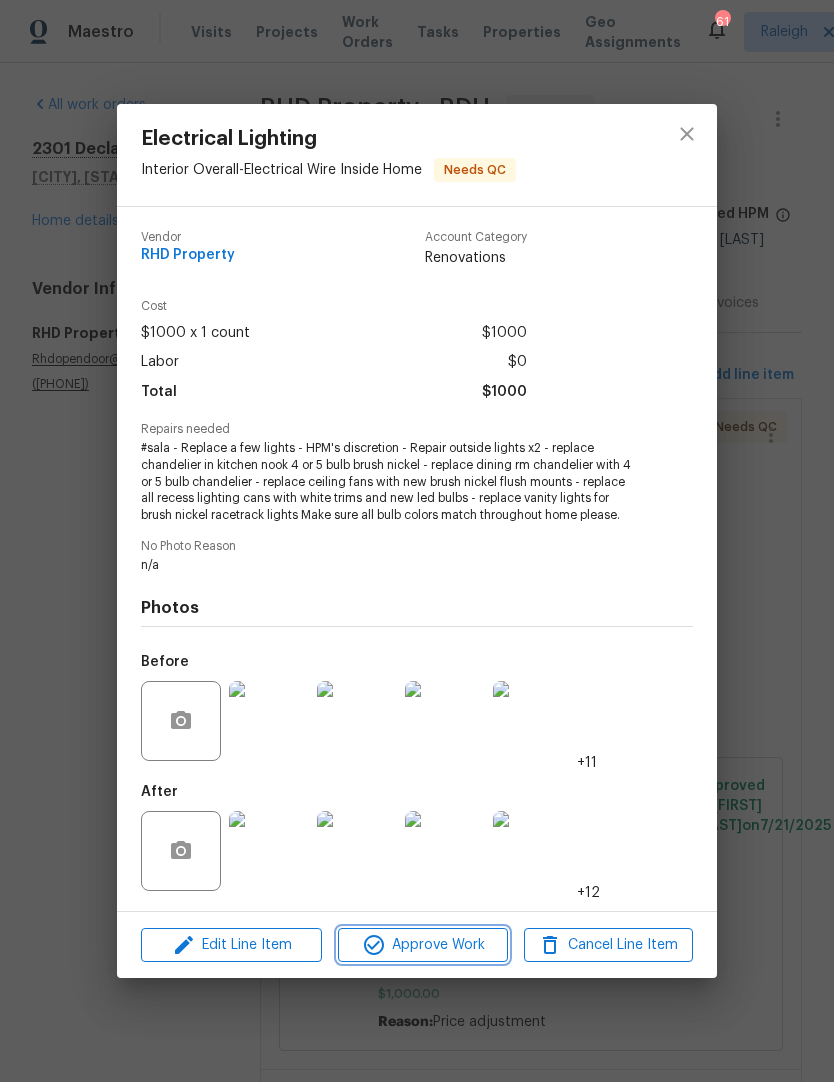 click on "Approve Work" at bounding box center (422, 945) 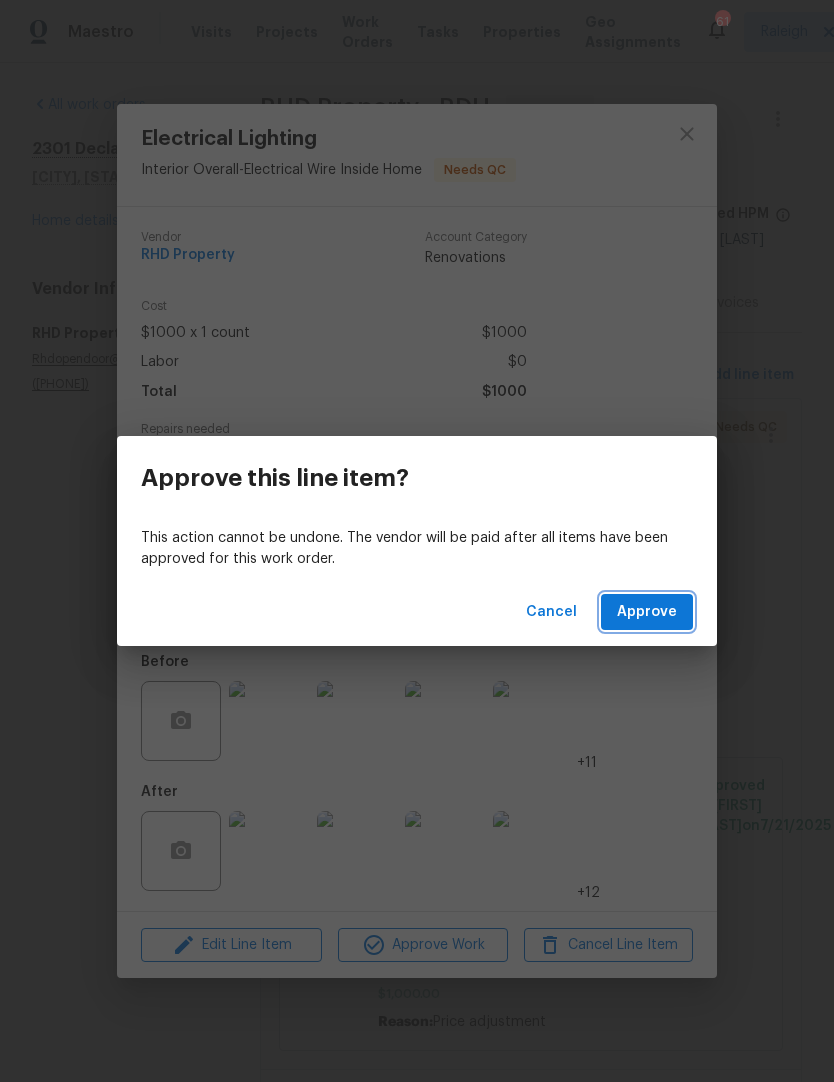 click on "Approve" at bounding box center (647, 612) 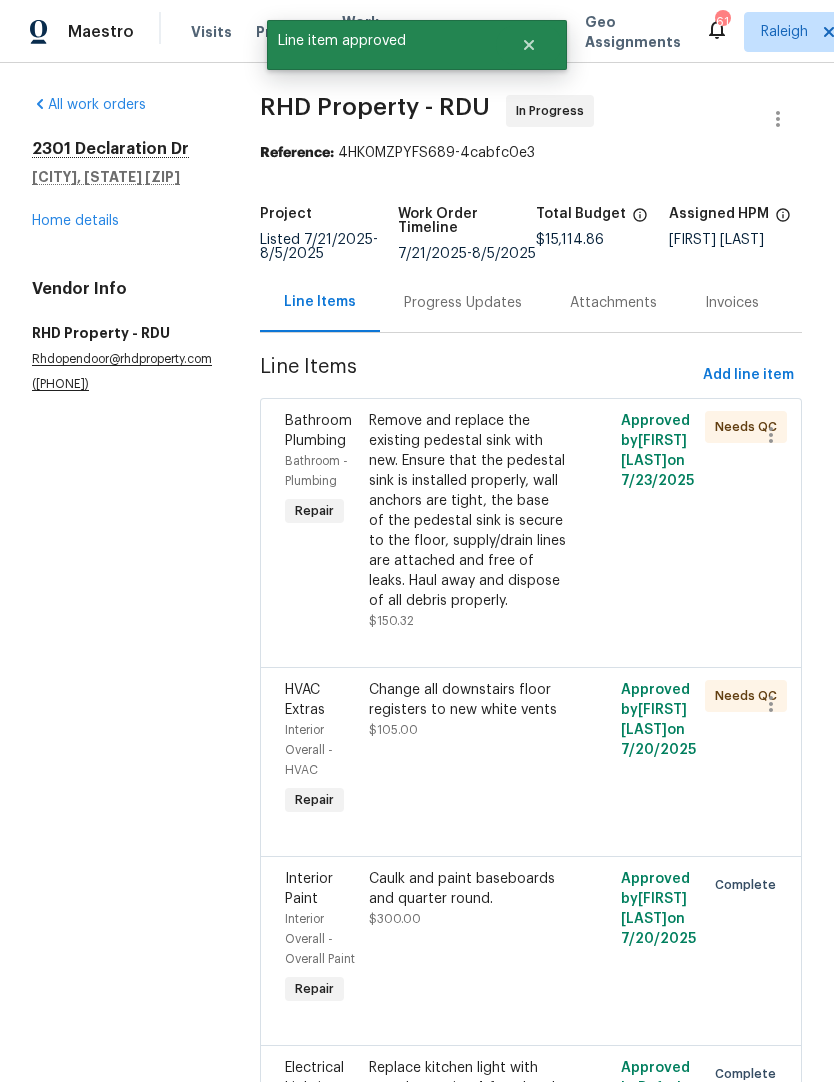 click on "Remove and replace the existing pedestal sink with new. Ensure that the pedestal sink is installed properly, wall anchors are tight, the base of the pedestal sink is secure to the floor, supply/drain lines are attached and free of leaks. Haul away and dispose of all debris properly." at bounding box center (468, 511) 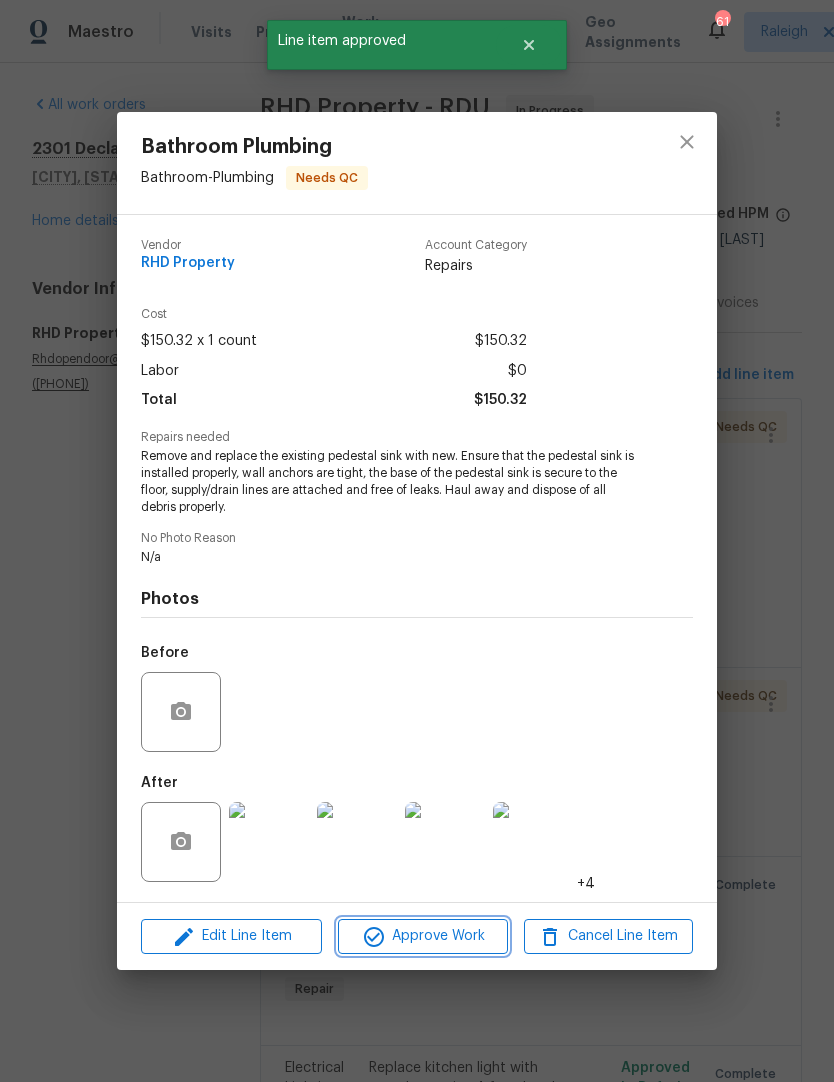 click on "Approve Work" at bounding box center (422, 936) 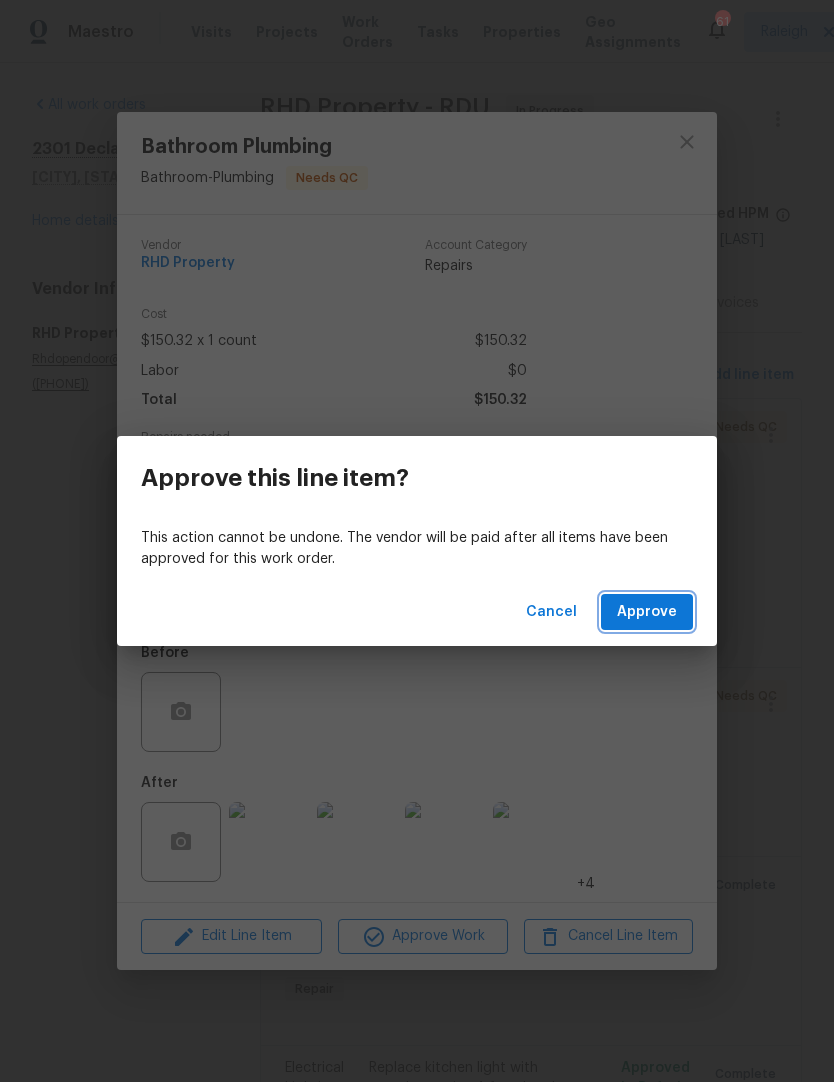 click on "Approve" at bounding box center [647, 612] 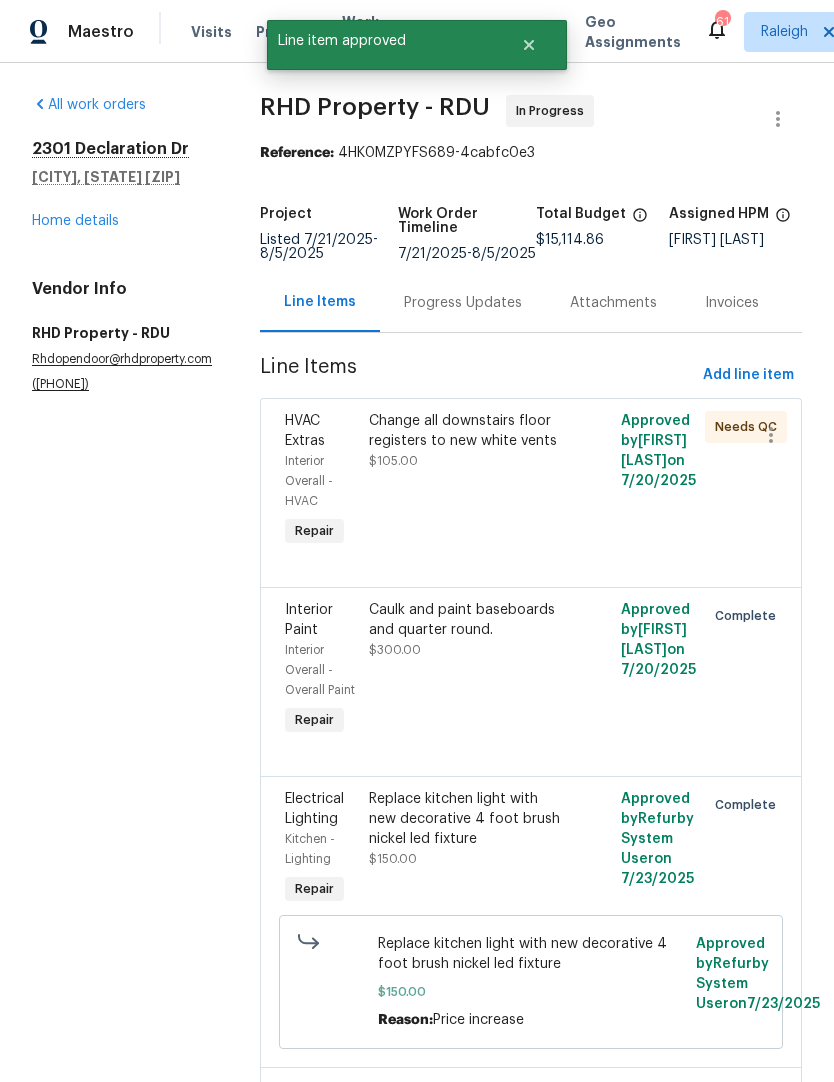 click on "Change all downstairs floor registers to new white vents $105.00" at bounding box center (468, 481) 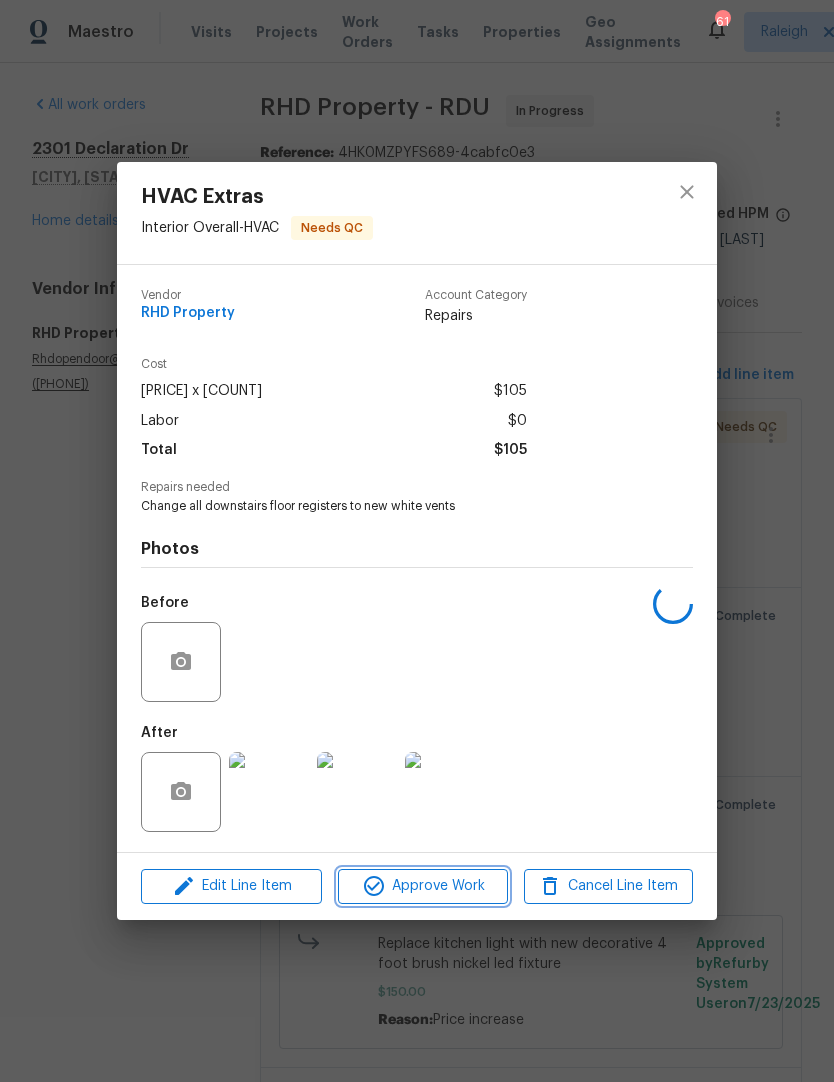 click on "Approve Work" at bounding box center (422, 886) 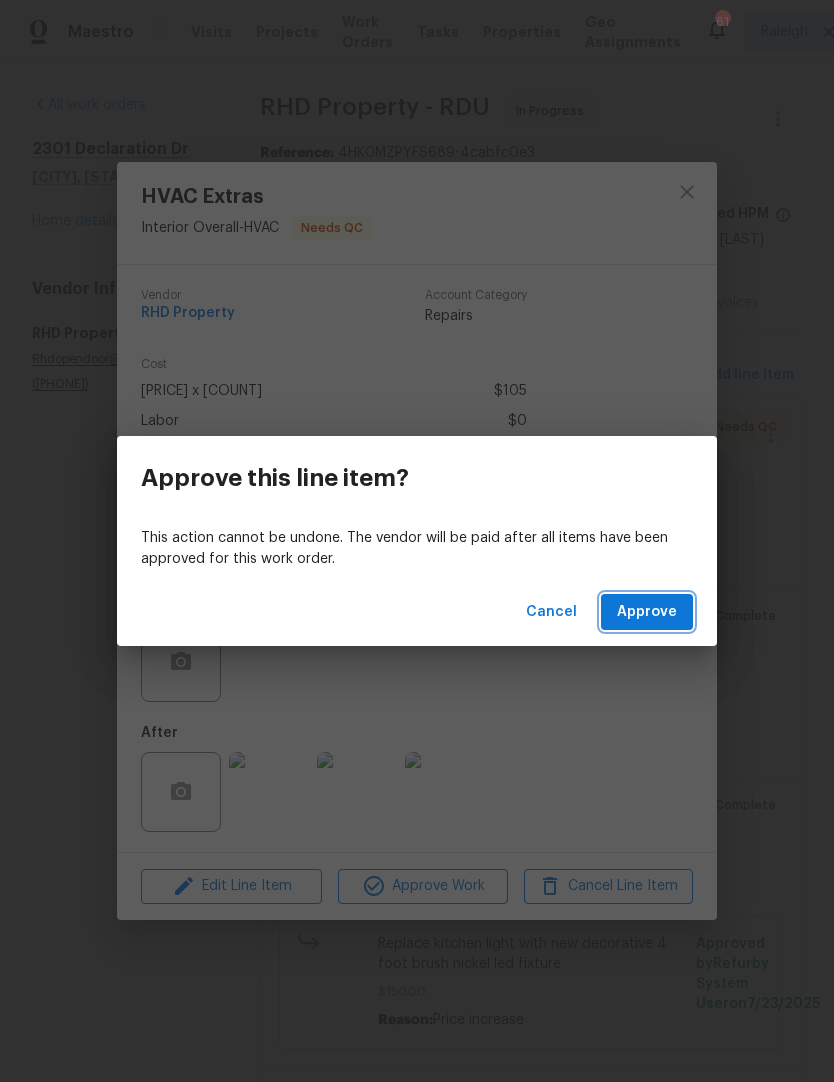 click on "Approve" at bounding box center (647, 612) 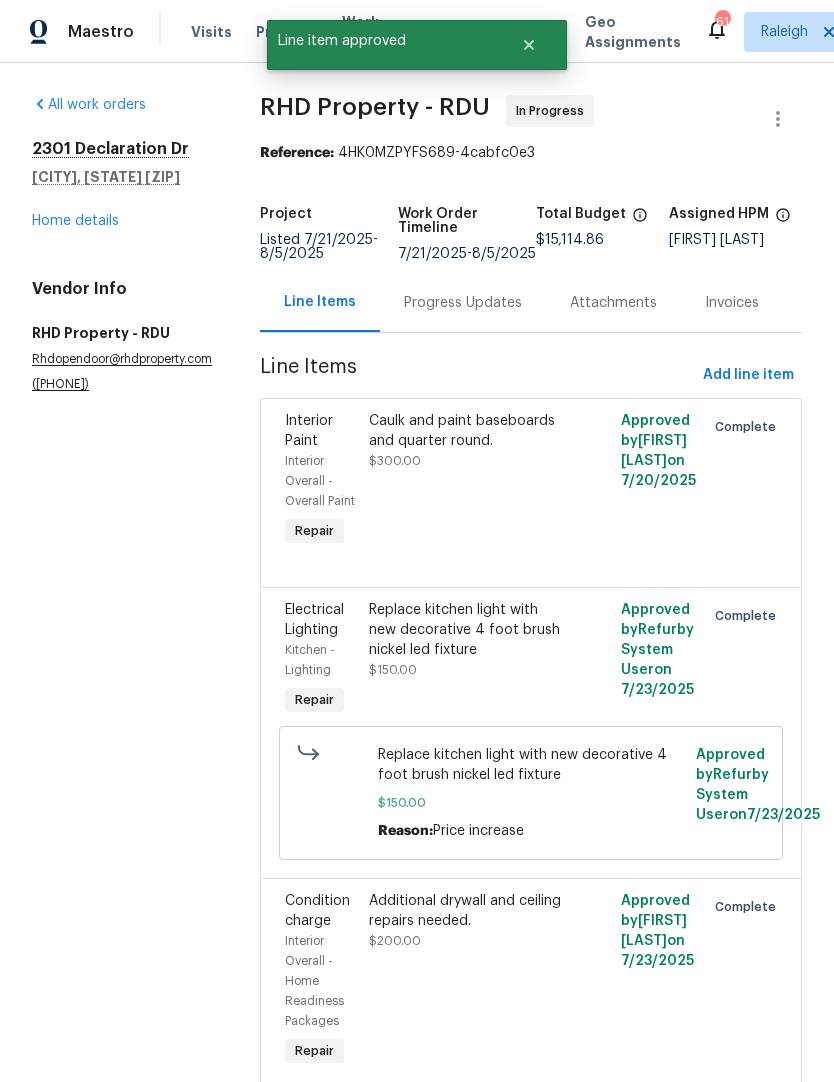 click on "Caulk and paint baseboards and quarter round." at bounding box center [468, 431] 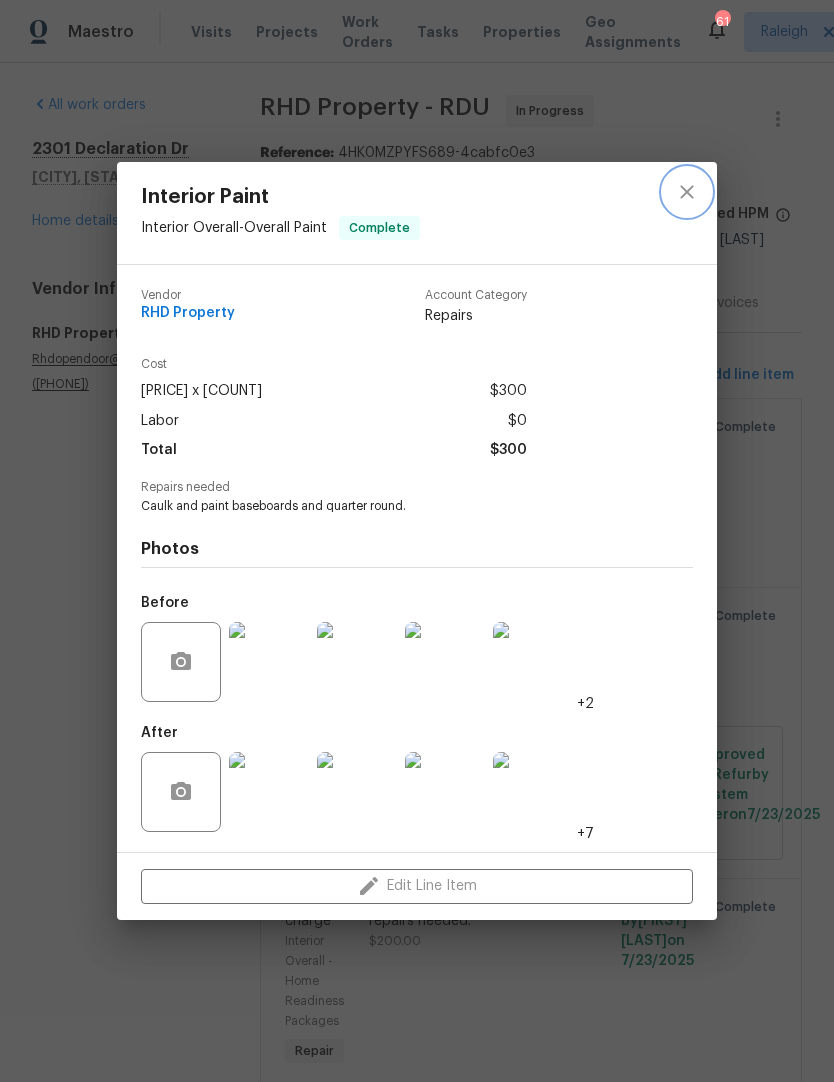 click 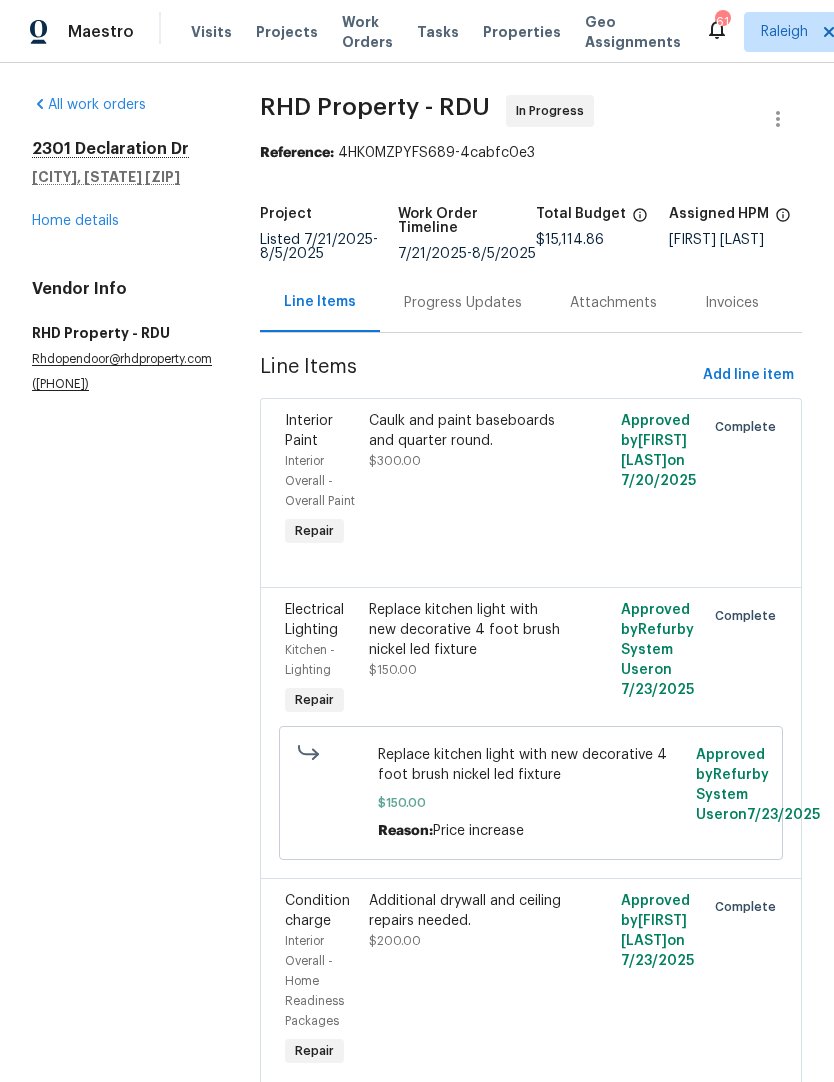 scroll, scrollTop: 0, scrollLeft: 0, axis: both 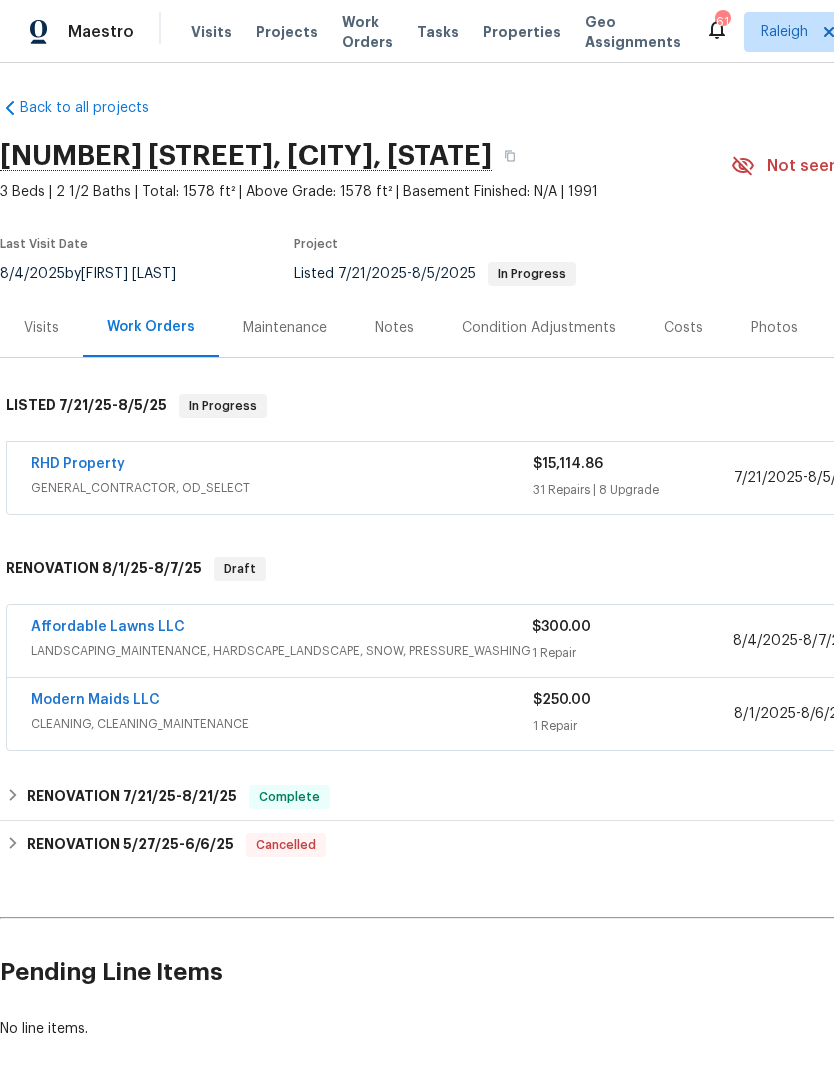 click on "RHD Property" at bounding box center [78, 464] 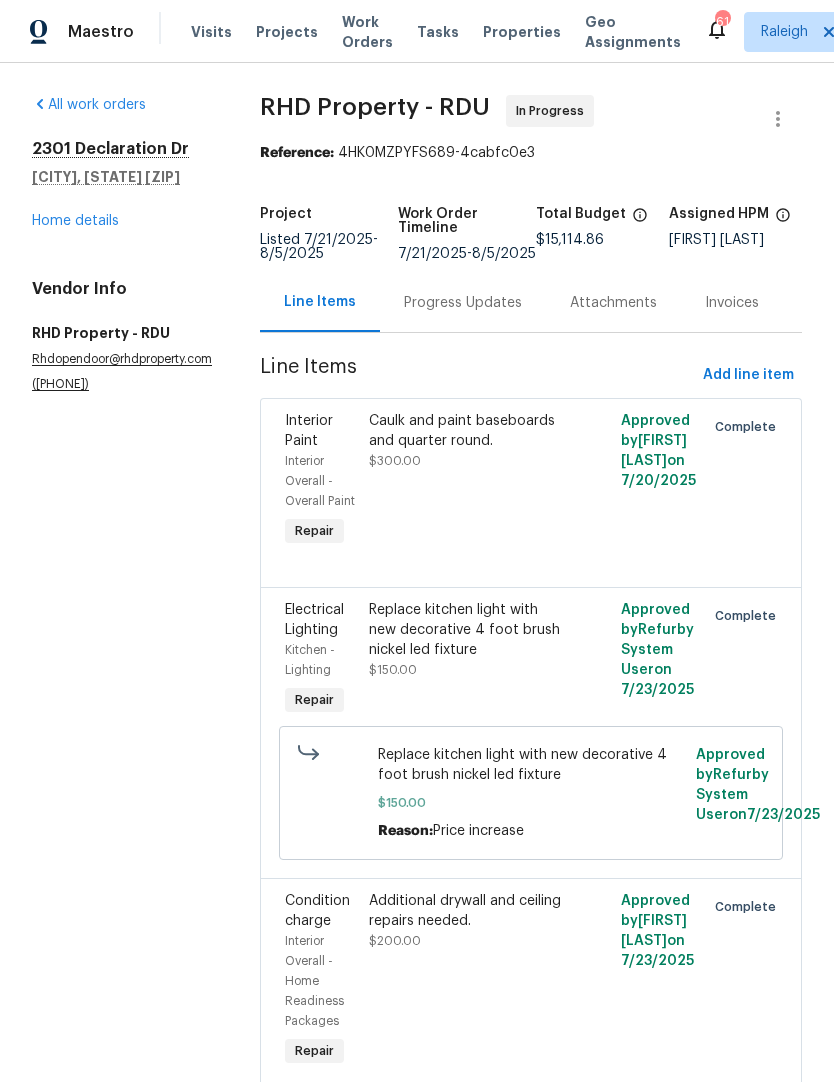 scroll, scrollTop: 0, scrollLeft: 0, axis: both 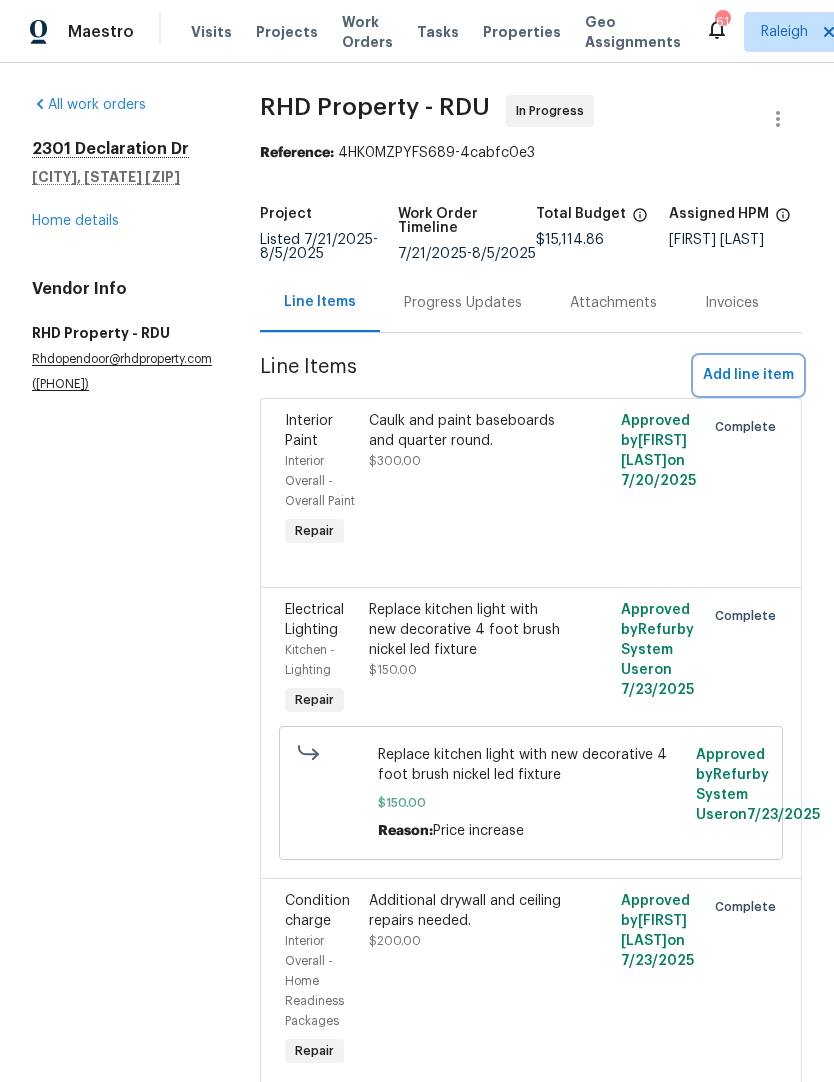 click on "Add line item" at bounding box center [748, 375] 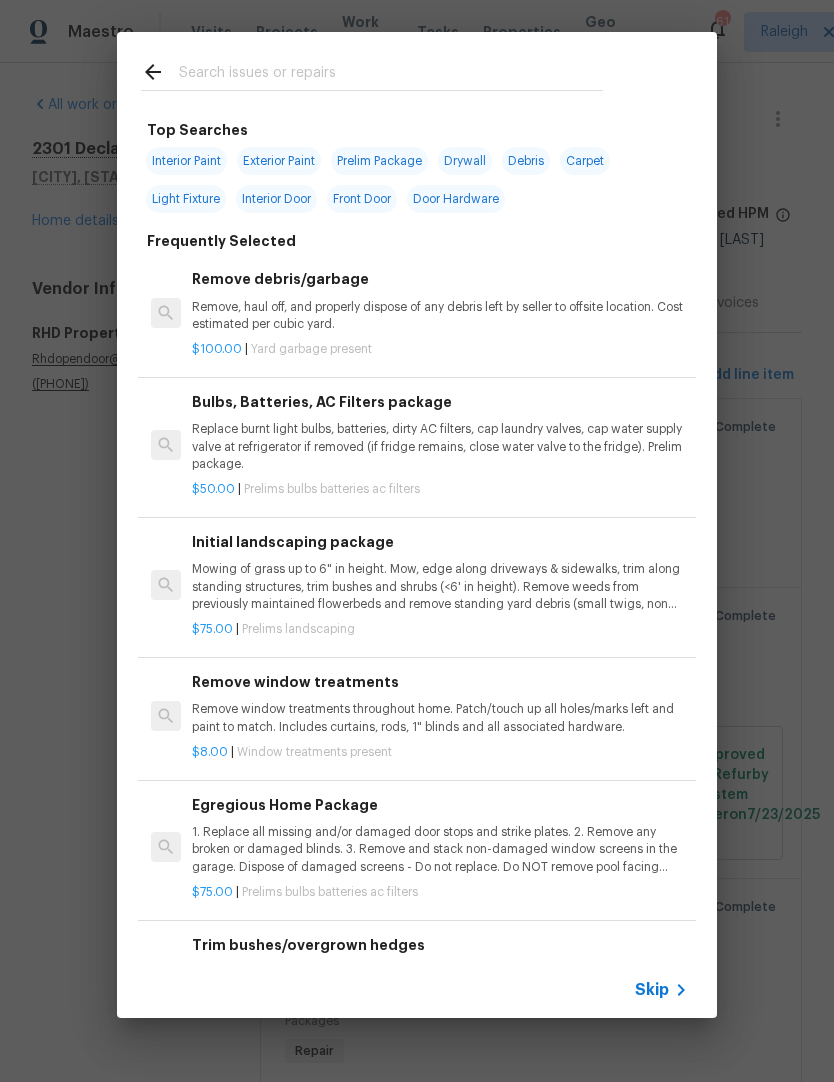 click at bounding box center [391, 75] 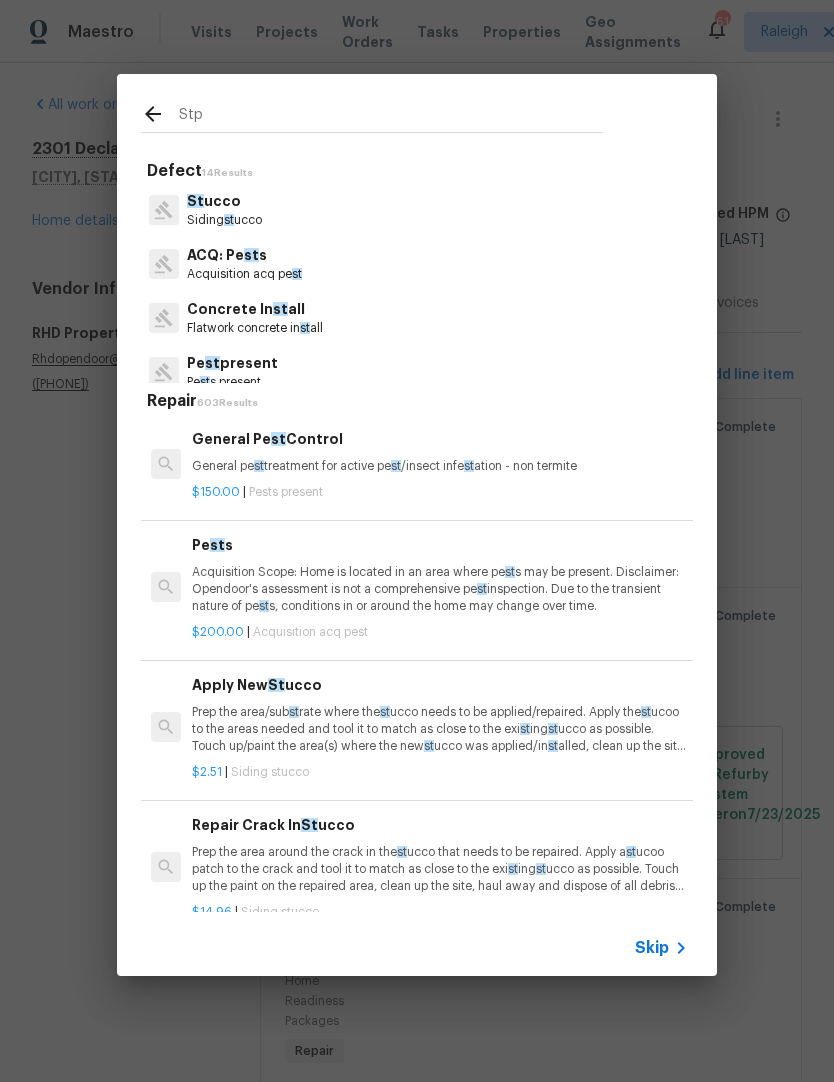 type on "Stpp" 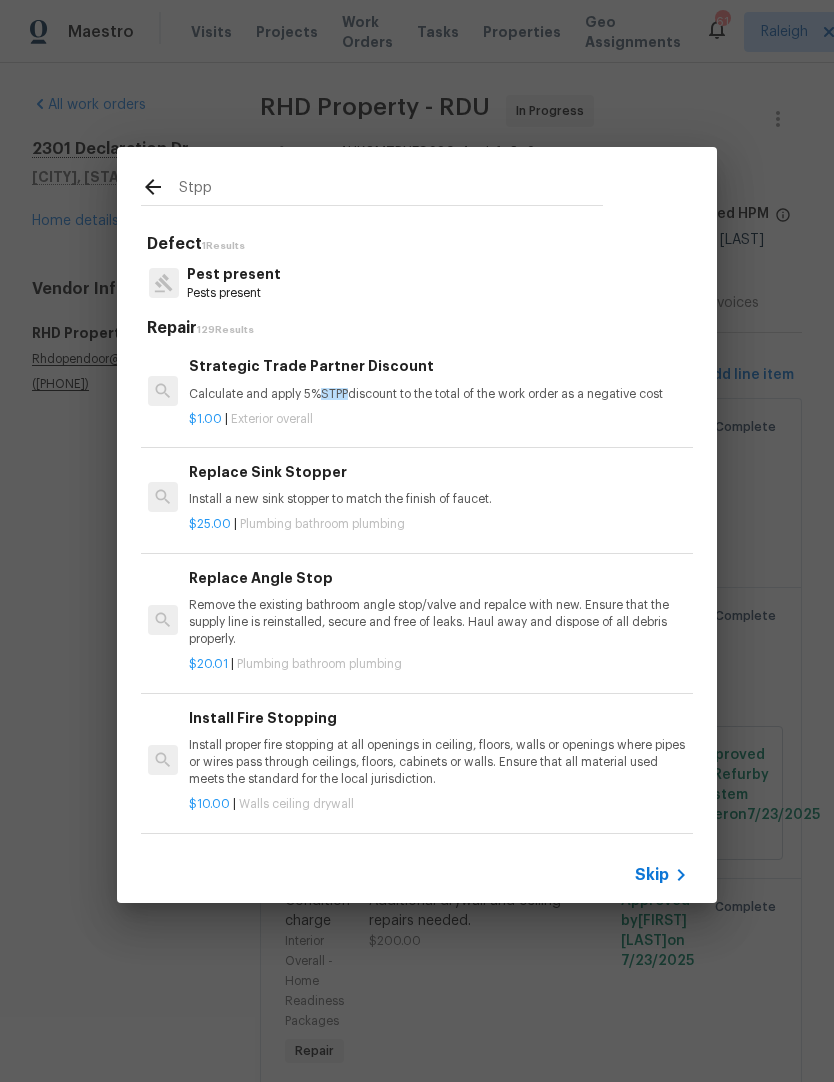 scroll, scrollTop: 0, scrollLeft: 3, axis: horizontal 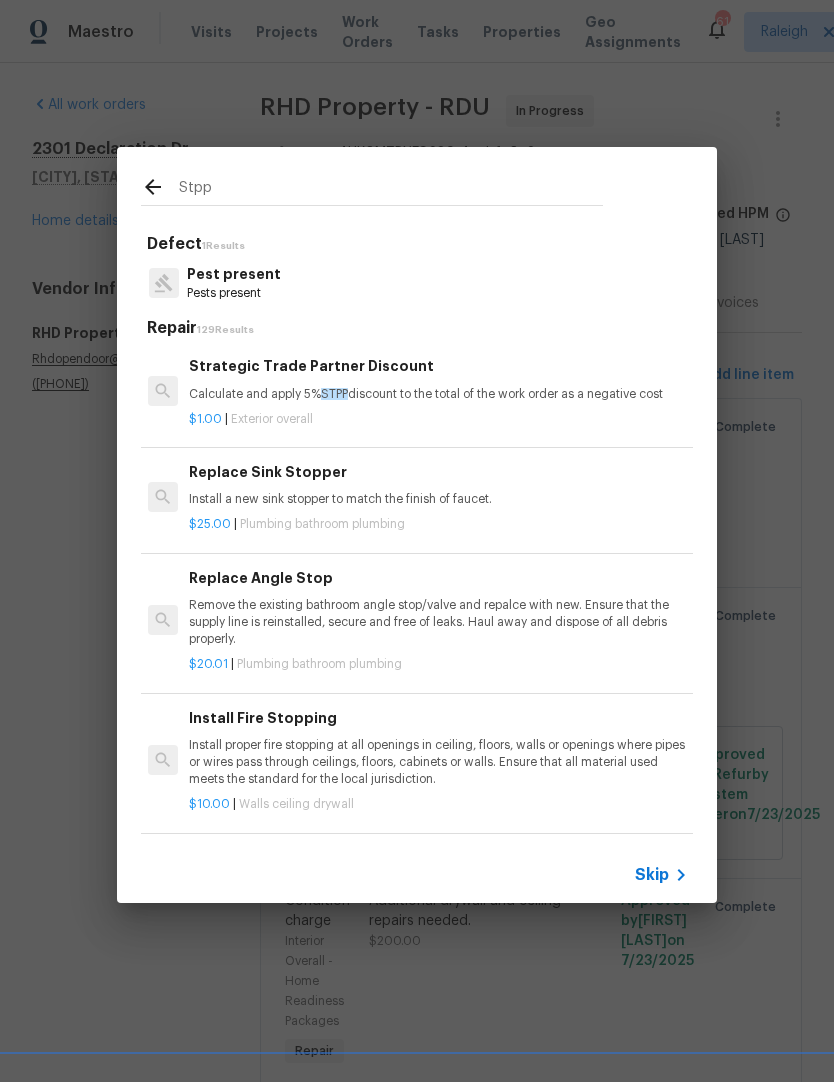 click on "$1.00   |   Exterior overall" at bounding box center (437, 415) 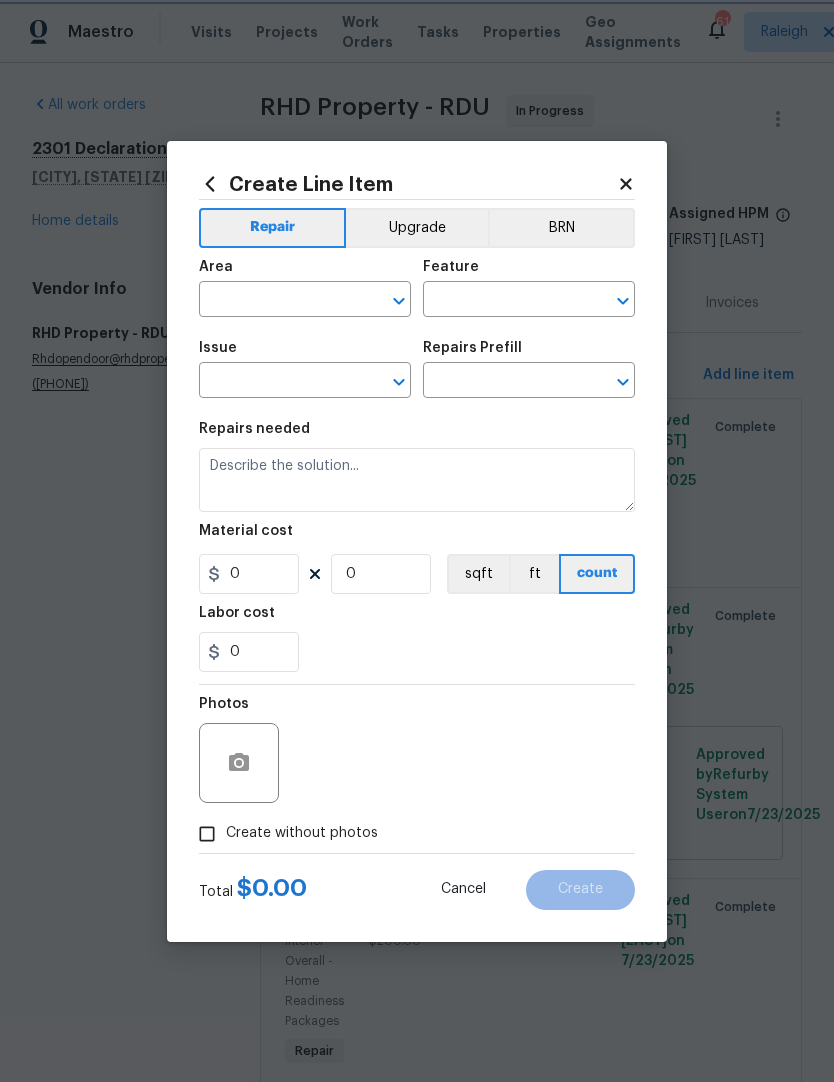type on "Overall Exterior" 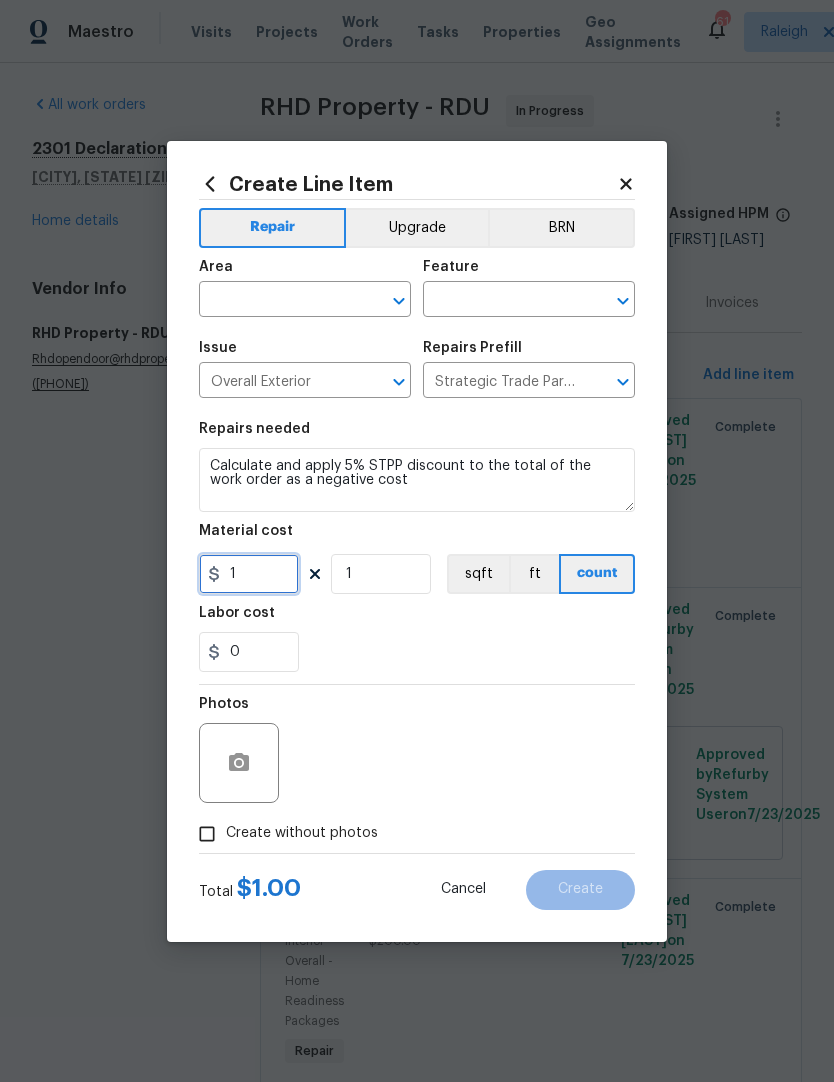 click on "1" at bounding box center [249, 574] 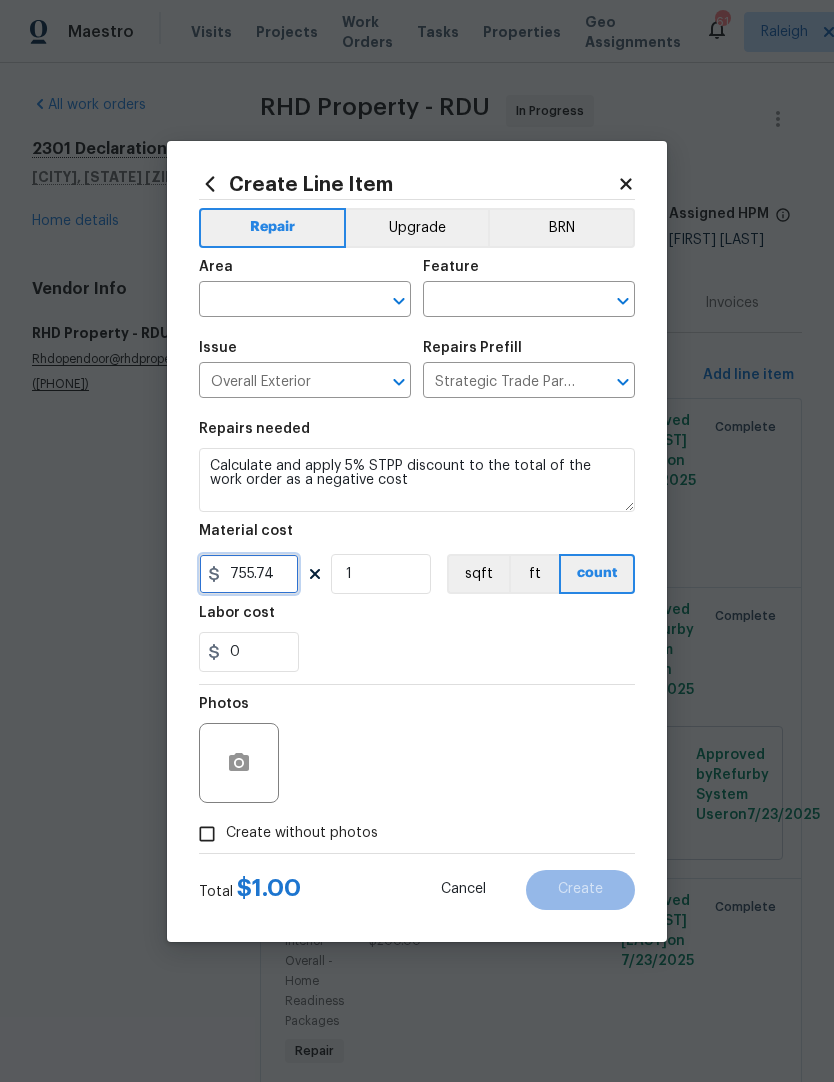 type on "755.74" 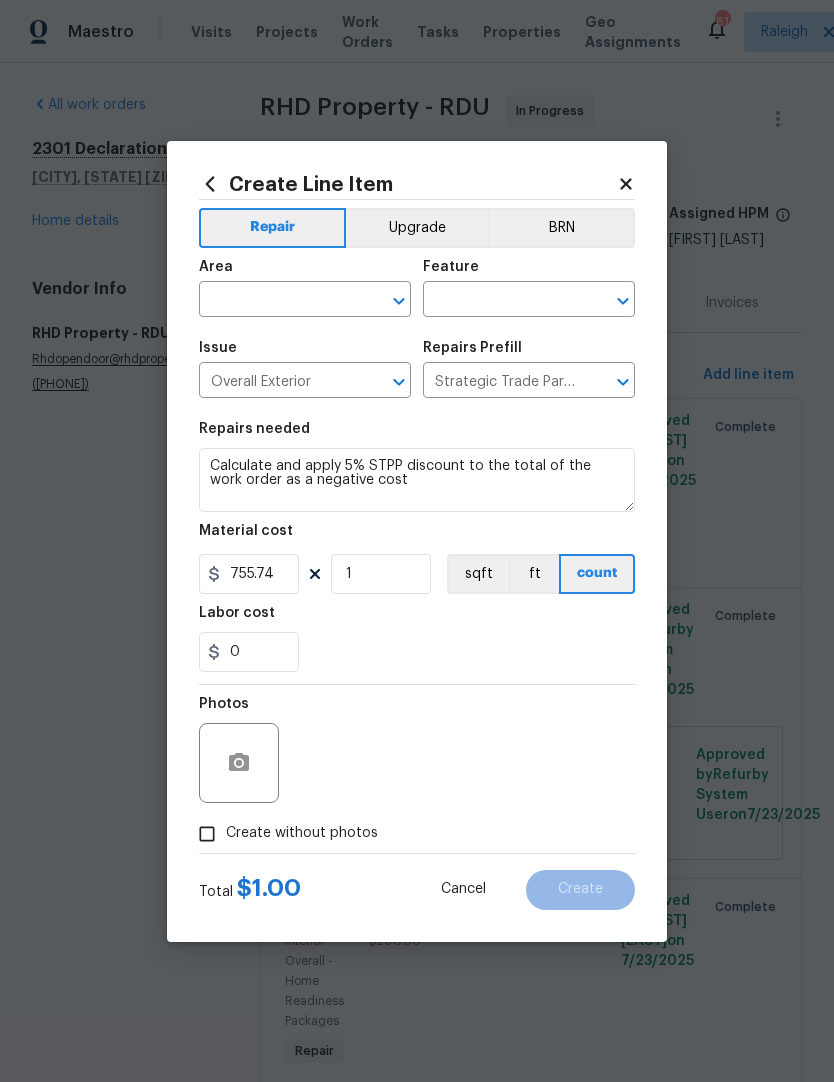 click on "Material cost" at bounding box center [417, 537] 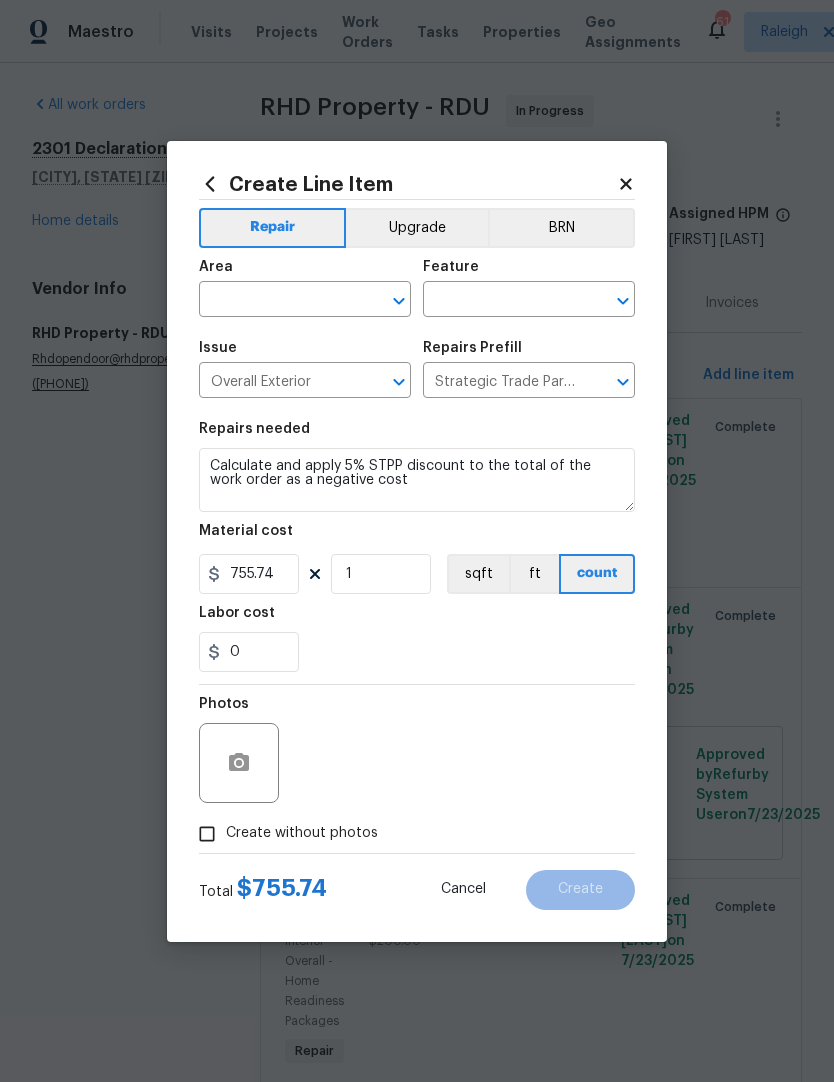 click on "Create without photos" at bounding box center (302, 833) 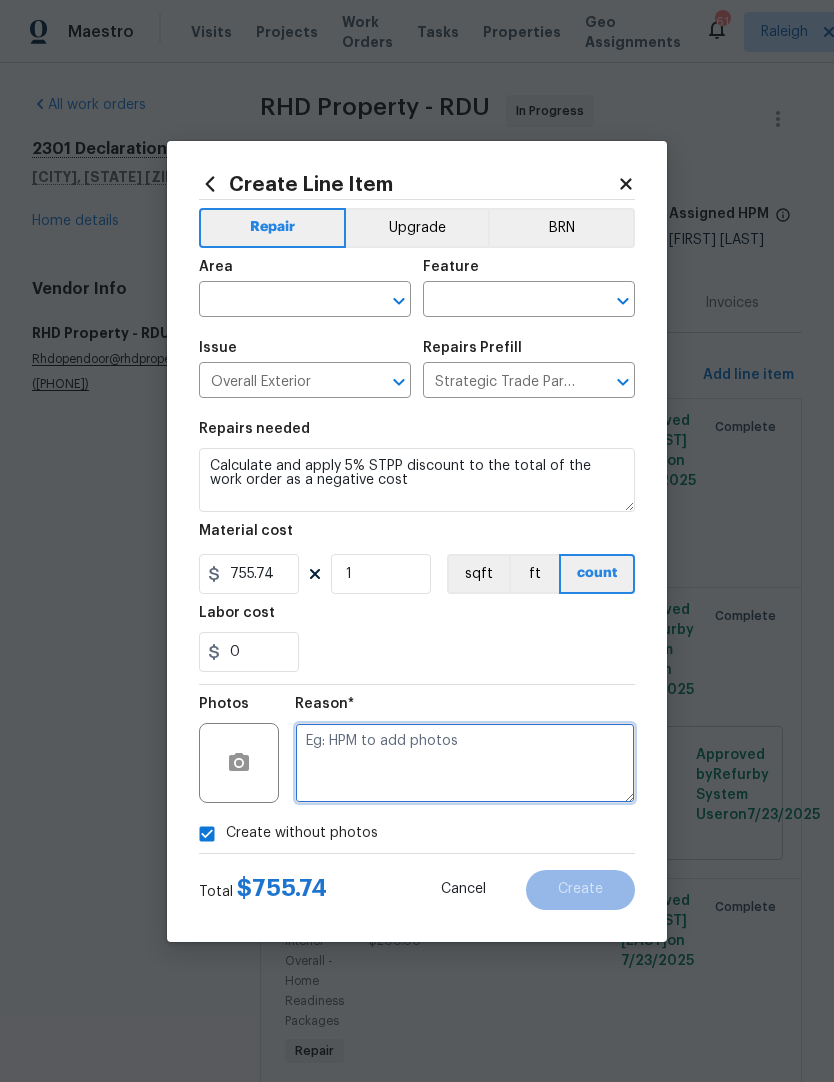 click at bounding box center (465, 763) 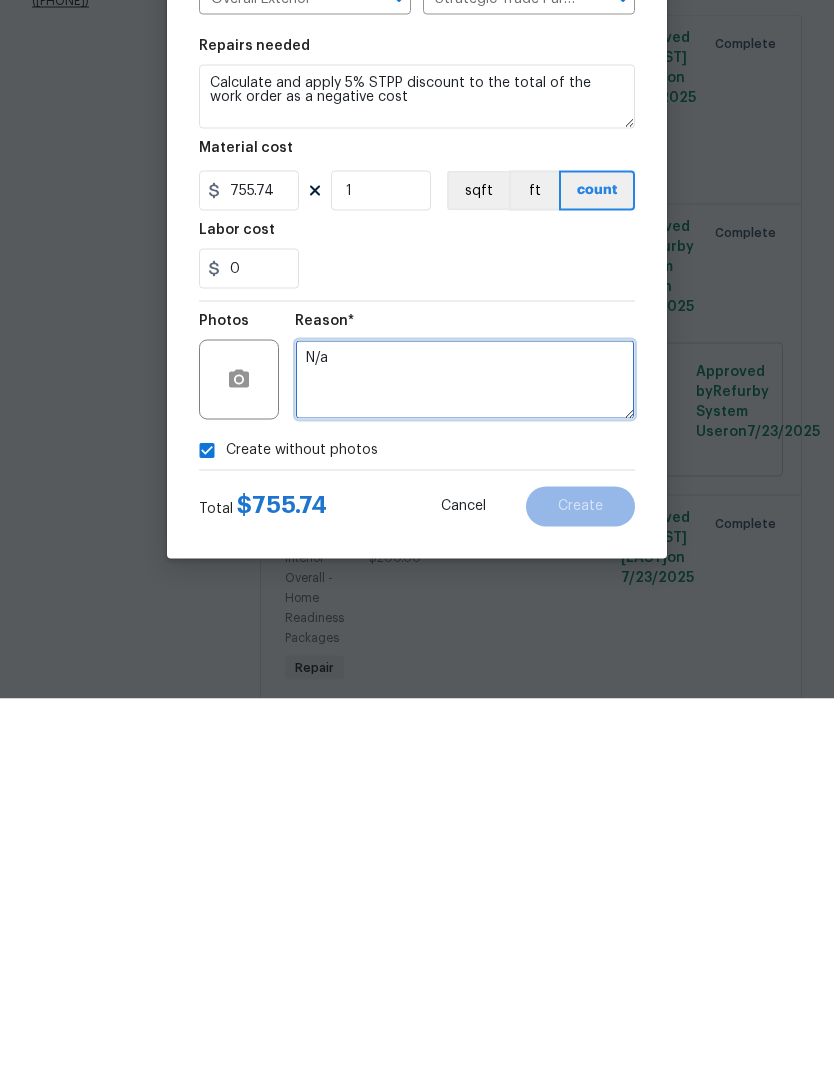 type on "N/a" 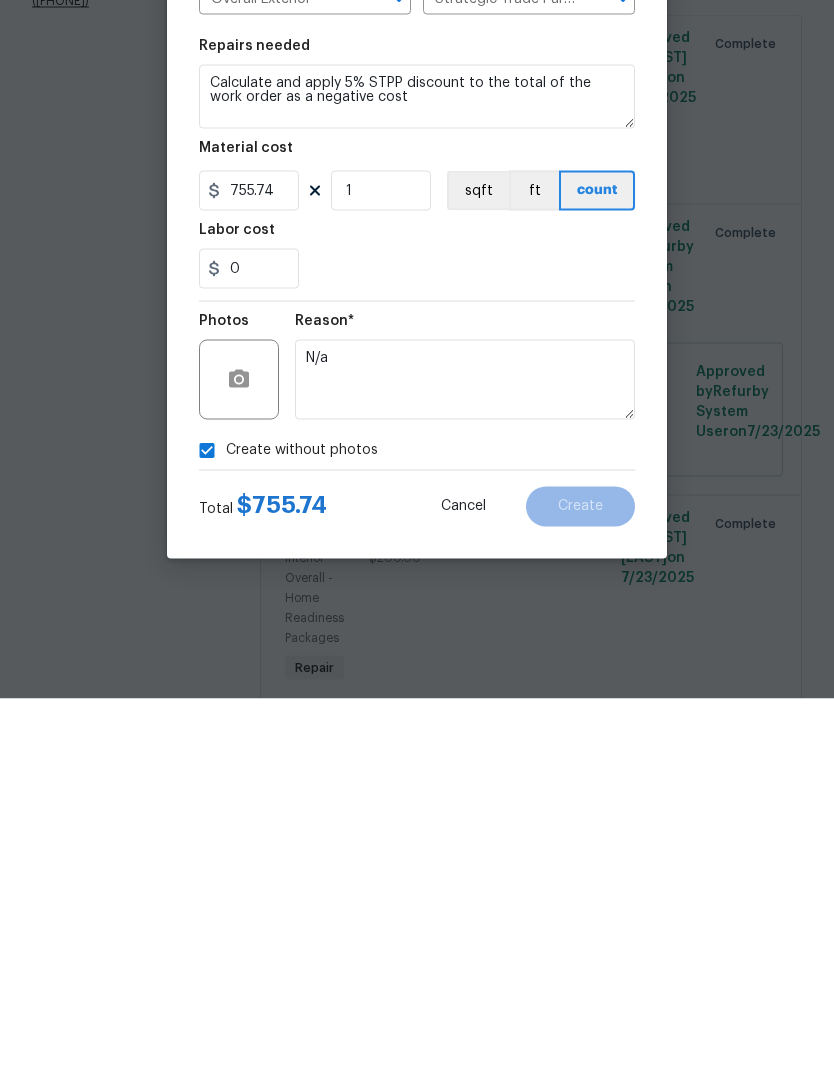 click on "Repairs needed Calculate and apply 5% STPP discount to the total of the work order as a negative cost Material cost 755.74 1 sqft ft count Labor cost 0" at bounding box center [417, 547] 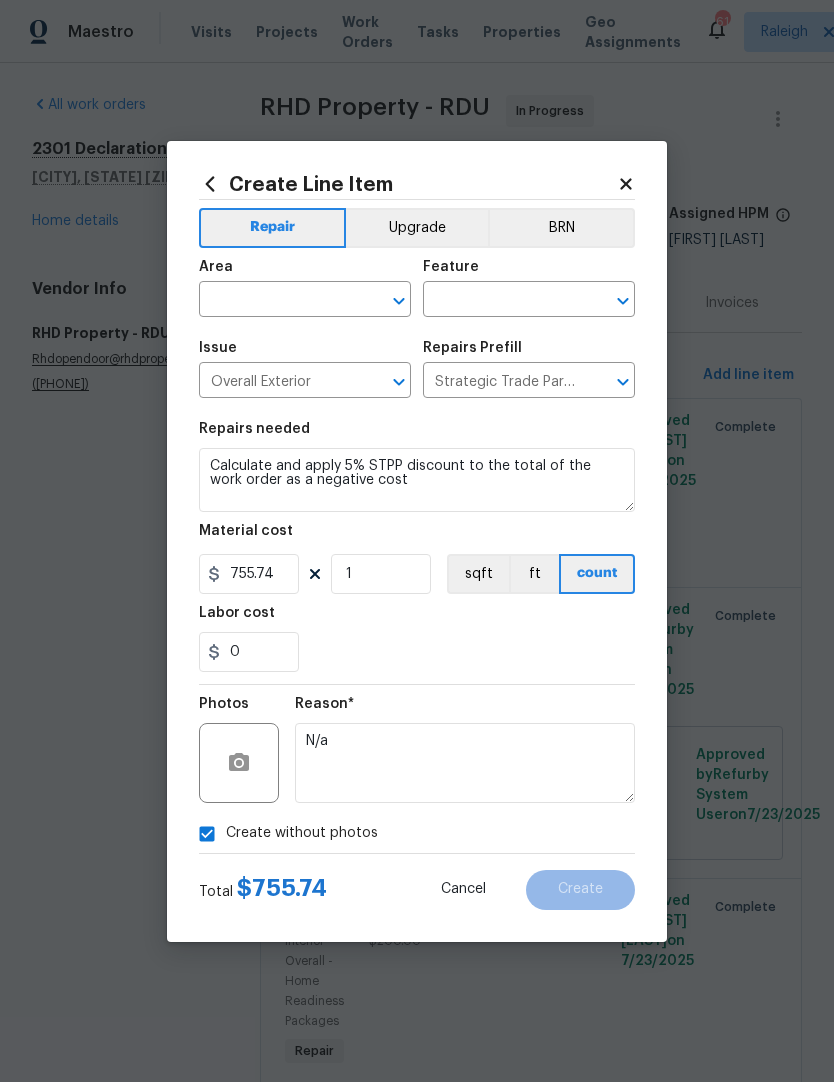 click on "0" at bounding box center [417, 652] 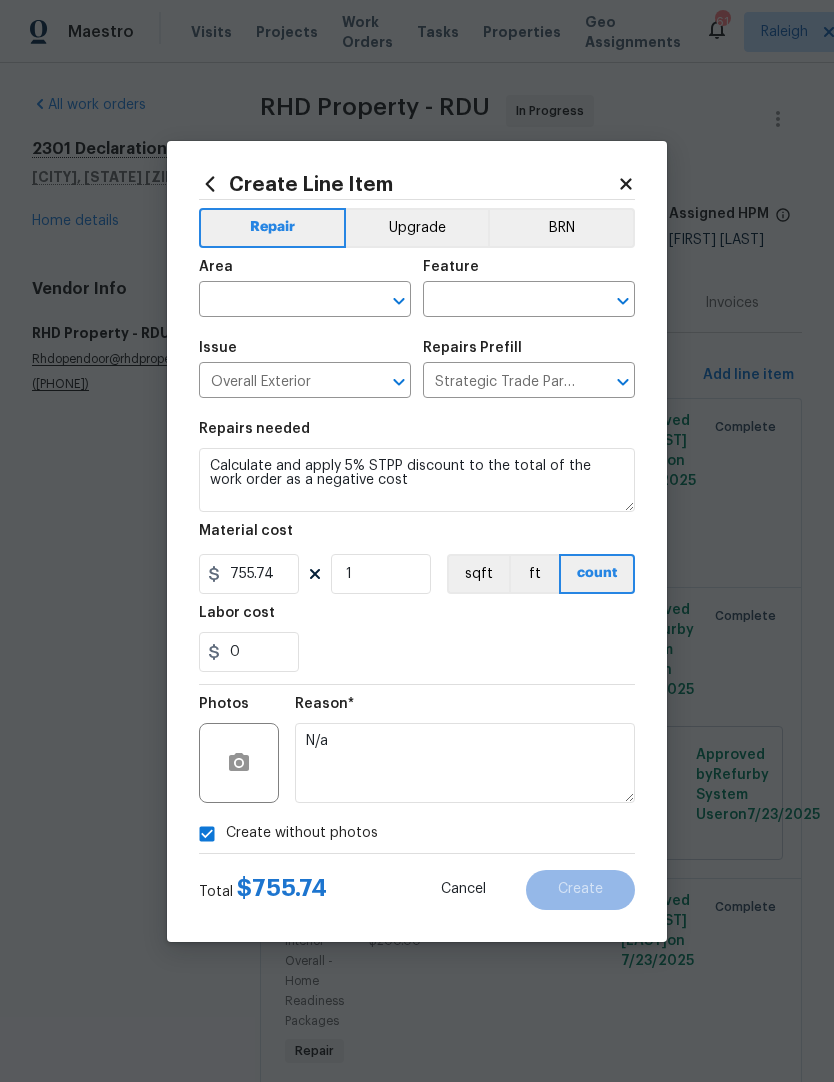 click at bounding box center [277, 301] 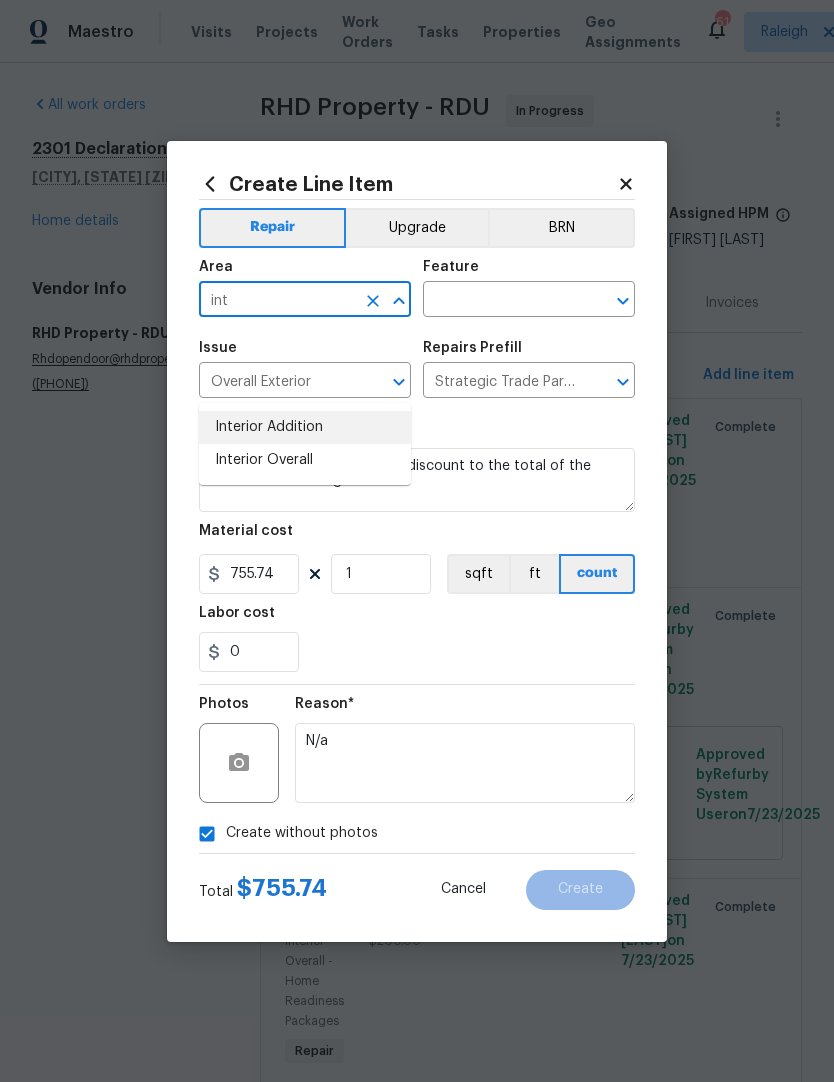 click on "Interior Addition" at bounding box center [305, 427] 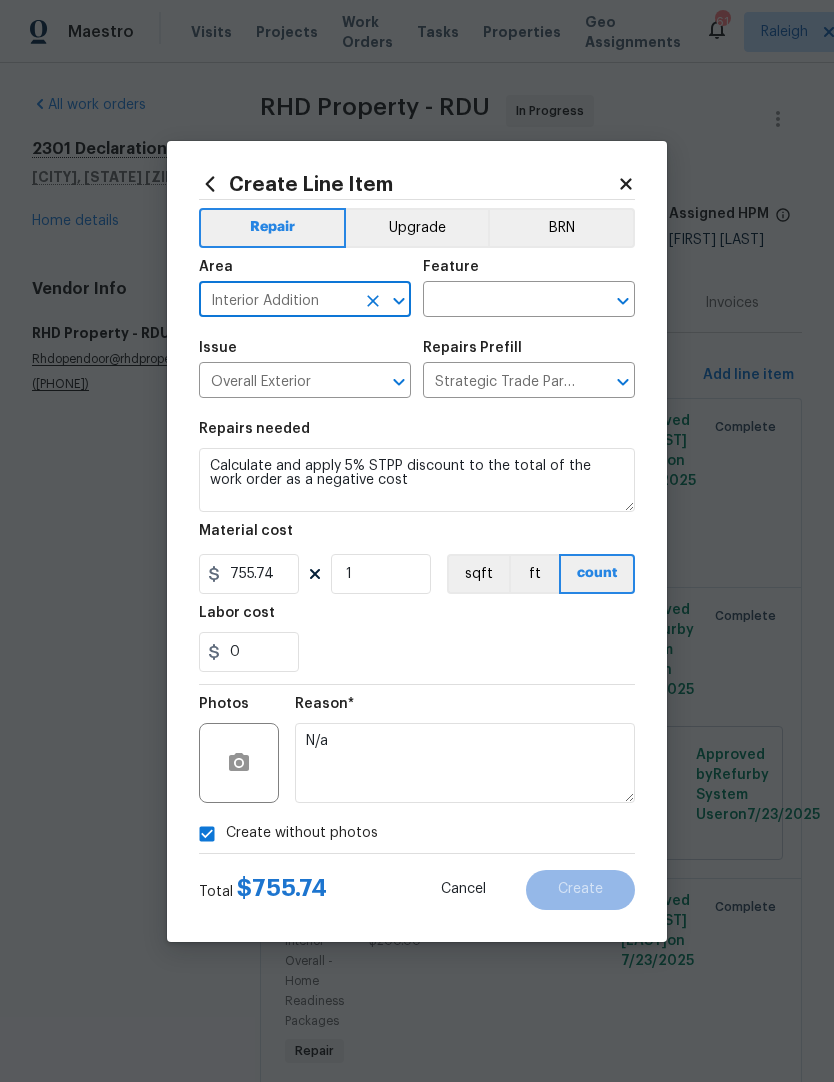 click 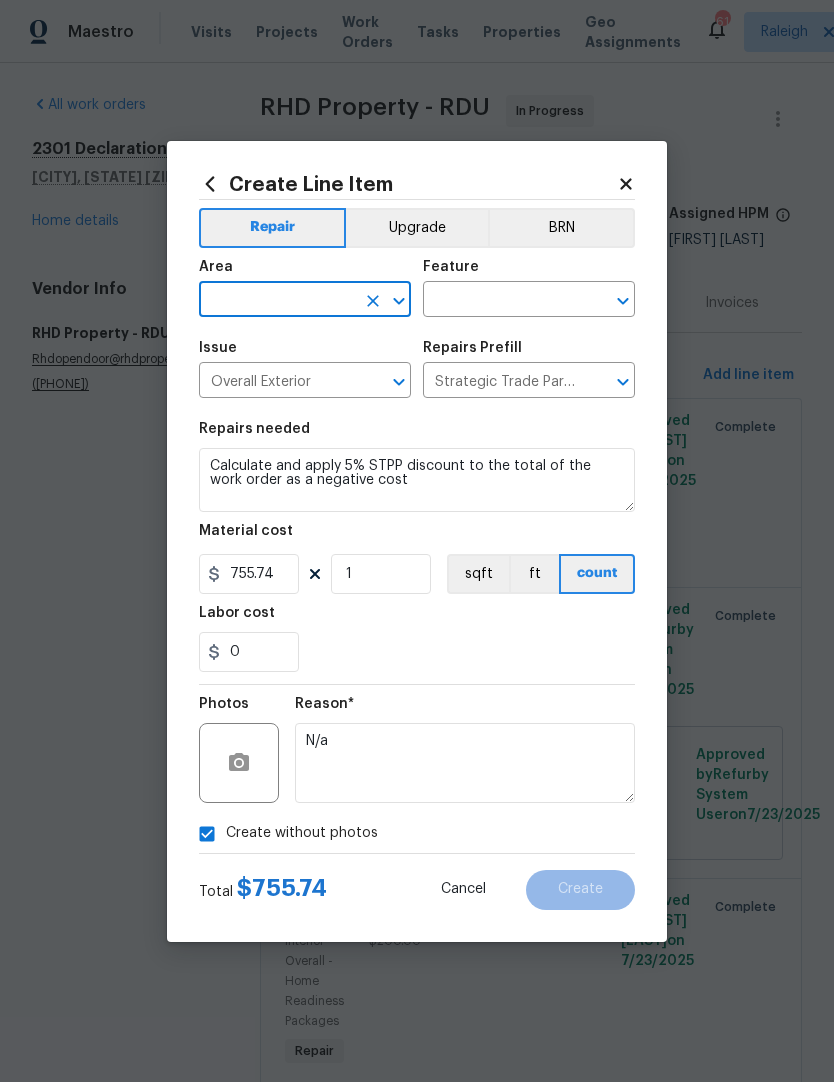 click at bounding box center (277, 301) 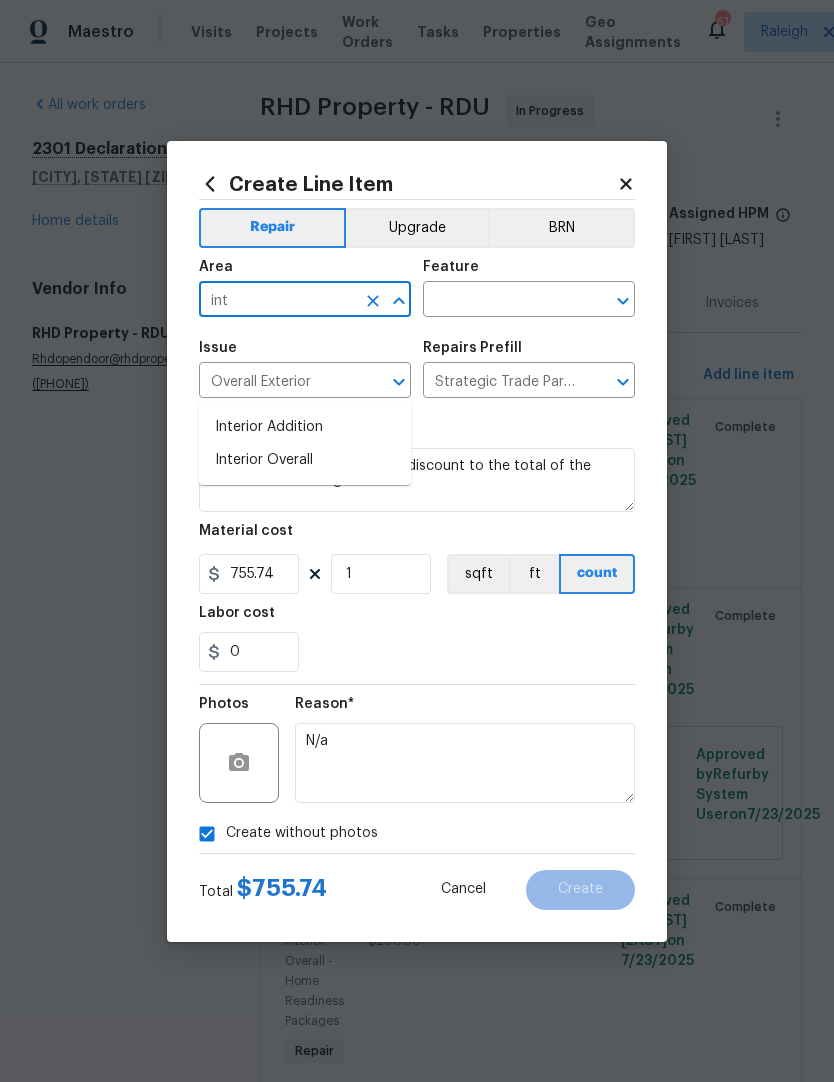 click on "Interior Overall" at bounding box center (305, 460) 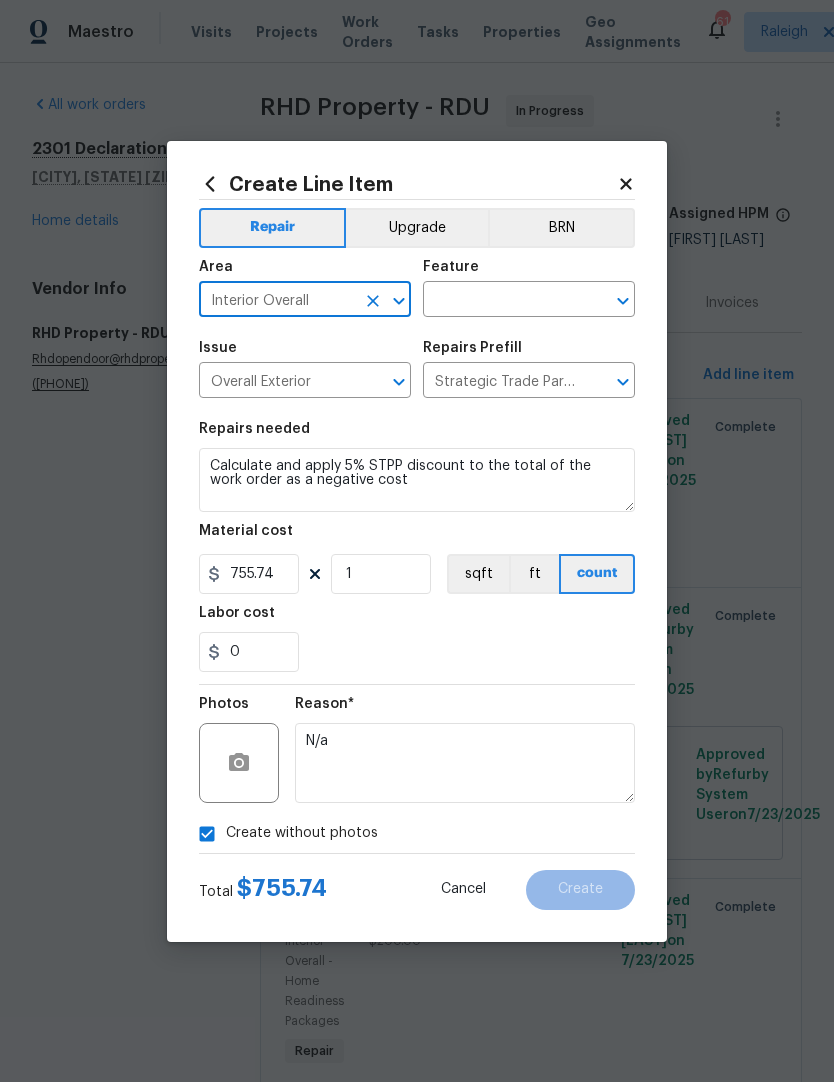 click at bounding box center (501, 301) 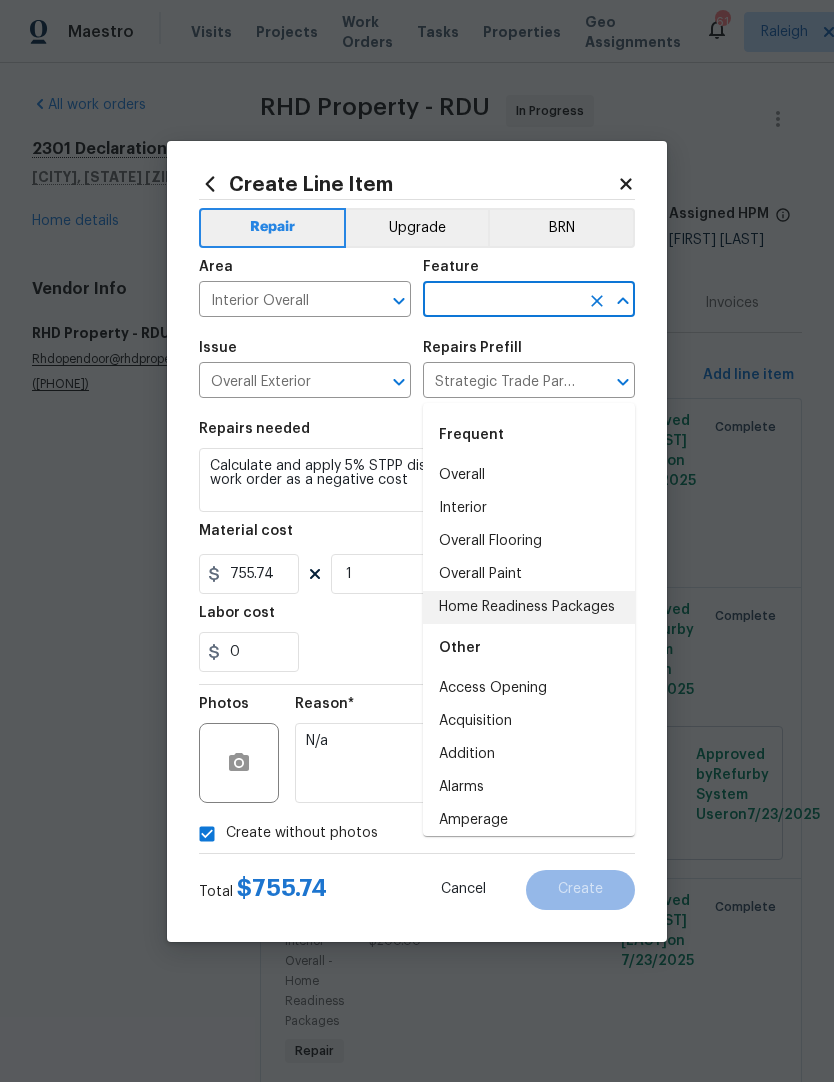 click on "Home Readiness Packages" at bounding box center (529, 607) 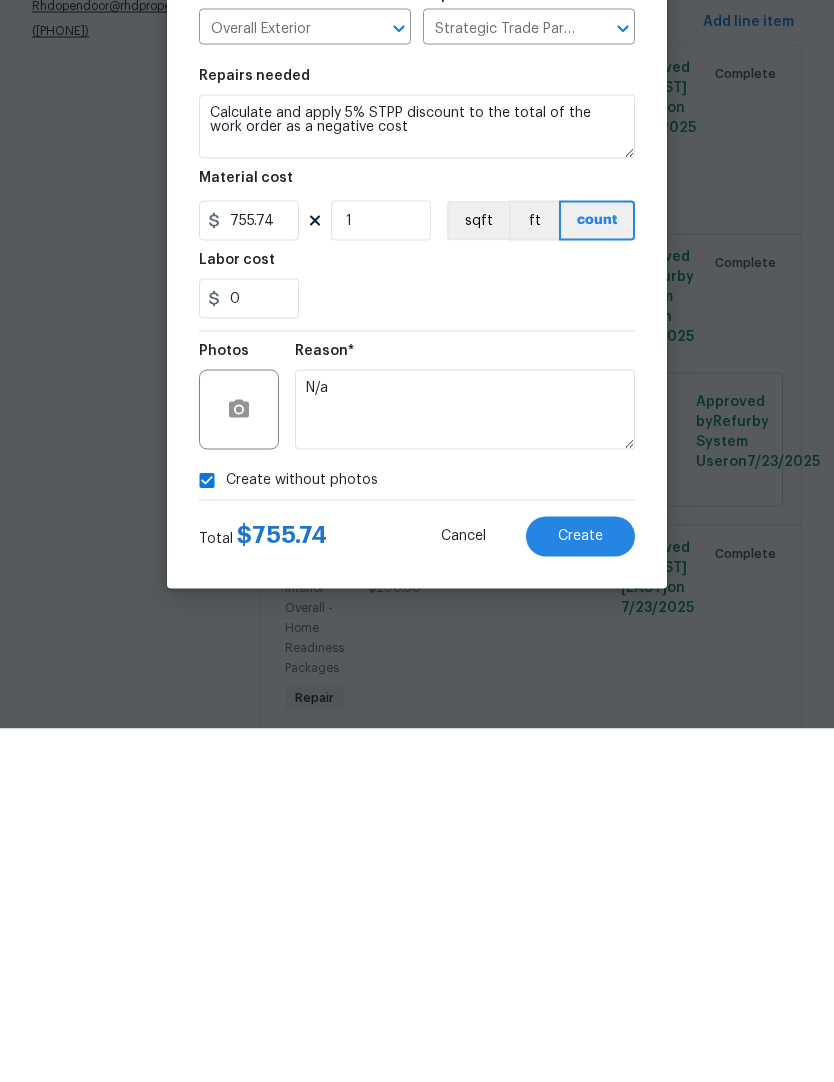 click on "Create" at bounding box center [580, 890] 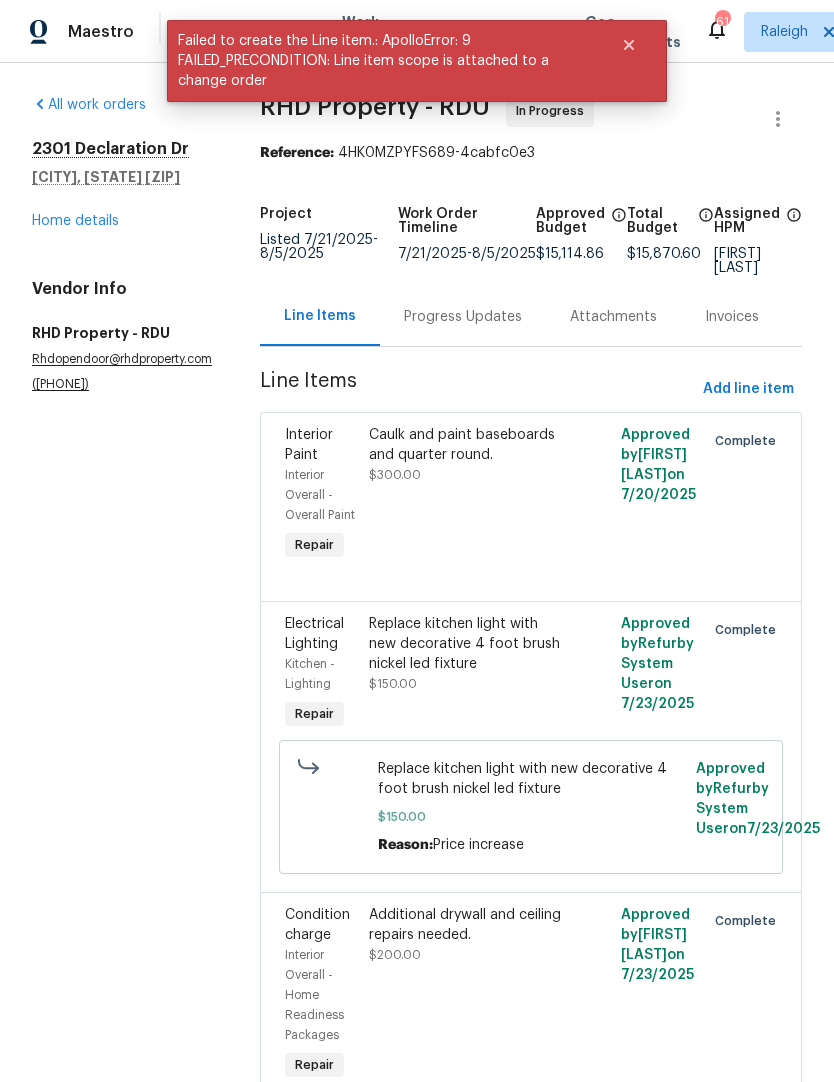 scroll, scrollTop: 0, scrollLeft: 0, axis: both 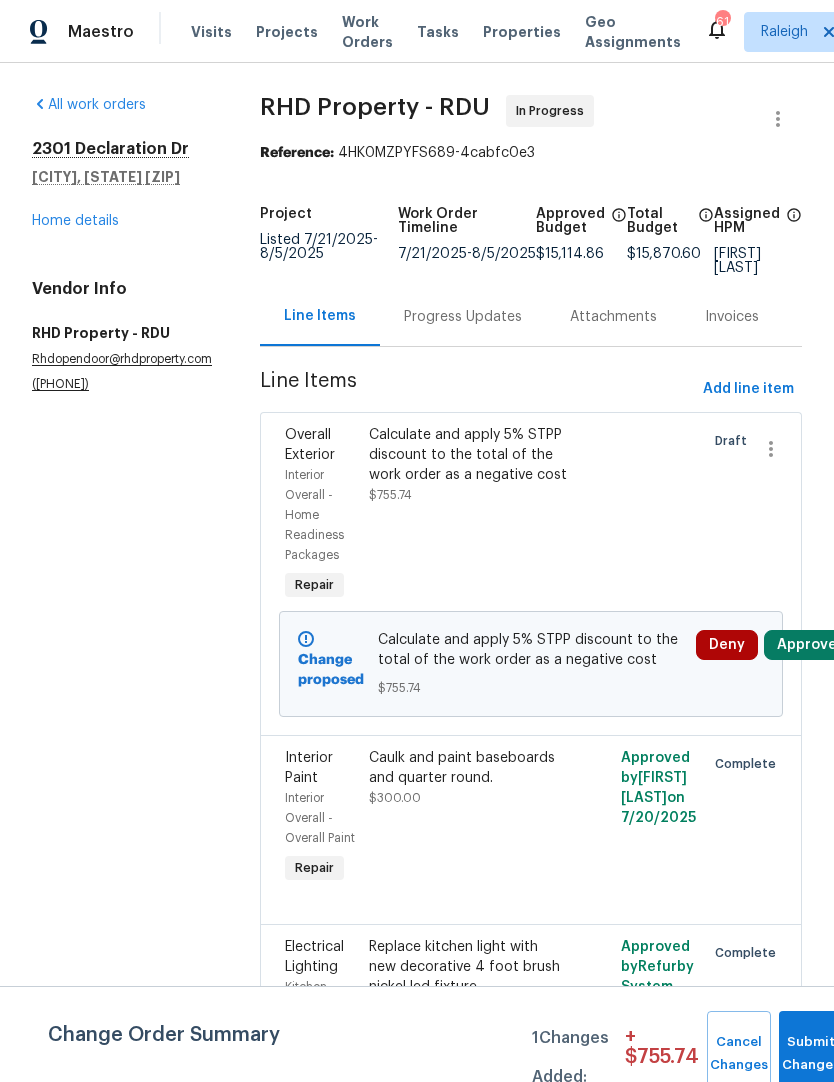 click on "Approve" at bounding box center [807, 645] 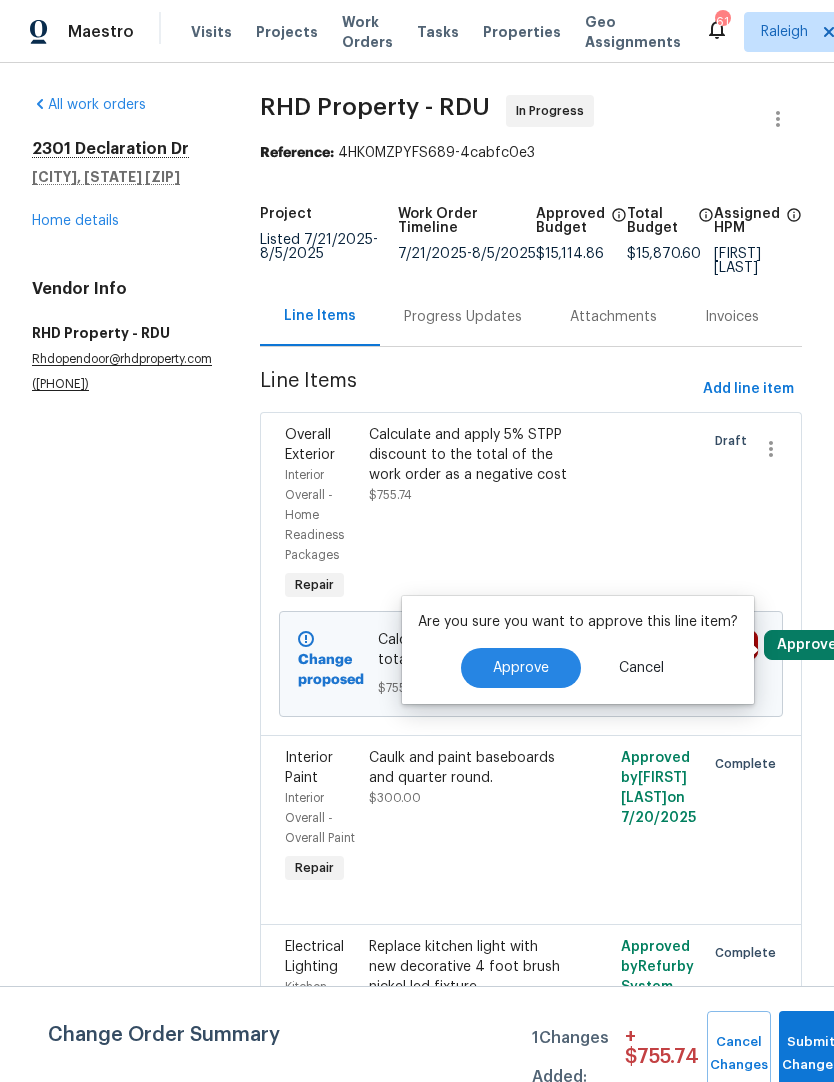click on "Approve" at bounding box center (521, 668) 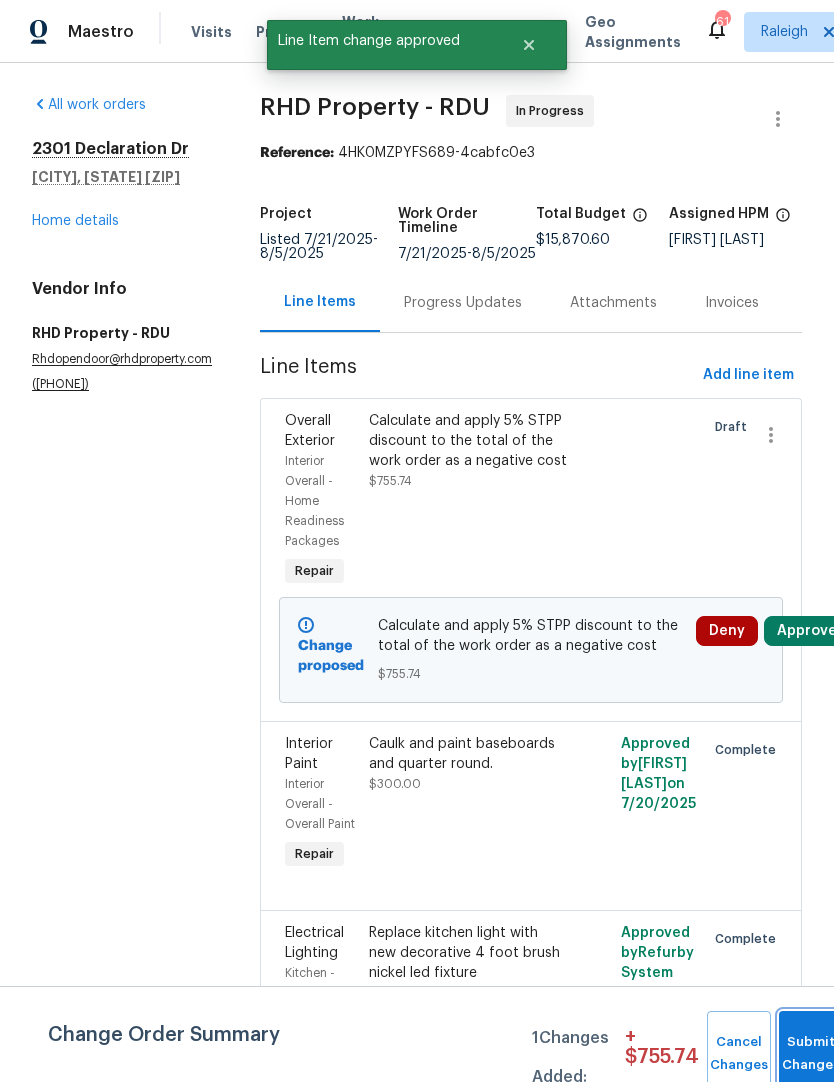 click on "Submit Changes" at bounding box center (811, 1054) 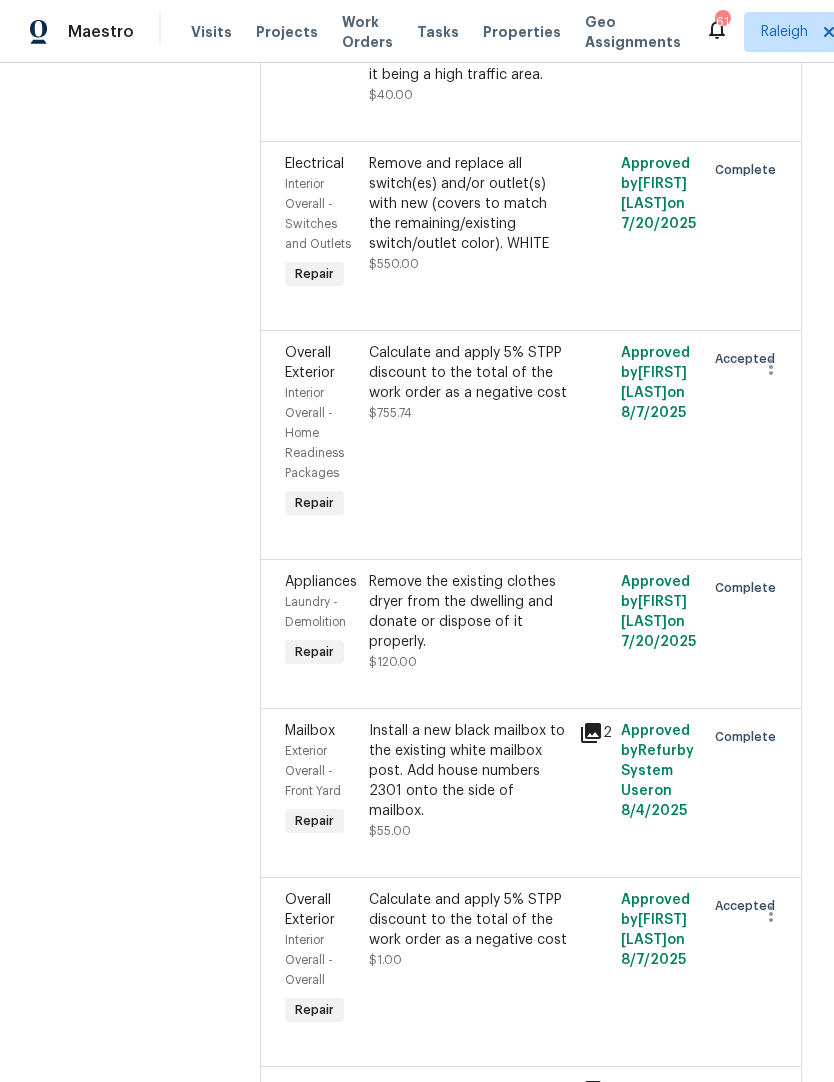 scroll, scrollTop: 7484, scrollLeft: 0, axis: vertical 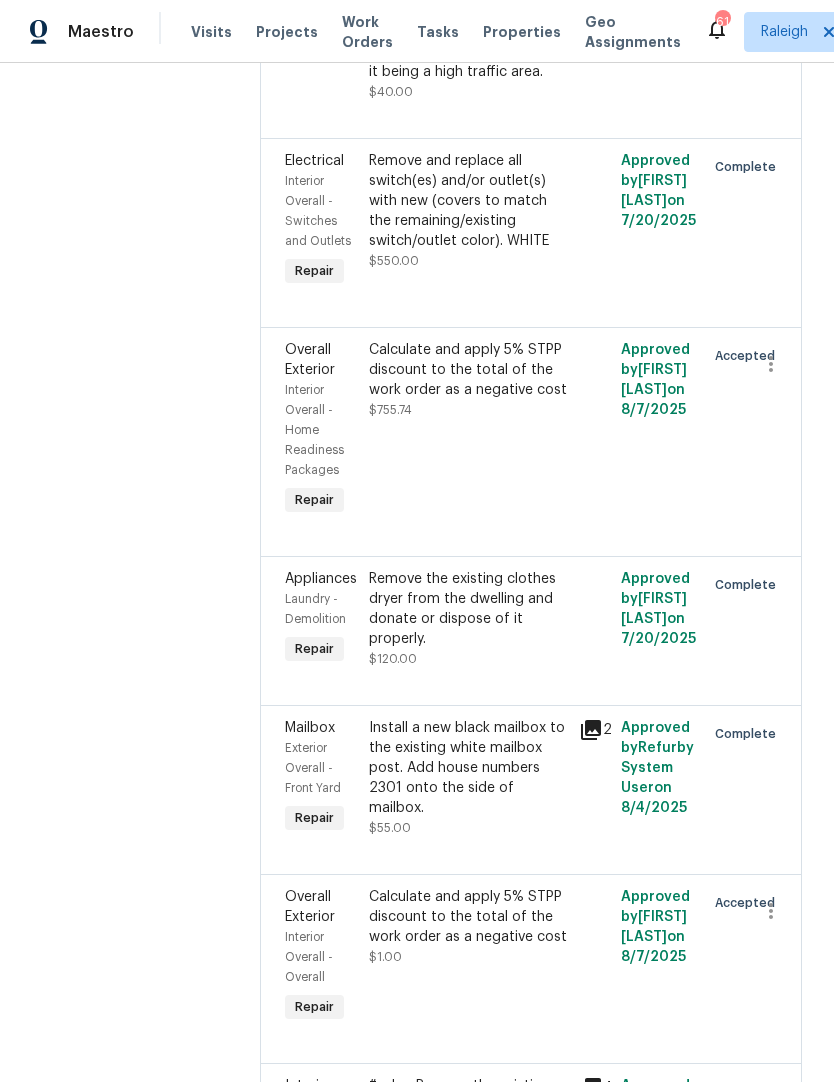 click on "Calculate and apply 5% STPP discount to the total of the work order as a negative cost $755.74" at bounding box center (468, 380) 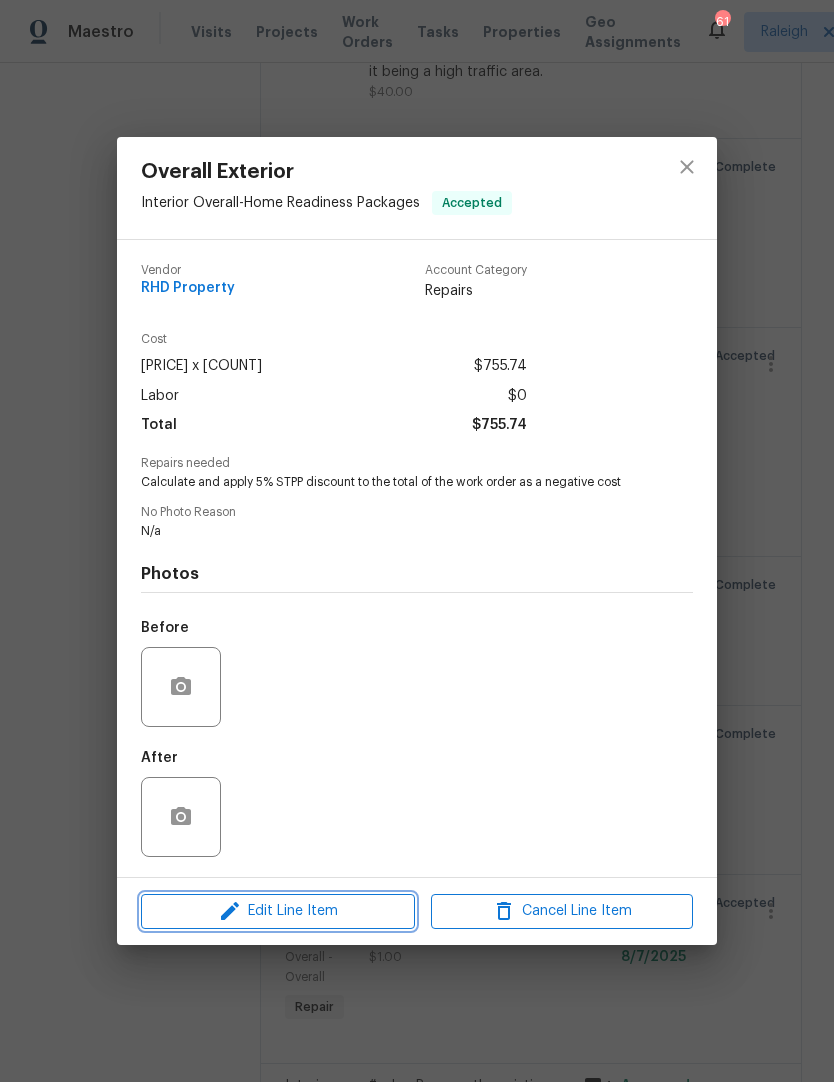 click on "Edit Line Item" at bounding box center (278, 911) 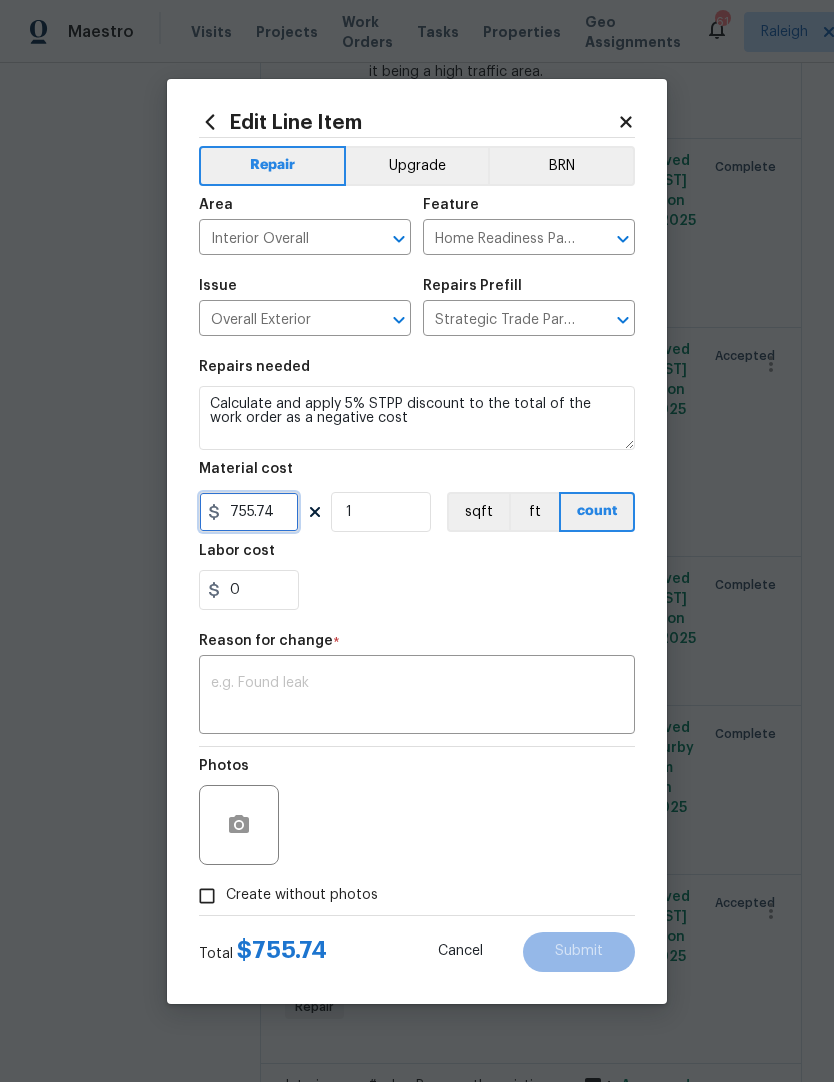 click on "755.74" at bounding box center [249, 512] 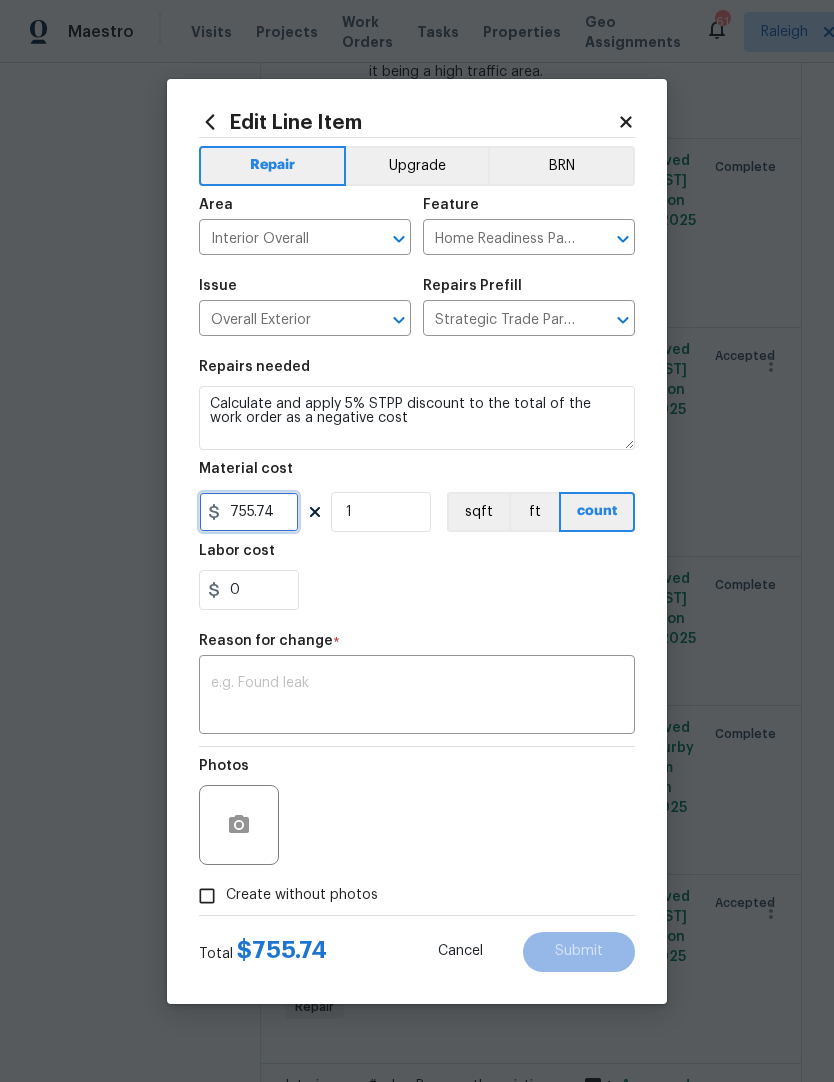 click on "755.74" at bounding box center (249, 512) 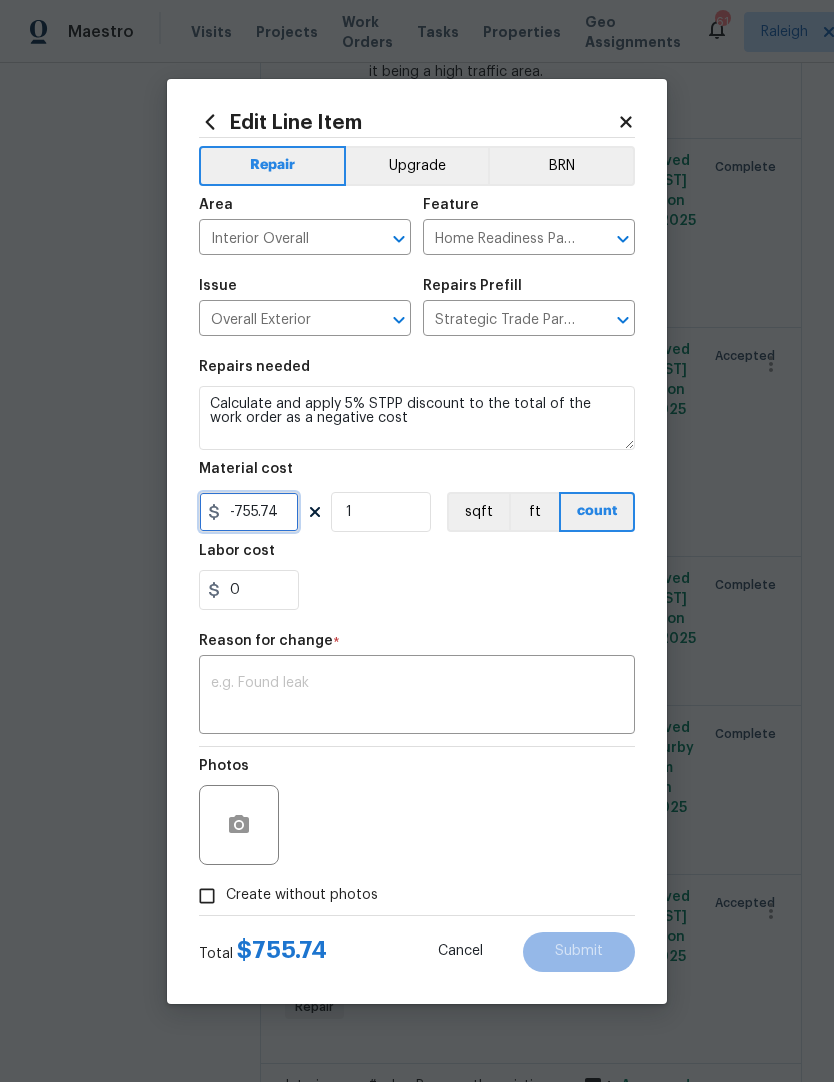 type on "-755.74" 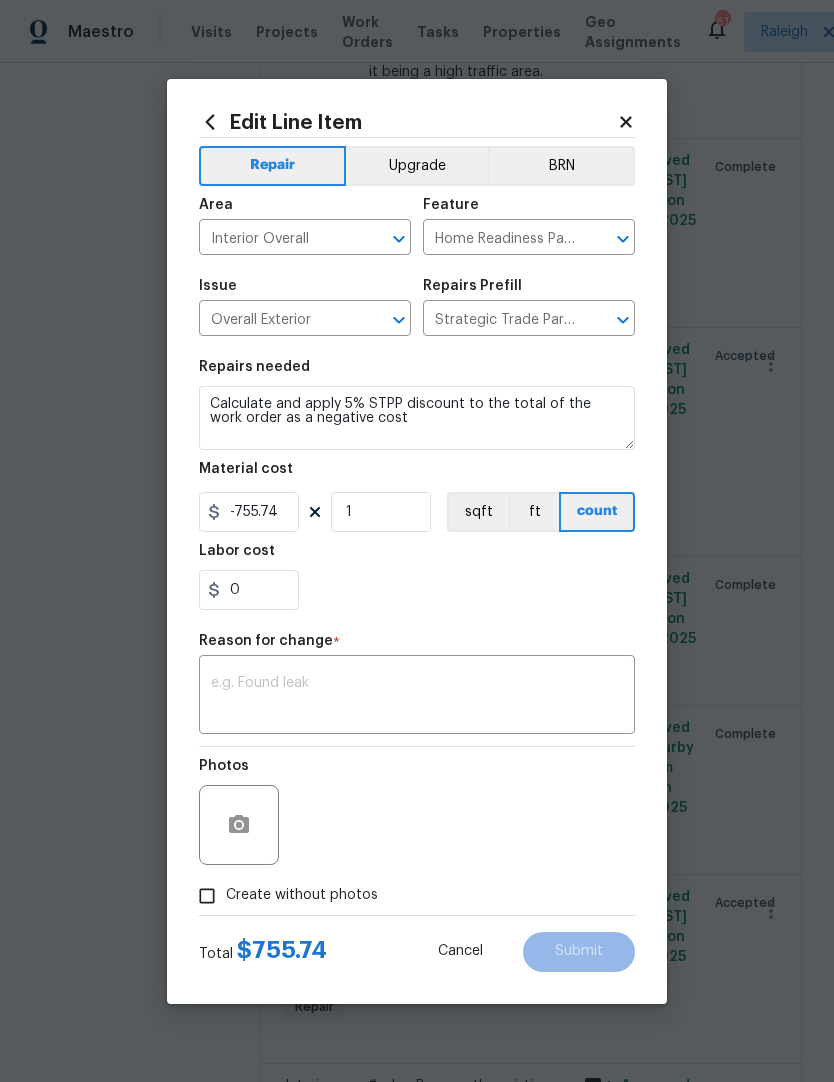 click on "0" at bounding box center [417, 590] 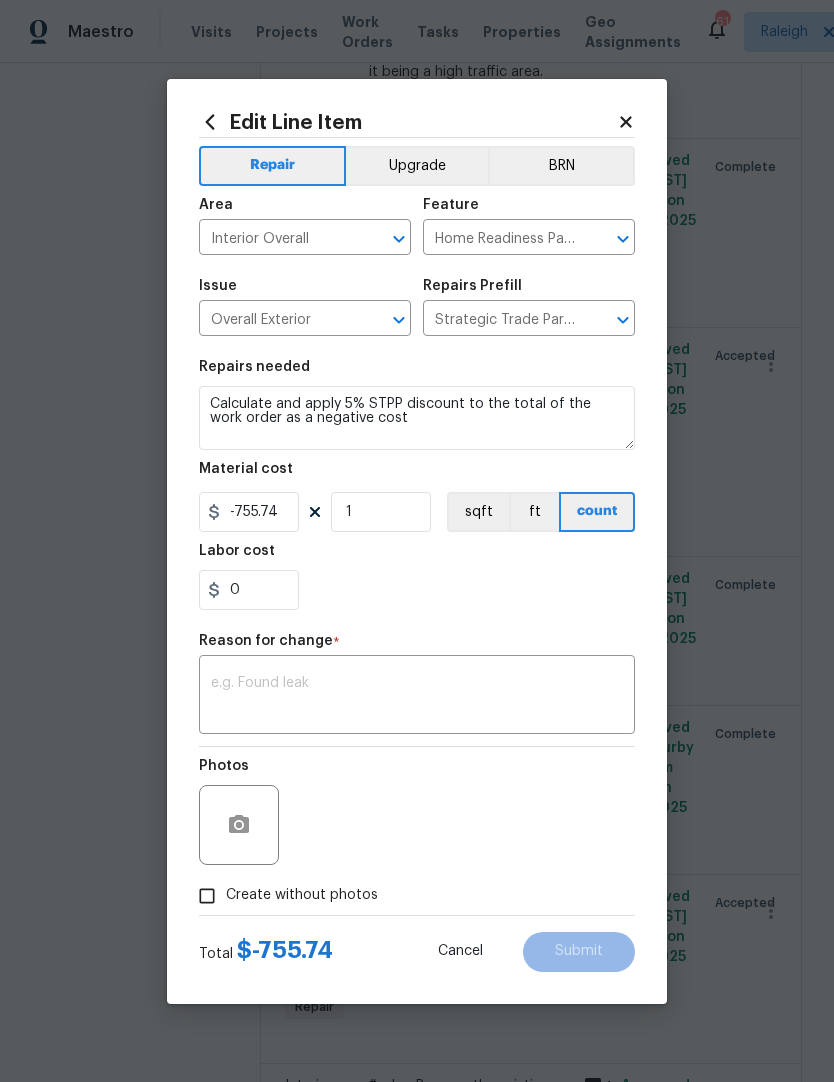 click on "Photos" at bounding box center (417, 812) 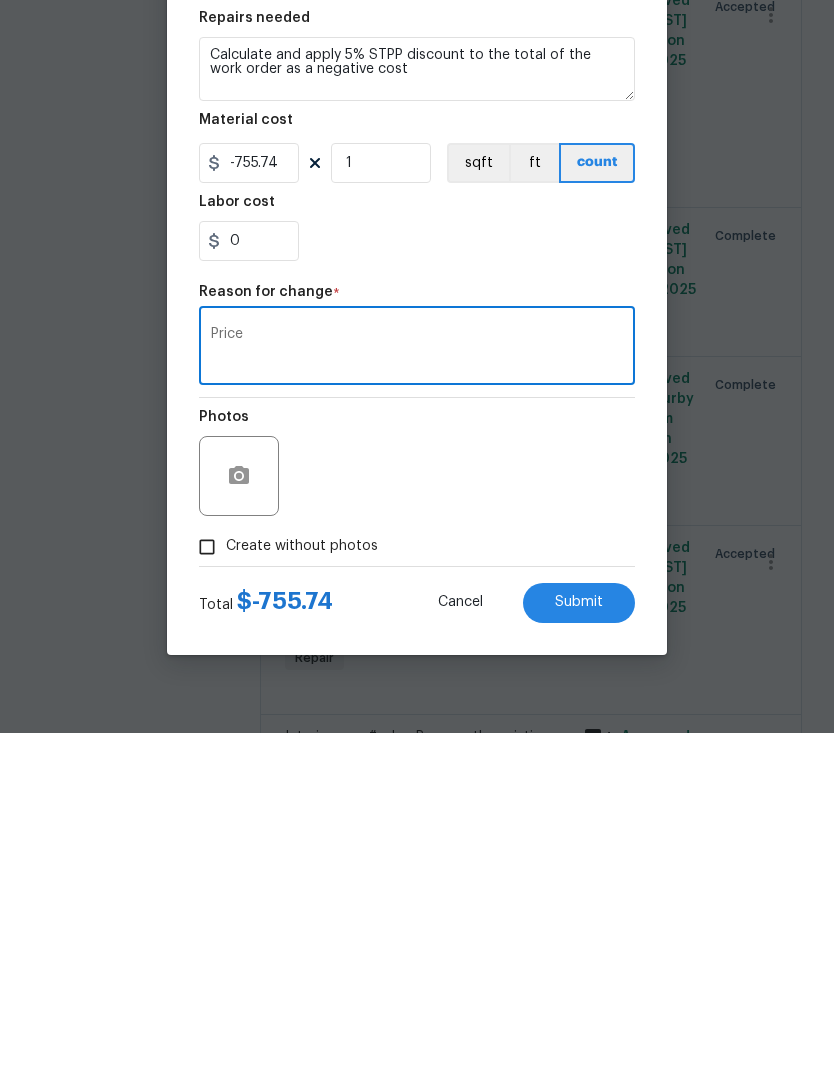 type on "Price" 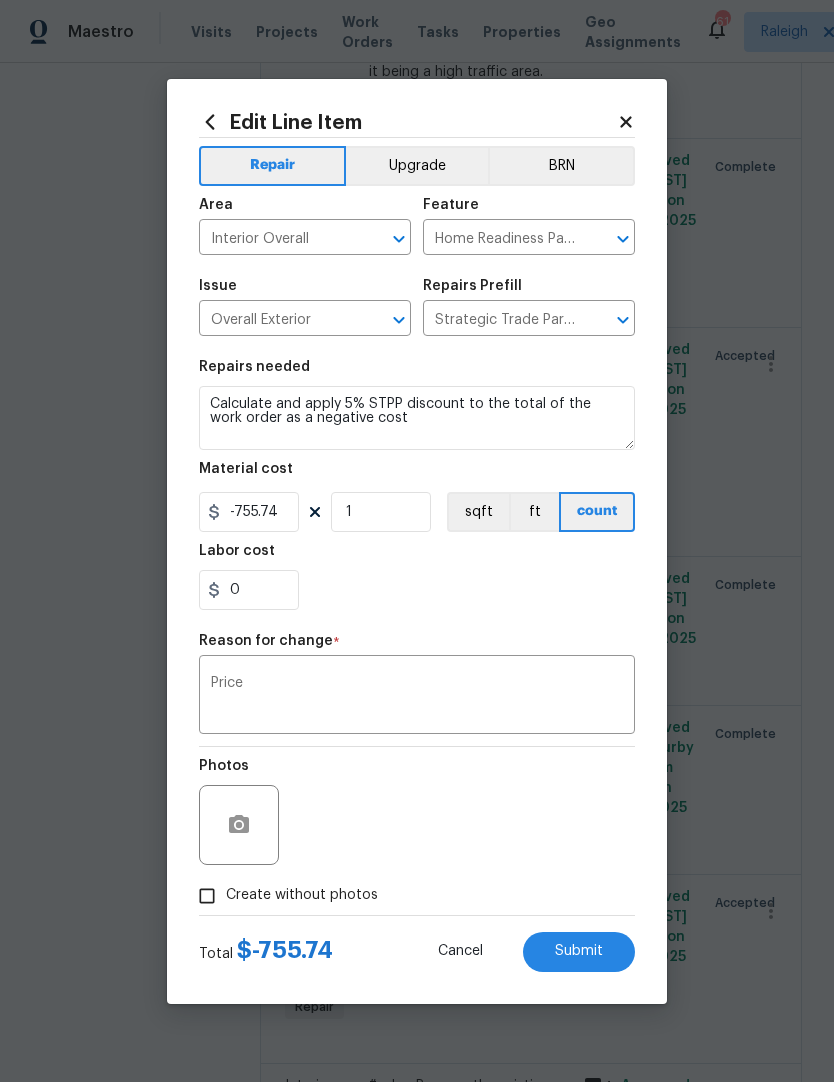 click on "Create without photos" at bounding box center [302, 895] 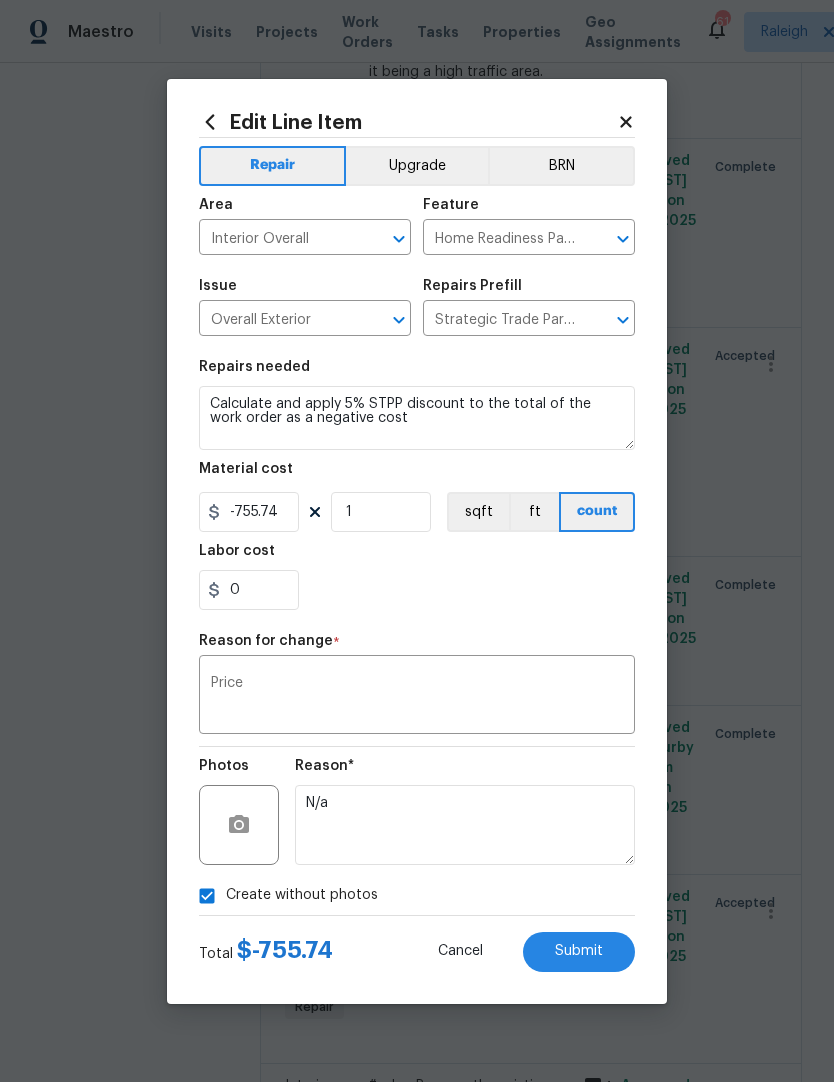 click on "Submit" at bounding box center (579, 951) 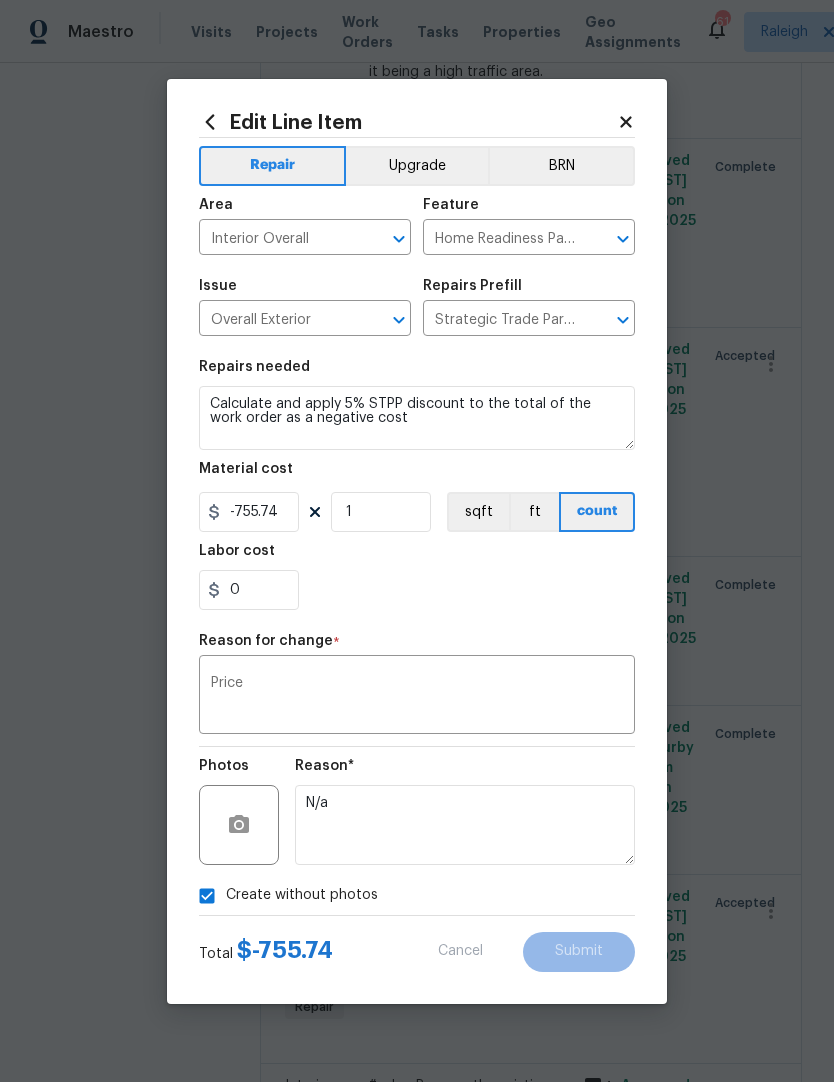 type on "755.74" 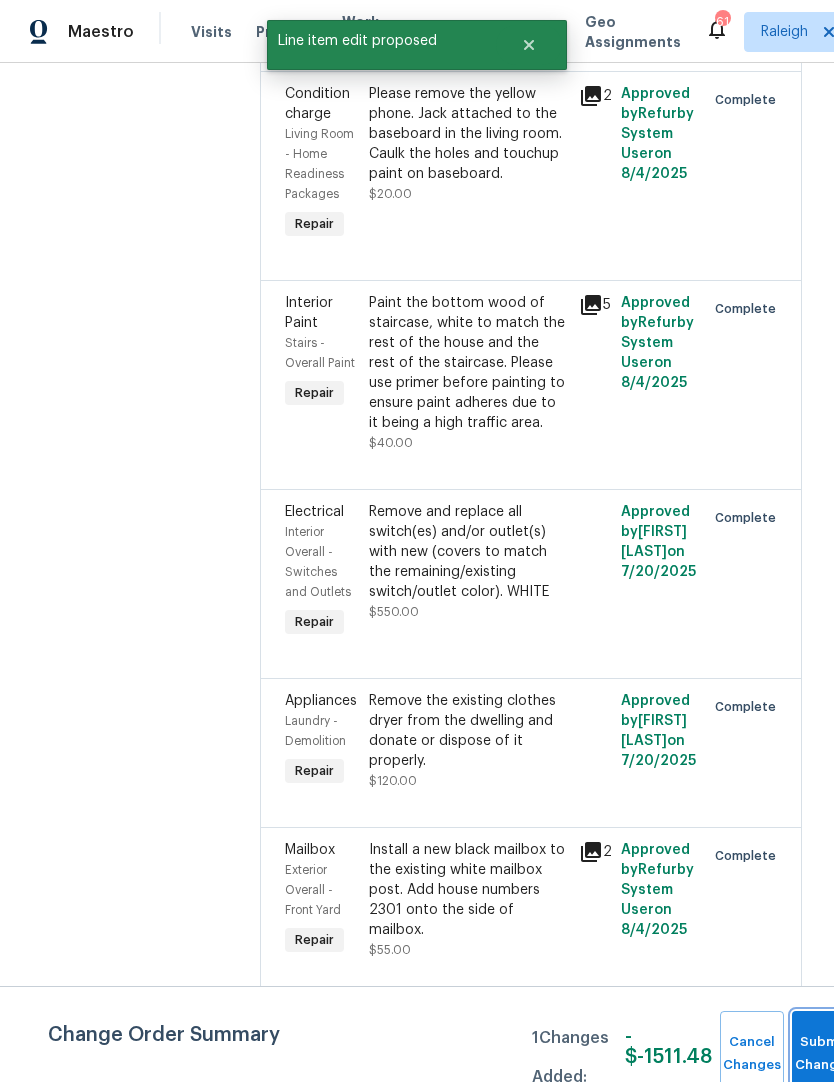 click on "Submit Changes" at bounding box center (824, 1054) 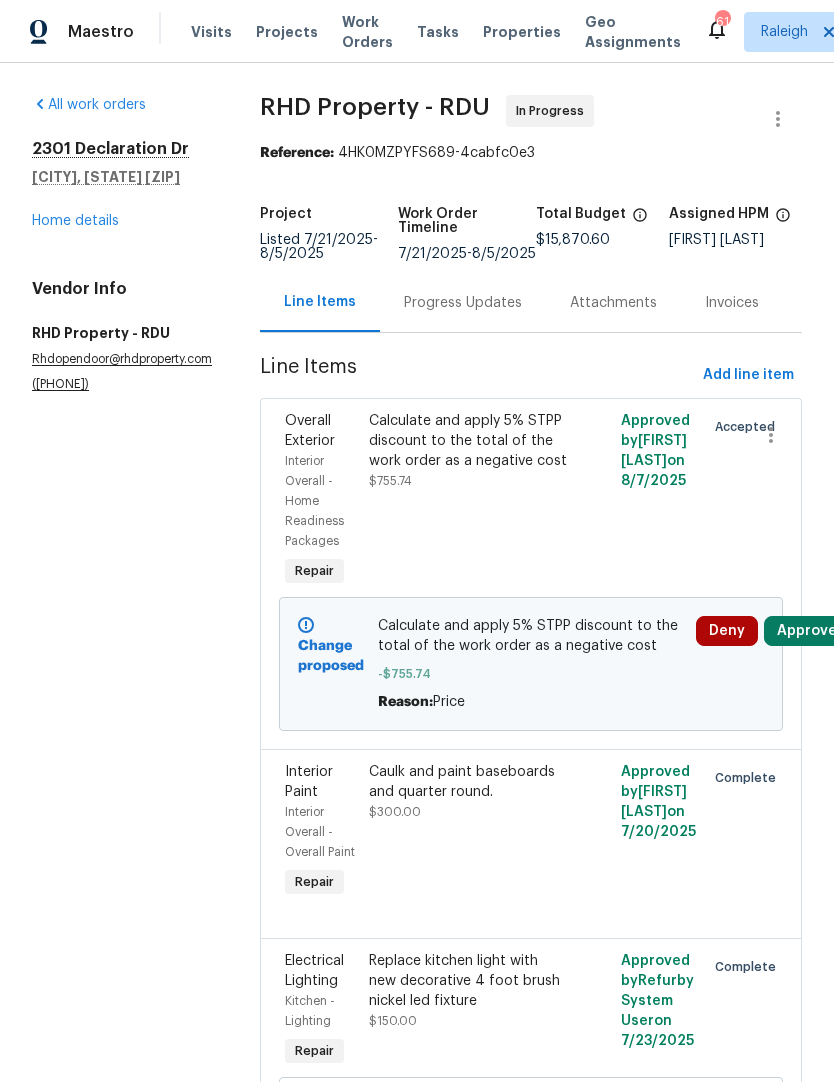 scroll, scrollTop: 0, scrollLeft: 0, axis: both 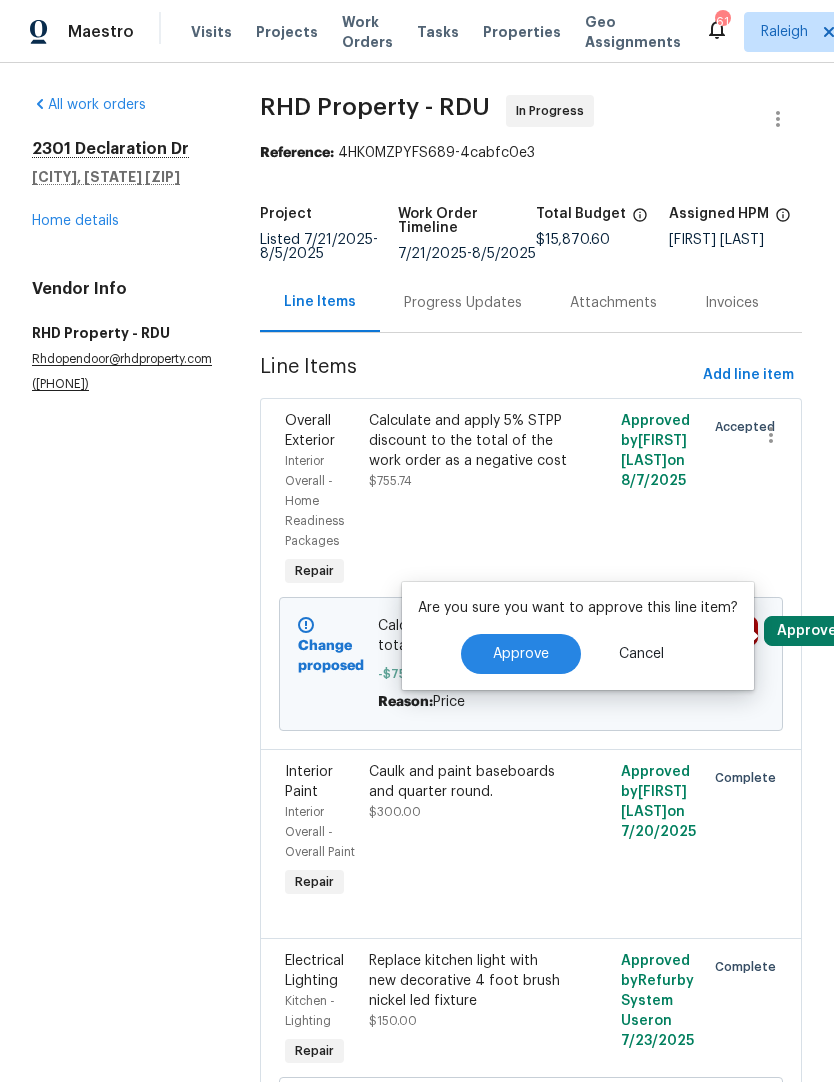 click on "Approve" at bounding box center (521, 654) 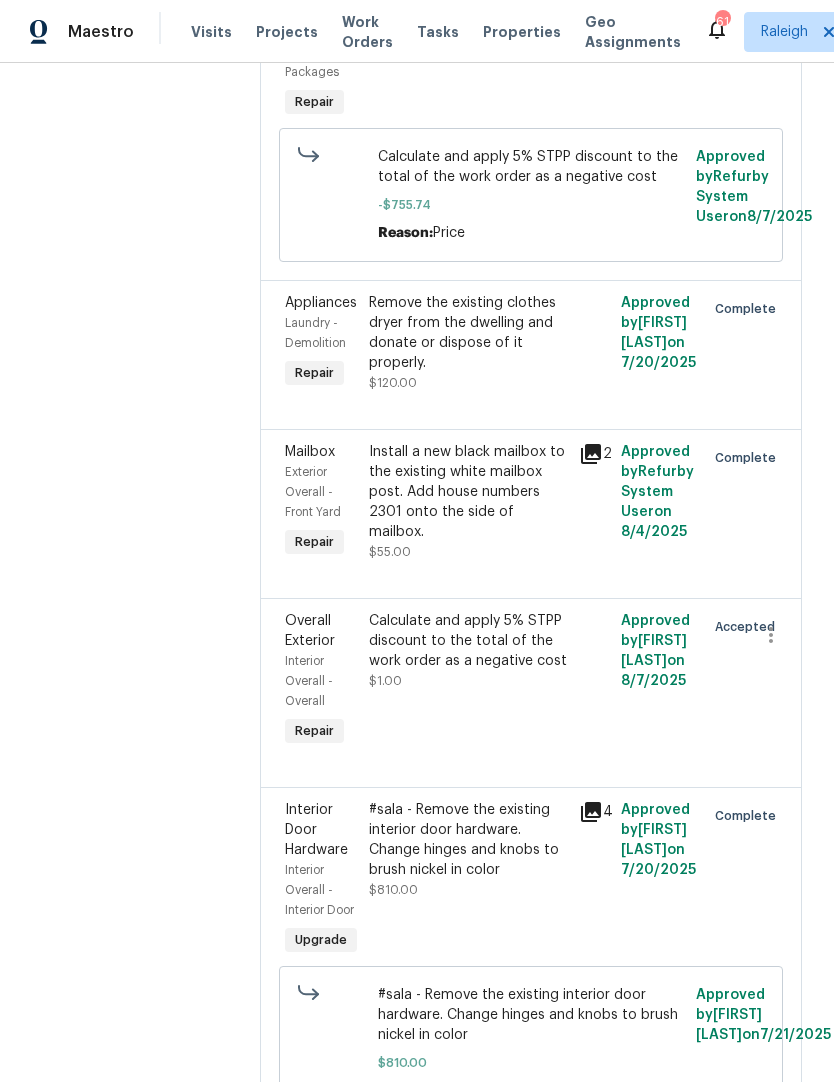 scroll, scrollTop: 7883, scrollLeft: 0, axis: vertical 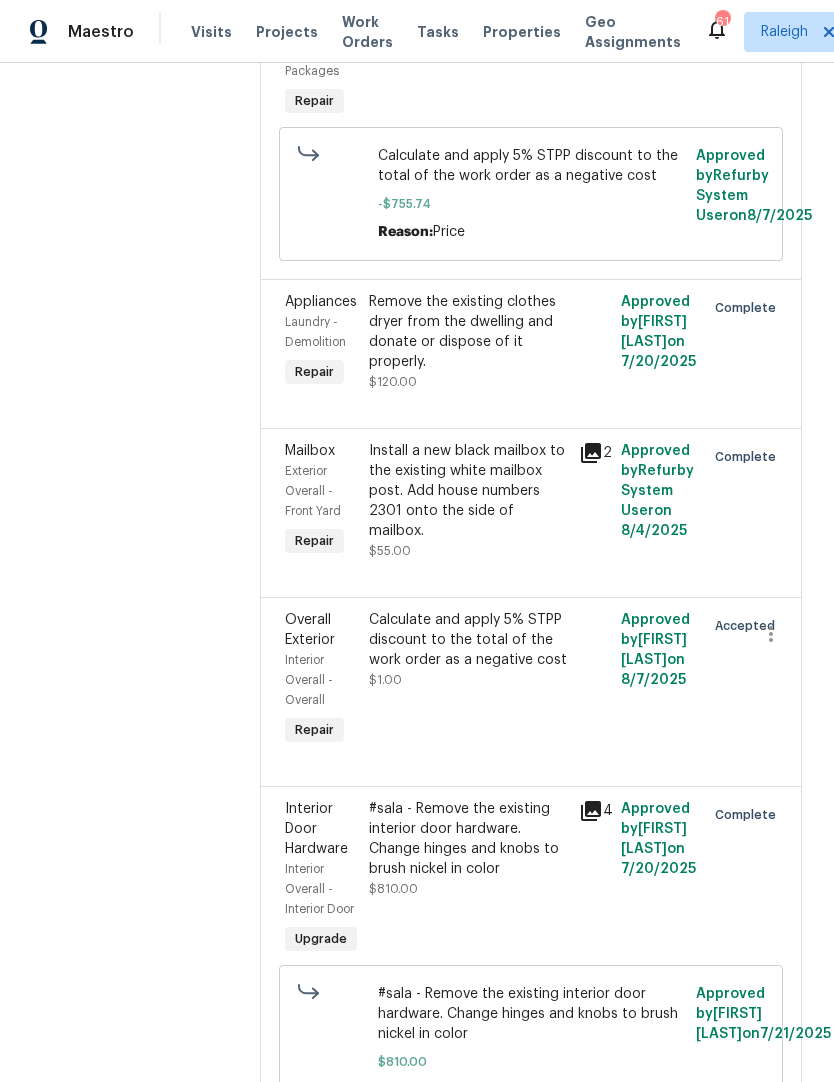 click on "Calculate and apply 5% STPP discount to the total of the work order as a negative cost $1.00" at bounding box center (468, 680) 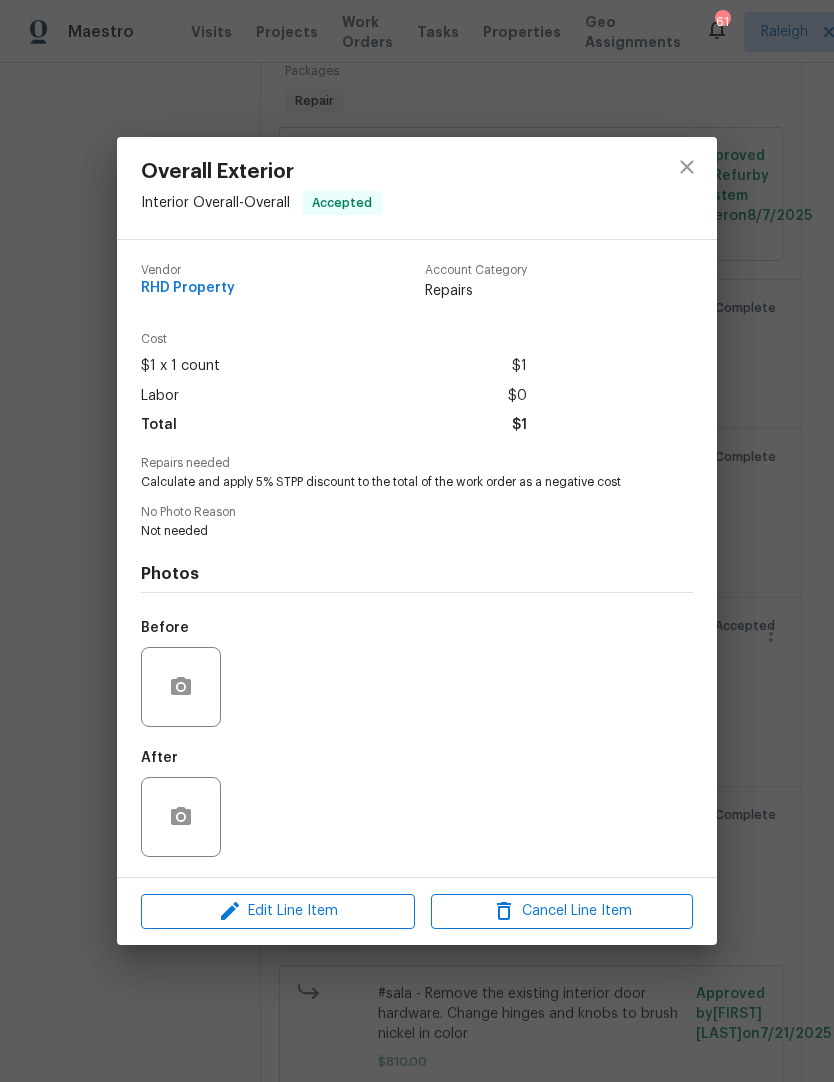 click on "Edit Line Item  Cancel Line Item" at bounding box center (417, 911) 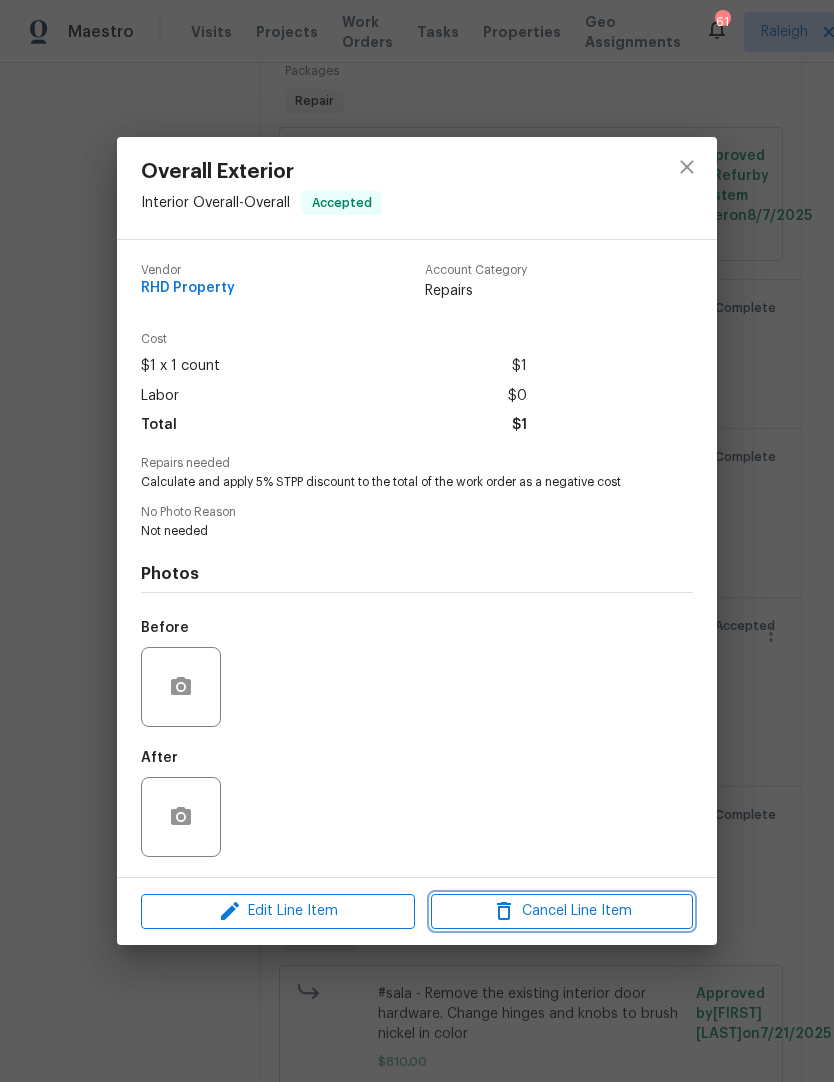 click on "Cancel Line Item" at bounding box center [562, 911] 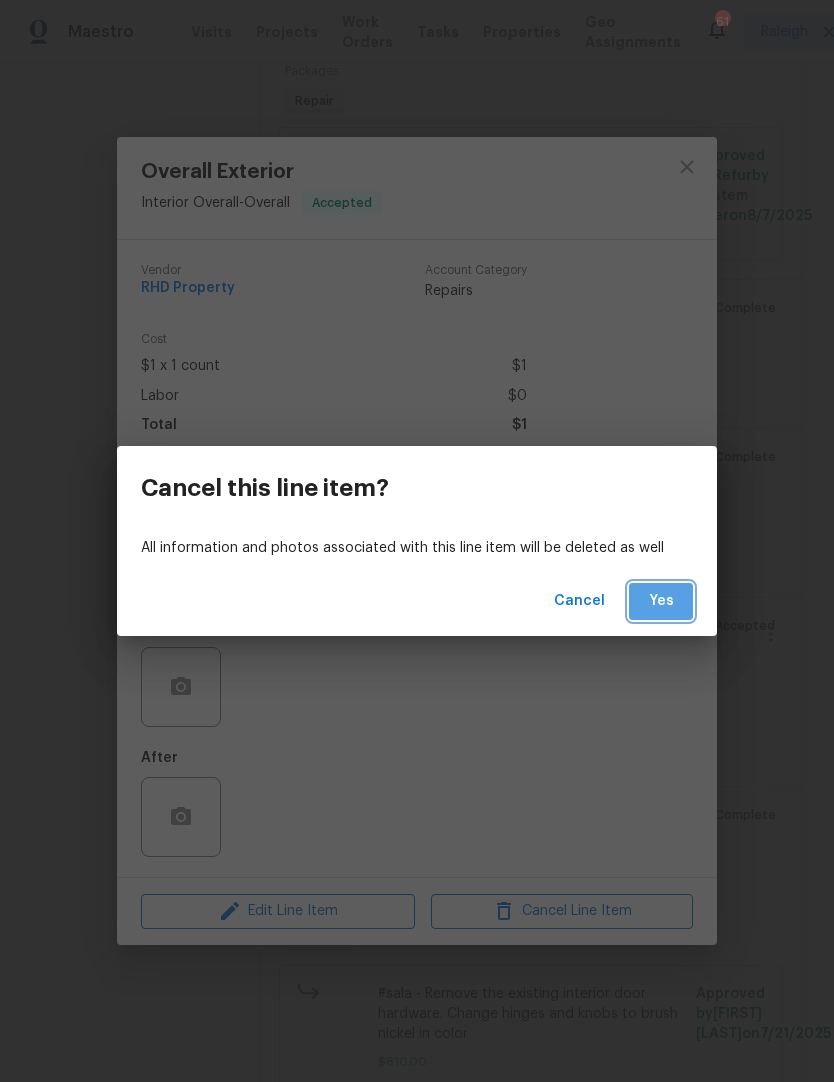 click on "Yes" at bounding box center [661, 601] 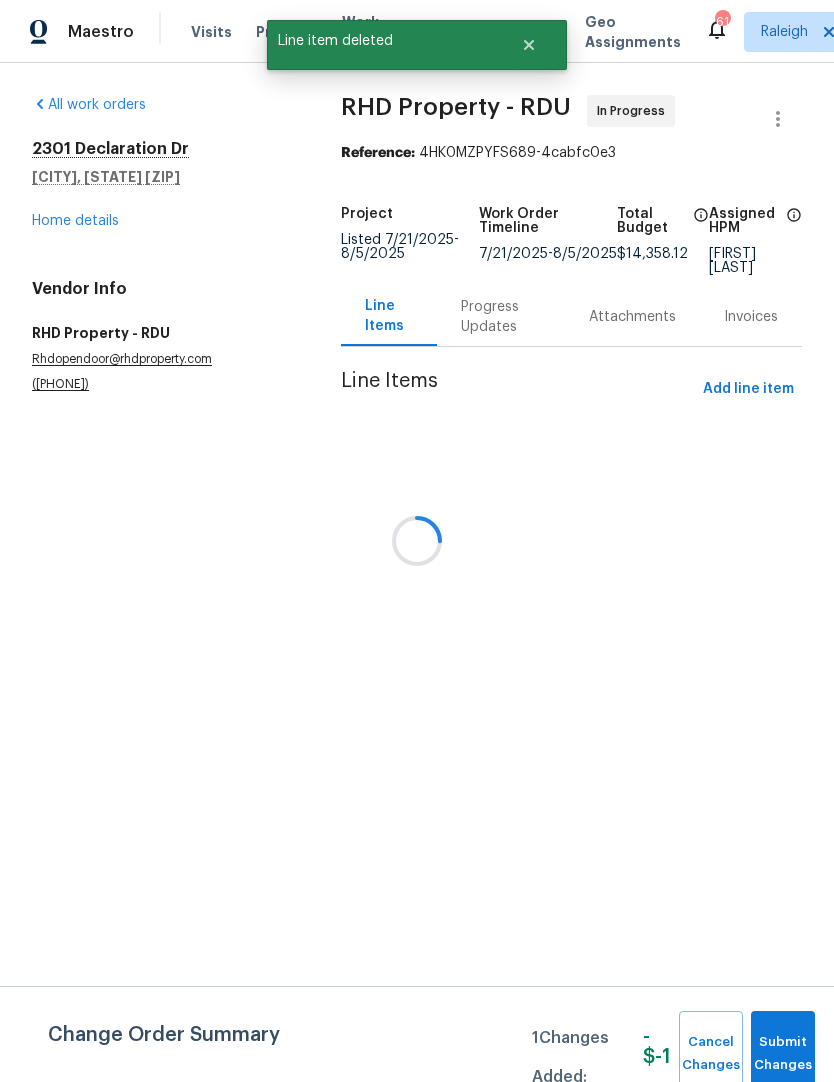 scroll, scrollTop: 0, scrollLeft: 0, axis: both 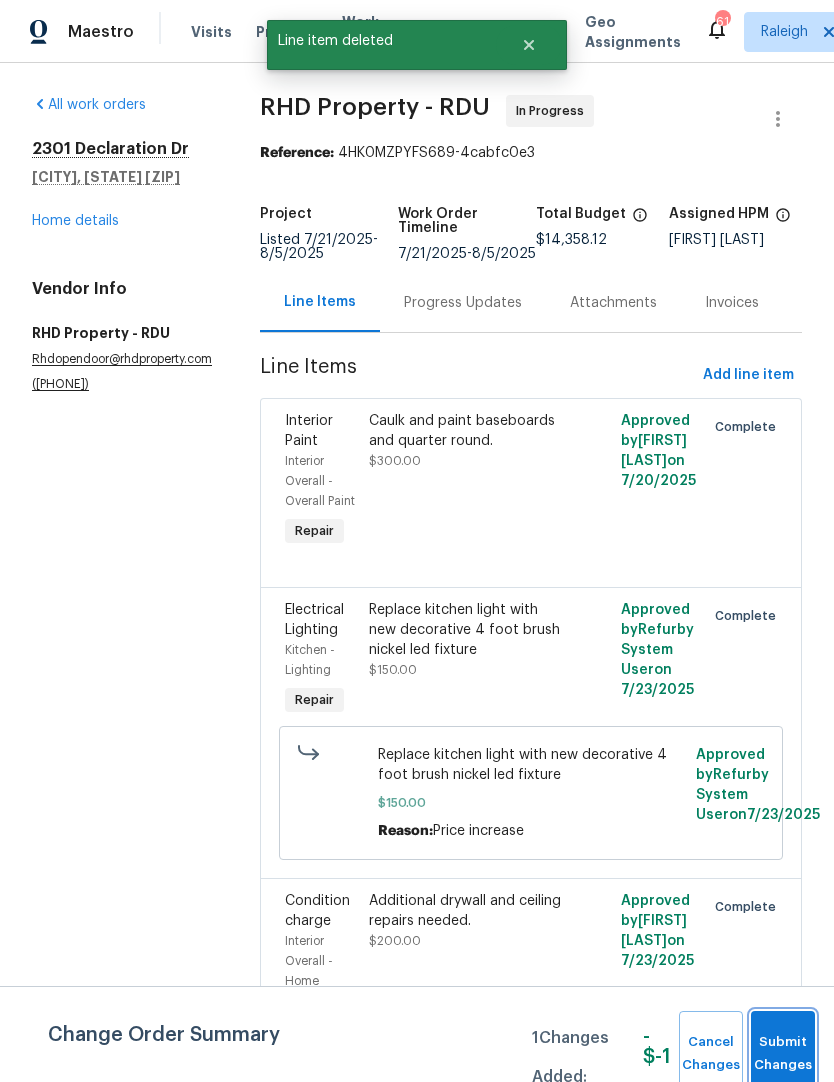 click on "Submit Changes" at bounding box center [783, 1054] 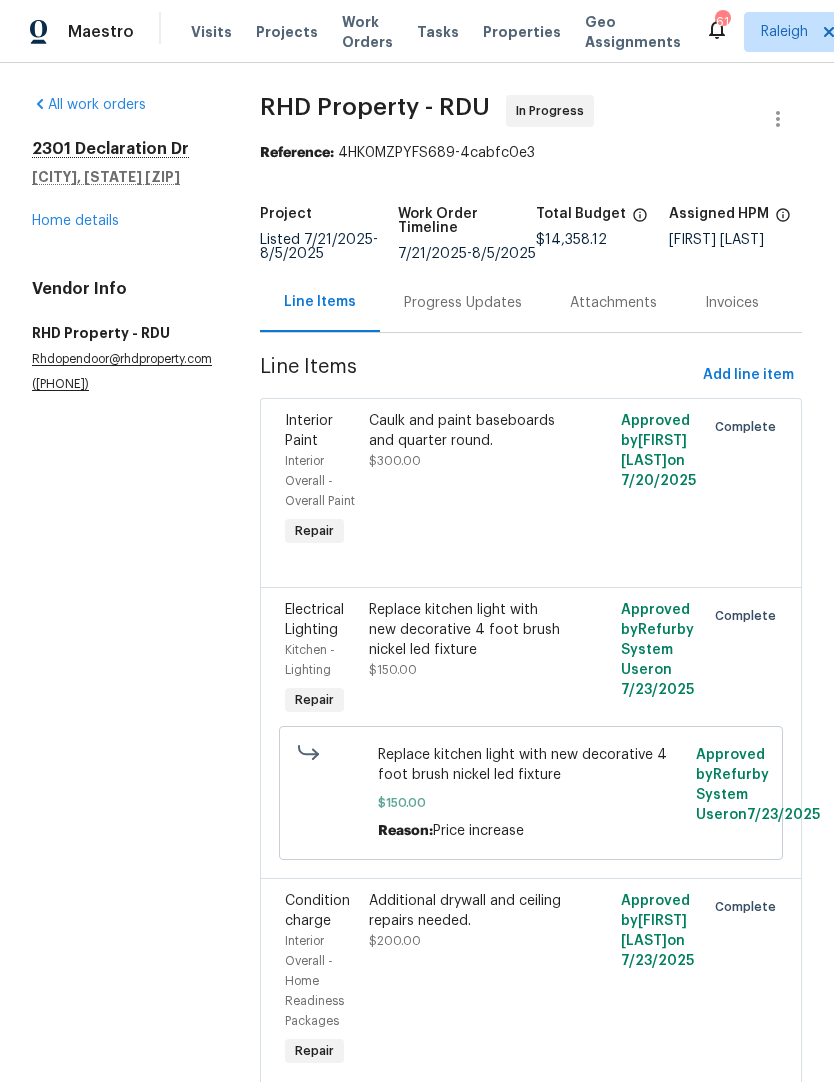 click on "Progress Updates" at bounding box center [463, 303] 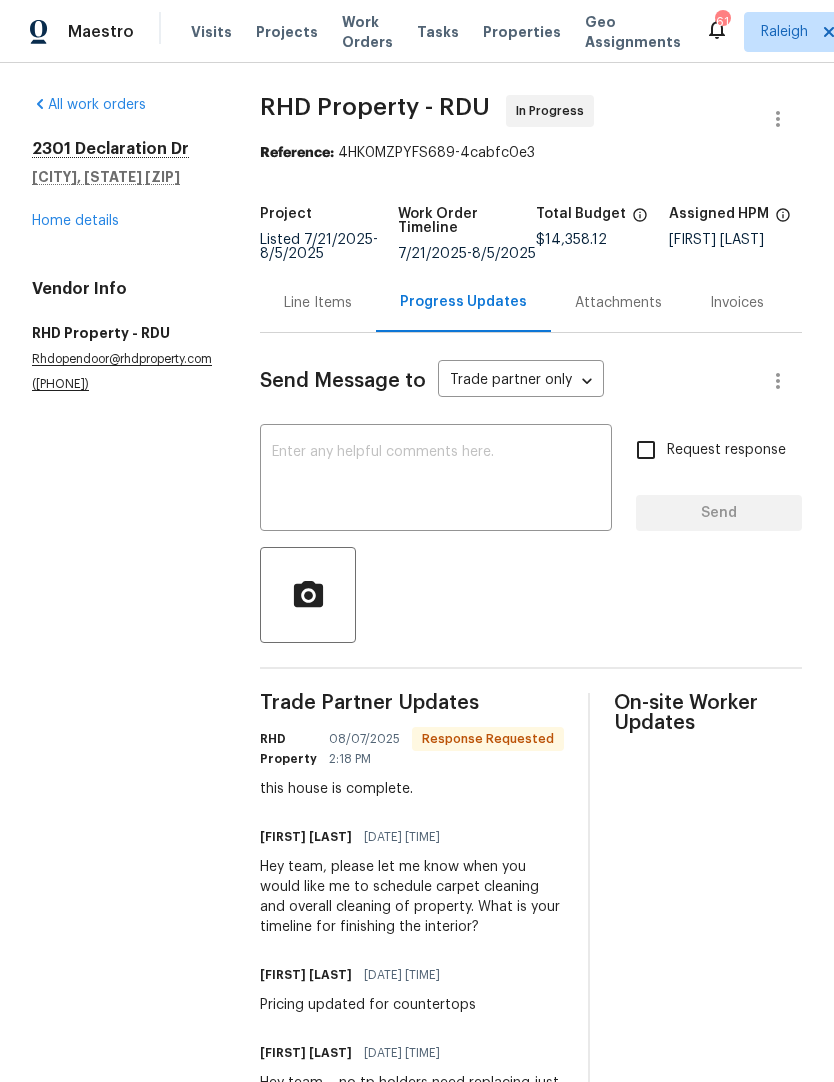click on "Line Items" at bounding box center [318, 303] 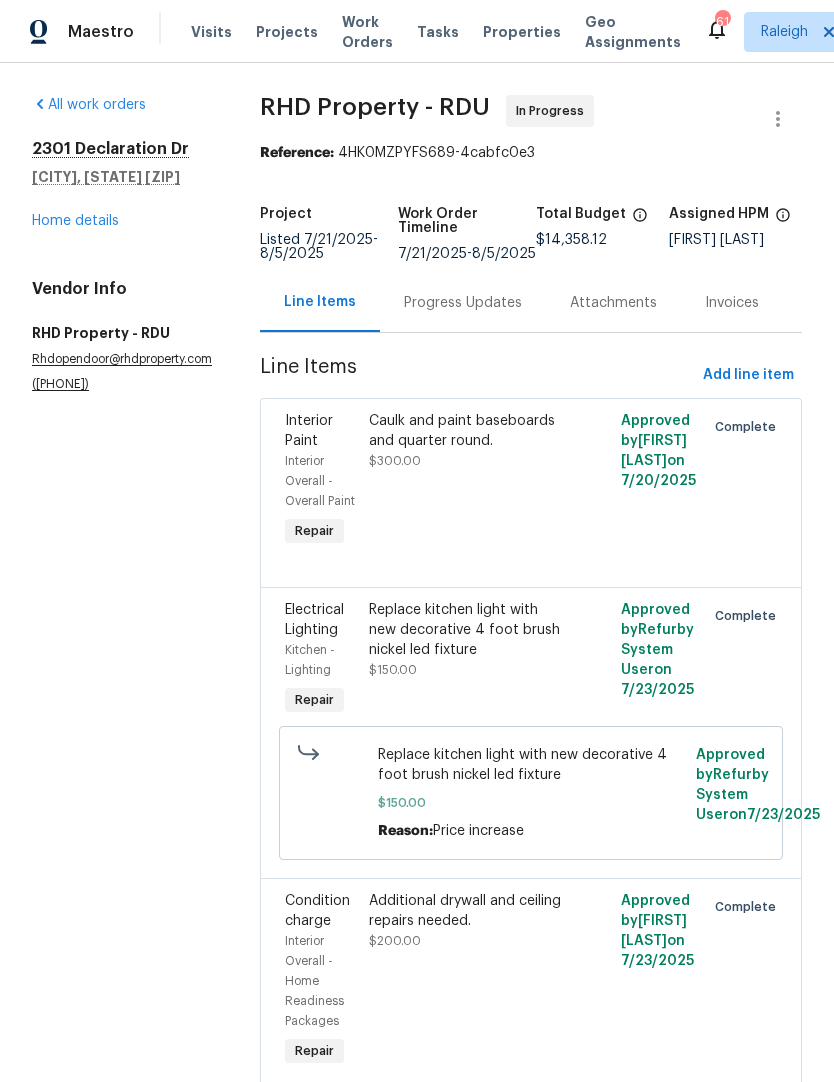 click on "2301 Declaration Dr Raleigh, NC 27615 Home details" at bounding box center (122, 185) 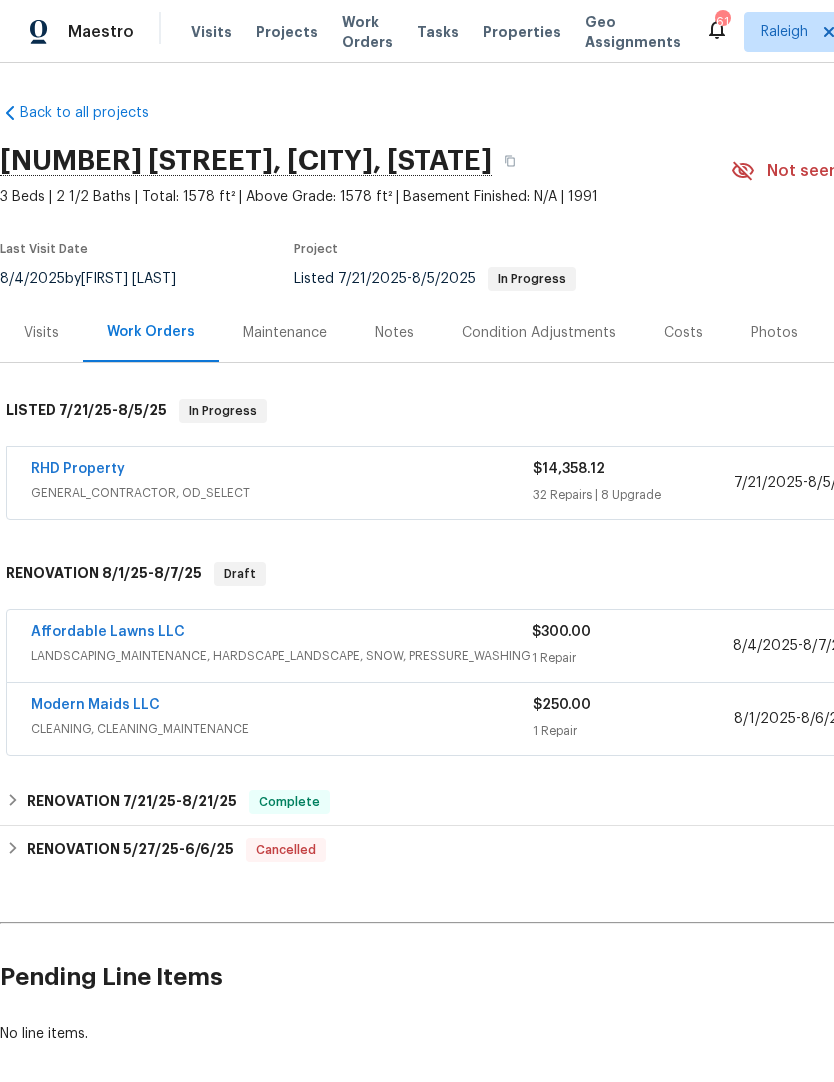 scroll, scrollTop: 0, scrollLeft: 0, axis: both 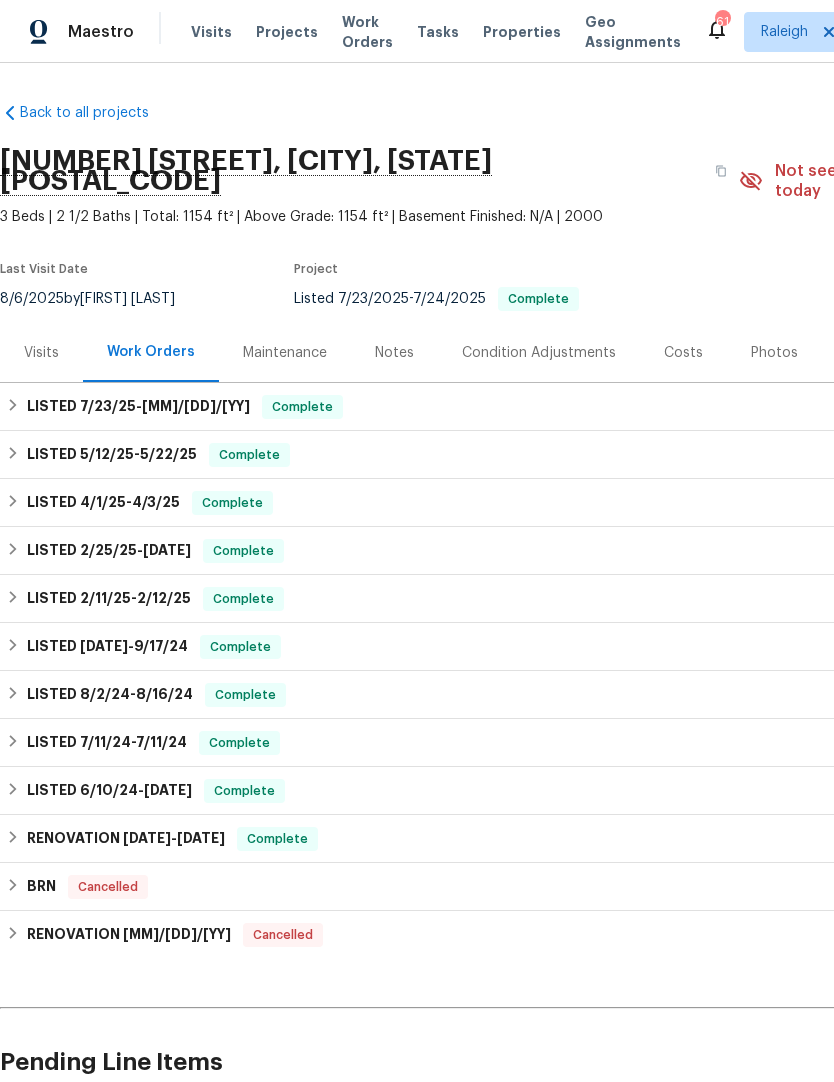 click on "Visits" at bounding box center [211, 32] 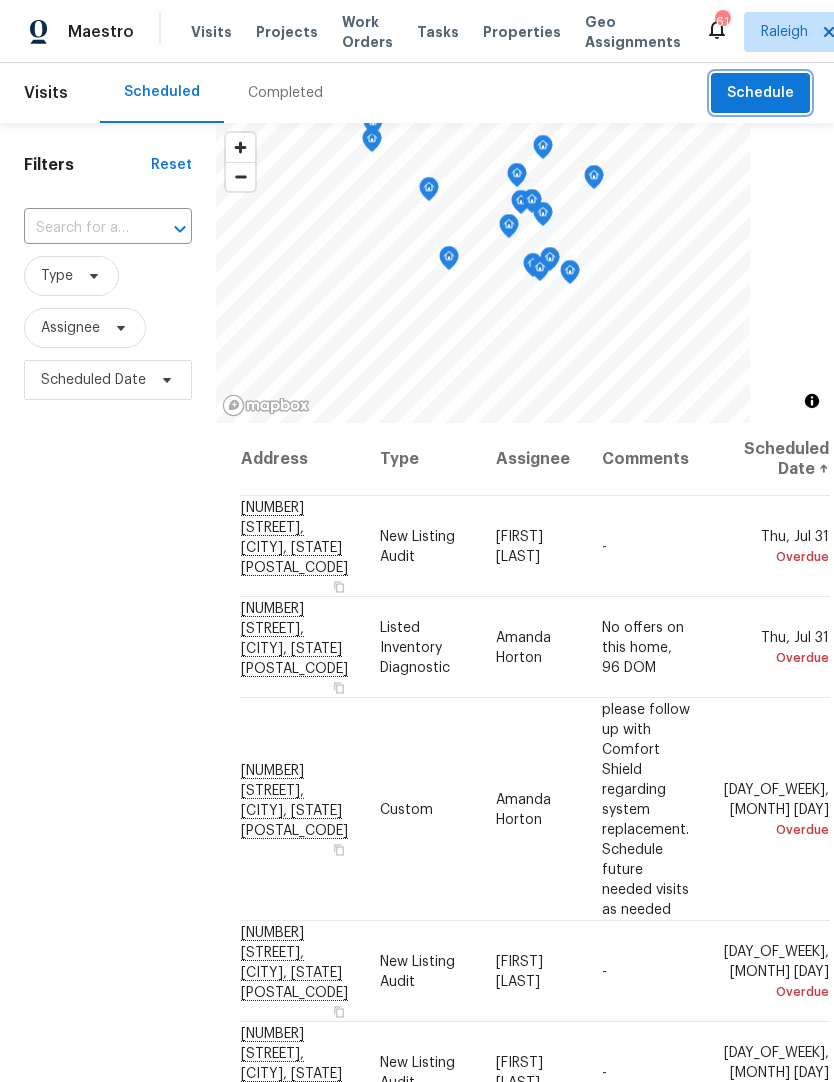 click on "Schedule" at bounding box center (760, 93) 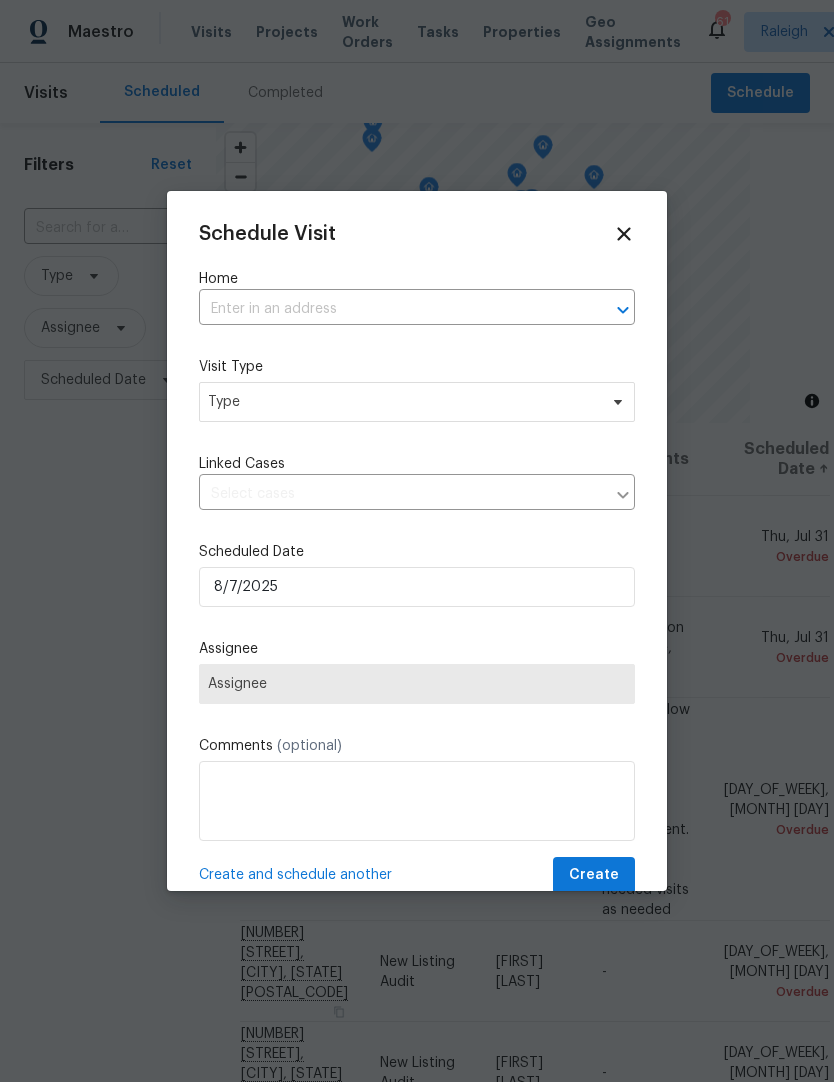 click at bounding box center [389, 309] 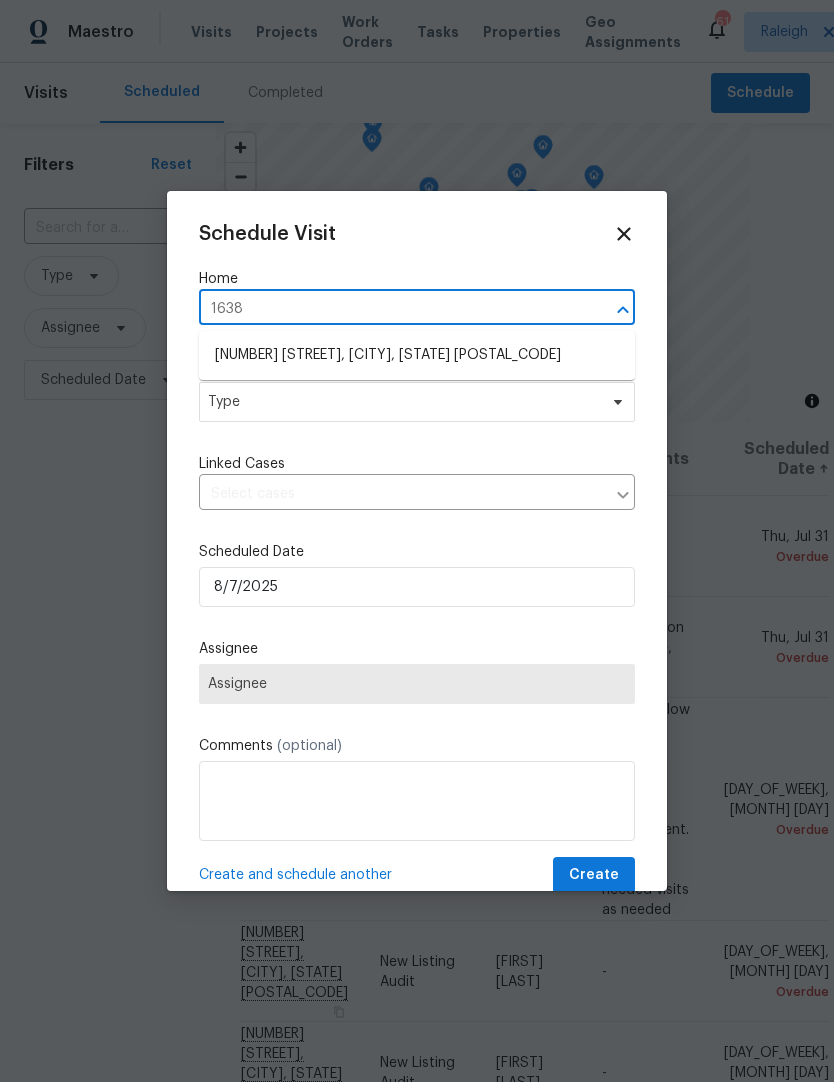 type on "1638" 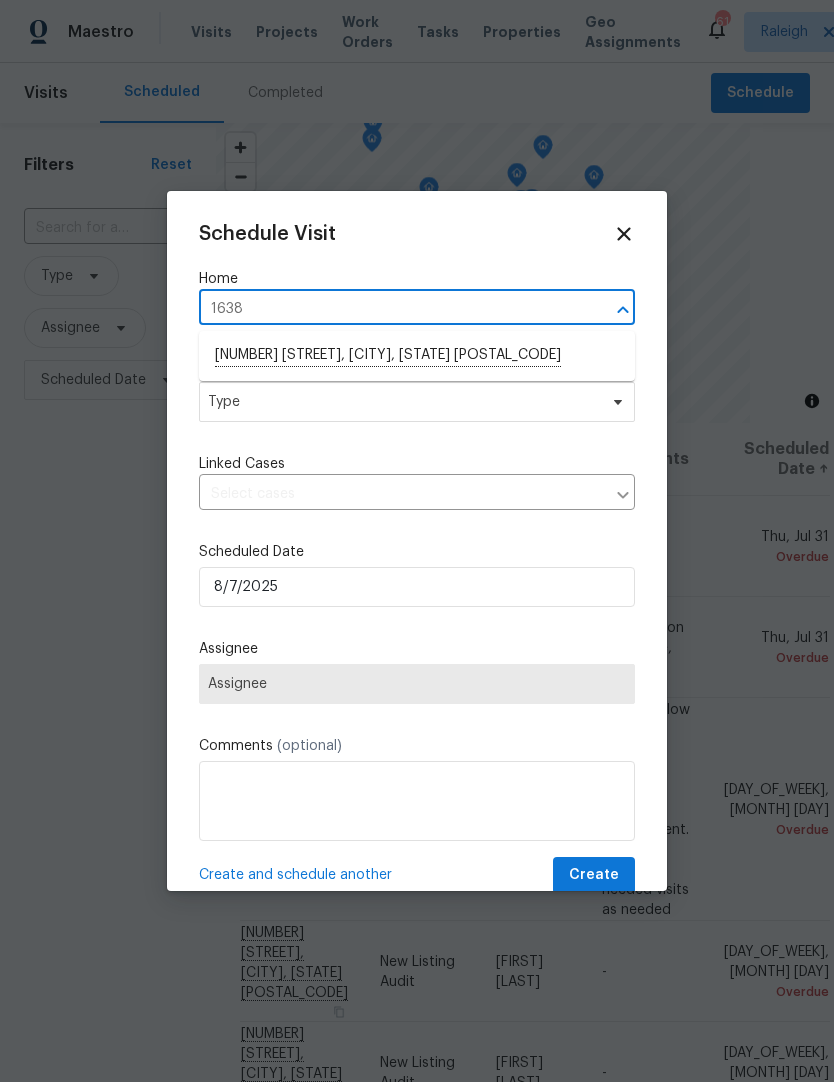 click on "[NUMBER] [STREET], [CITY], [STATE] [POSTAL_CODE]" at bounding box center (417, 356) 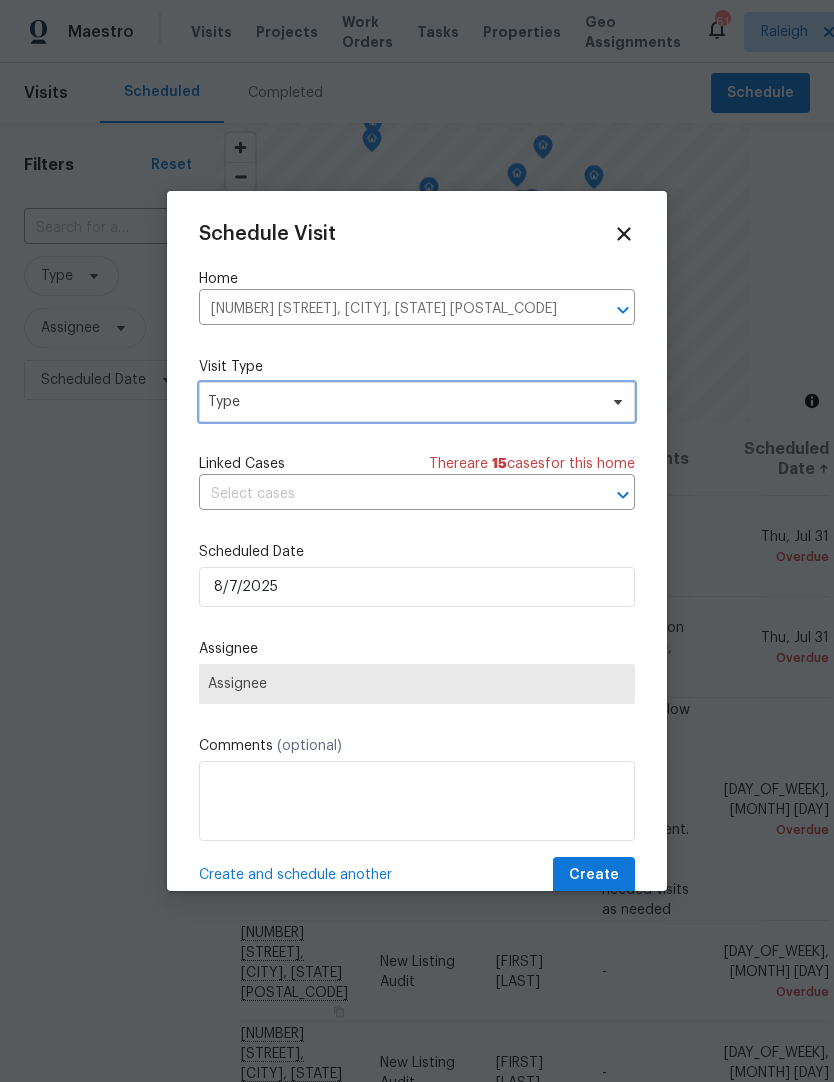 click on "Type" at bounding box center (402, 402) 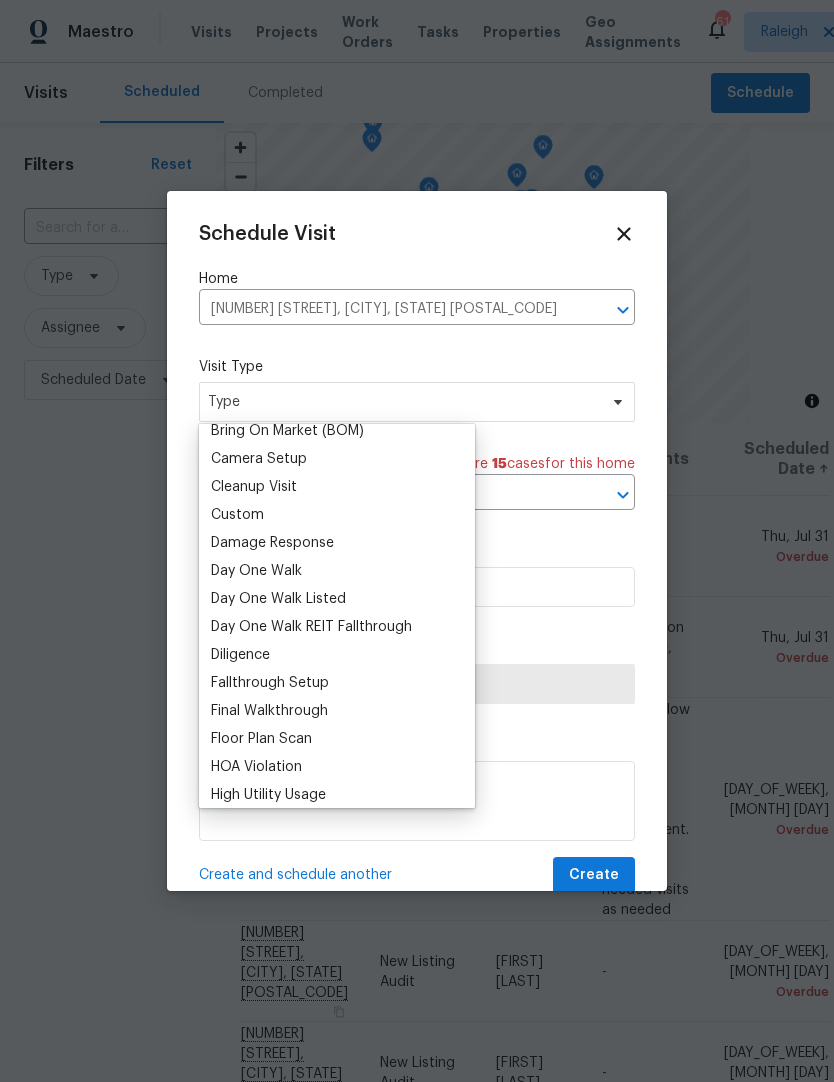 scroll, scrollTop: 244, scrollLeft: 0, axis: vertical 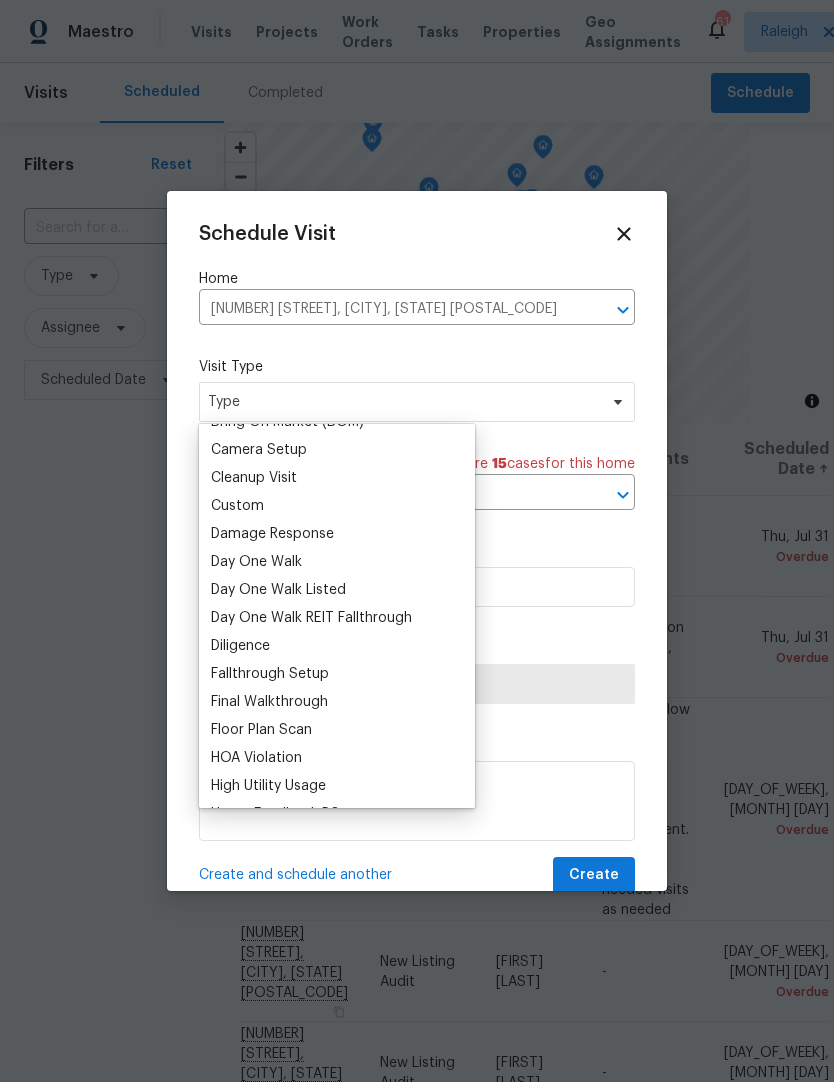 click on "Day One Walk Listed" at bounding box center [278, 590] 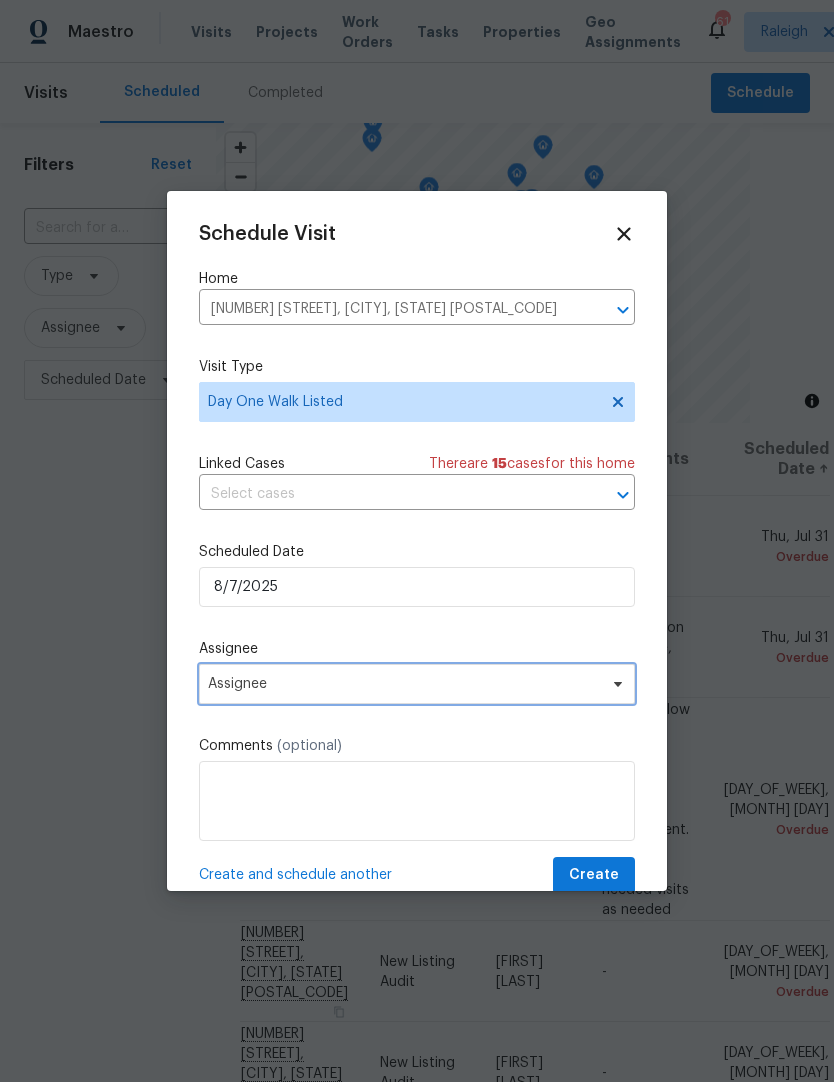 click on "Assignee" at bounding box center [404, 684] 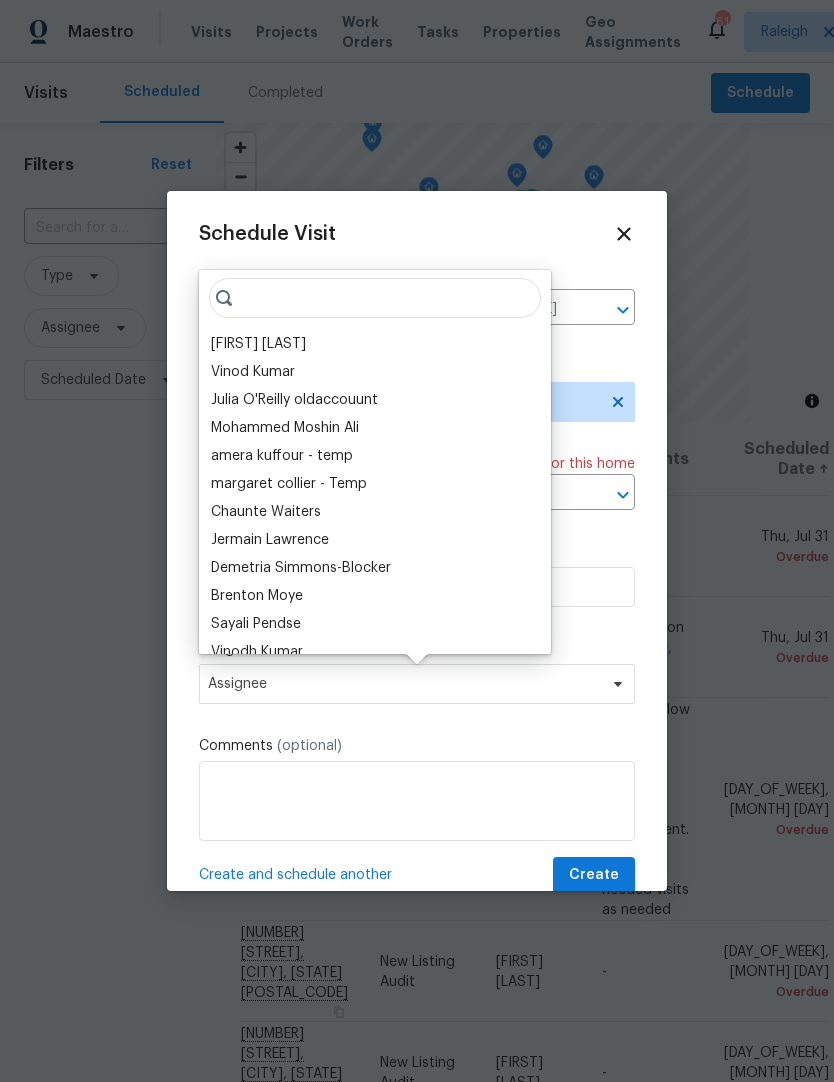 click on "[FIRST] [LAST]" at bounding box center (258, 344) 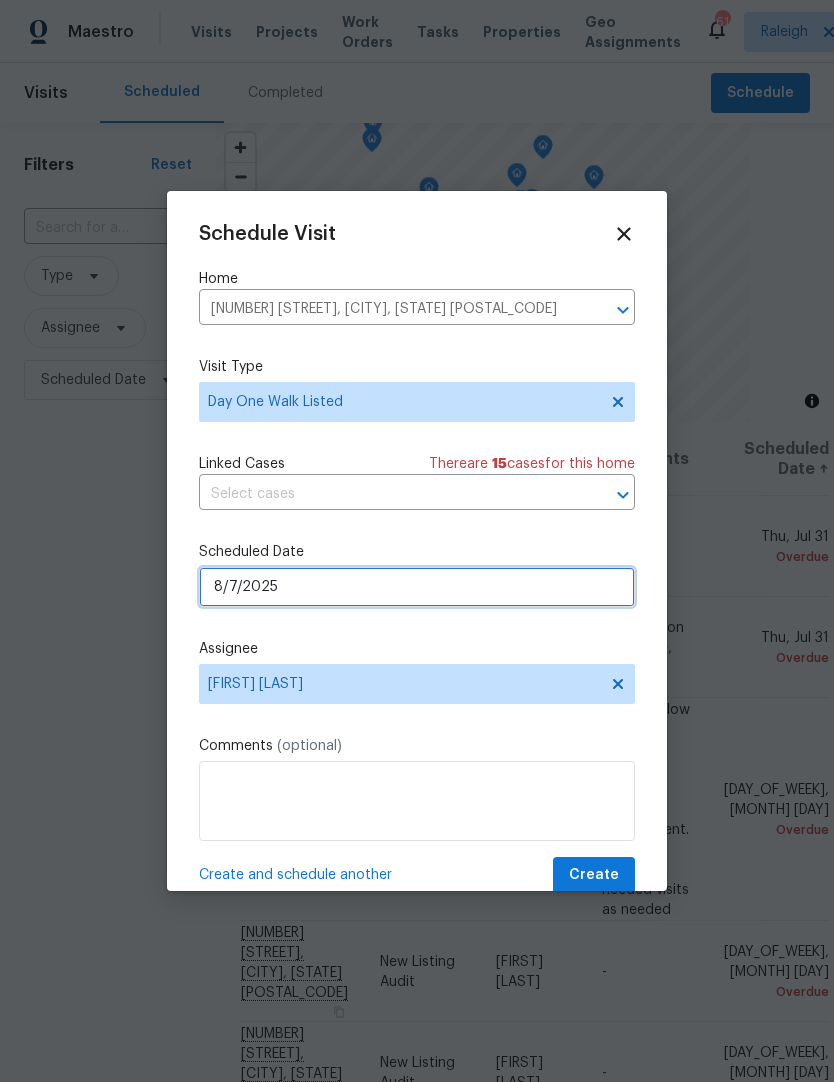 click on "8/7/2025" at bounding box center (417, 587) 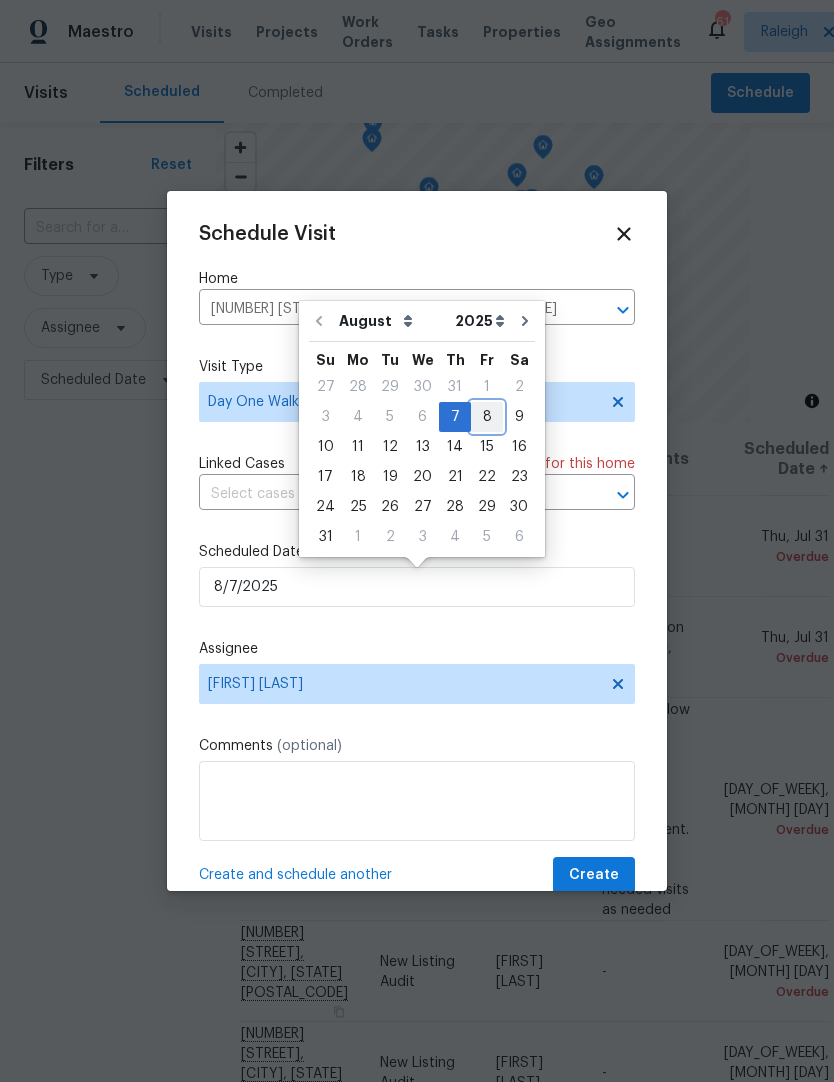 click on "8" at bounding box center (487, 417) 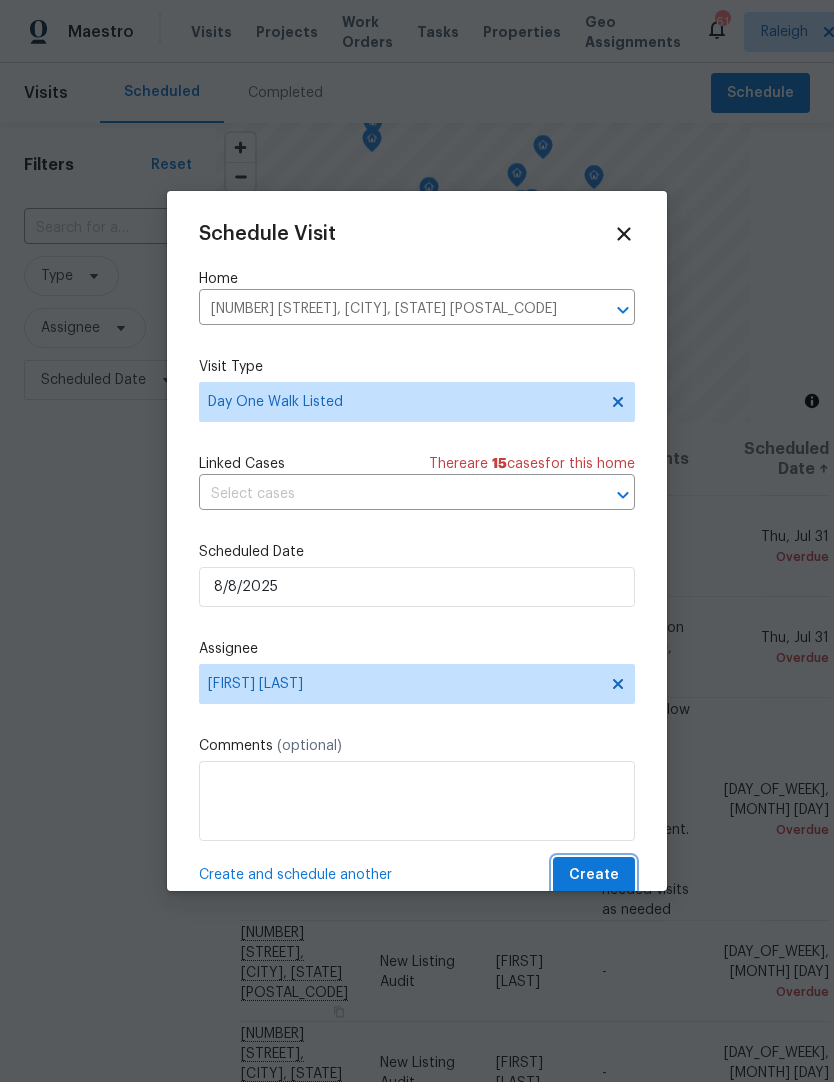 click on "Create" at bounding box center [594, 875] 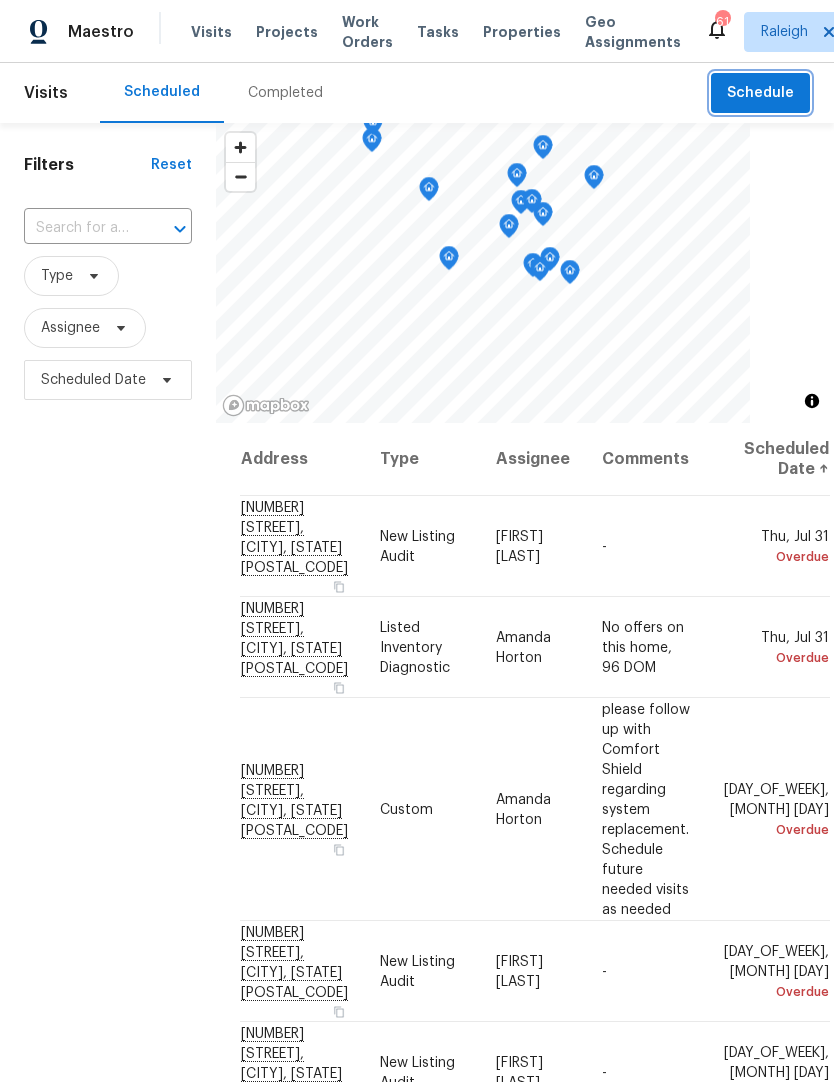 click on "Schedule" at bounding box center (760, 93) 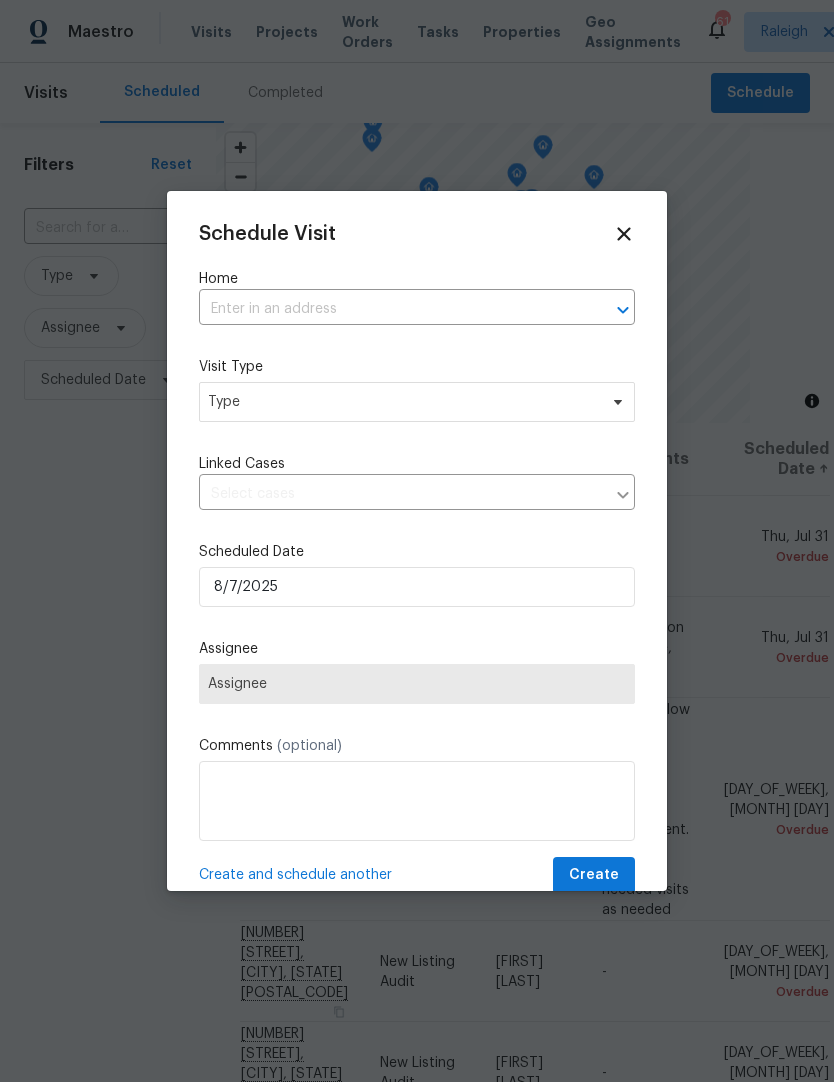 click at bounding box center (389, 309) 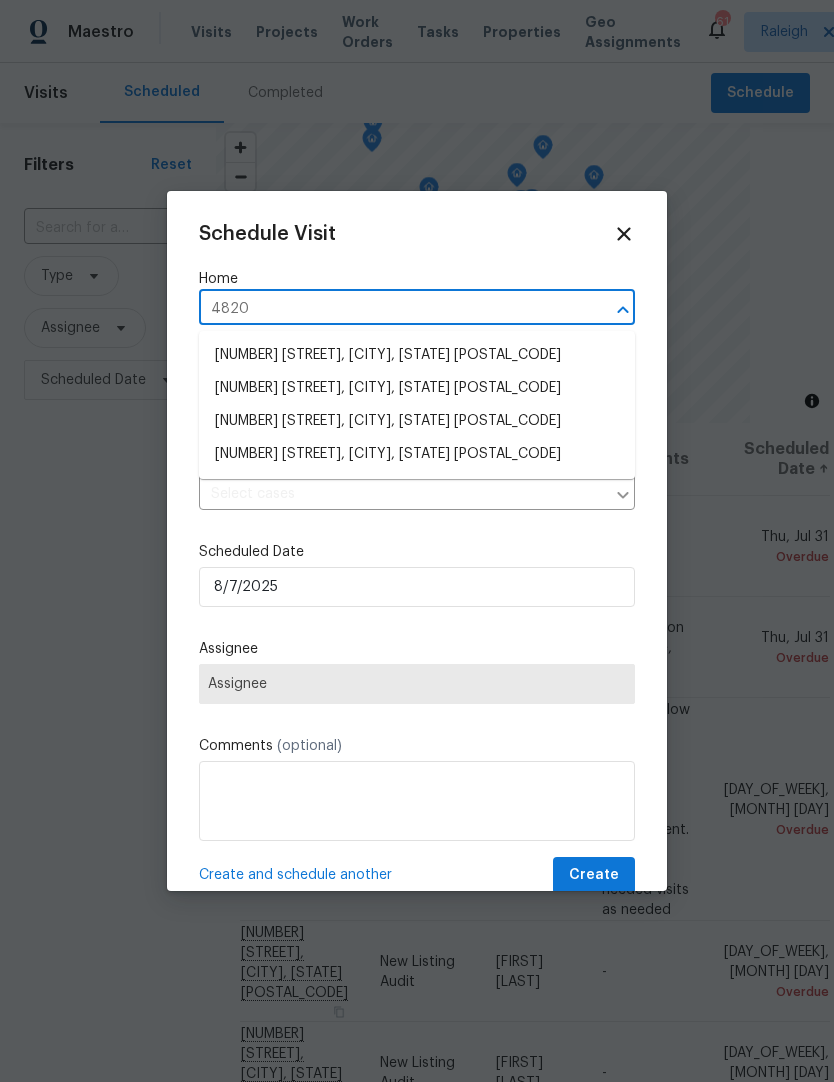 type on "4820" 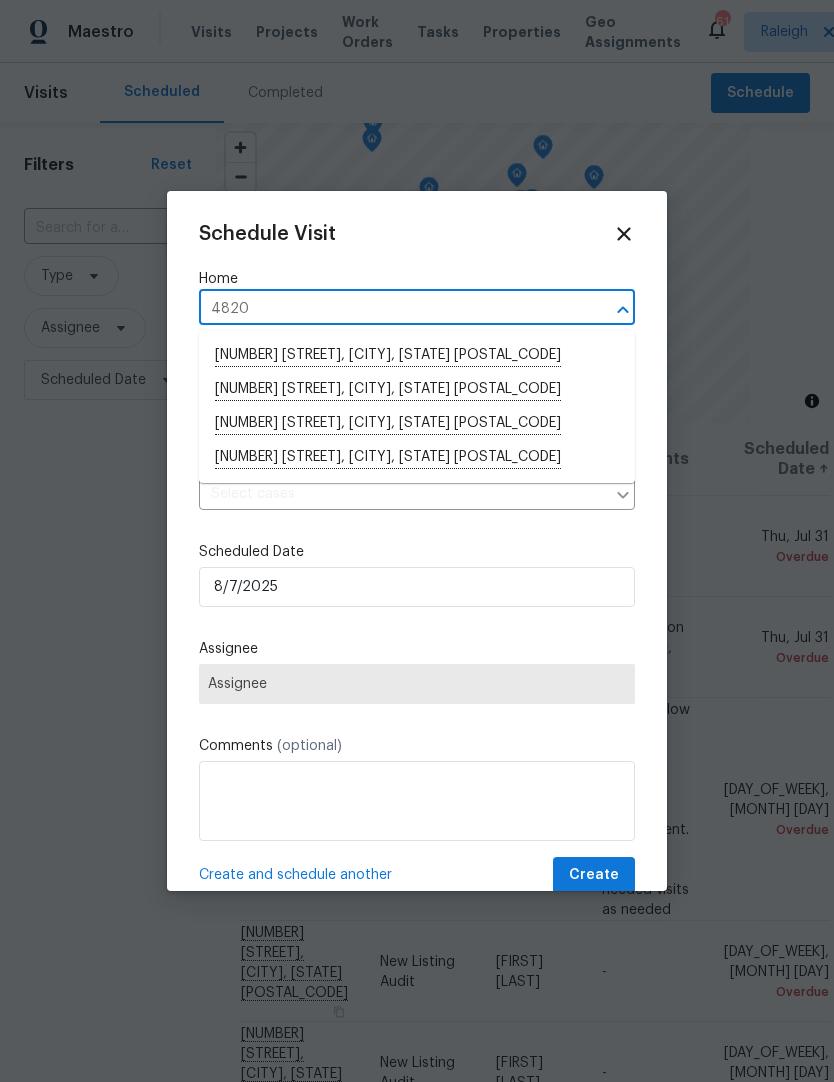 click on "4820 Landover Arbor Pl, Raleigh, NC 27616" at bounding box center (417, 458) 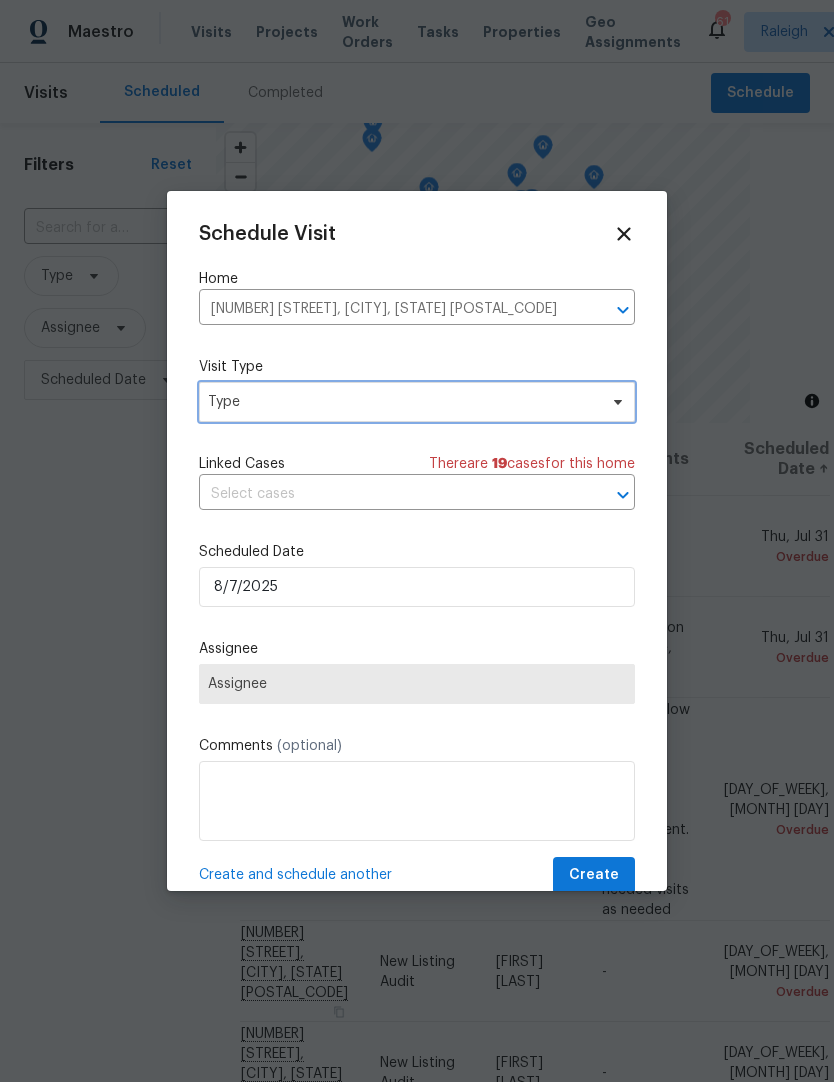 click on "Type" at bounding box center (402, 402) 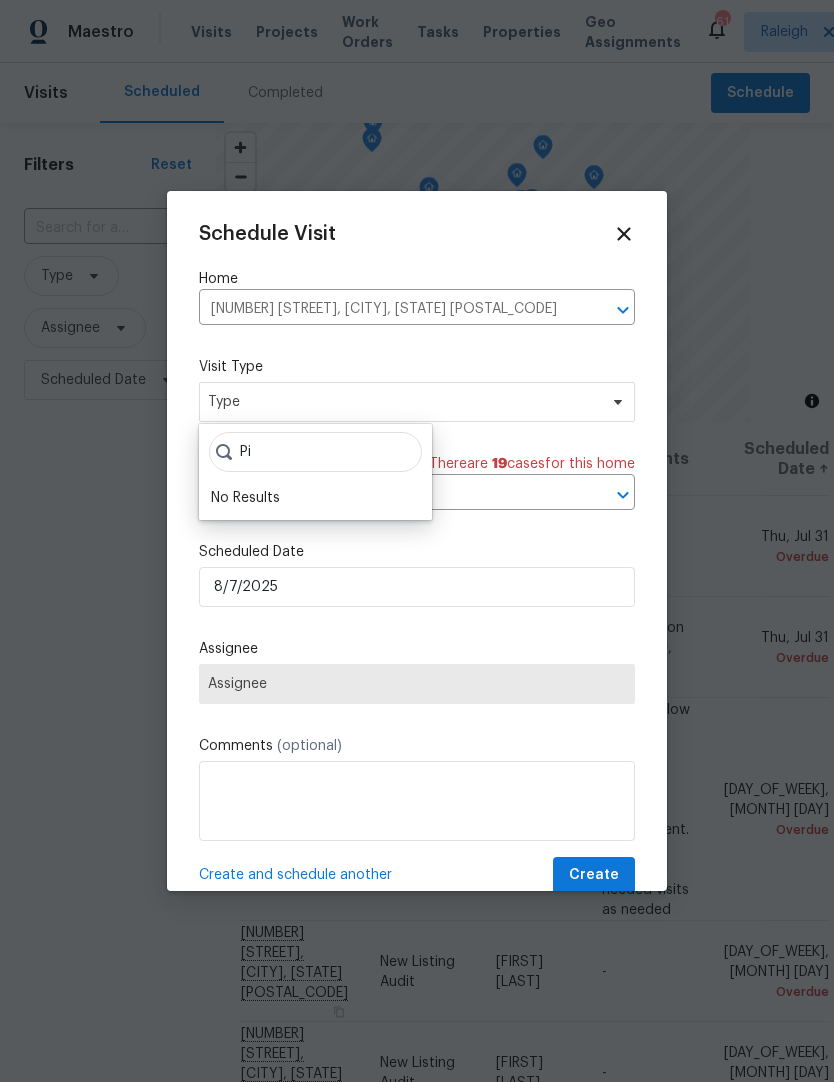 type on "P" 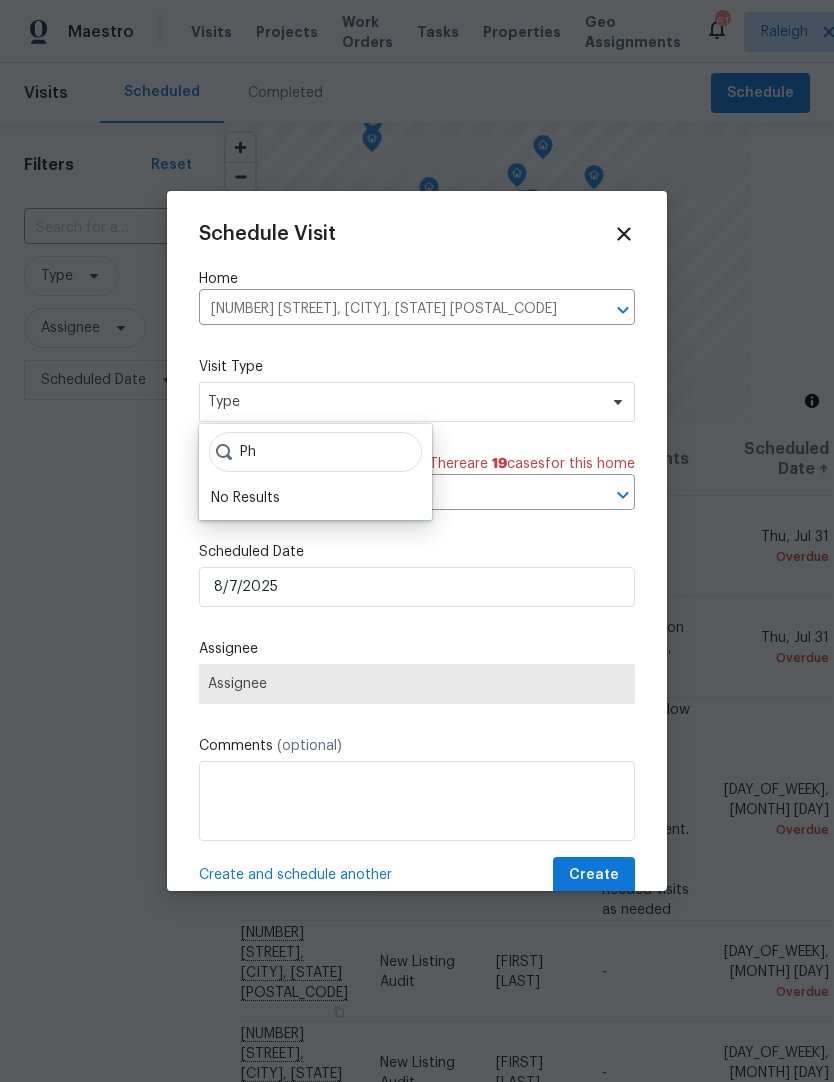 type on "P" 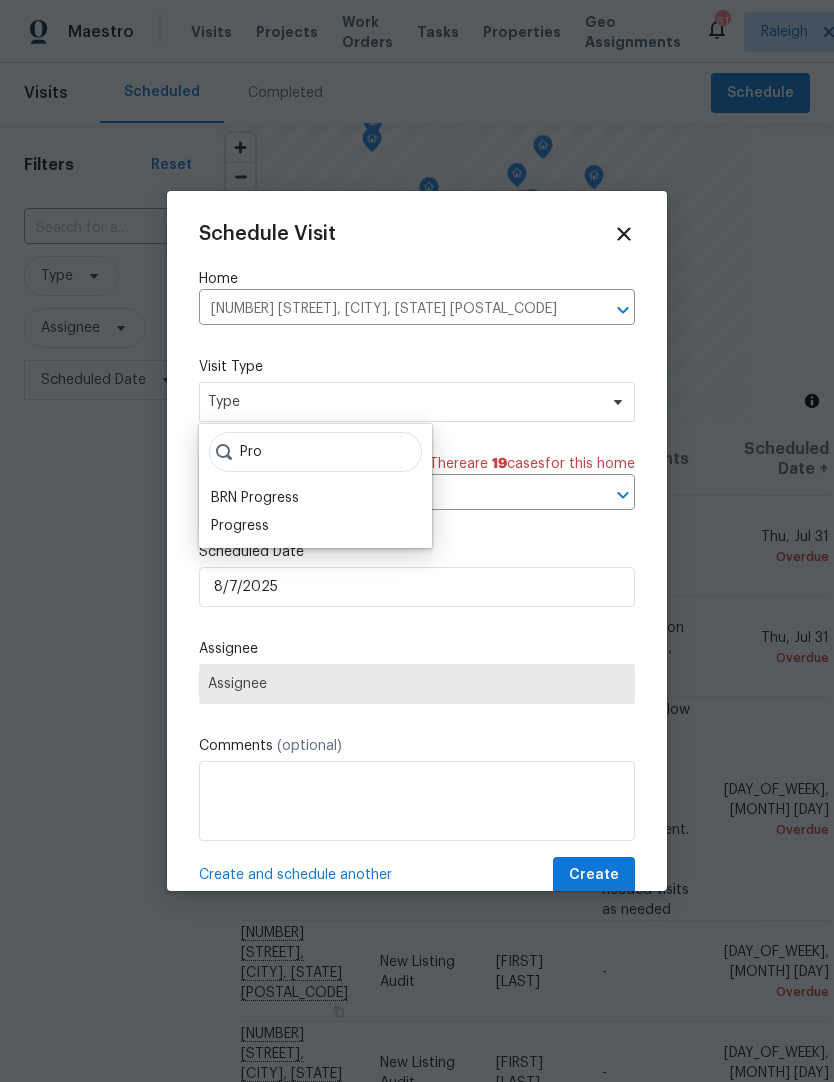 type on "Pro" 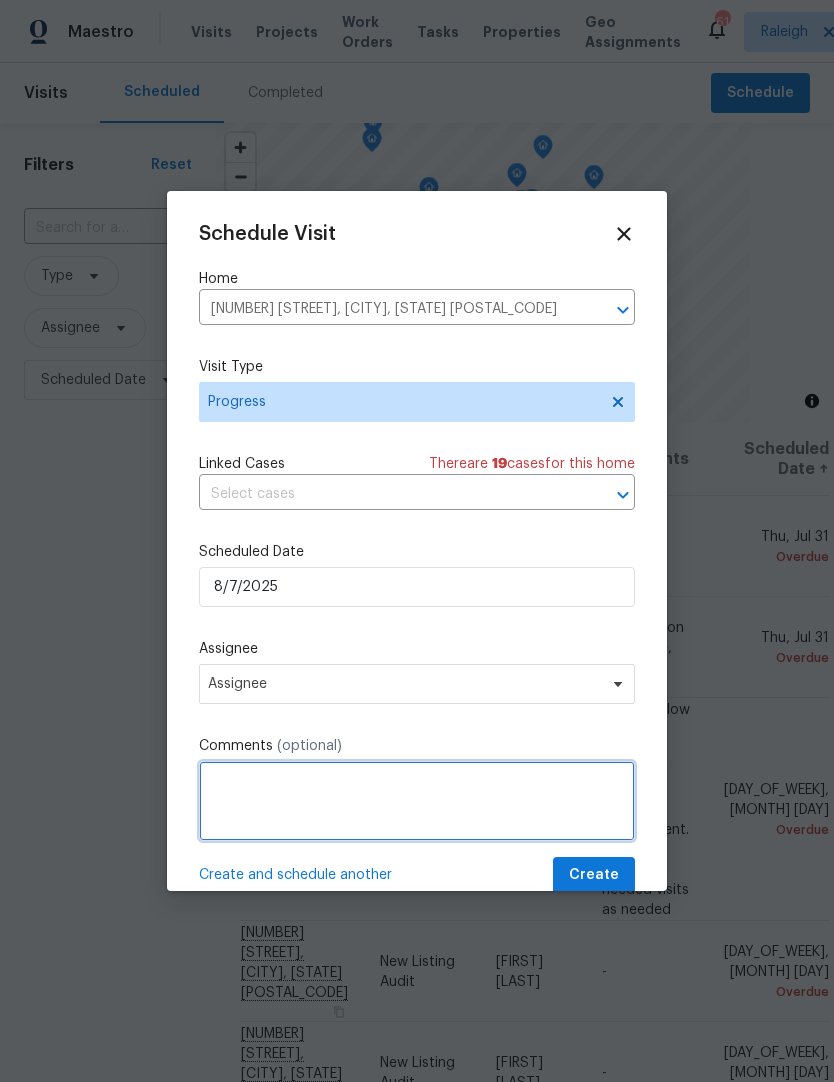 click at bounding box center (417, 801) 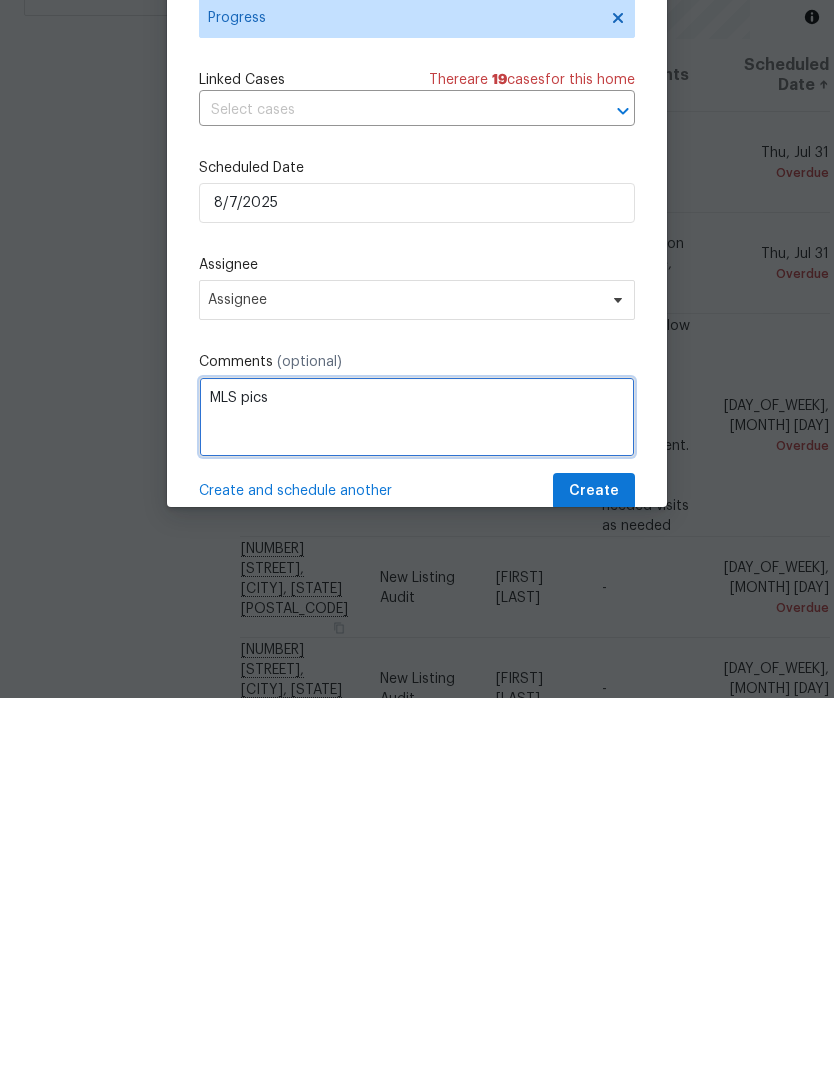 type on "MLS pics" 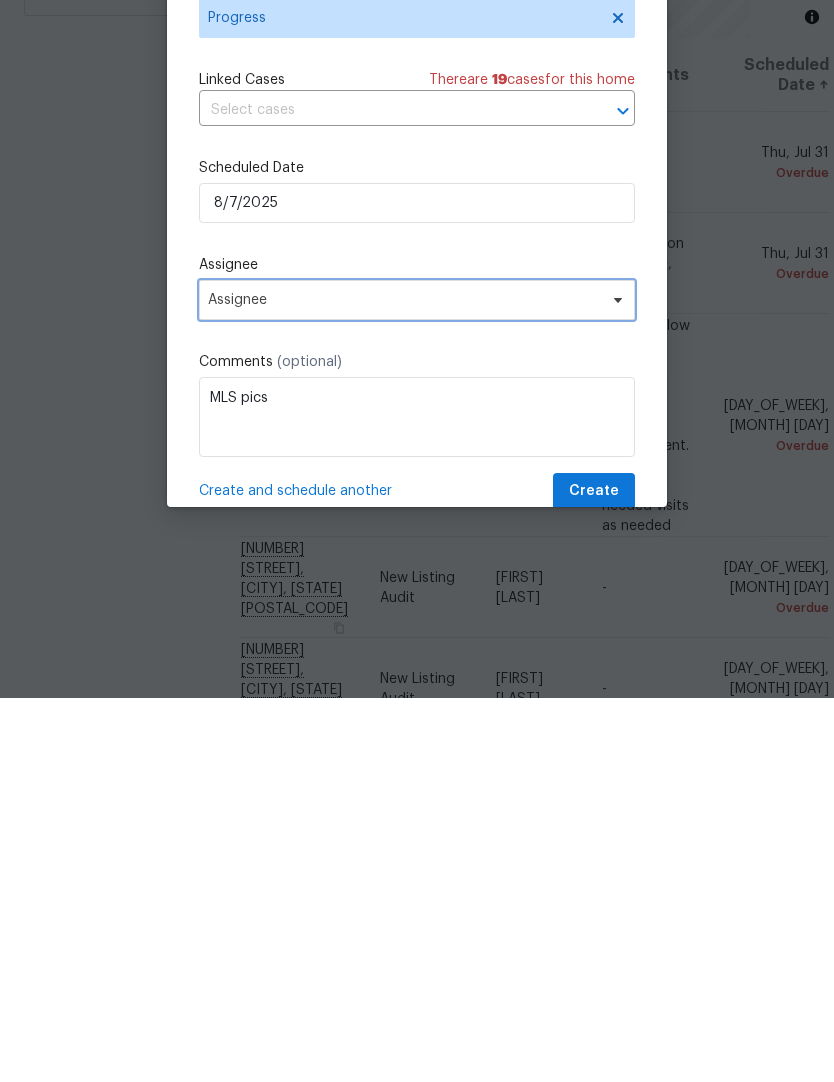 click at bounding box center (615, 684) 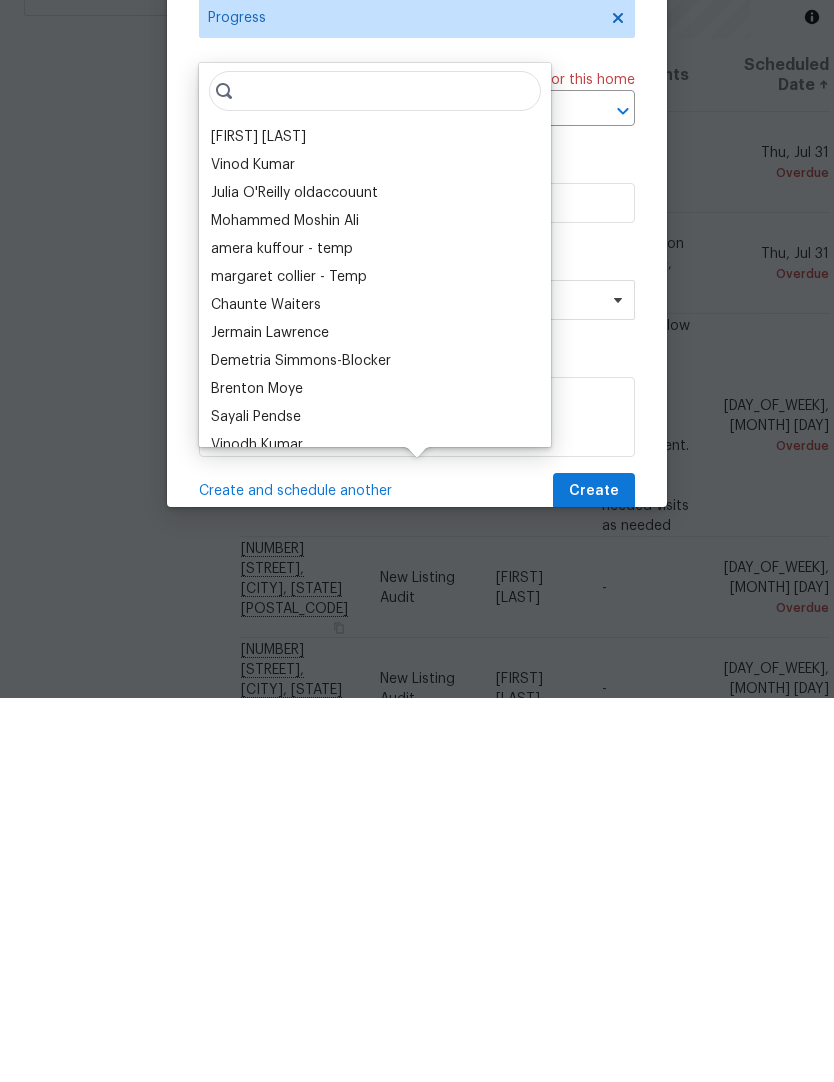 scroll, scrollTop: 4, scrollLeft: 0, axis: vertical 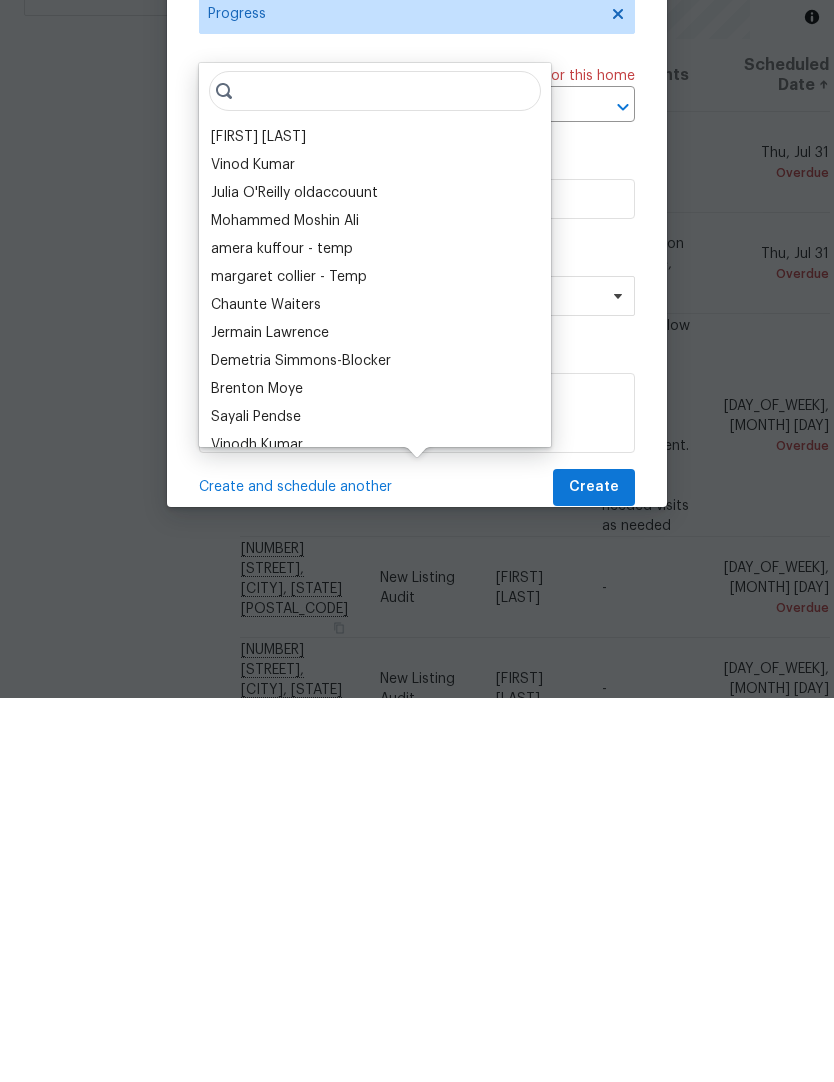 click on "[FIRST] [LAST]" at bounding box center (258, 521) 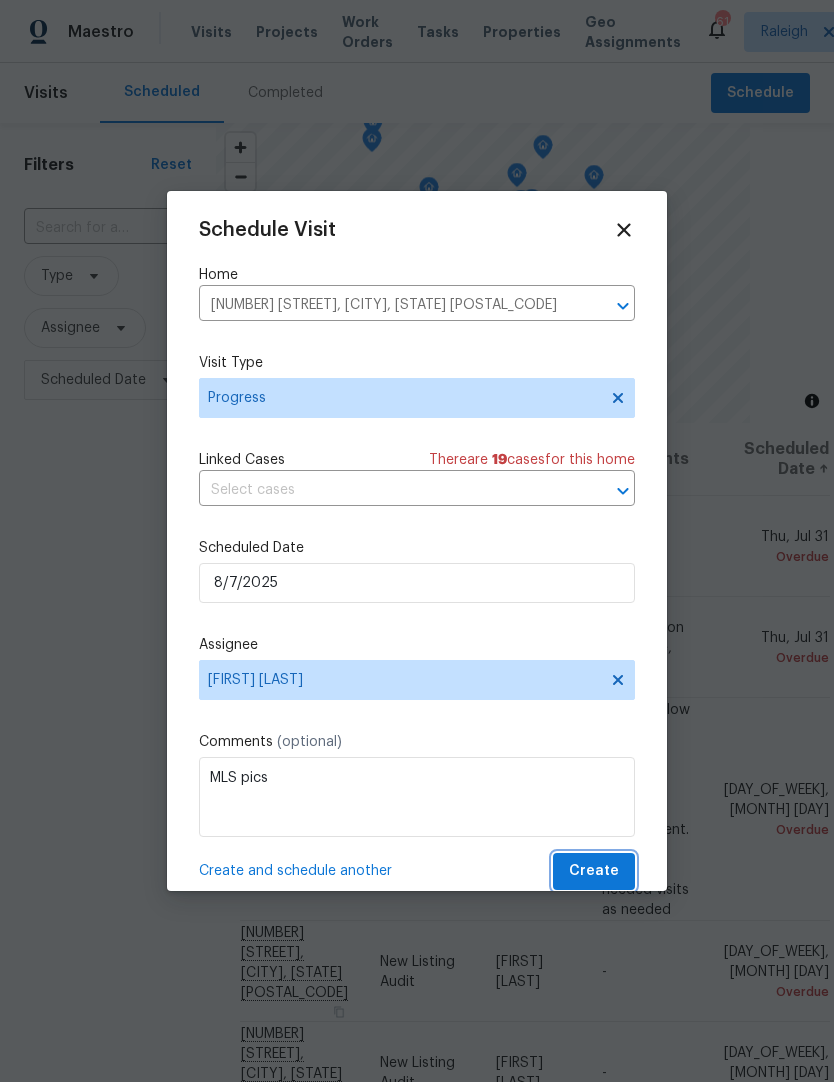 click on "Create" at bounding box center [594, 871] 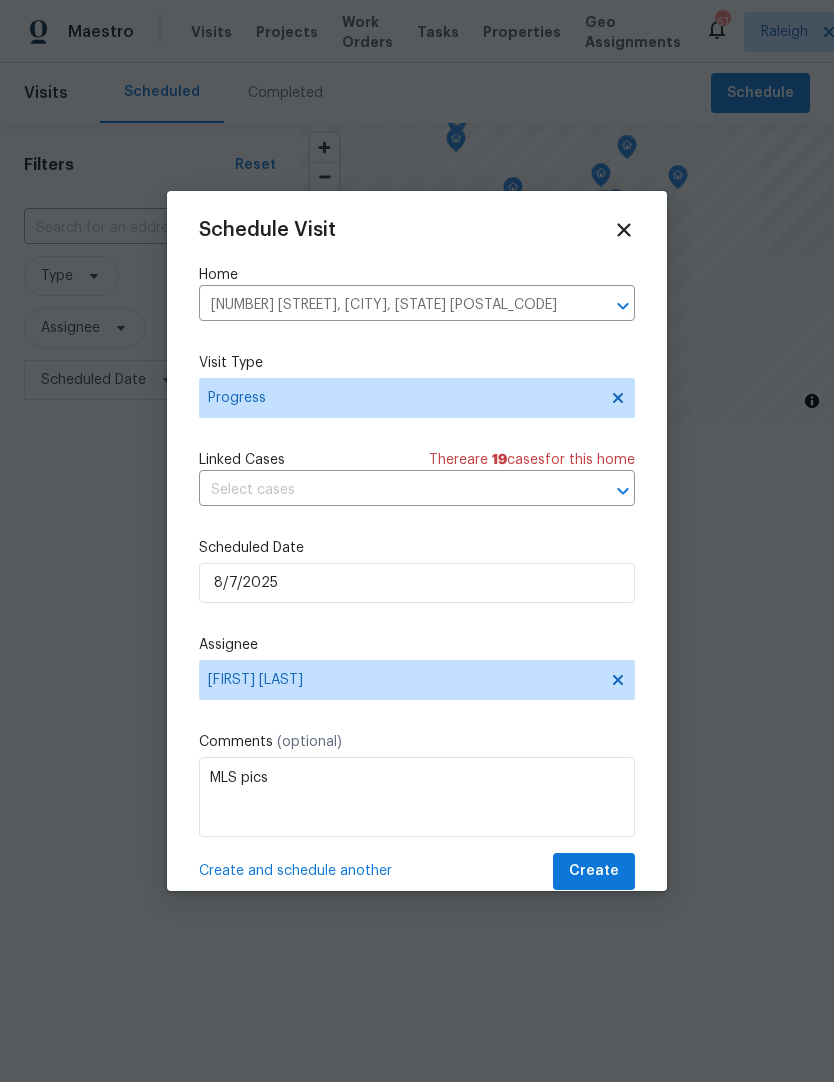 scroll, scrollTop: 0, scrollLeft: 0, axis: both 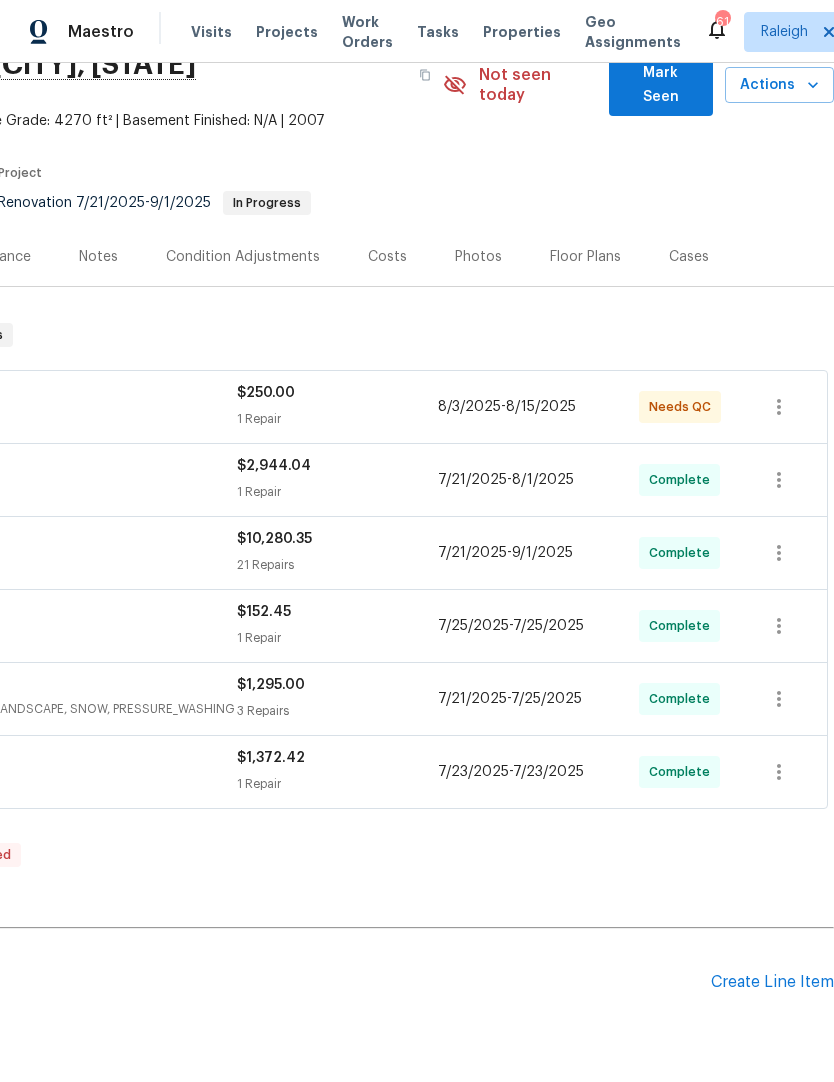 click on "Create Line Item" at bounding box center [772, 982] 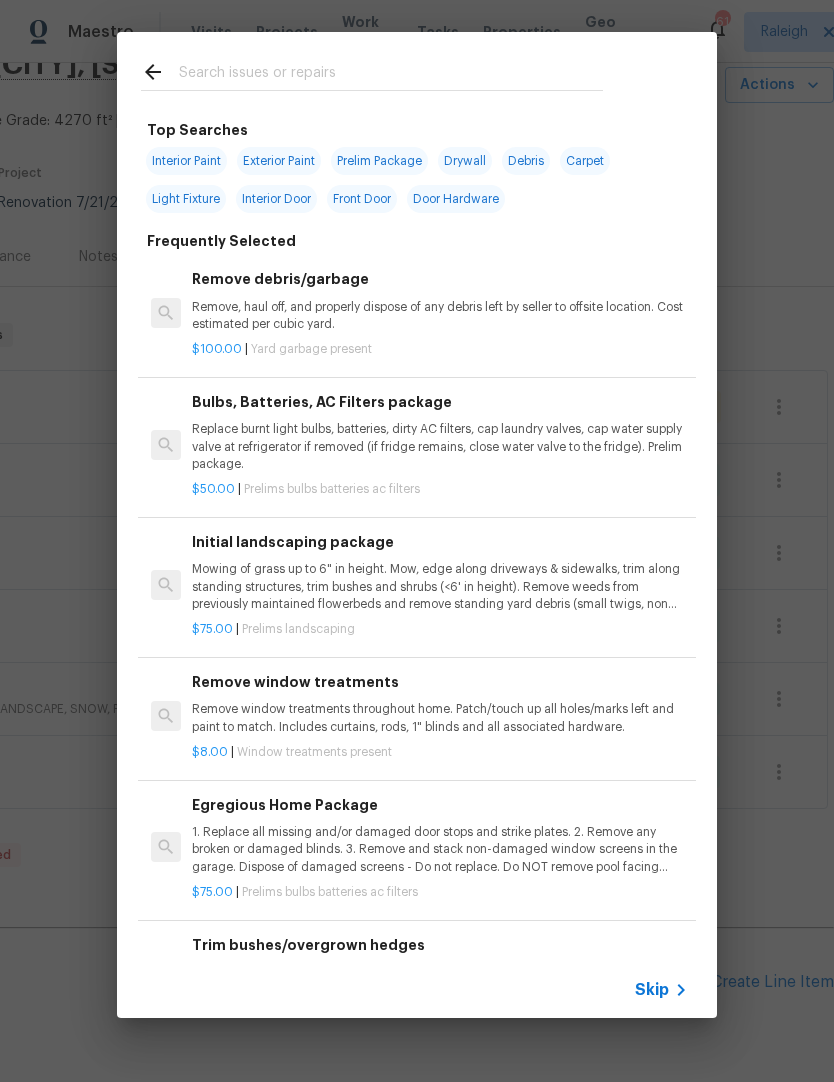 click at bounding box center (391, 75) 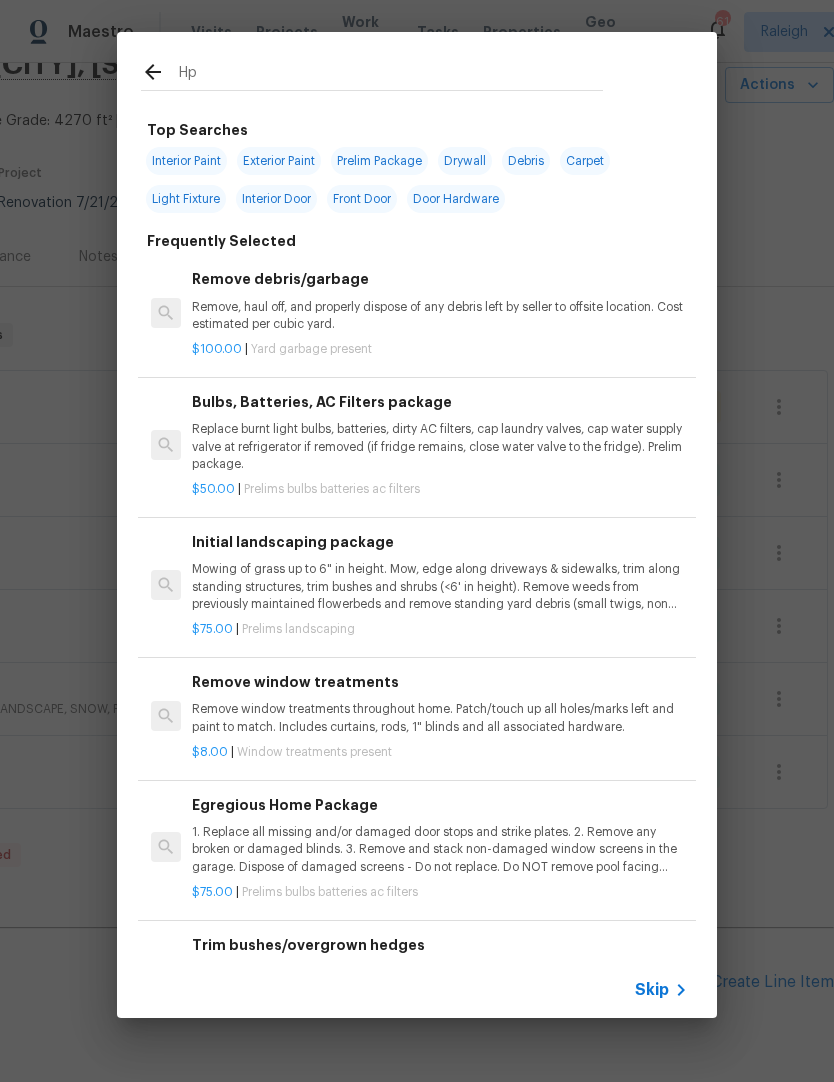 type on "Hpm" 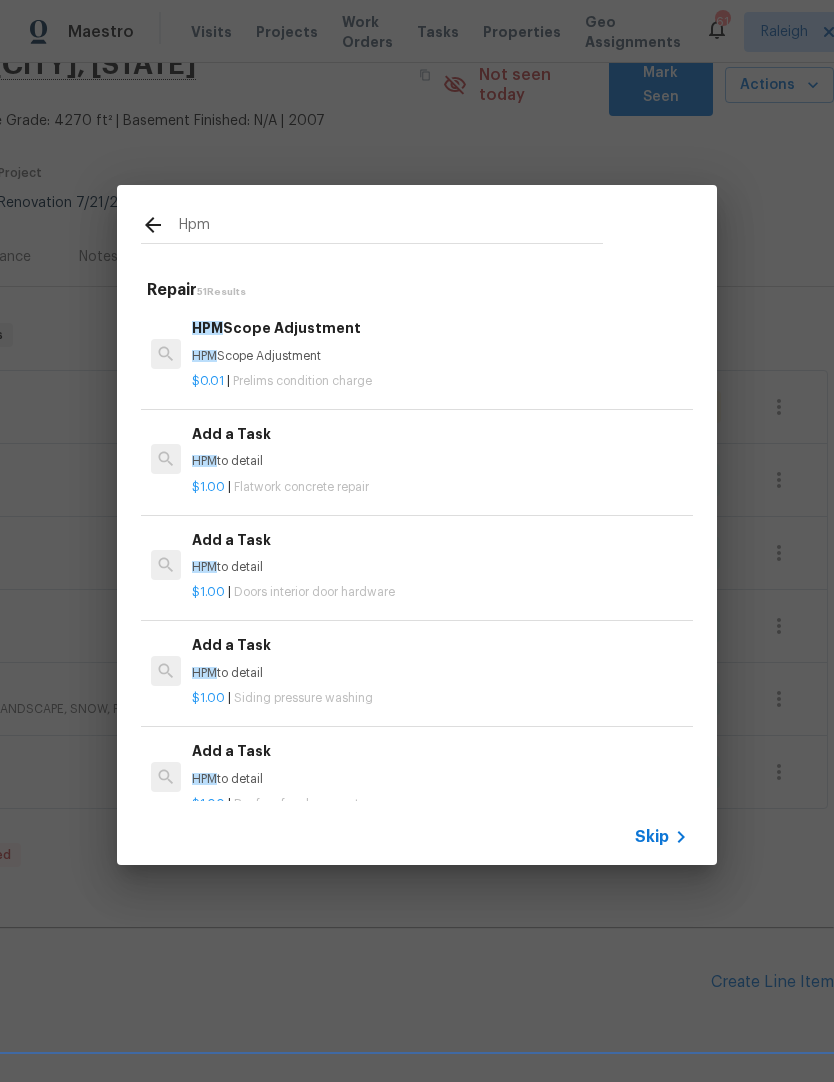 click on "HPM  Scope Adjustment HPM  Scope Adjustment" at bounding box center (440, 341) 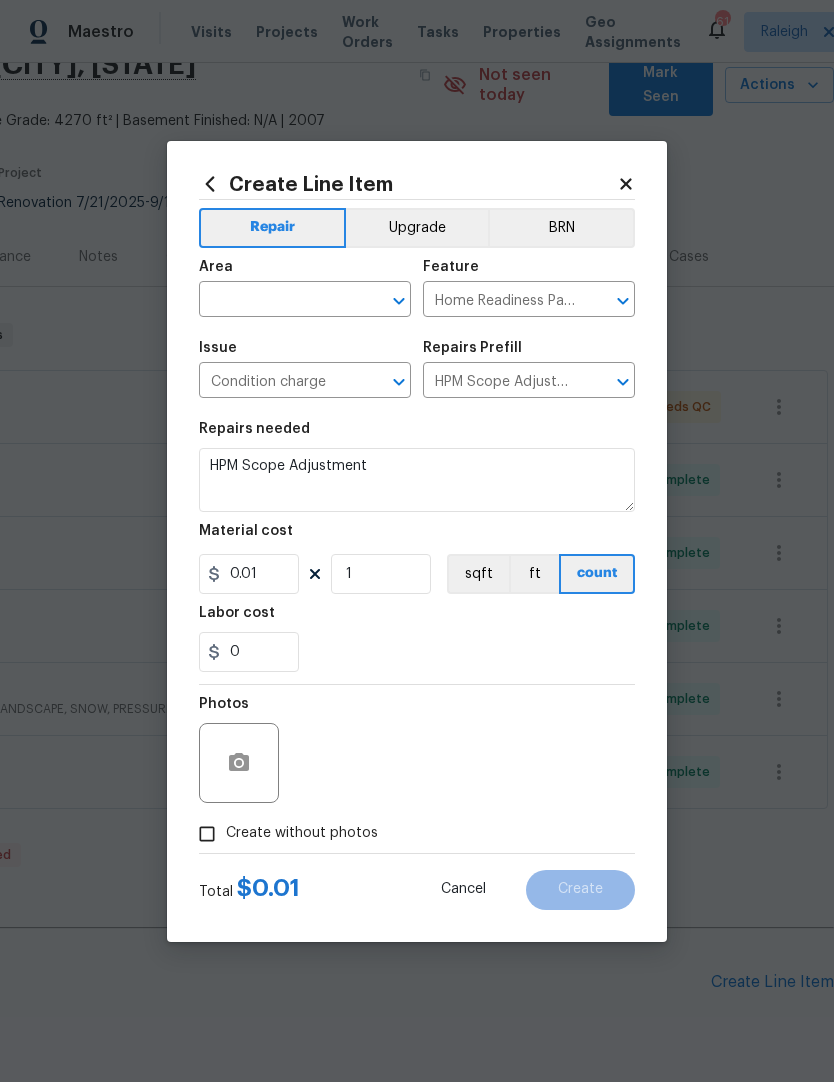 click on "Issue Condition charge ​" at bounding box center (305, 369) 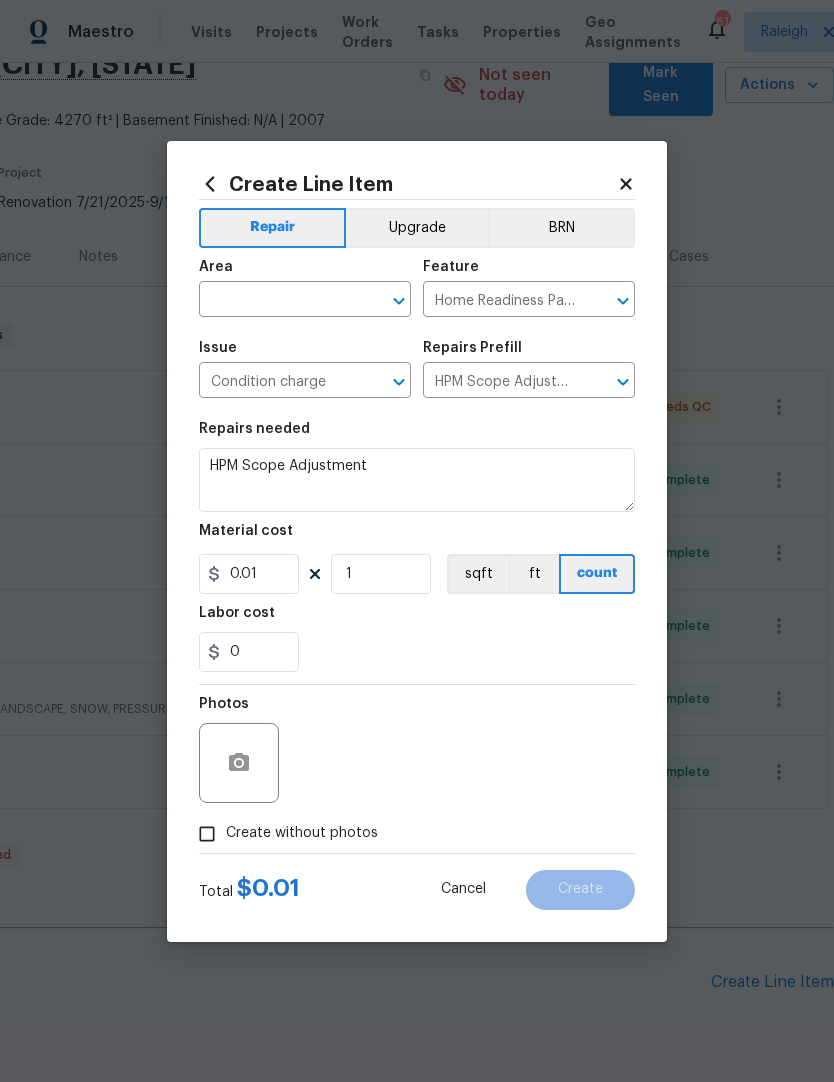 click at bounding box center [277, 301] 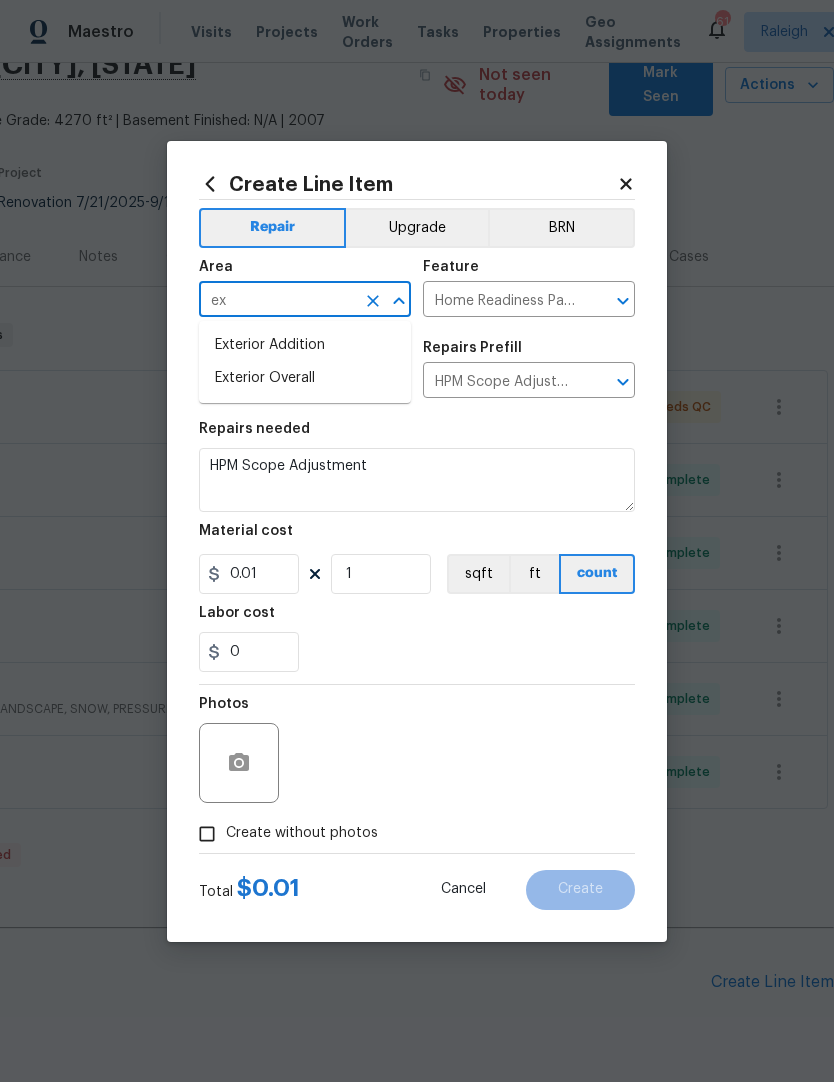 type on "e" 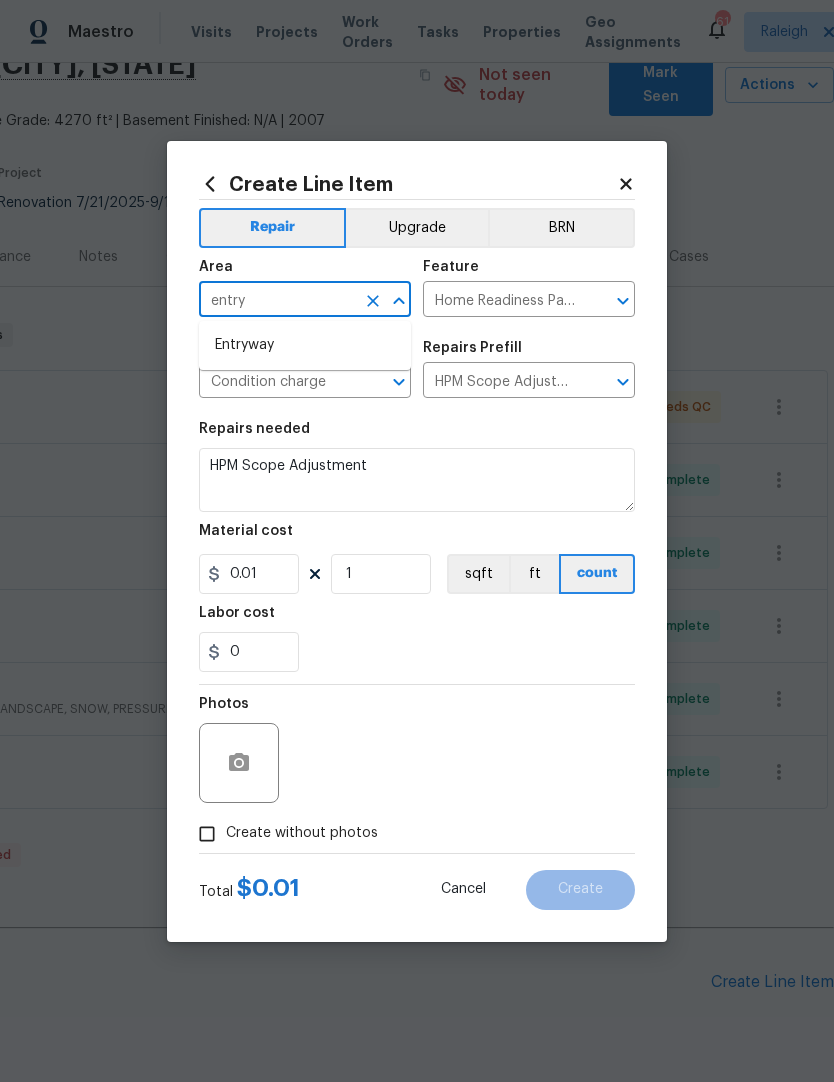 click on "Entryway" at bounding box center (305, 345) 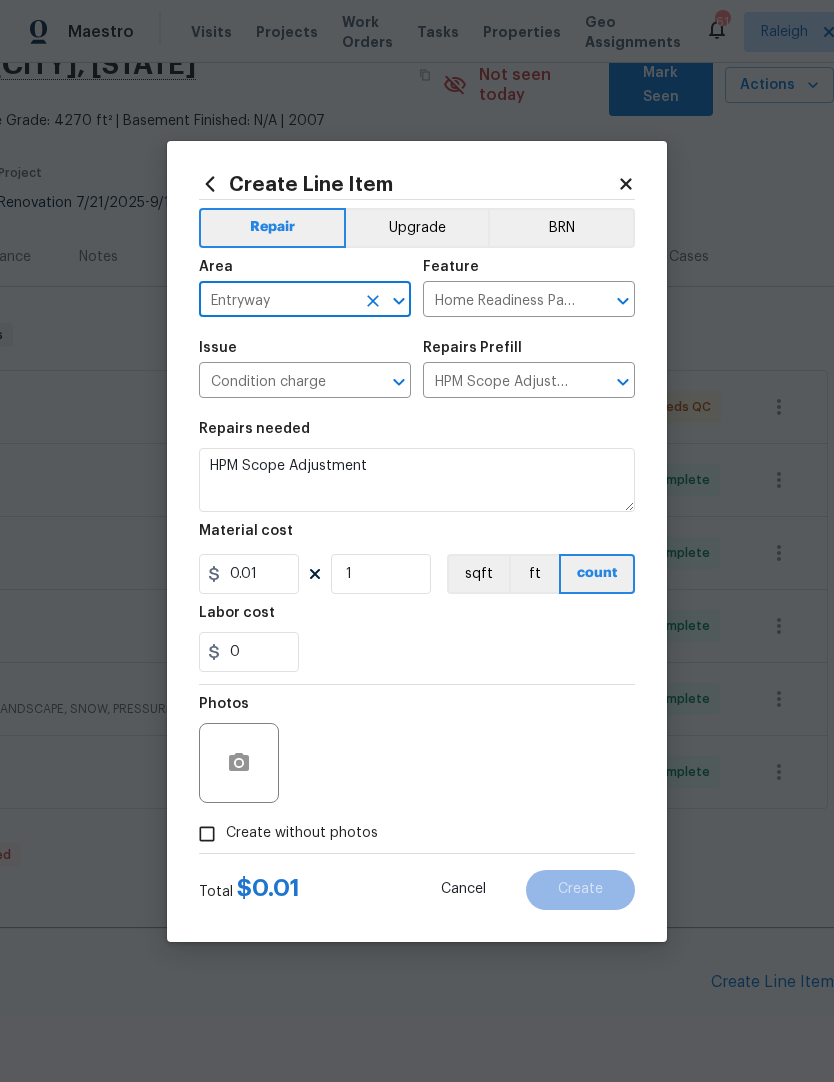 click on "Home Readiness Packages" at bounding box center (501, 301) 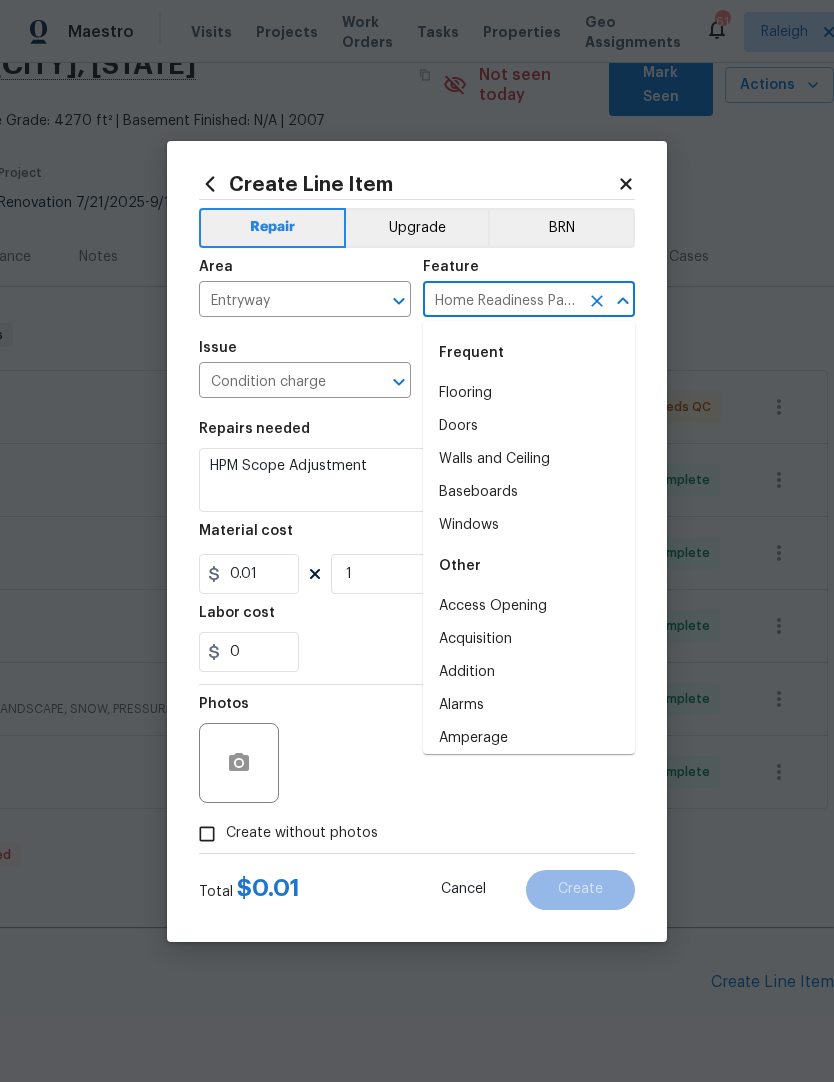 click 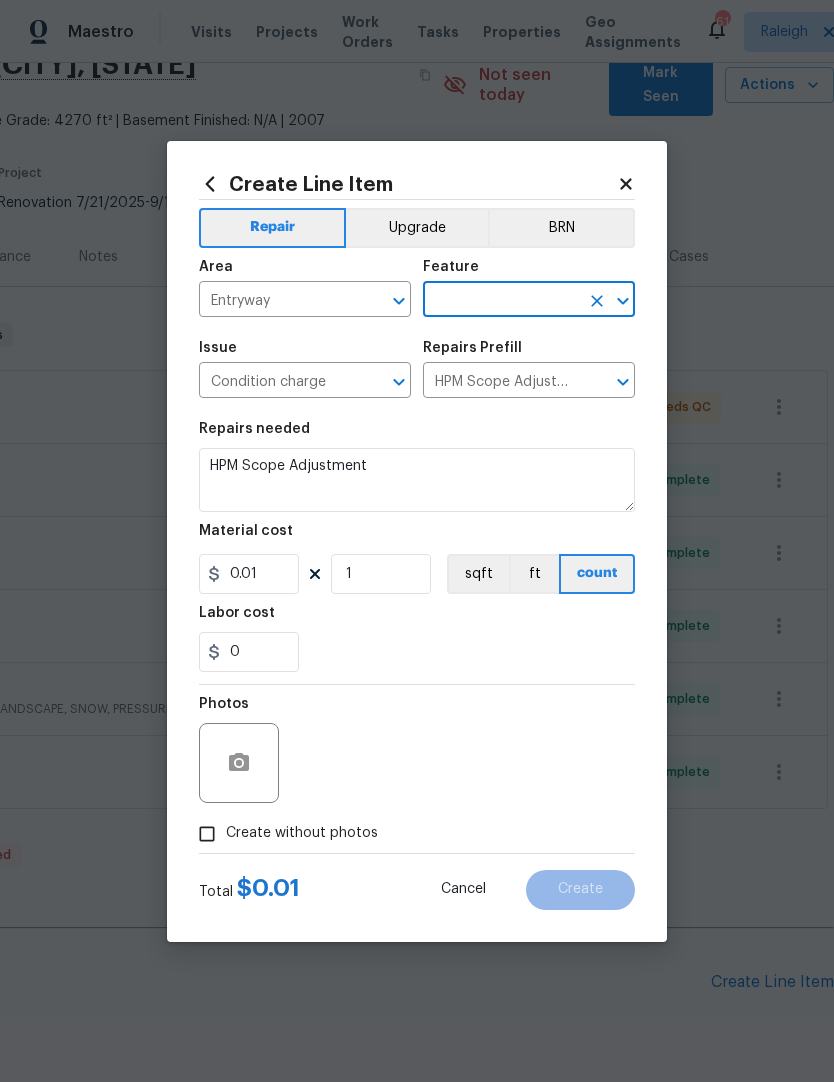 click at bounding box center (501, 301) 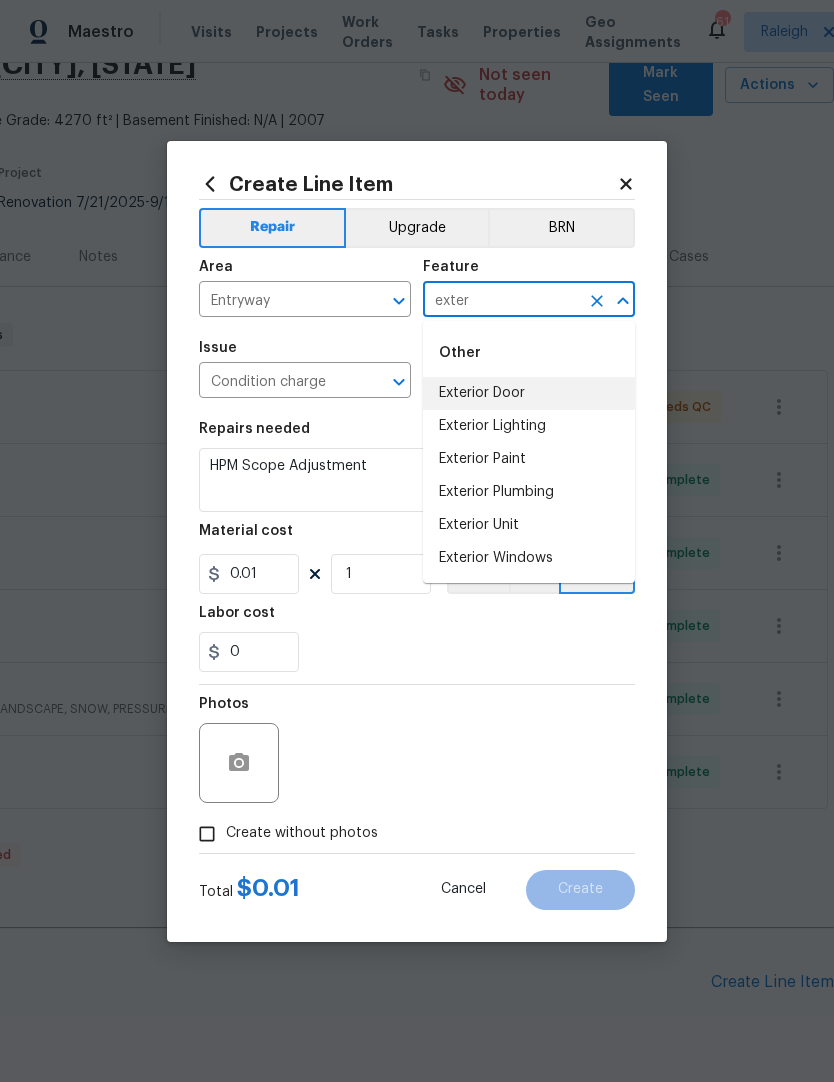 click on "Exterior Door" at bounding box center [529, 393] 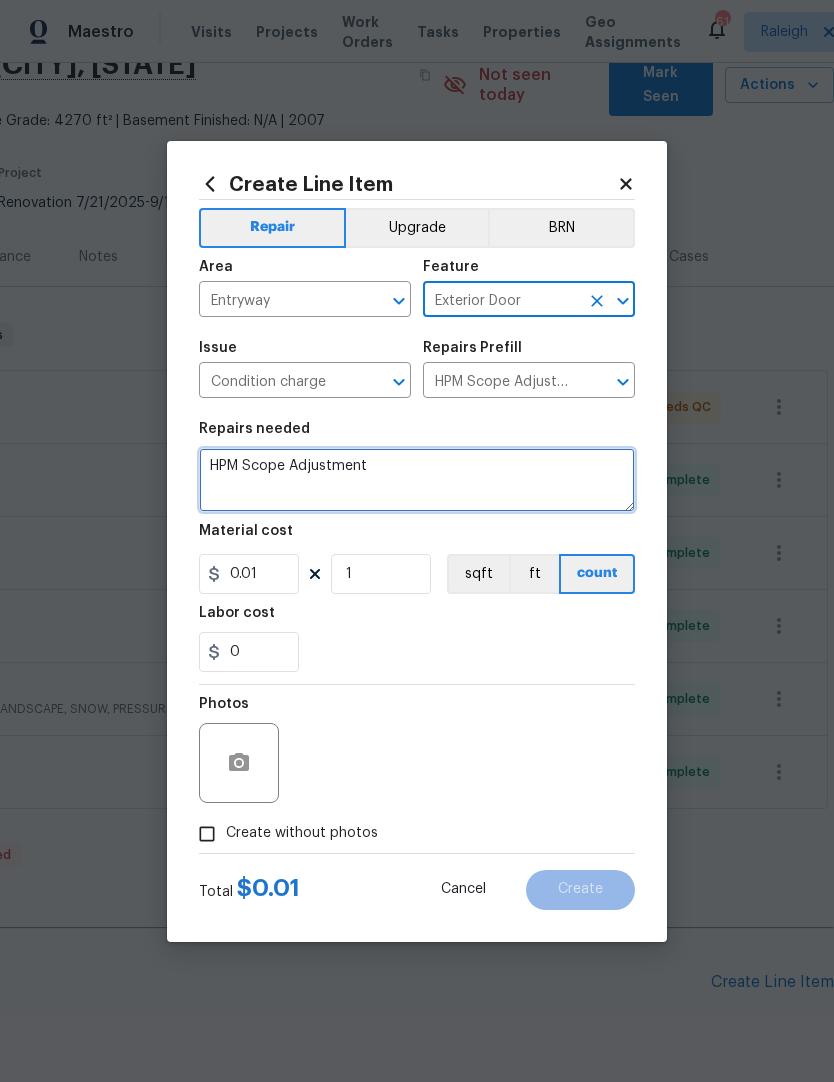 click on "HPM Scope Adjustment" at bounding box center (417, 480) 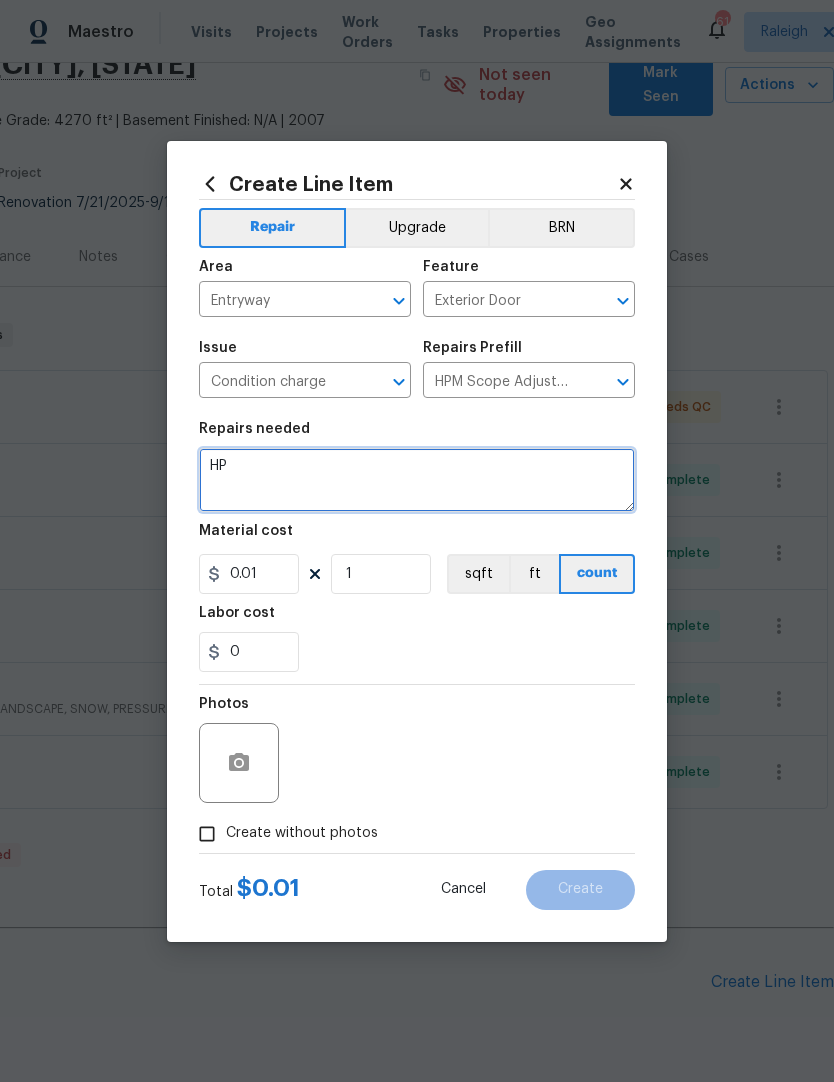 type on "H" 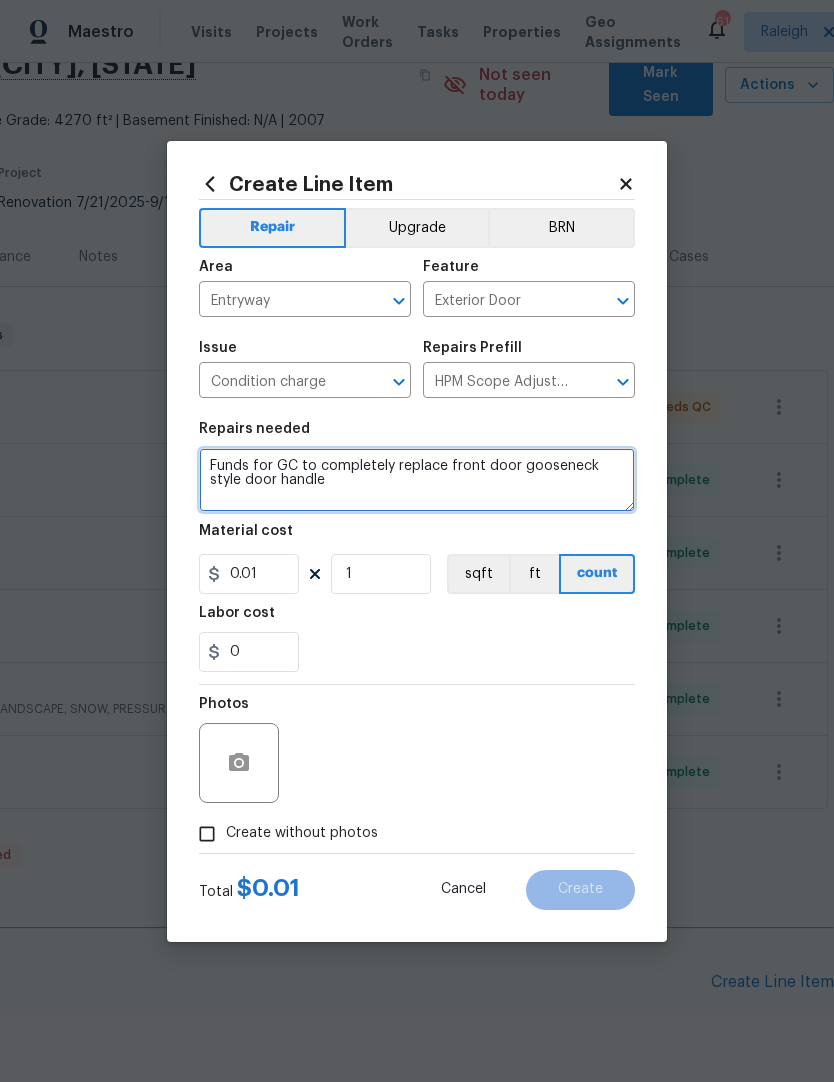 type on "Funds for GC to completely replace front door gooseneck style door handle" 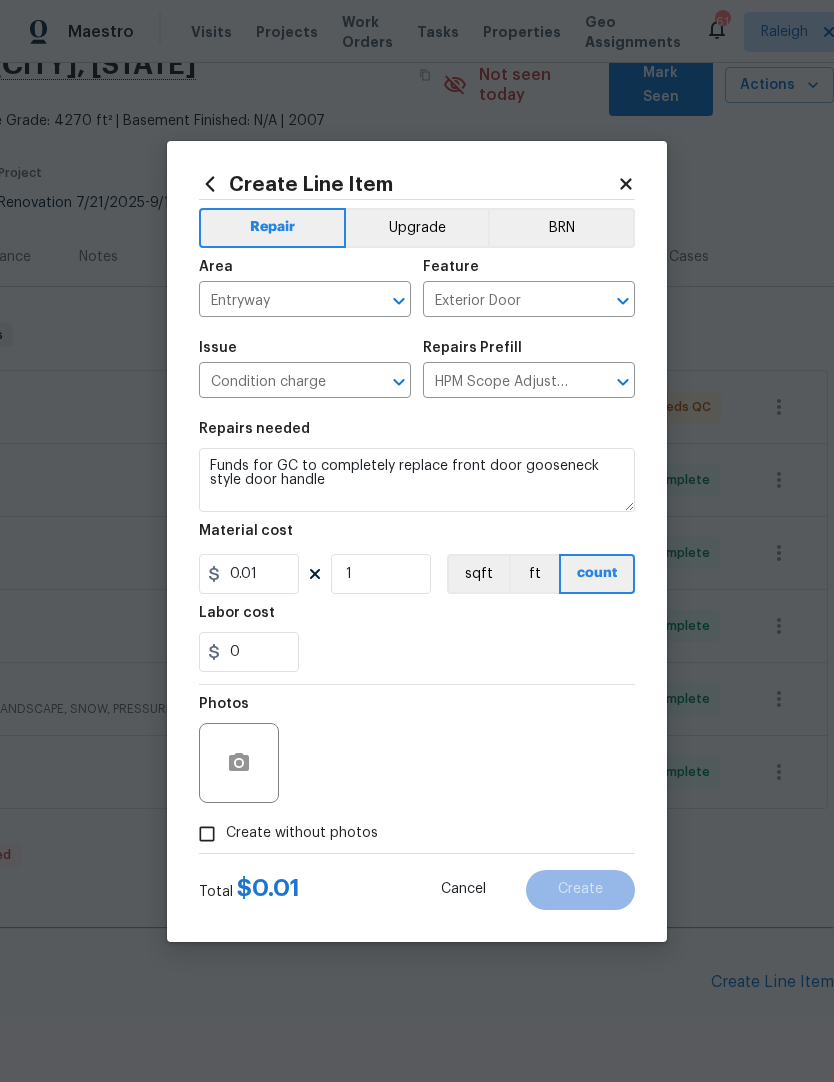 click on "0" at bounding box center [417, 652] 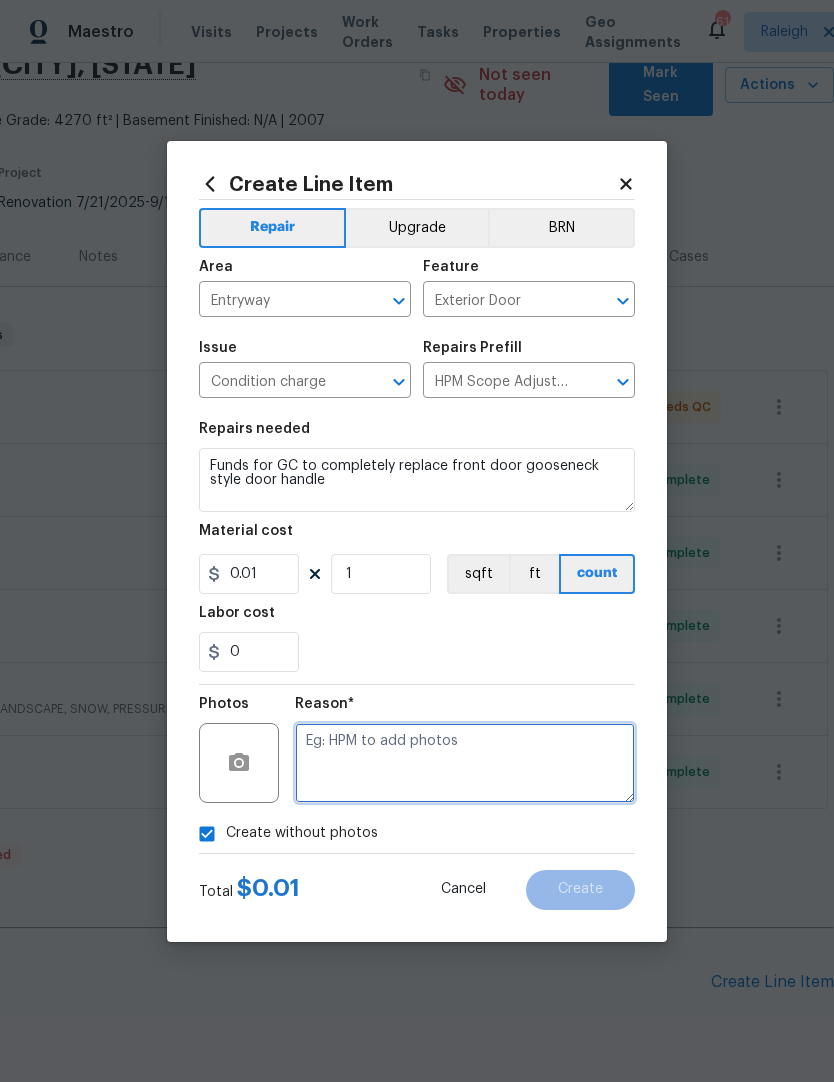 click at bounding box center [465, 763] 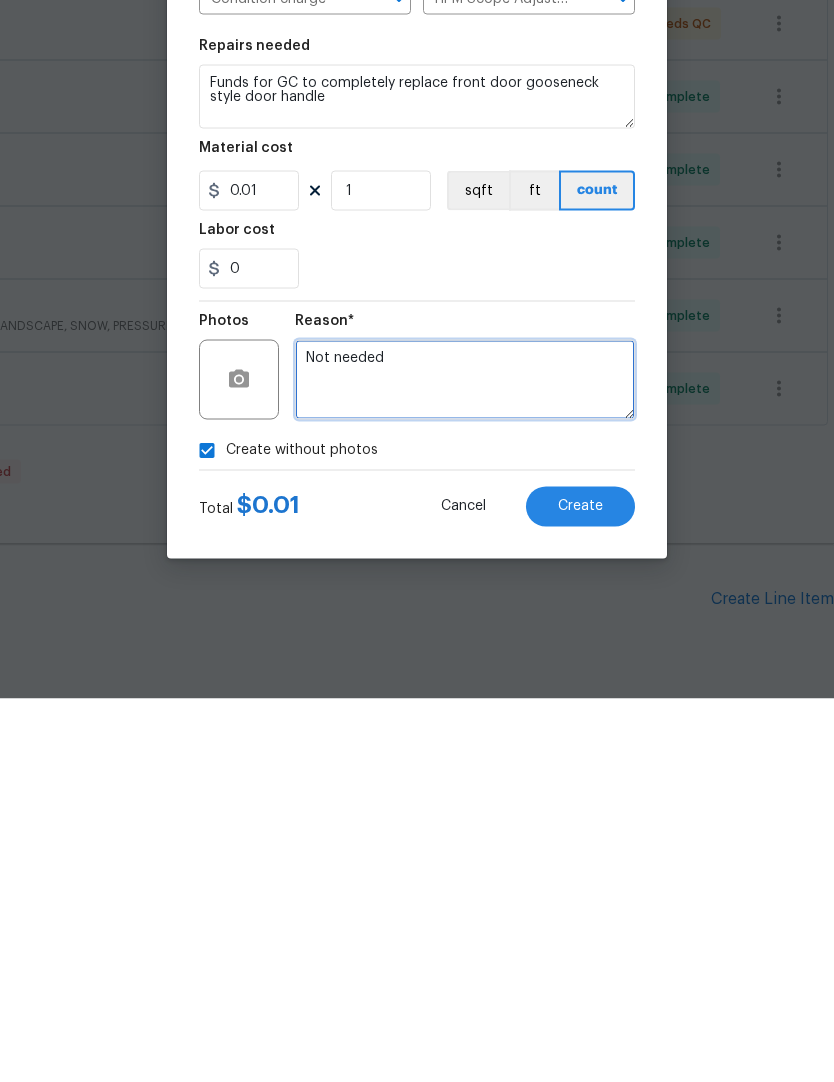 type on "Not needed" 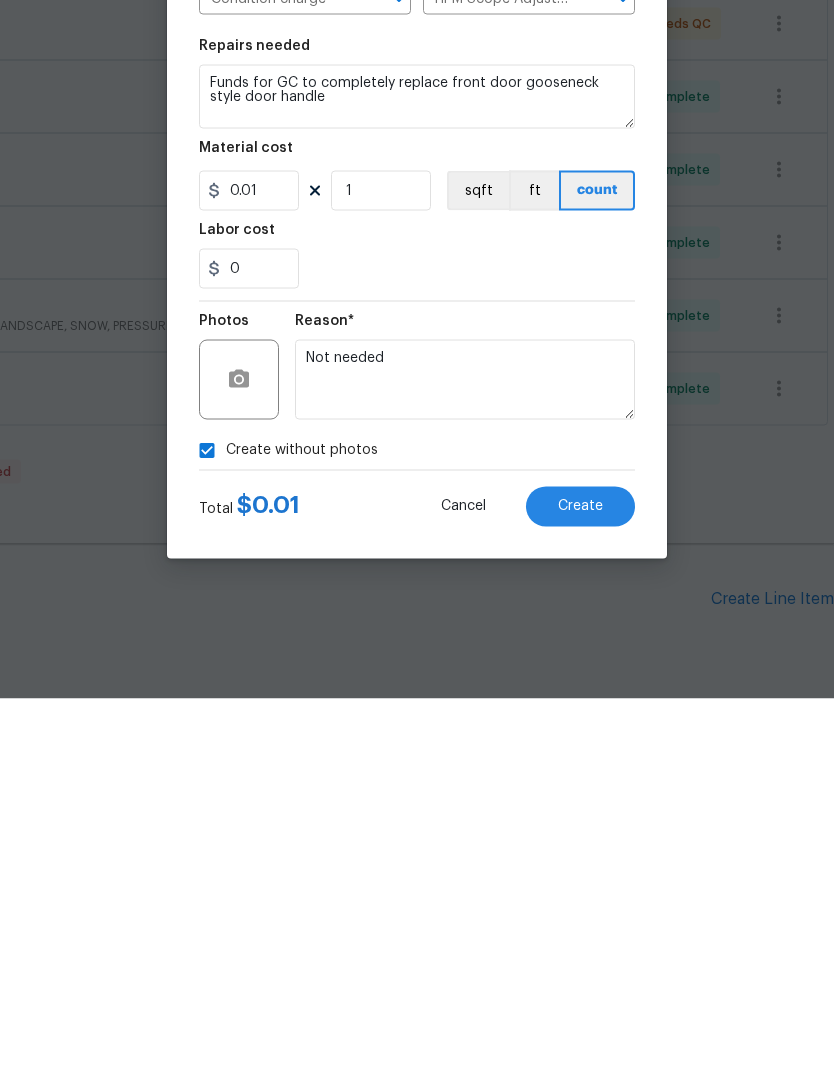 click on "Create" at bounding box center (580, 890) 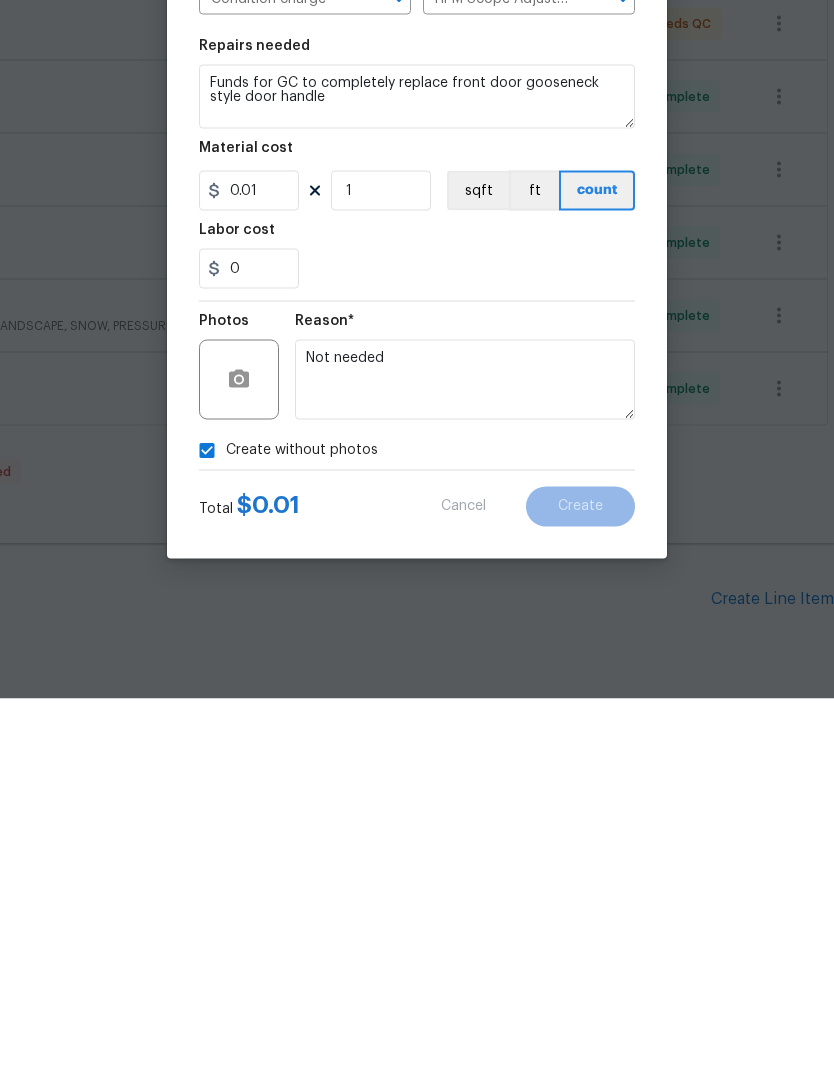 scroll, scrollTop: 82, scrollLeft: 0, axis: vertical 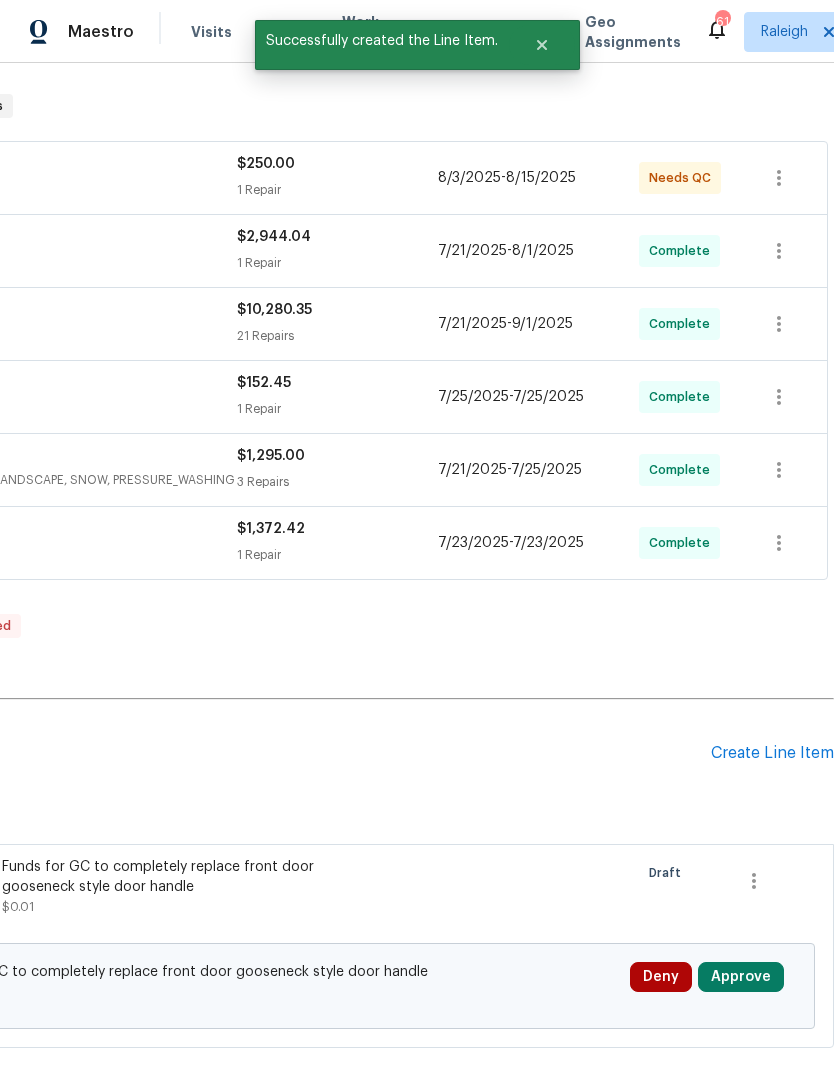 click on "Approve" at bounding box center [741, 977] 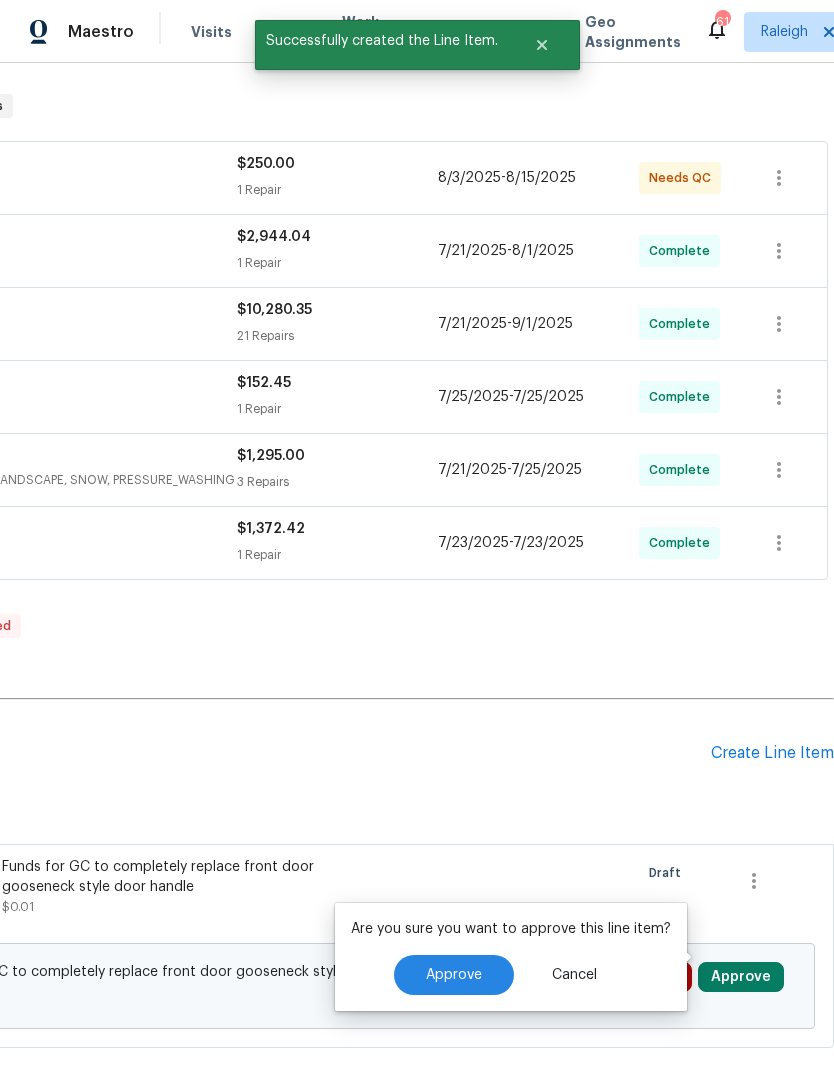 click on "Approve" at bounding box center (454, 975) 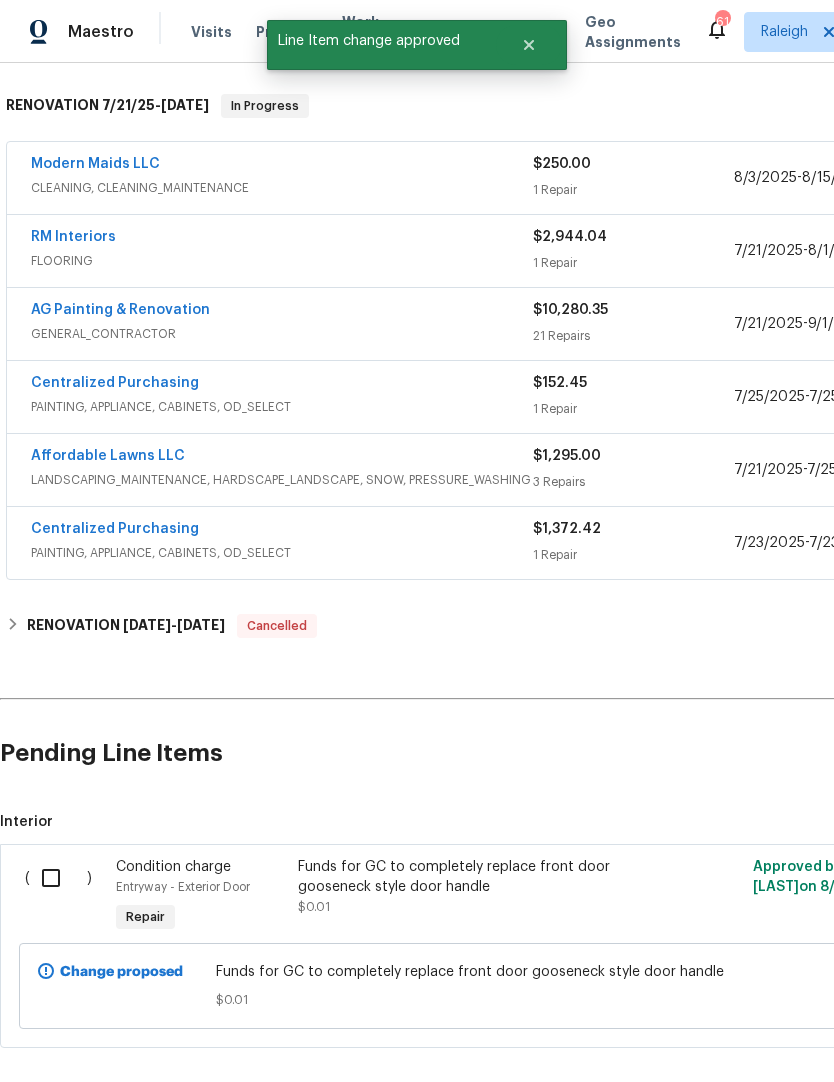 scroll, scrollTop: 325, scrollLeft: 0, axis: vertical 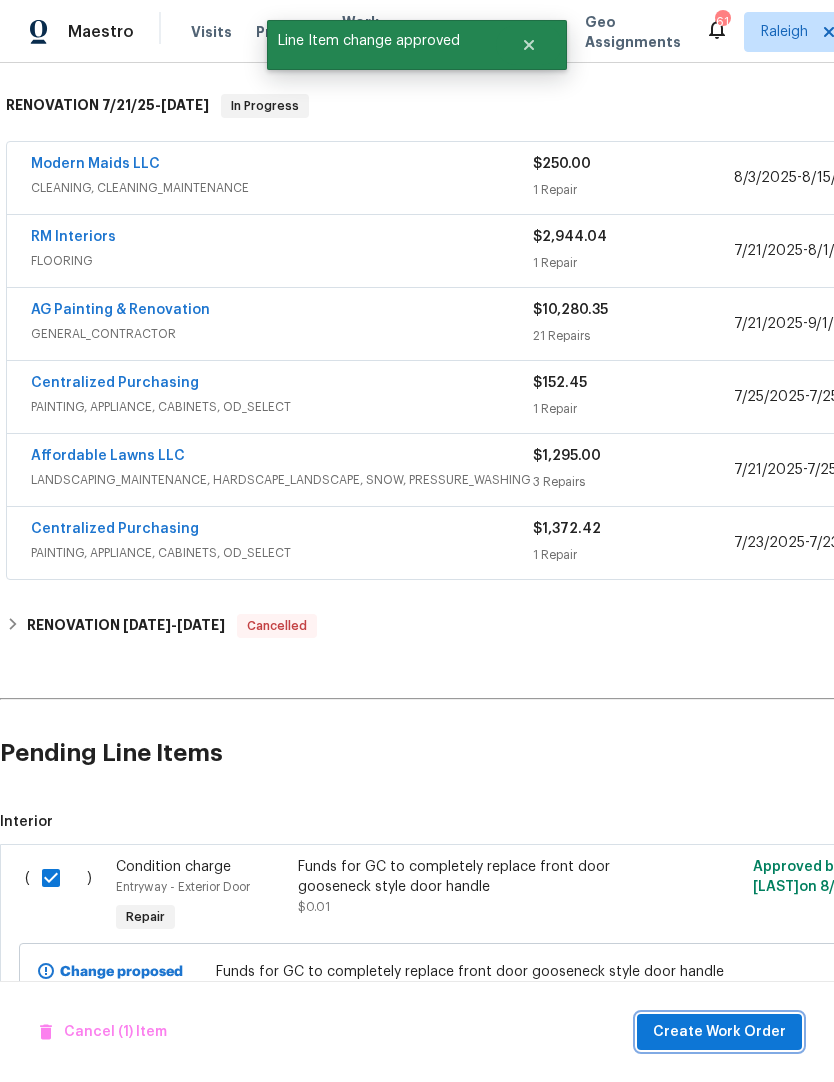 click on "Create Work Order" at bounding box center (719, 1032) 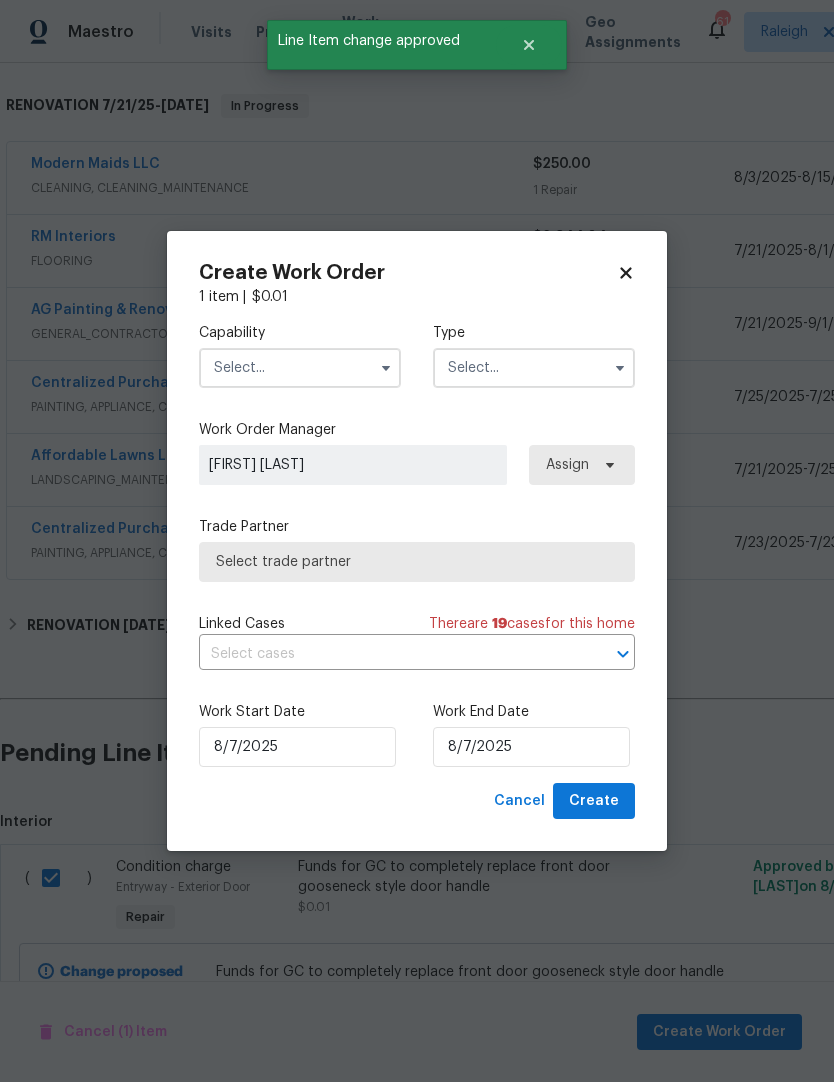 click at bounding box center (300, 368) 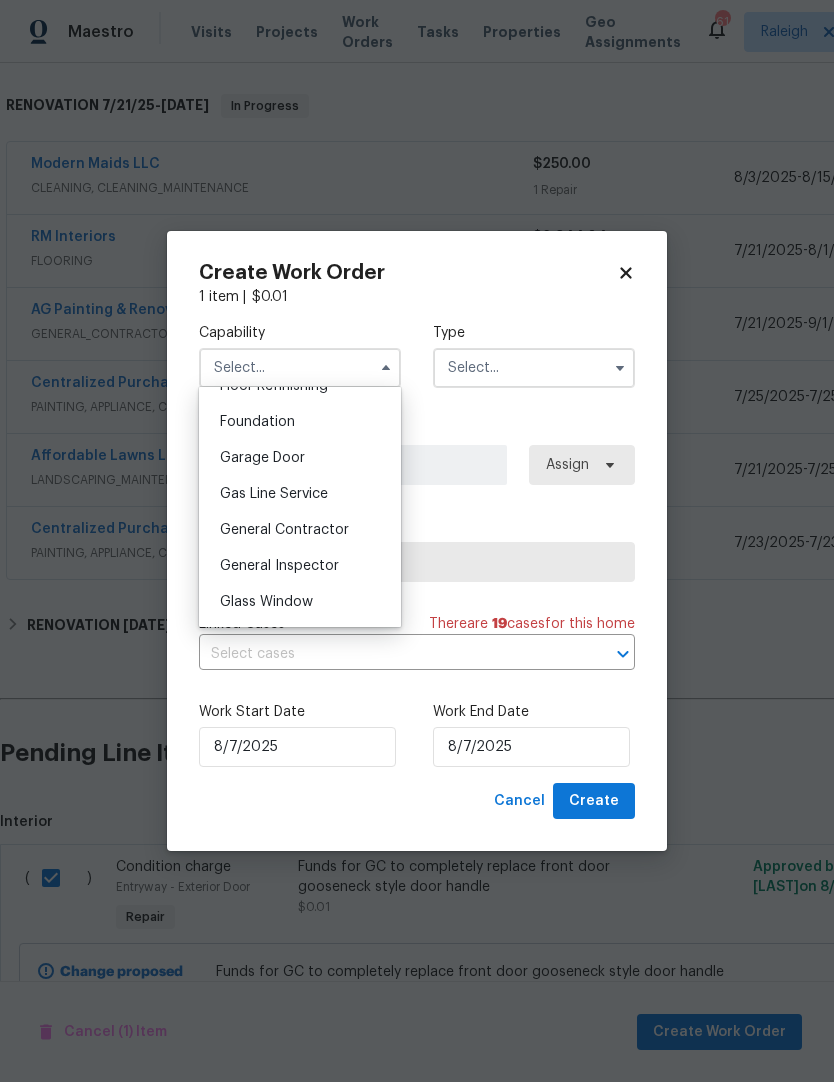 scroll, scrollTop: 847, scrollLeft: 0, axis: vertical 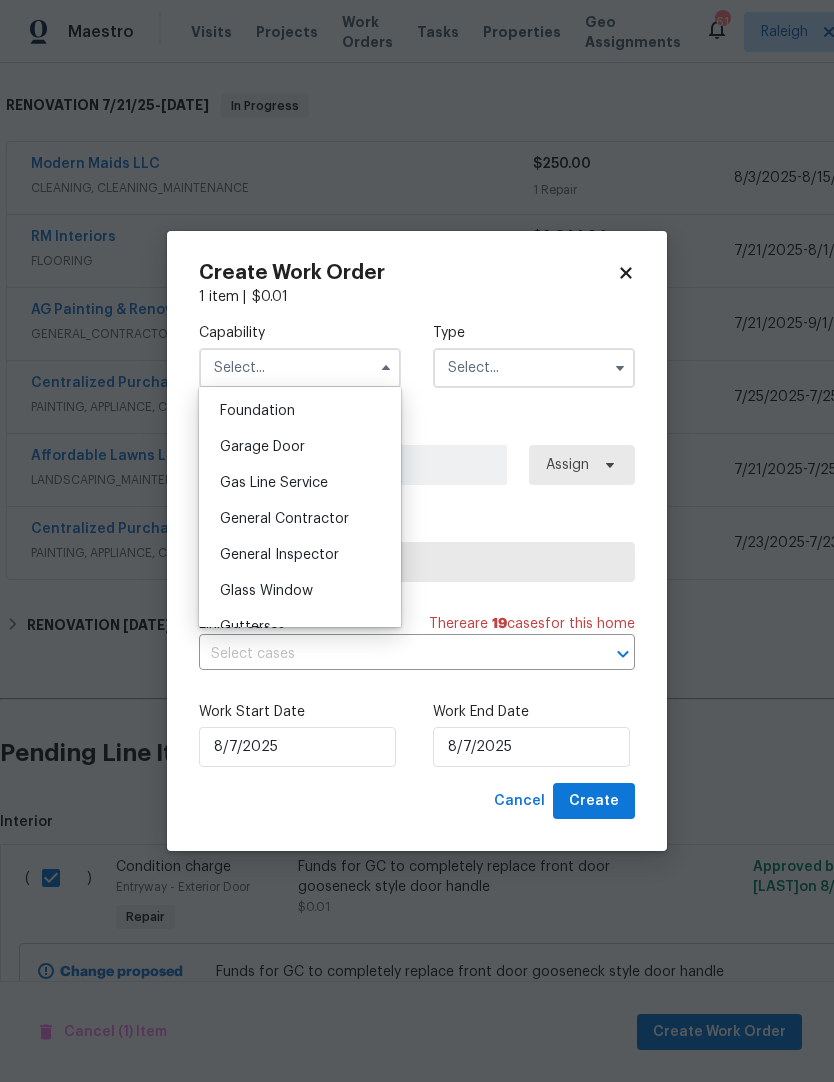 click on "General Contractor" at bounding box center (300, 519) 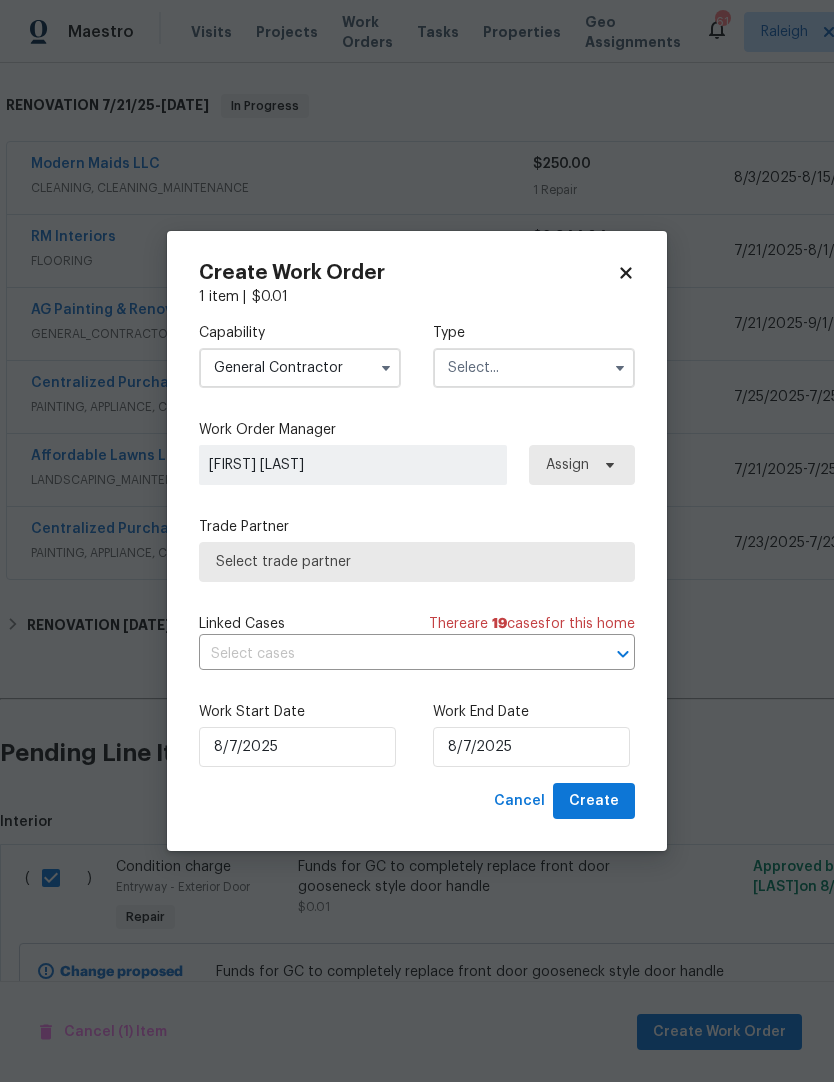 click at bounding box center [534, 368] 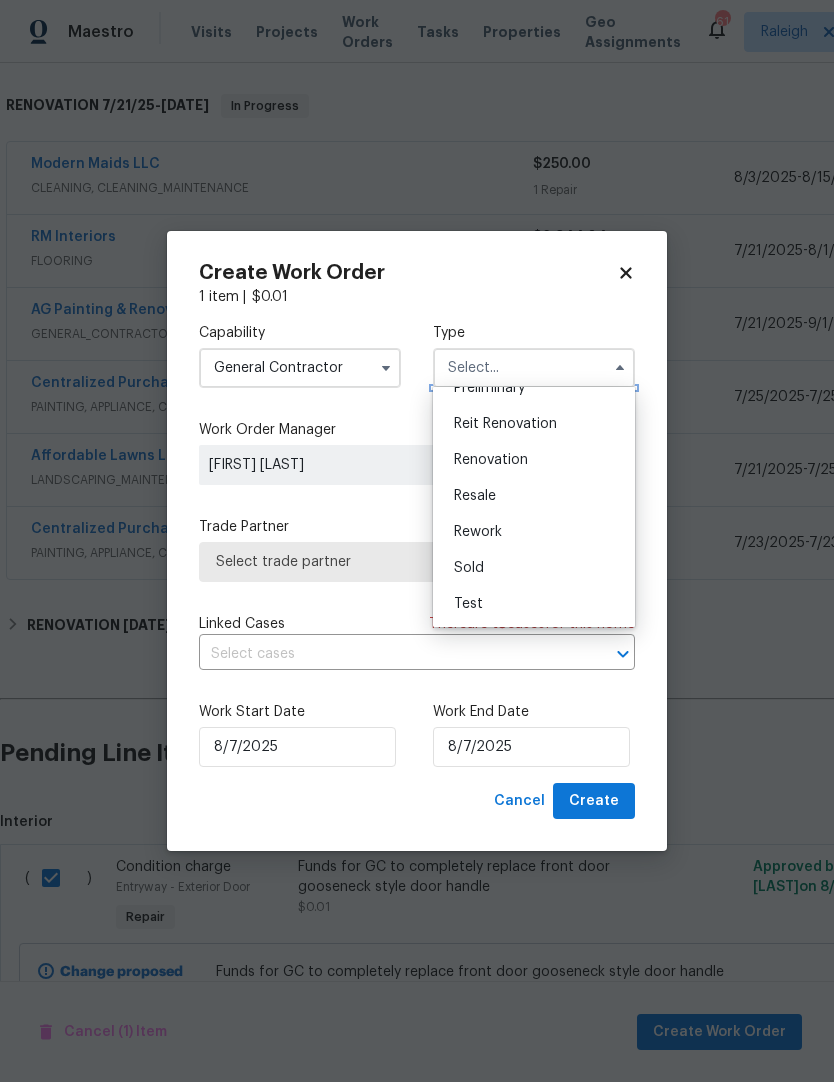 scroll, scrollTop: 454, scrollLeft: 0, axis: vertical 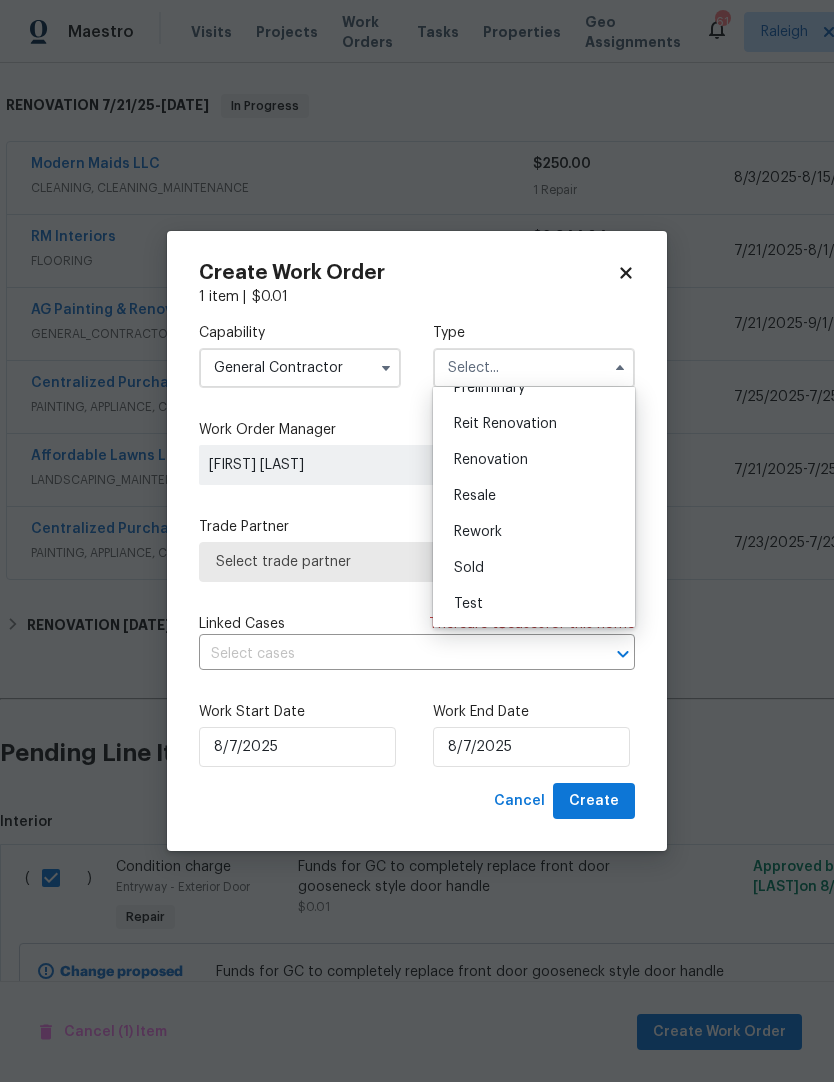 click on "Renovation" at bounding box center (491, 460) 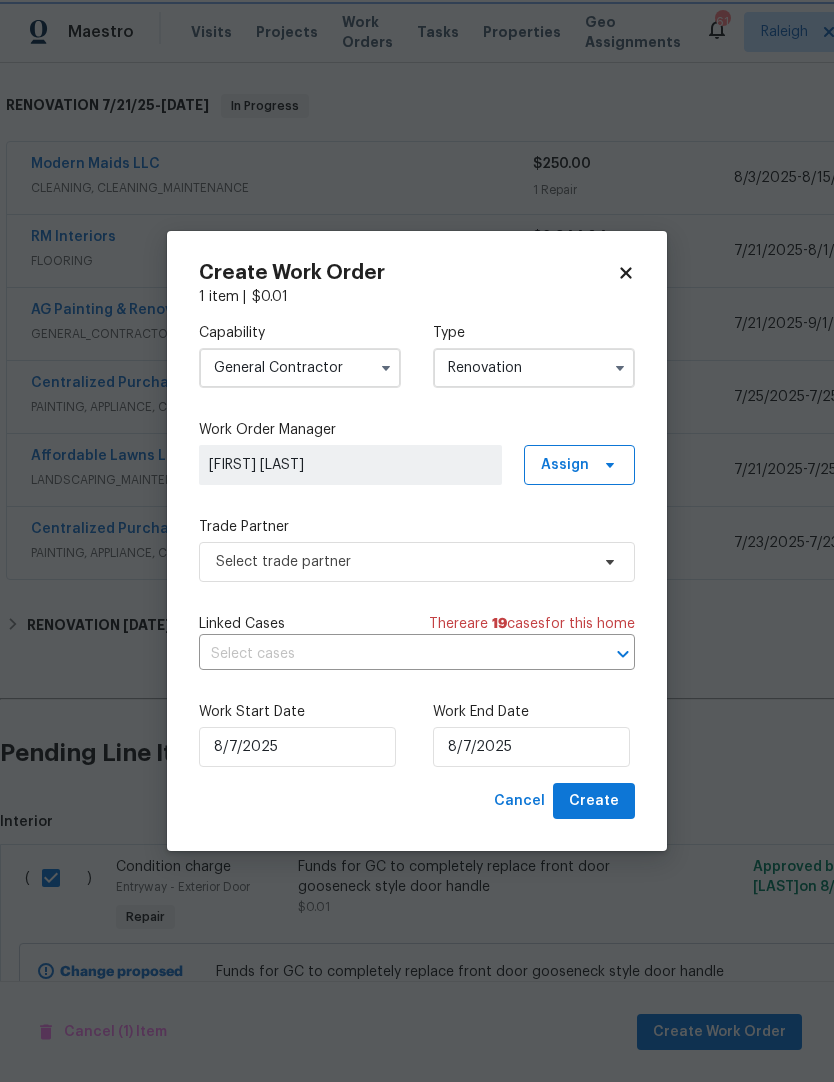 scroll, scrollTop: 0, scrollLeft: 0, axis: both 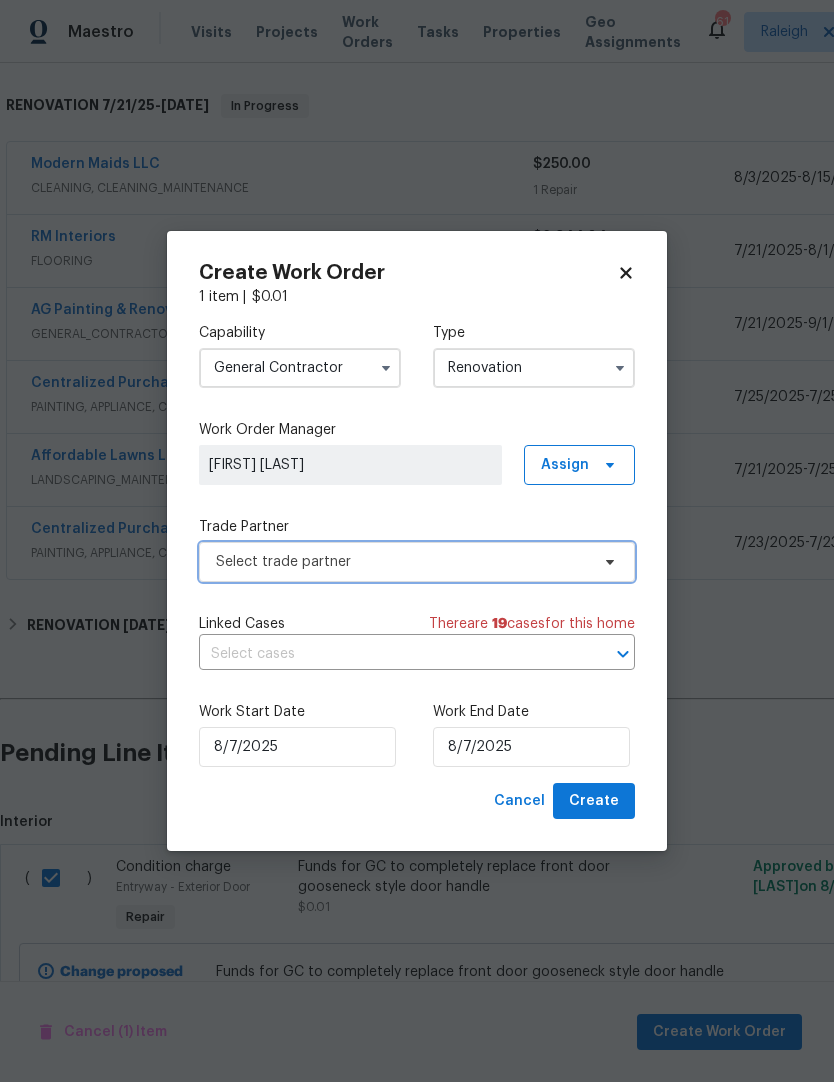 click on "Select trade partner" at bounding box center [402, 562] 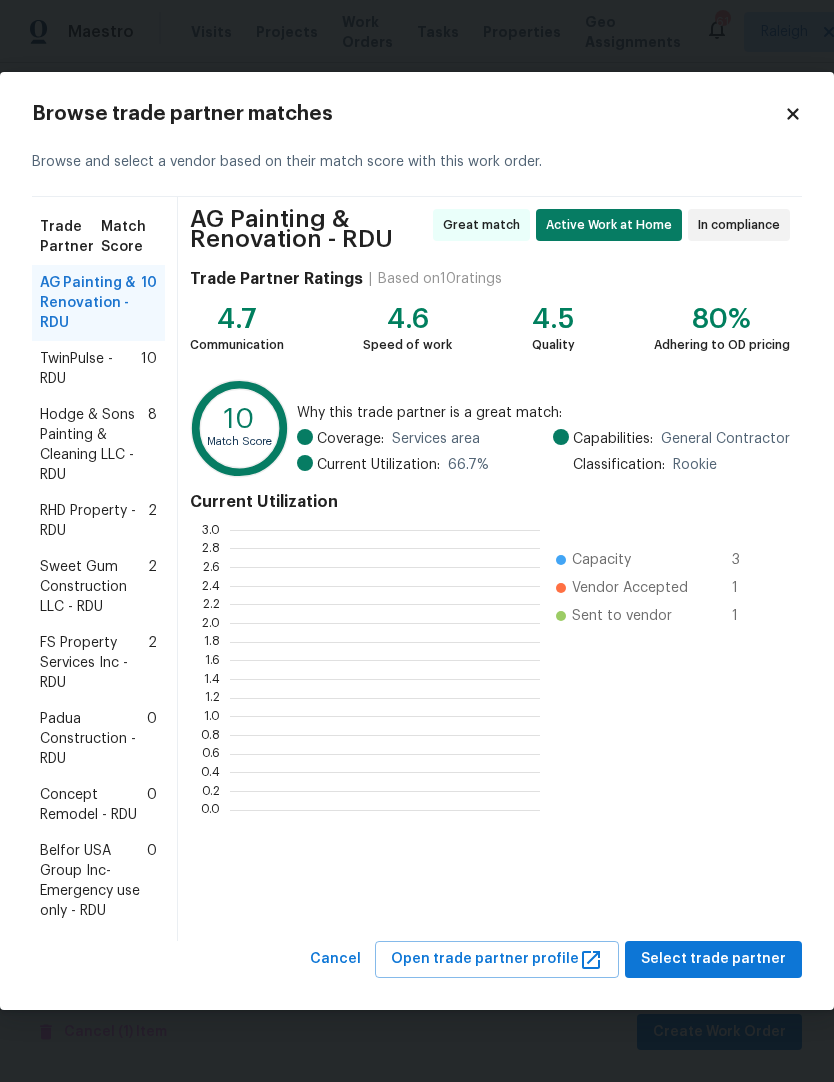 scroll, scrollTop: 2, scrollLeft: 2, axis: both 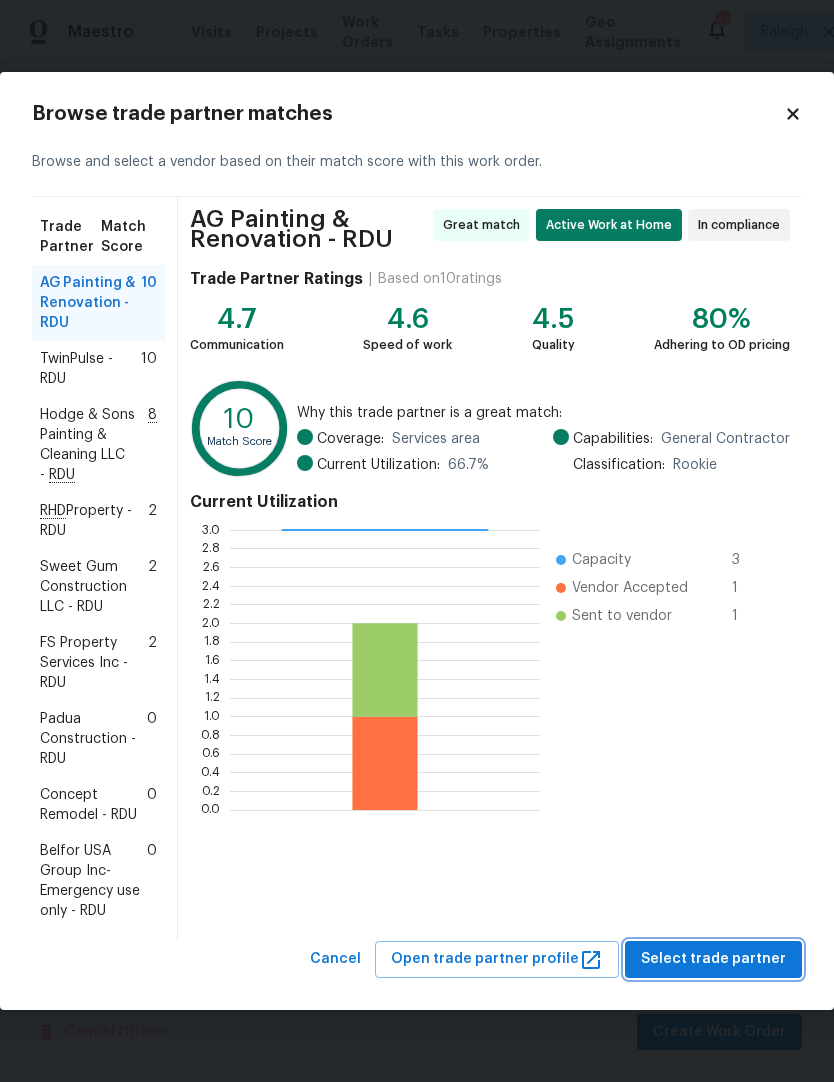 click on "Select trade partner" at bounding box center [713, 959] 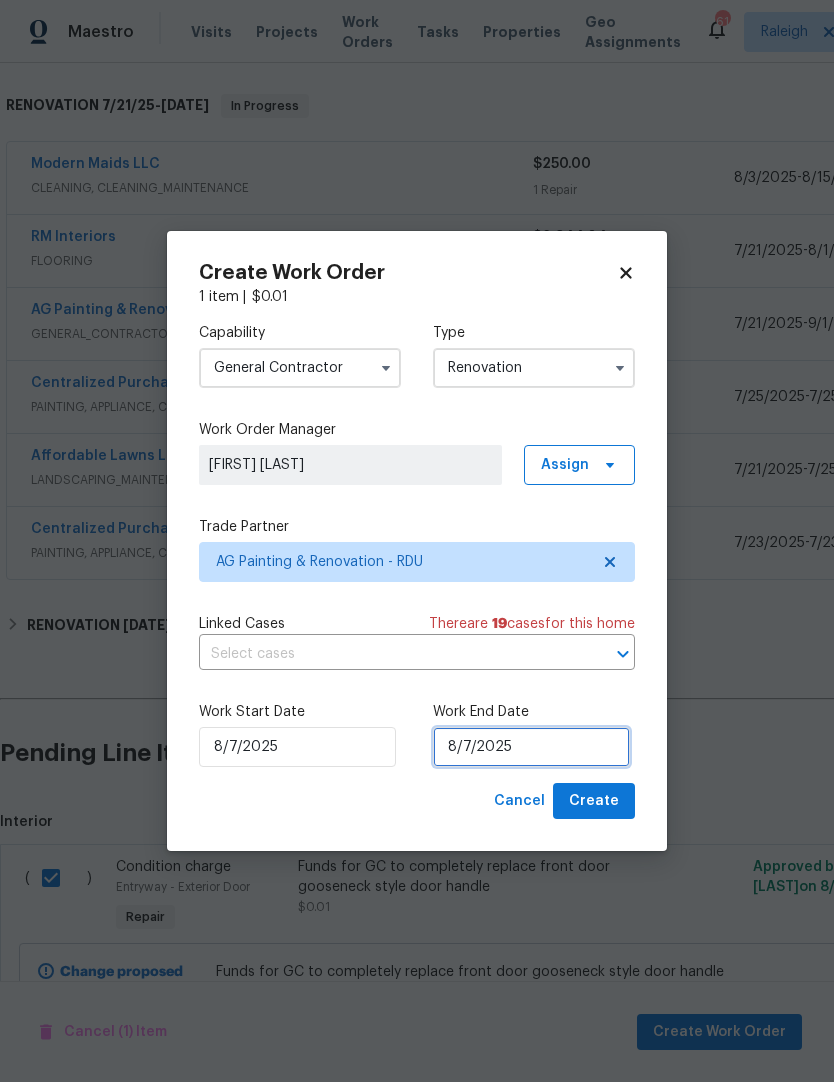 click on "8/7/2025" at bounding box center [531, 747] 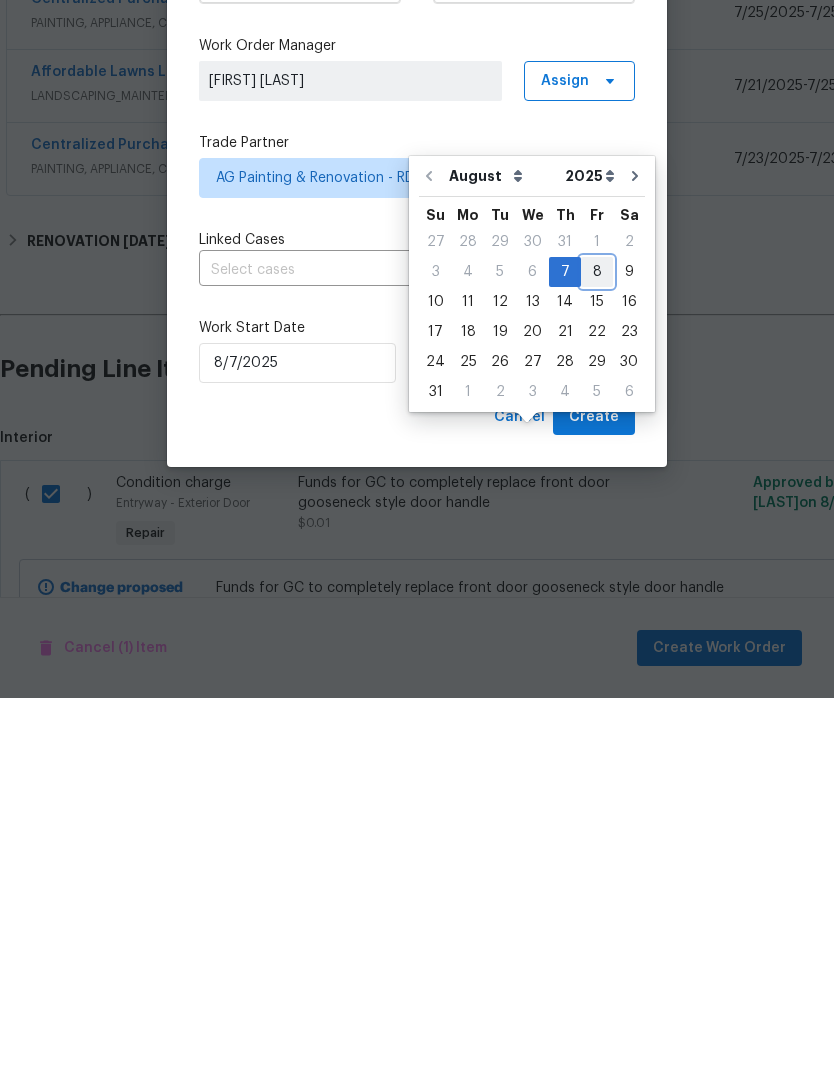 click on "8" at bounding box center [597, 656] 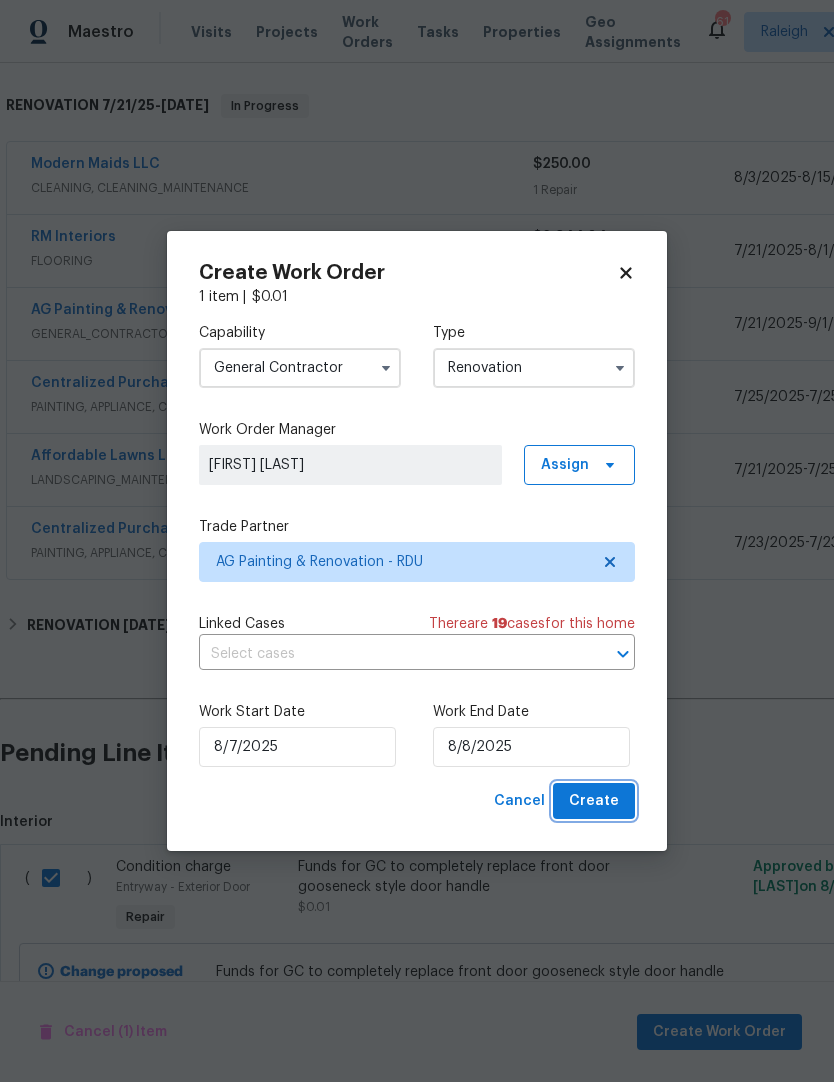 click on "Create" at bounding box center [594, 801] 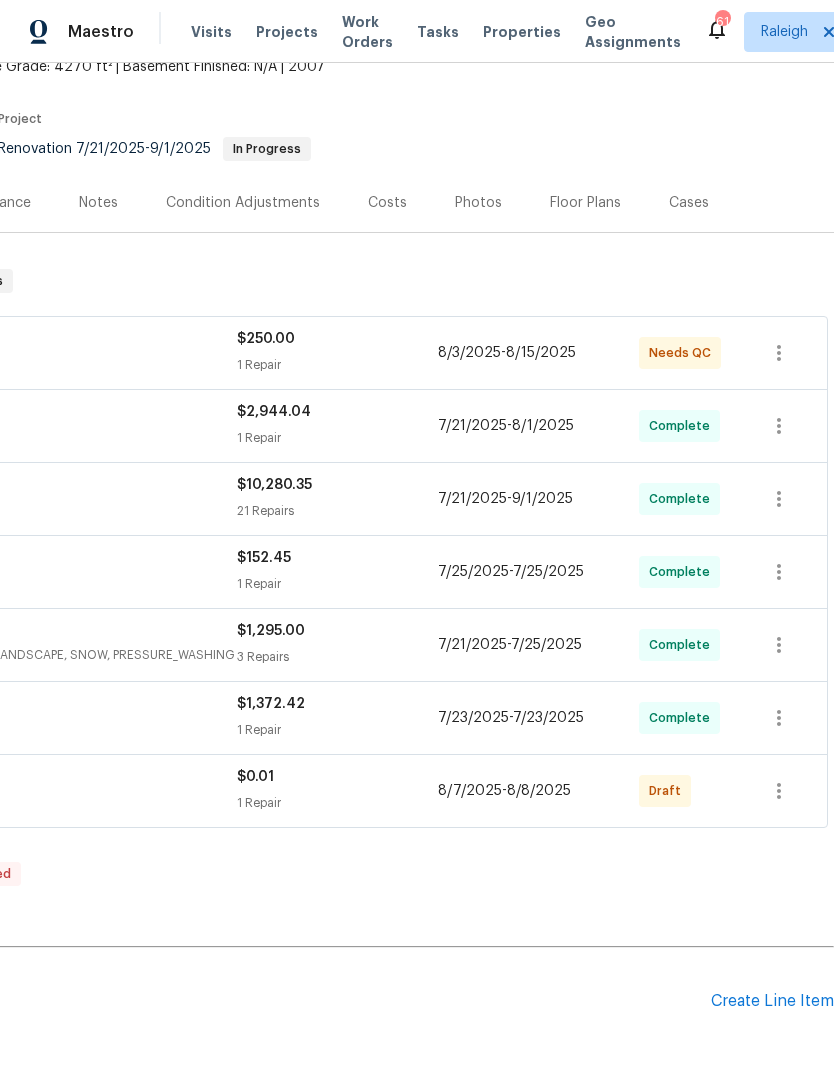 scroll, scrollTop: 149, scrollLeft: 296, axis: both 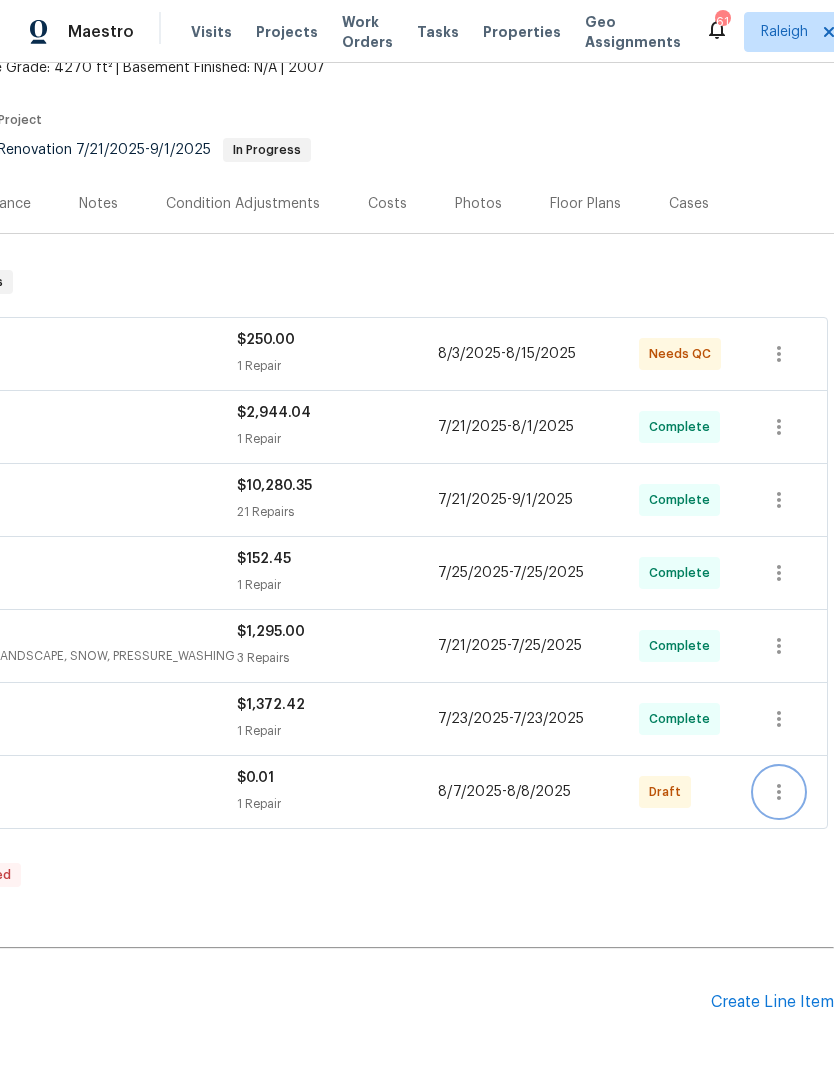 click 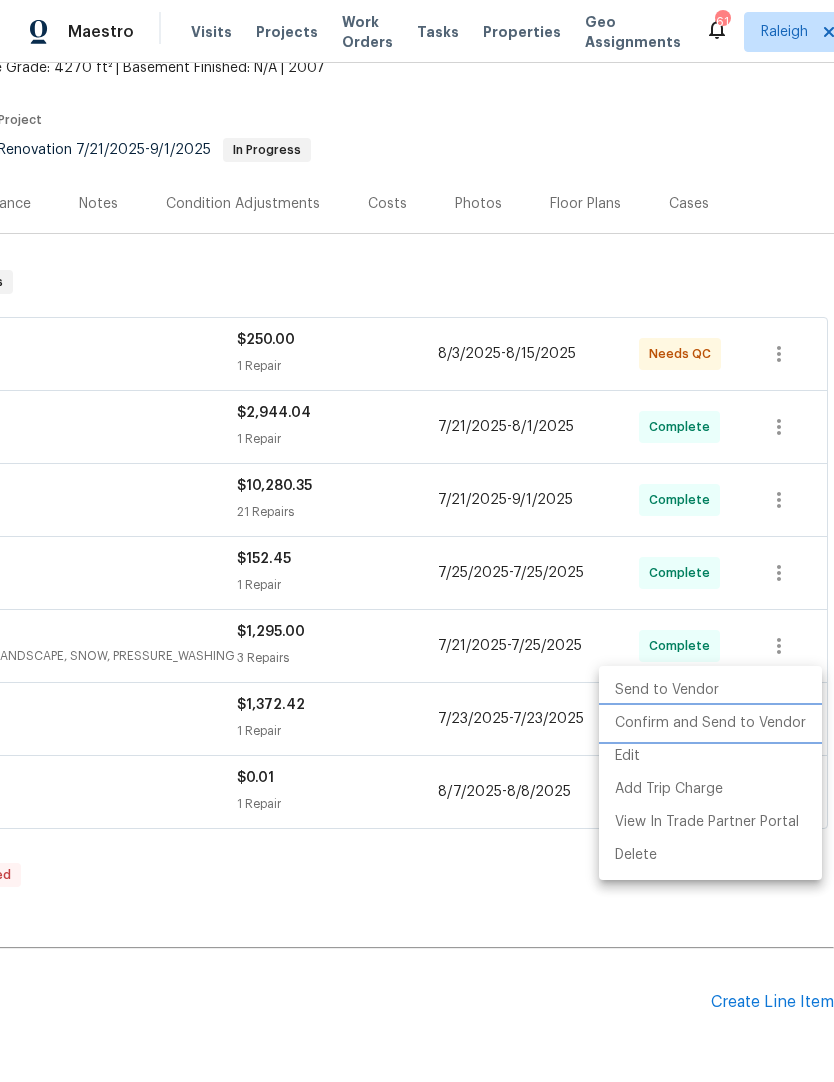 click on "Confirm and Send to Vendor" at bounding box center [710, 723] 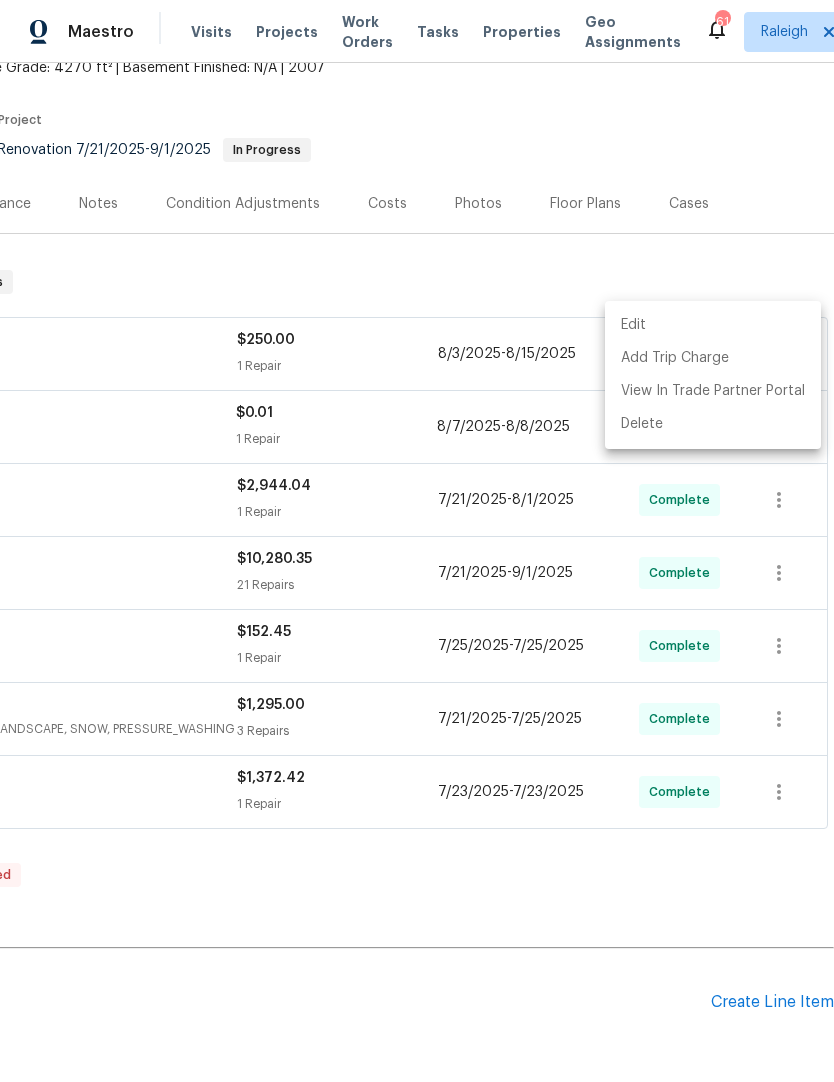 click at bounding box center (417, 541) 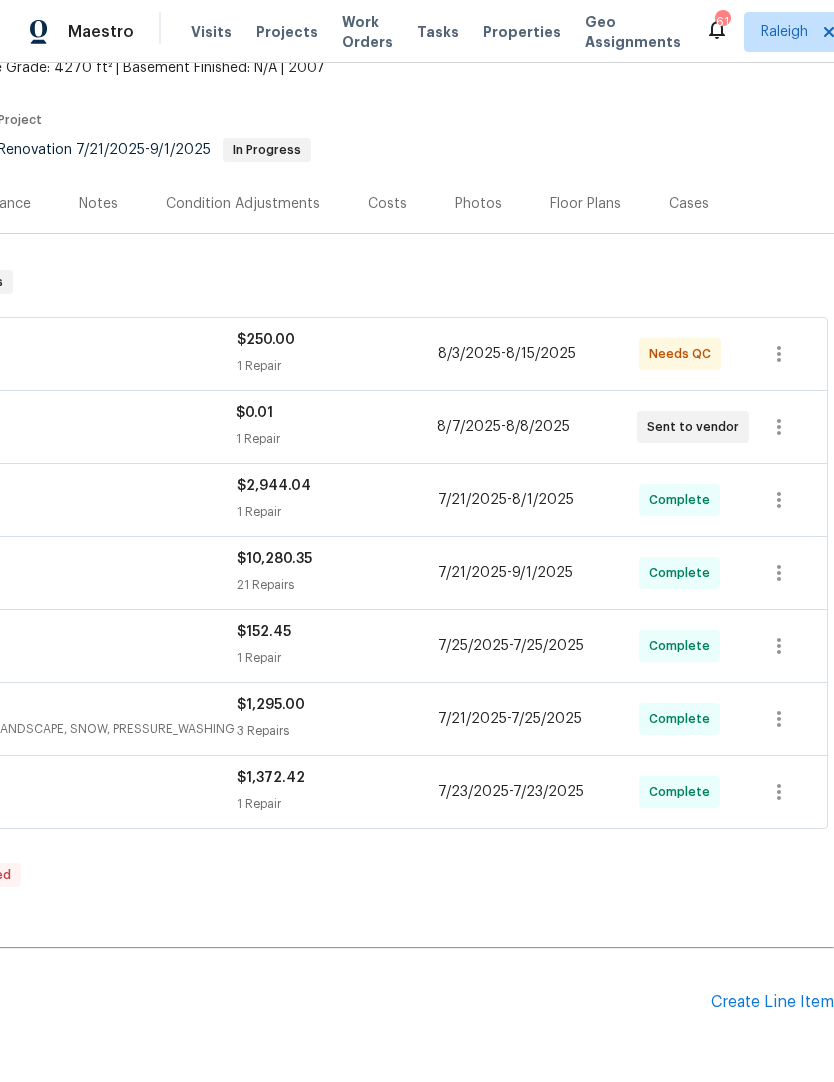 click at bounding box center [269, 948] 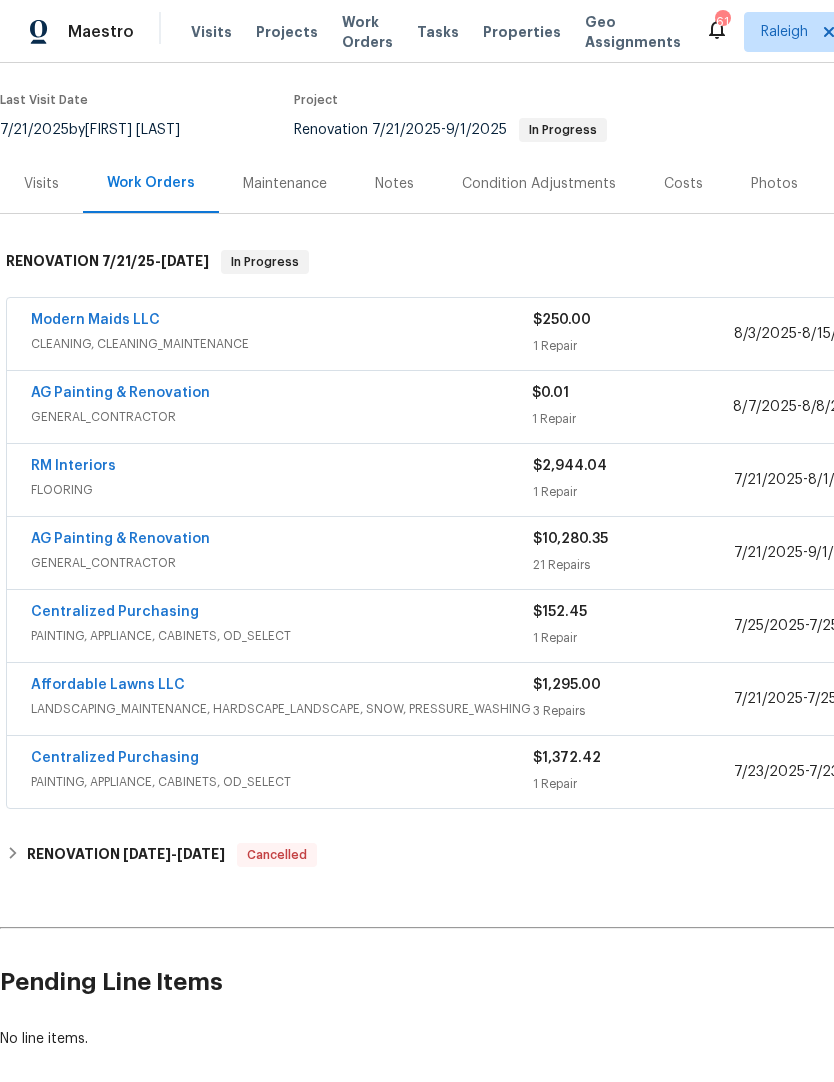 scroll, scrollTop: 169, scrollLeft: 0, axis: vertical 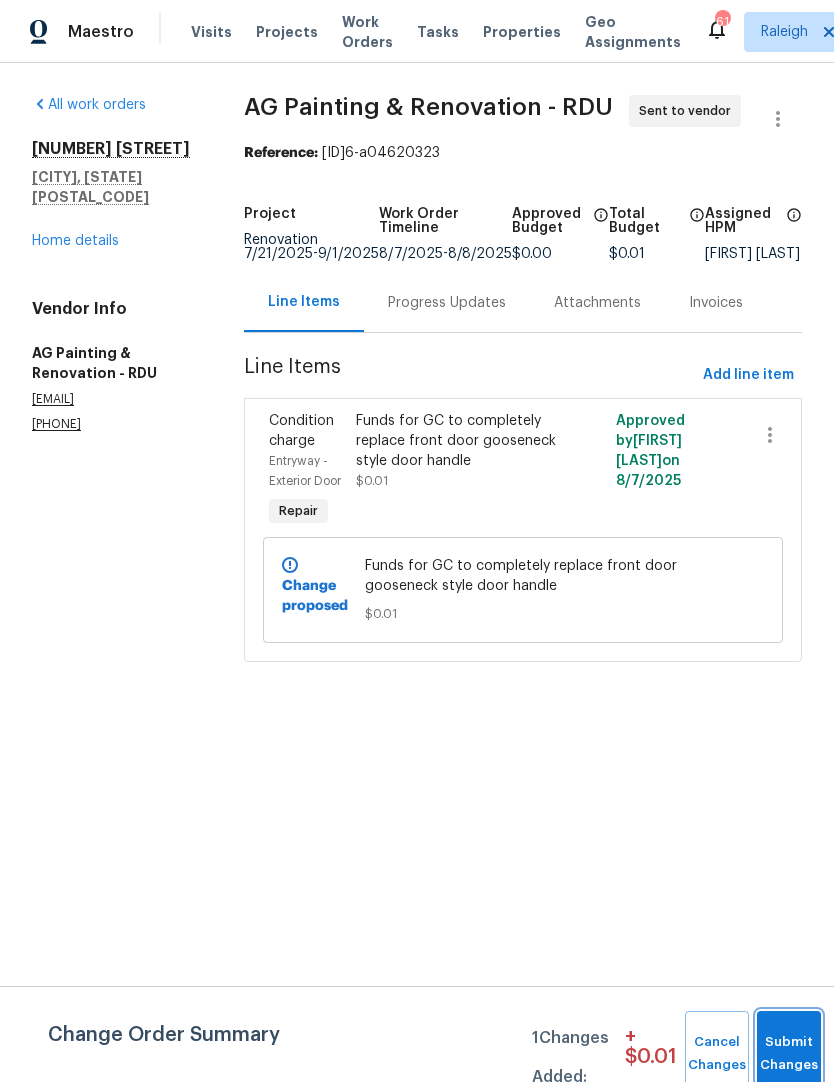 click on "Submit Changes" at bounding box center (789, 1054) 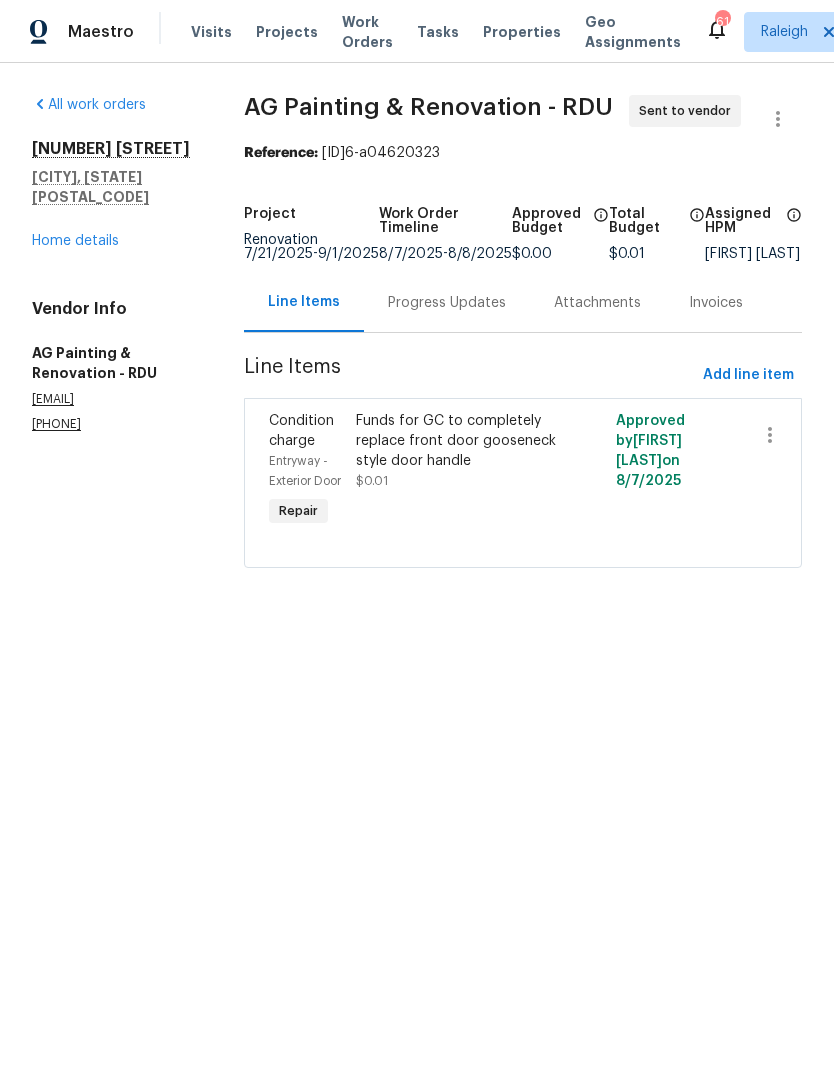 click on "Funds for GC to completely replace front door gooseneck style door handle" at bounding box center [458, 441] 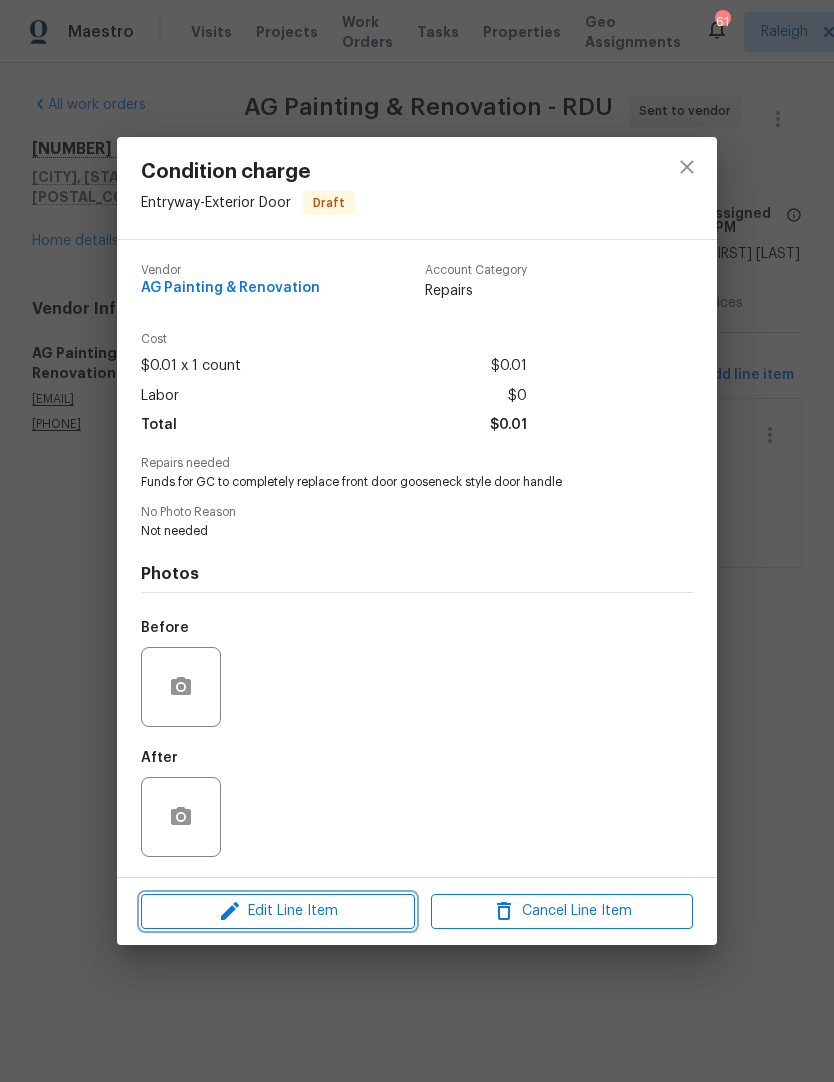 click on "Edit Line Item" at bounding box center (278, 911) 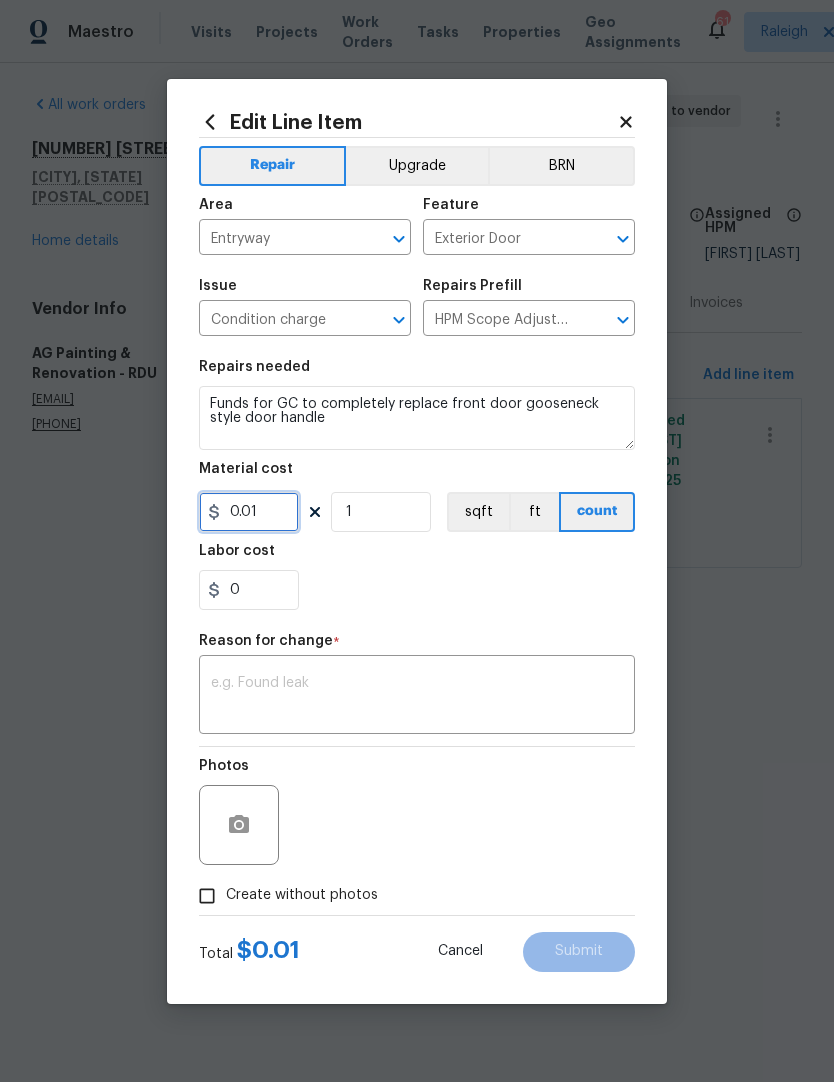 click on "0.01" at bounding box center (249, 512) 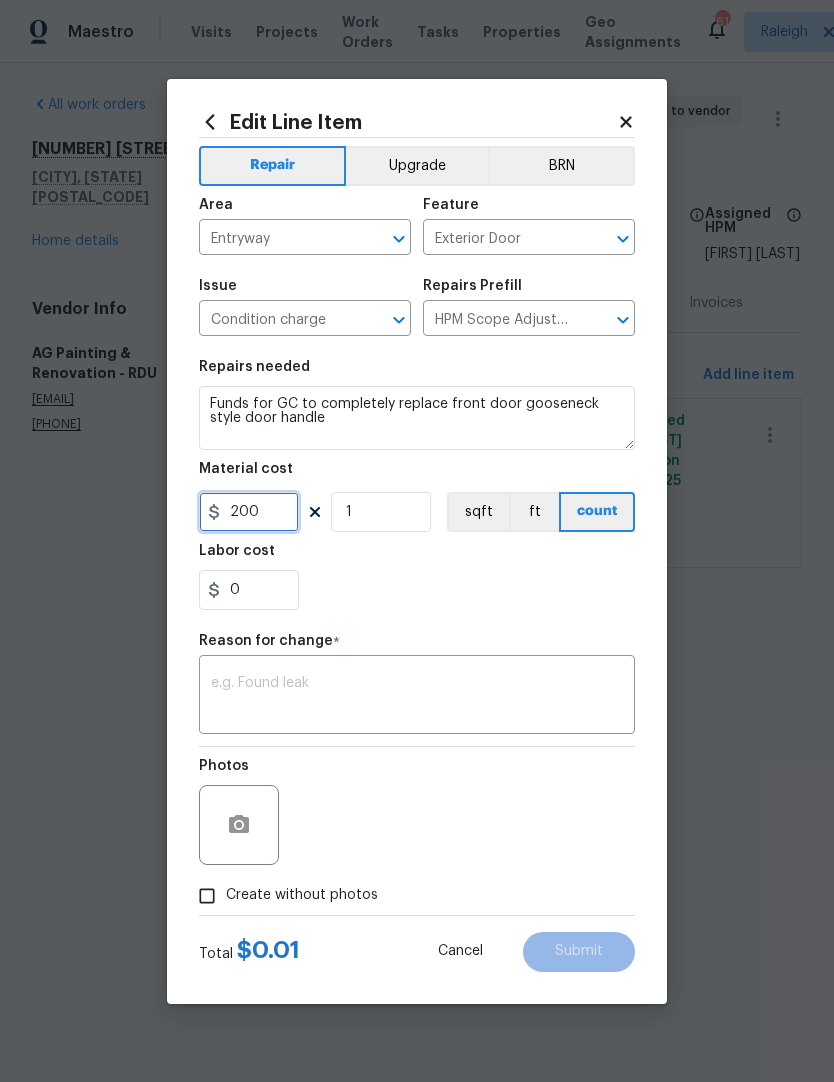 type on "200" 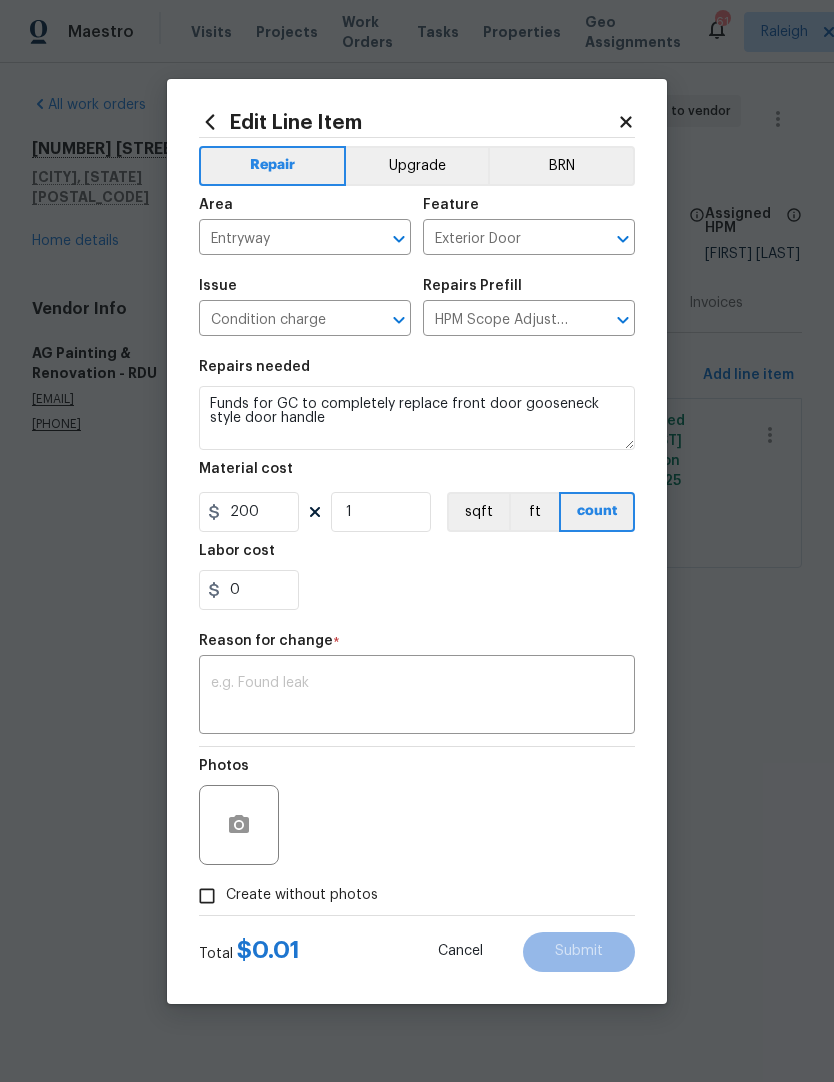 click on "Repairs needed Funds for GC to completely replace front door gooseneck style door handle Material cost 200 1 sqft ft count Labor cost 0" at bounding box center [417, 485] 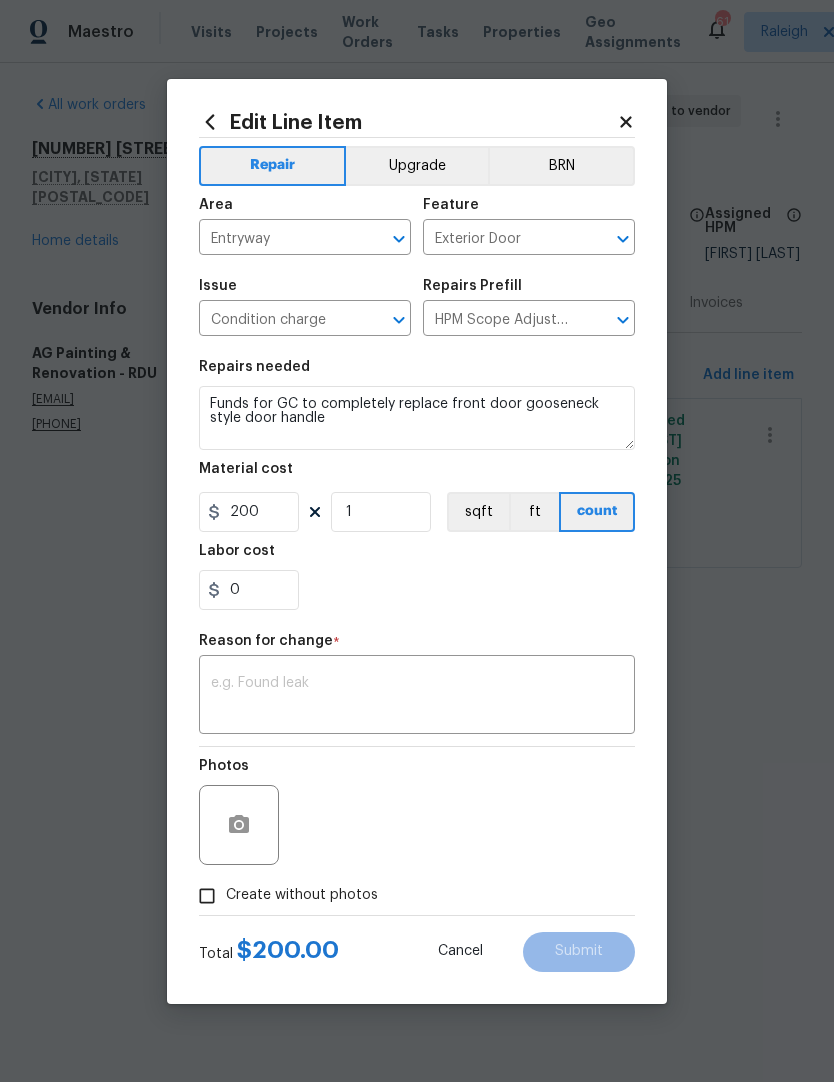 click on "Create without photos" at bounding box center (207, 896) 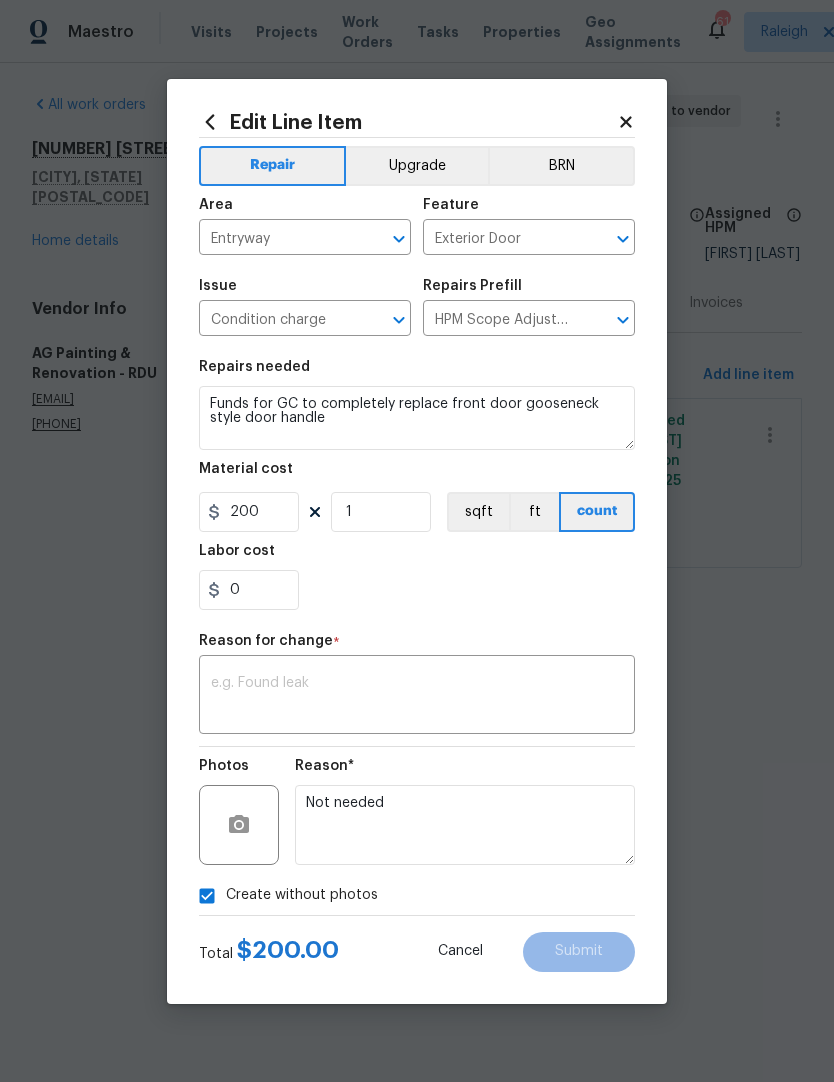 click on "0" at bounding box center (417, 590) 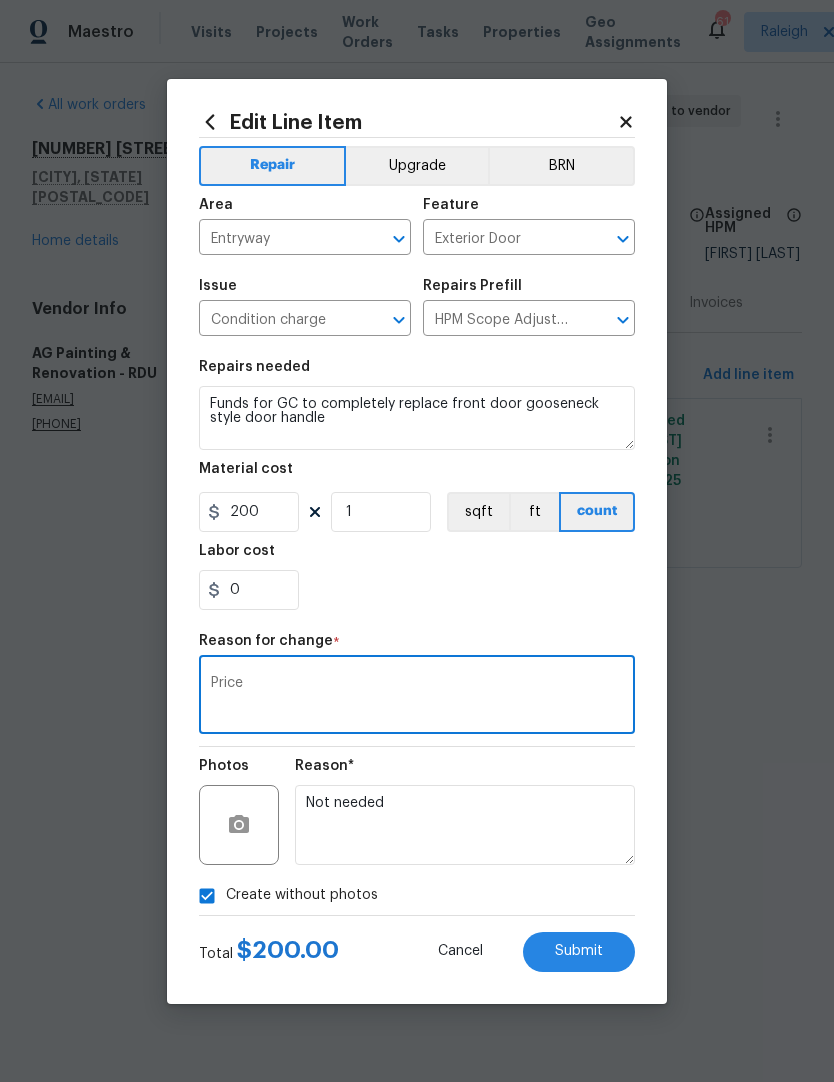 type on "Price" 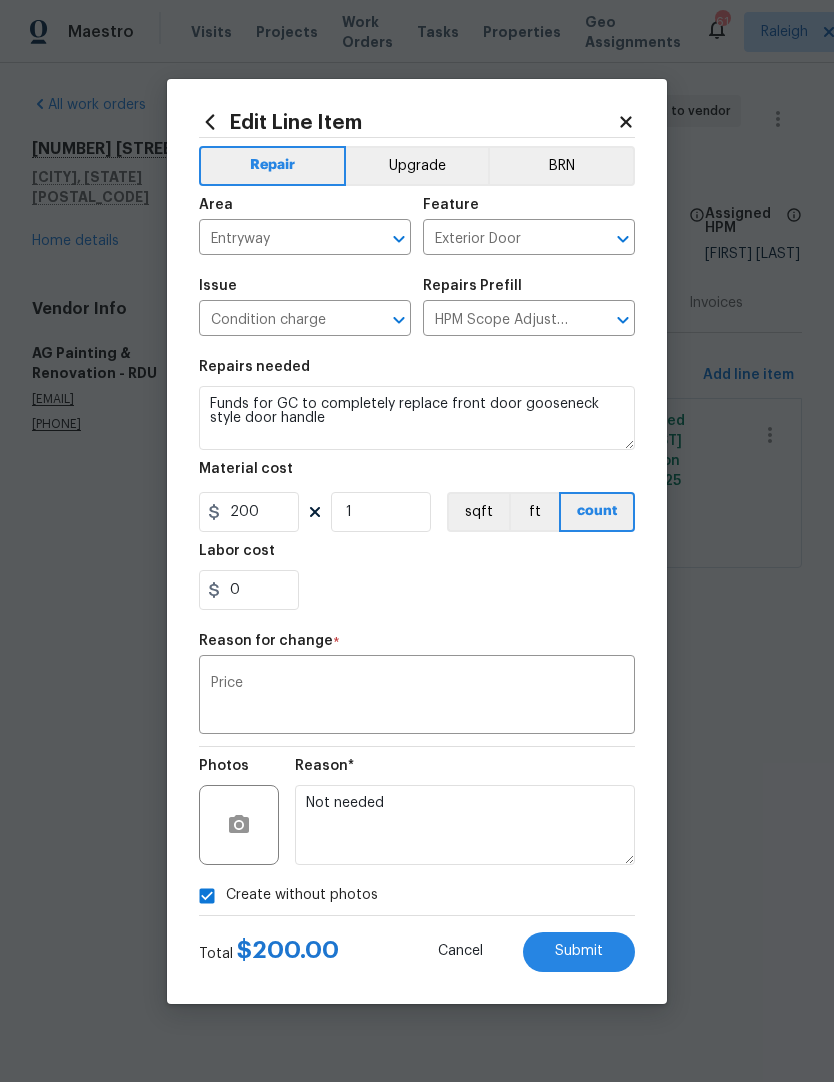 click on "Submit" at bounding box center (579, 951) 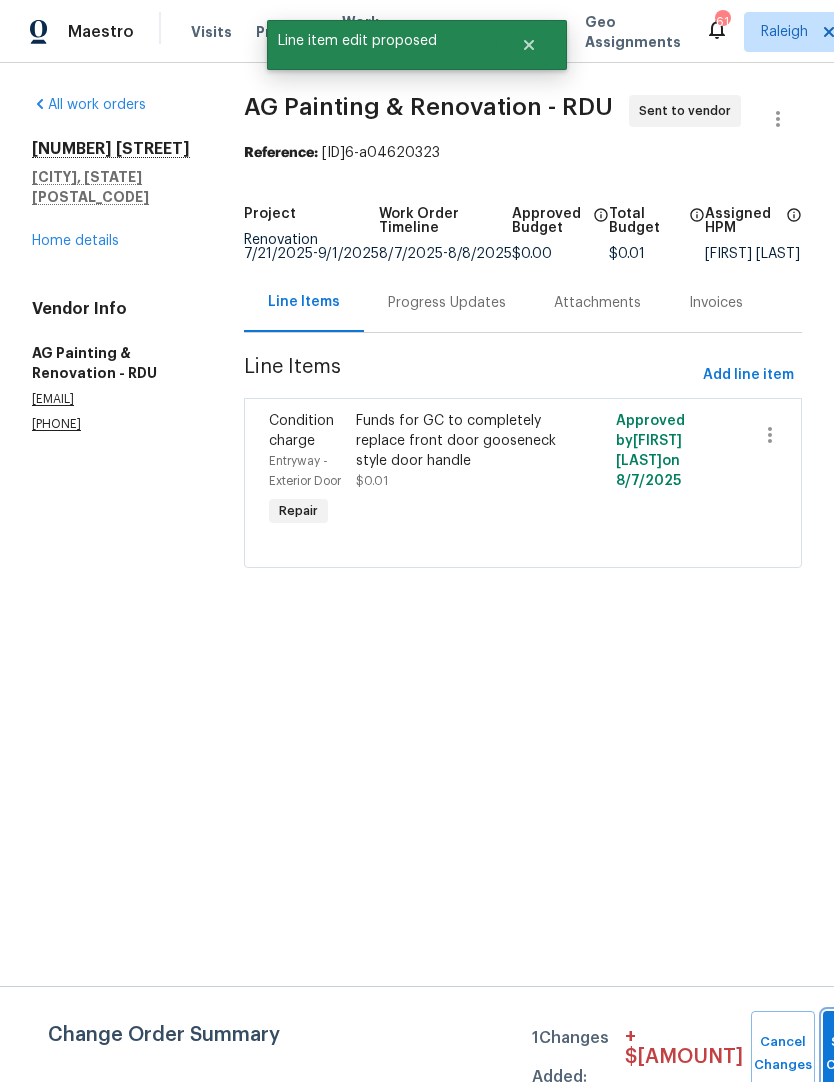 click on "Submit Changes" at bounding box center [855, 1054] 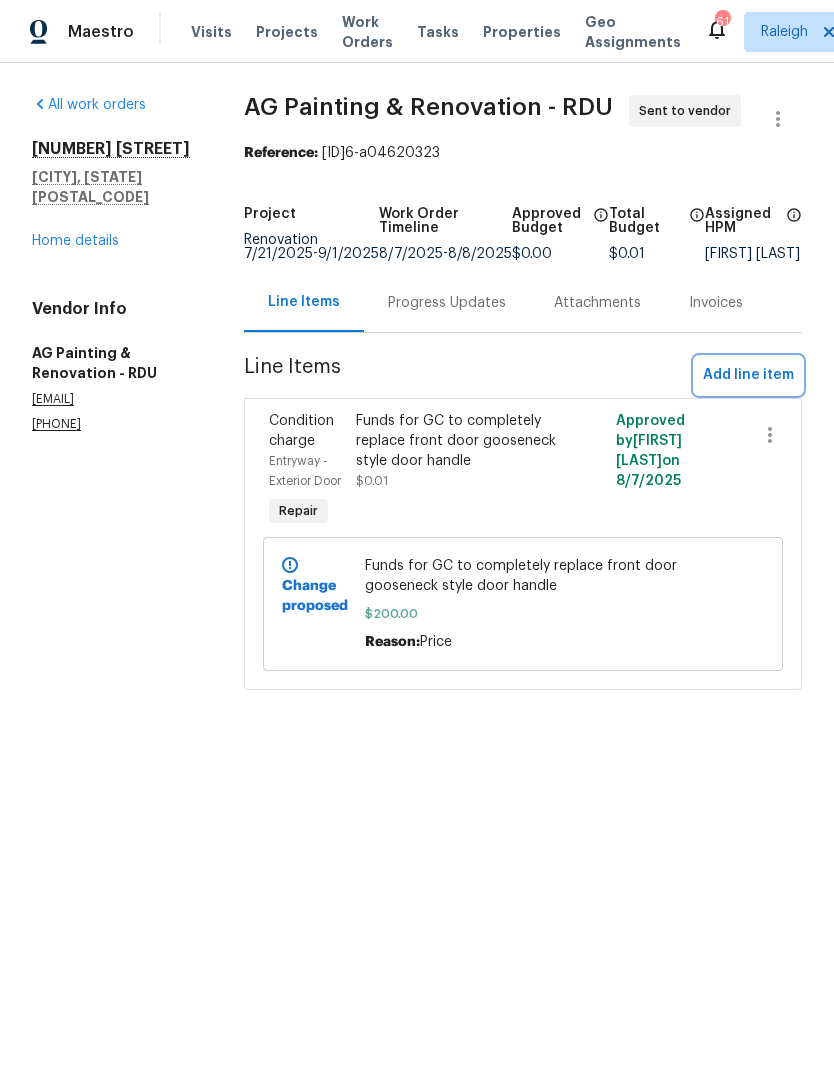 click on "Add line item" at bounding box center (748, 375) 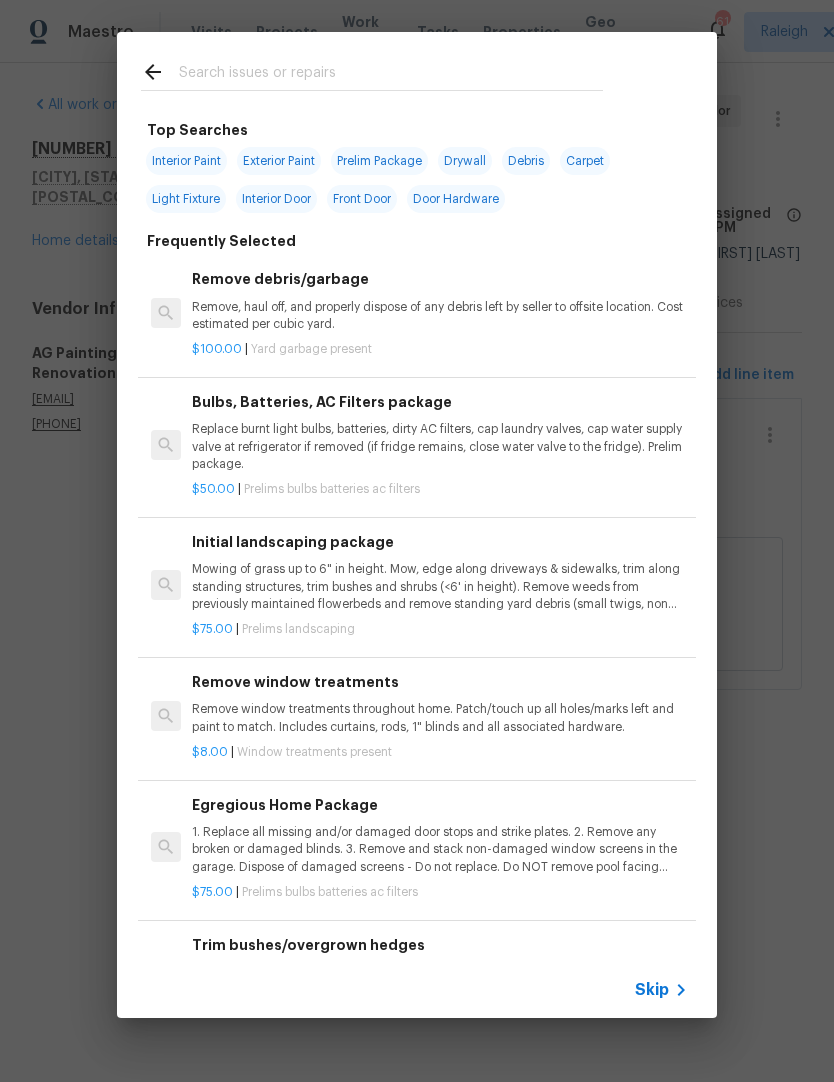 click at bounding box center (391, 75) 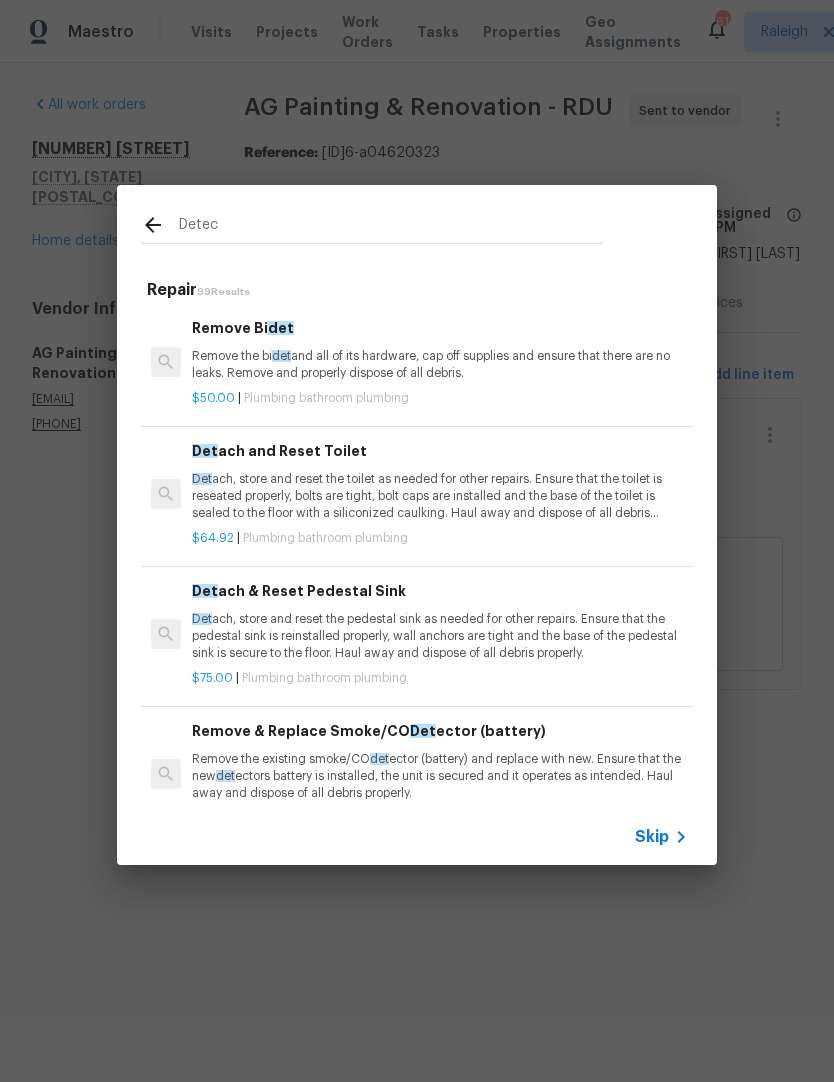 type on "Detect" 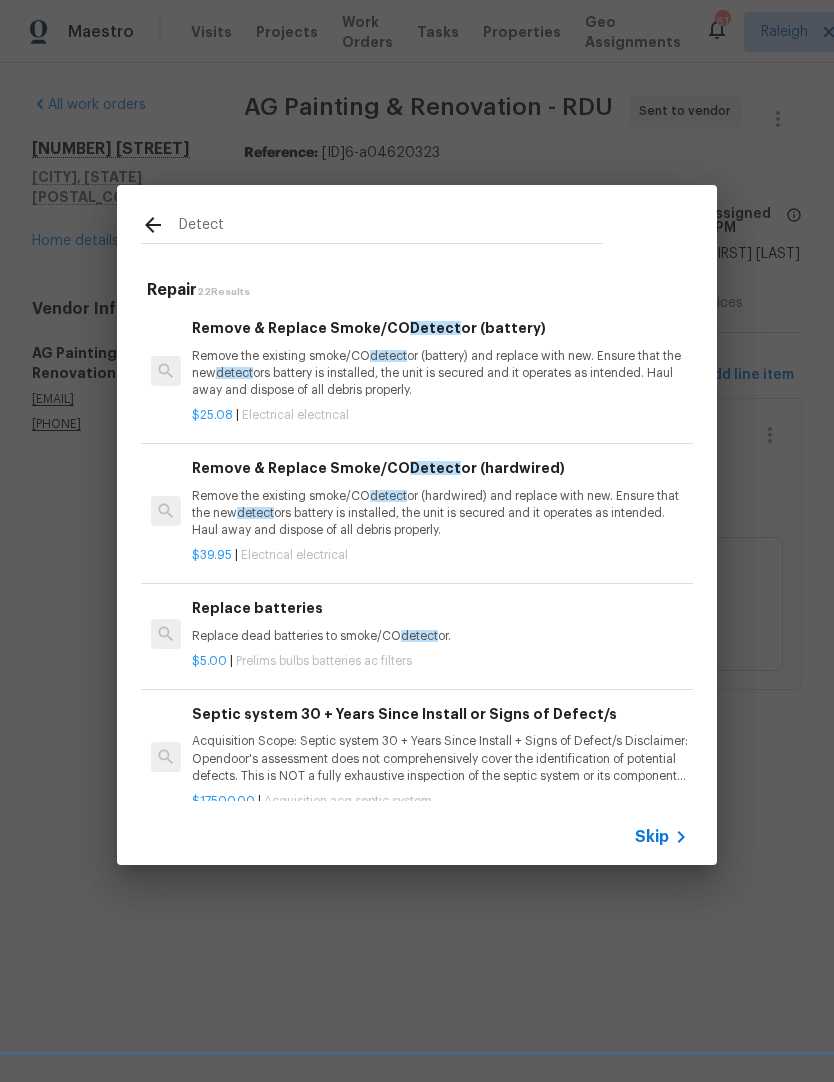 click on "Remove the existing smoke/CO  detect or (hardwired) and replace with new. Ensure that the new  detect or(s) battery backup is installed, the unit is secured and it operates as intended. Haul away and dispose of all debris properly." at bounding box center [440, 513] 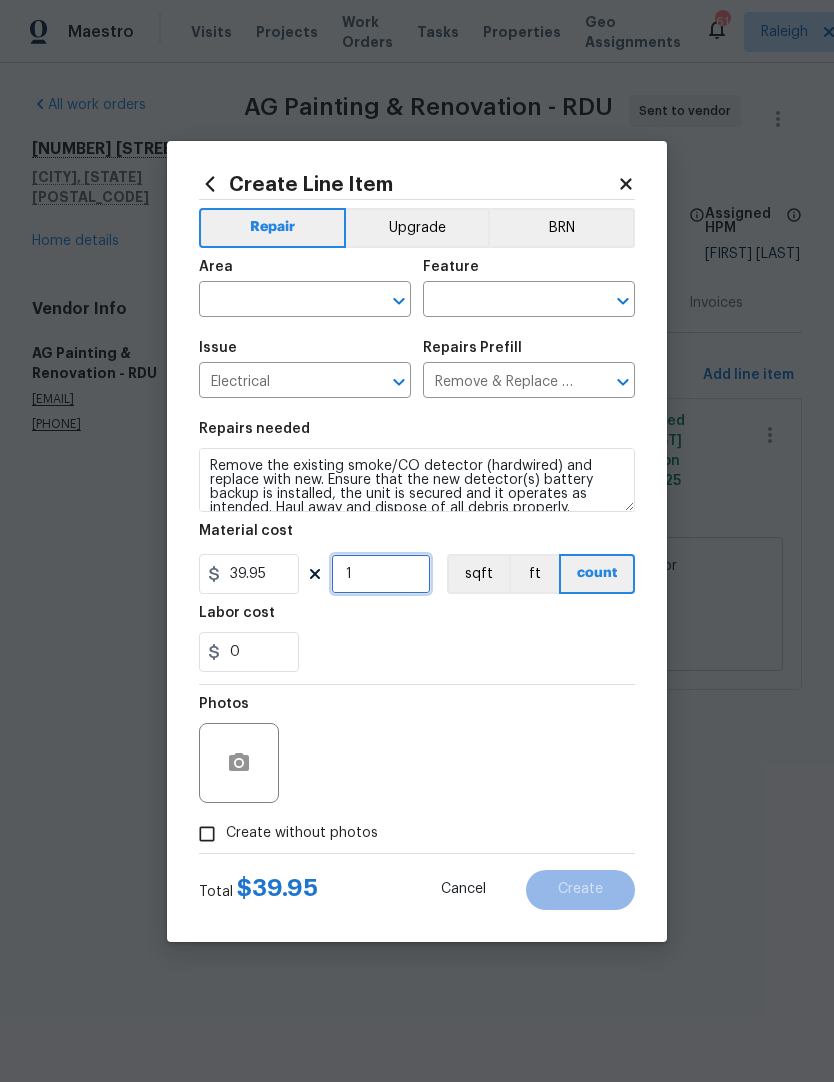 click on "1" at bounding box center (381, 574) 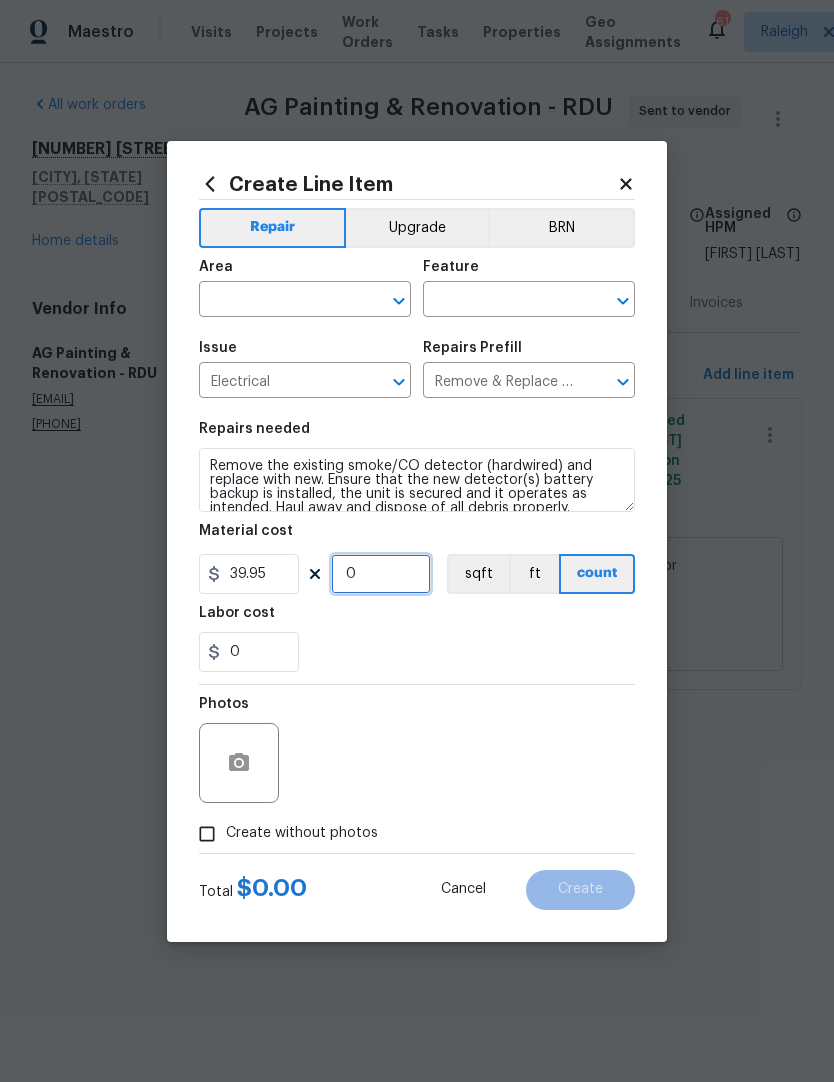 type on "3" 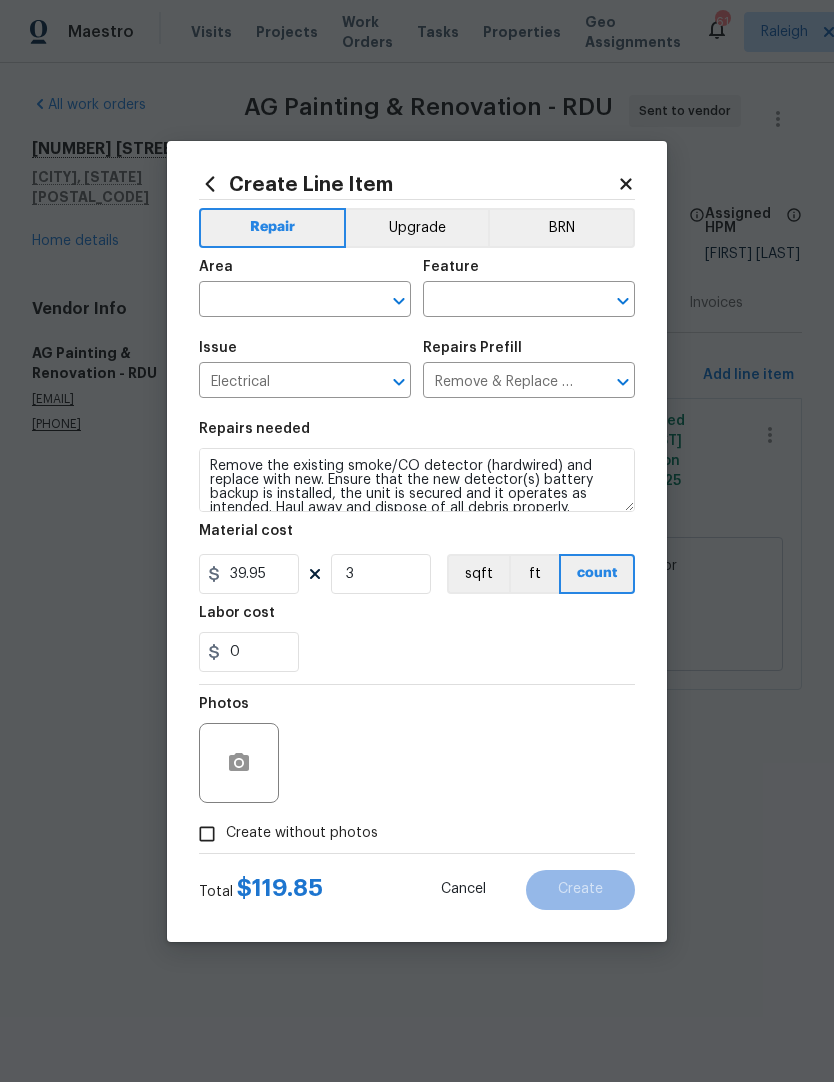 click on "0" at bounding box center [417, 652] 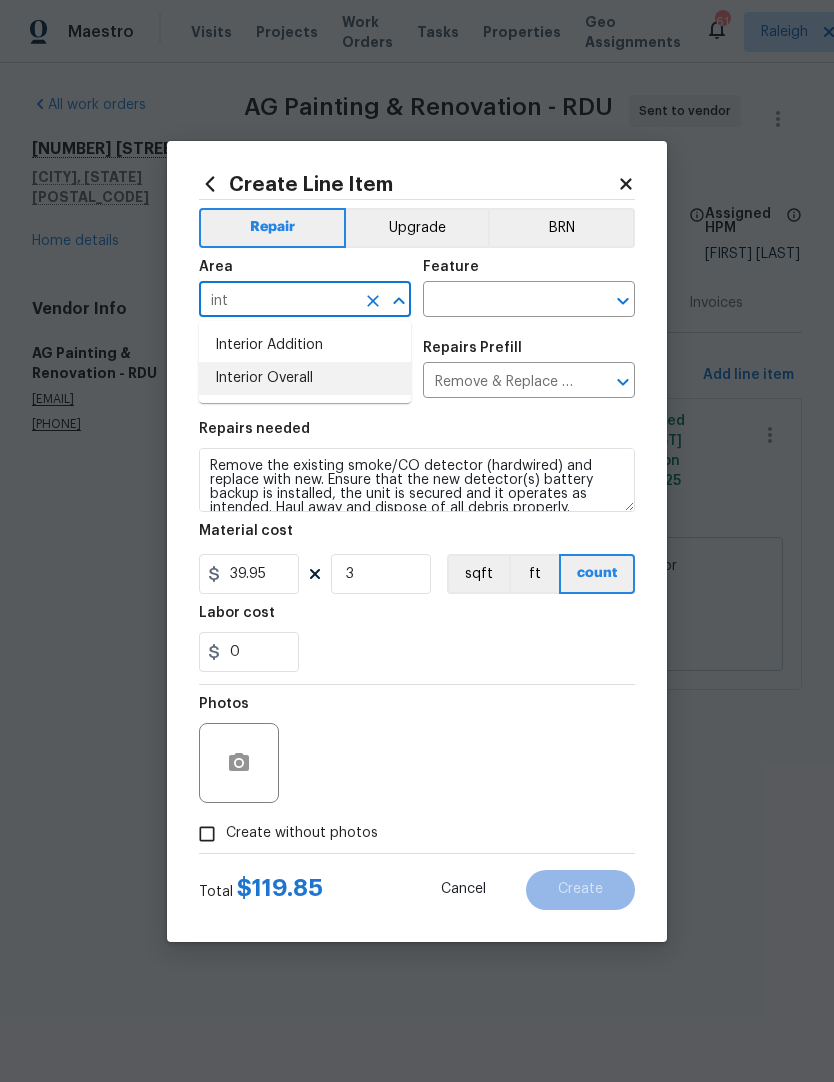 click on "Interior Overall" at bounding box center (305, 378) 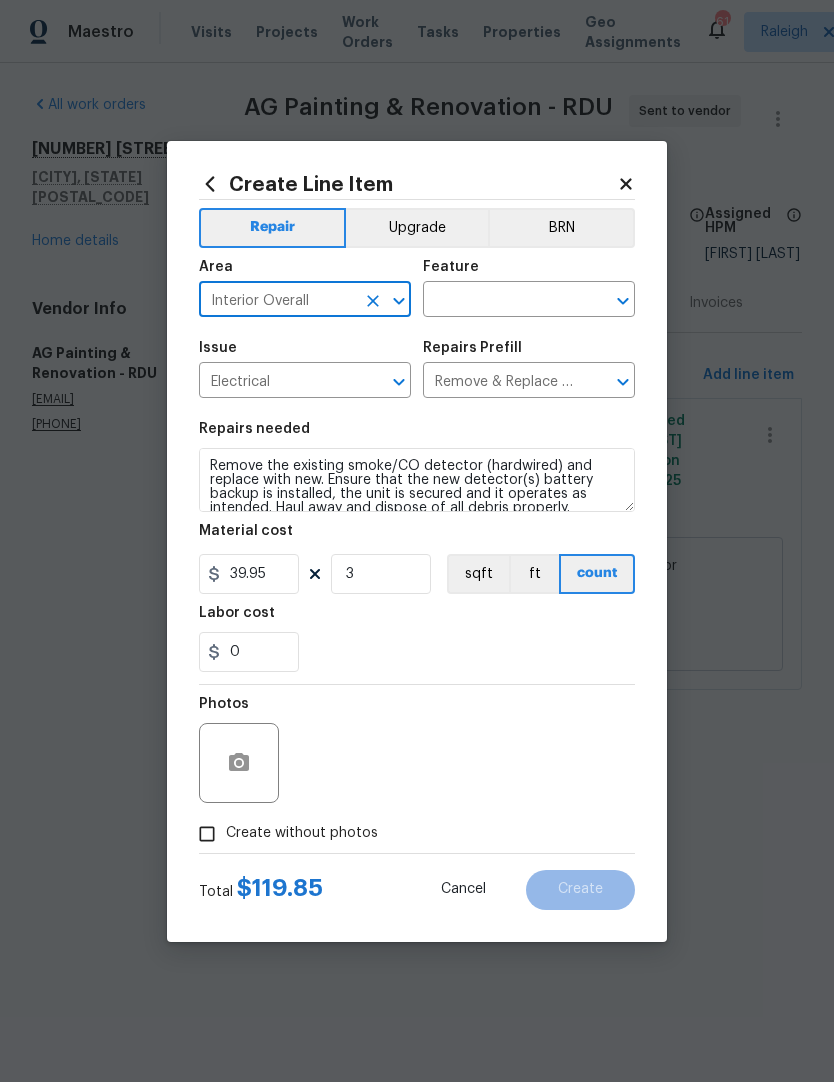click at bounding box center [501, 301] 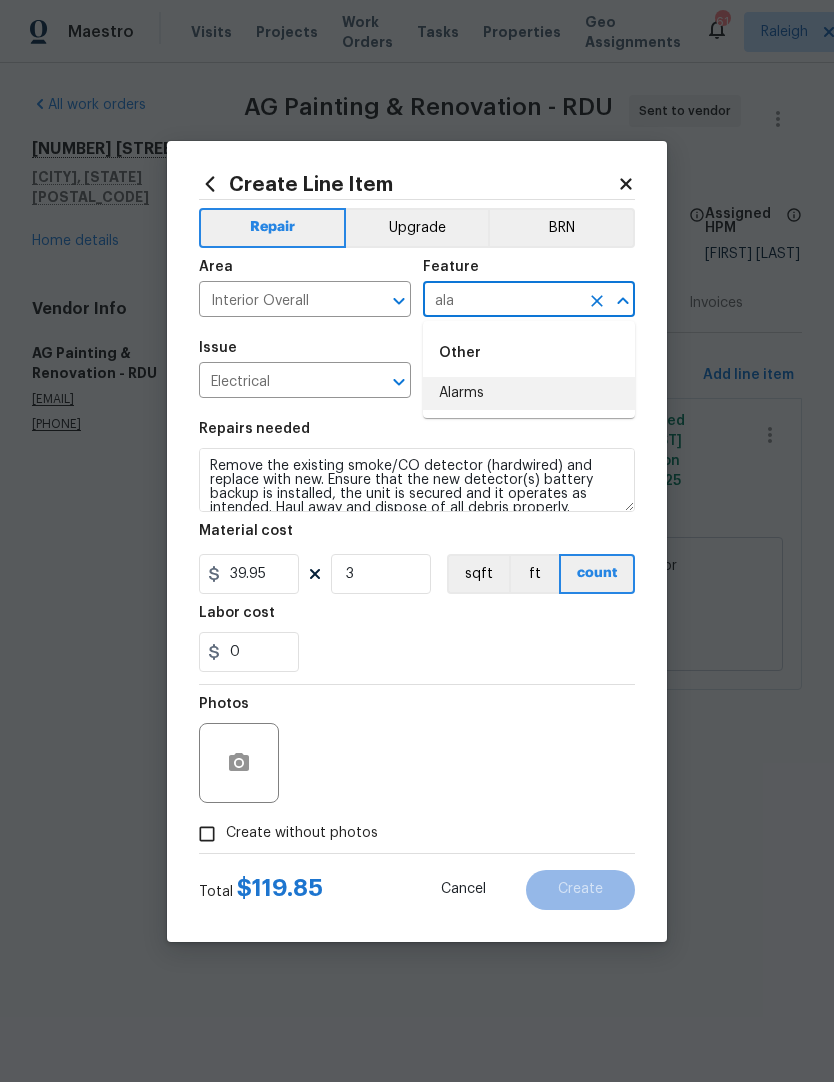 click on "Alarms" at bounding box center (529, 393) 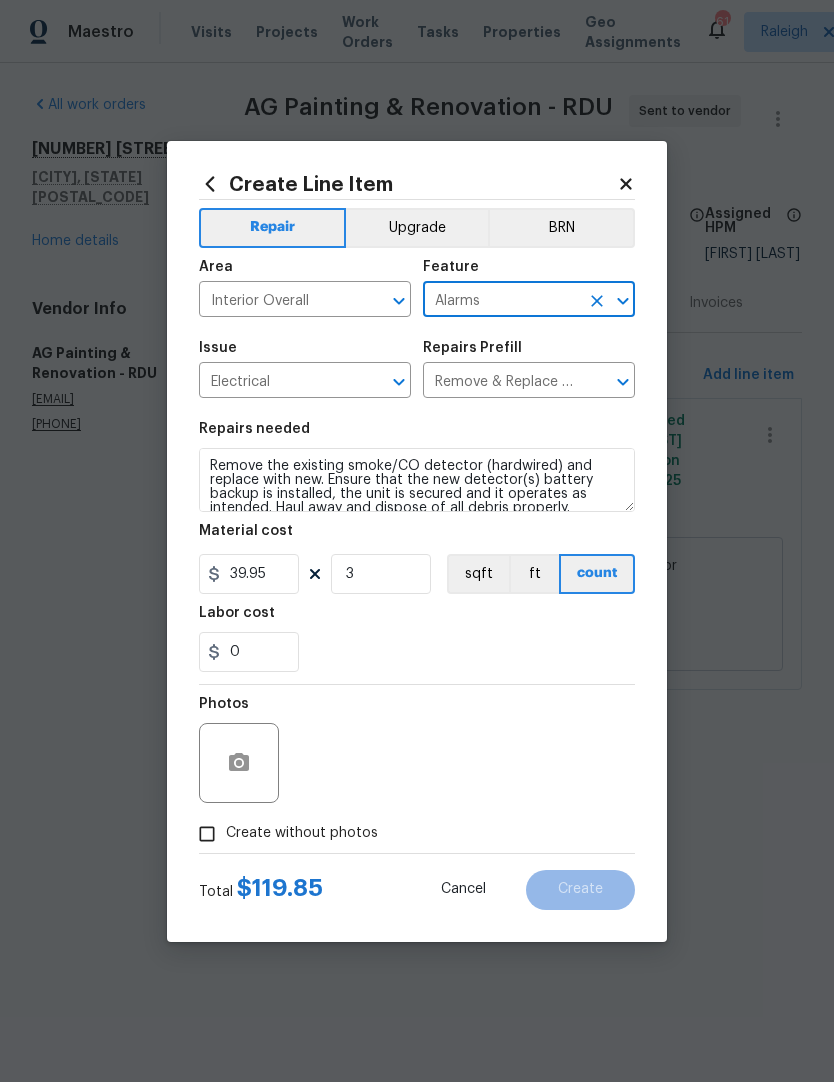 click on "0" at bounding box center [417, 652] 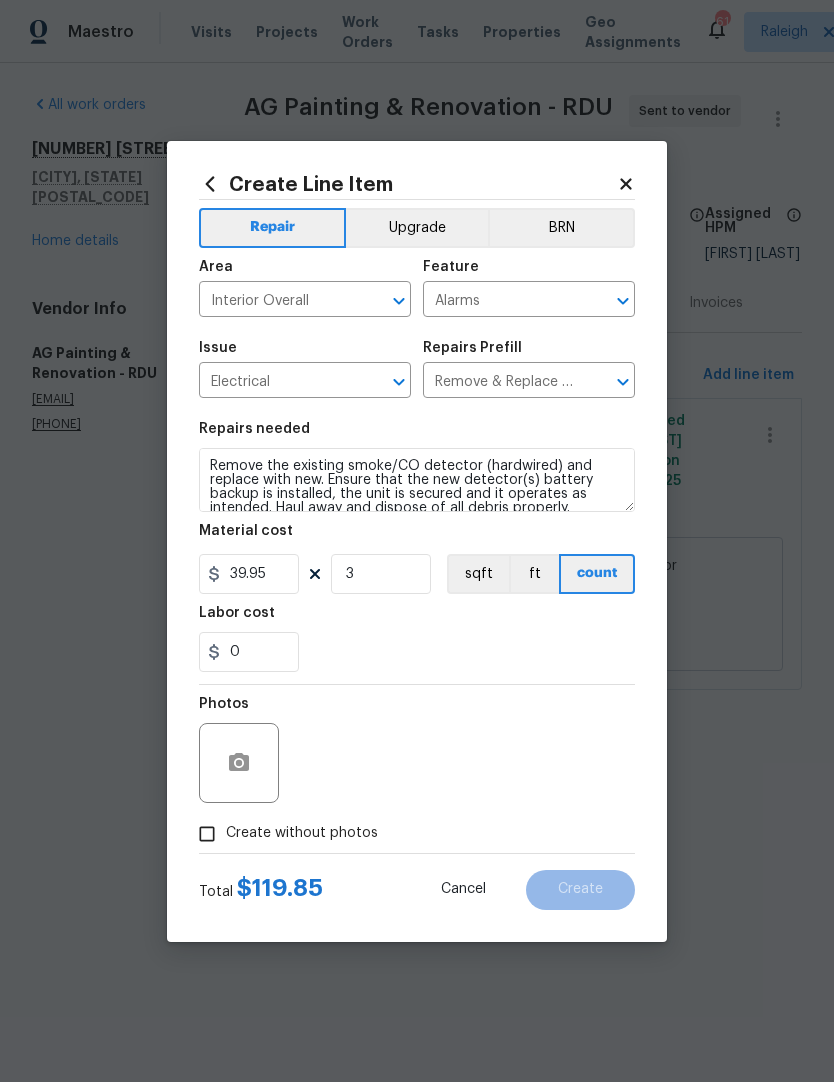 click on "Create without photos" at bounding box center (207, 834) 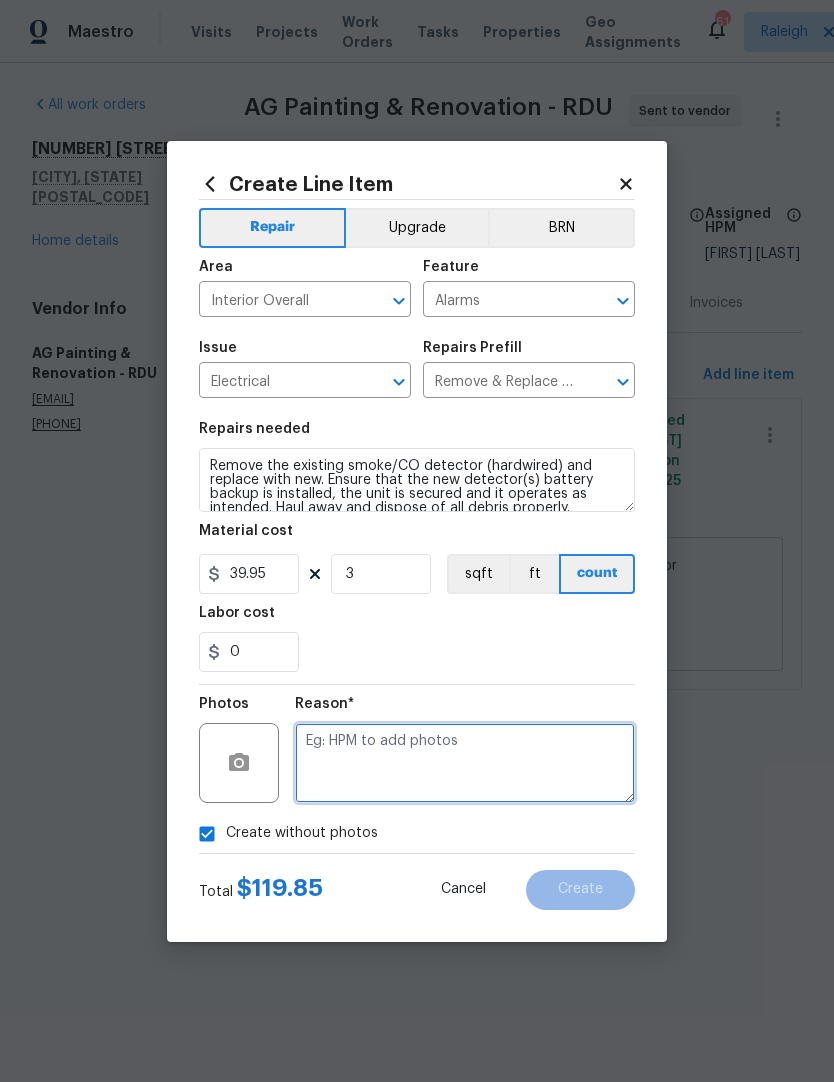 click at bounding box center [465, 763] 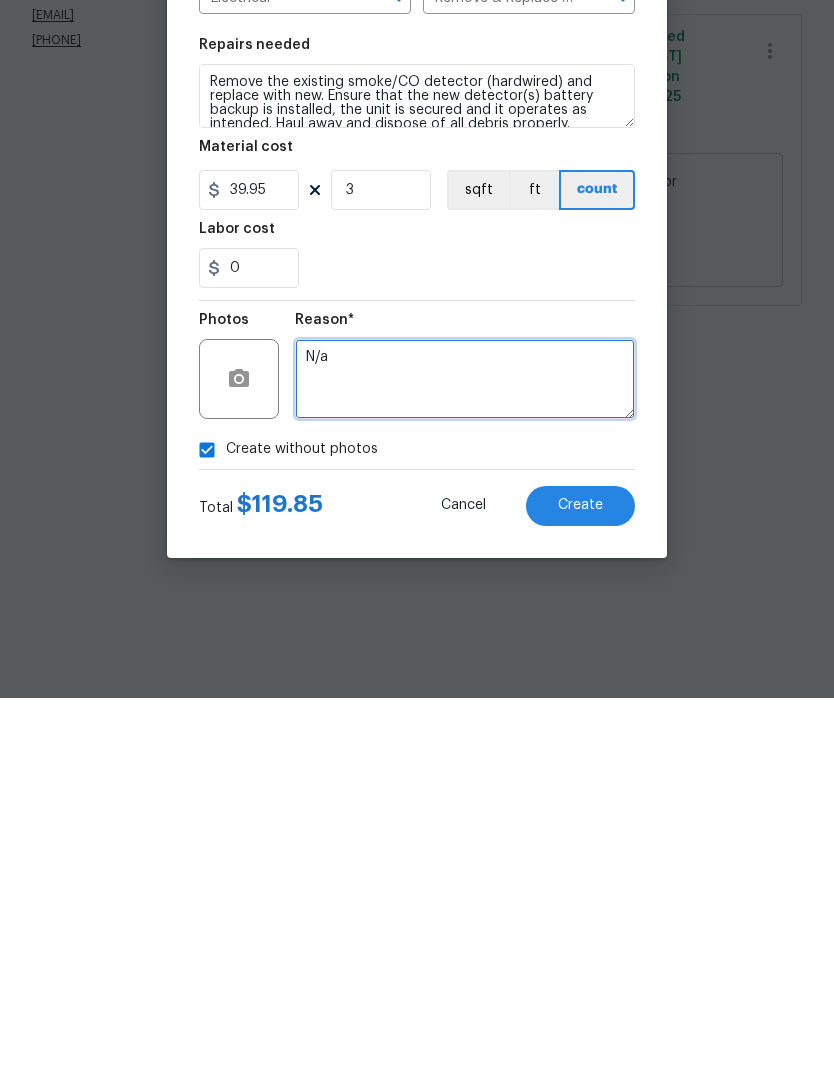 type on "N/a" 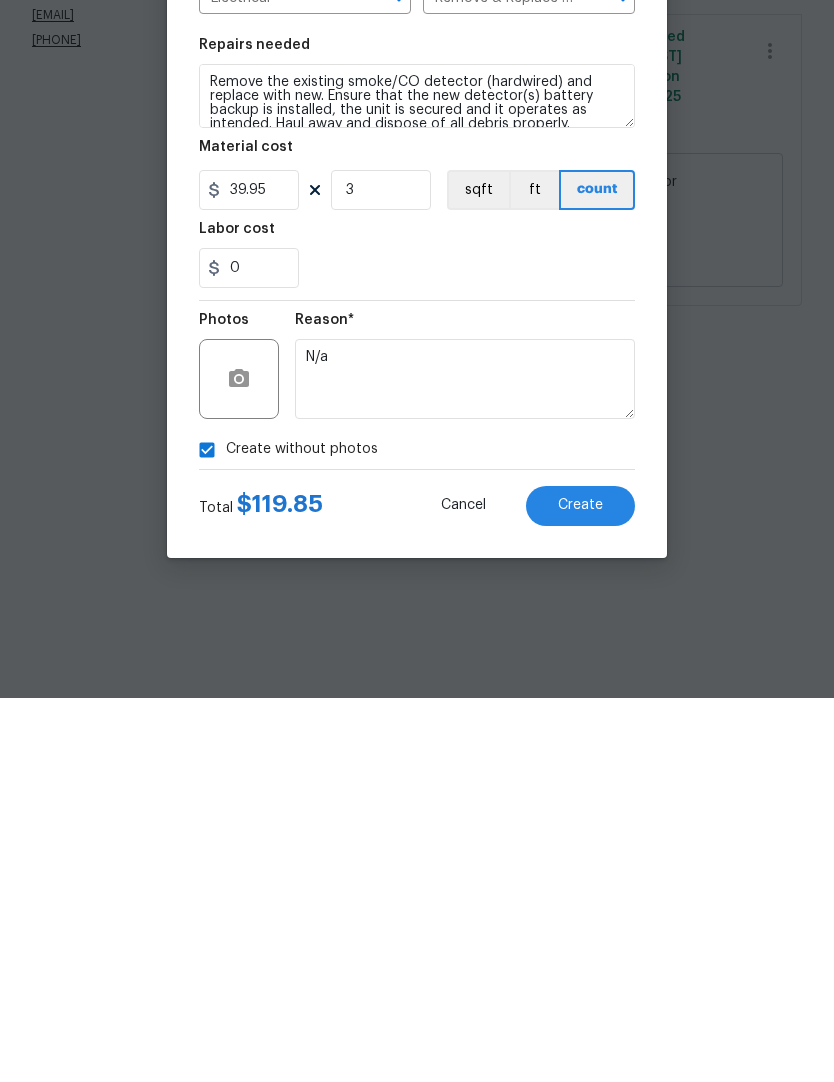 click on "Create" at bounding box center [580, 890] 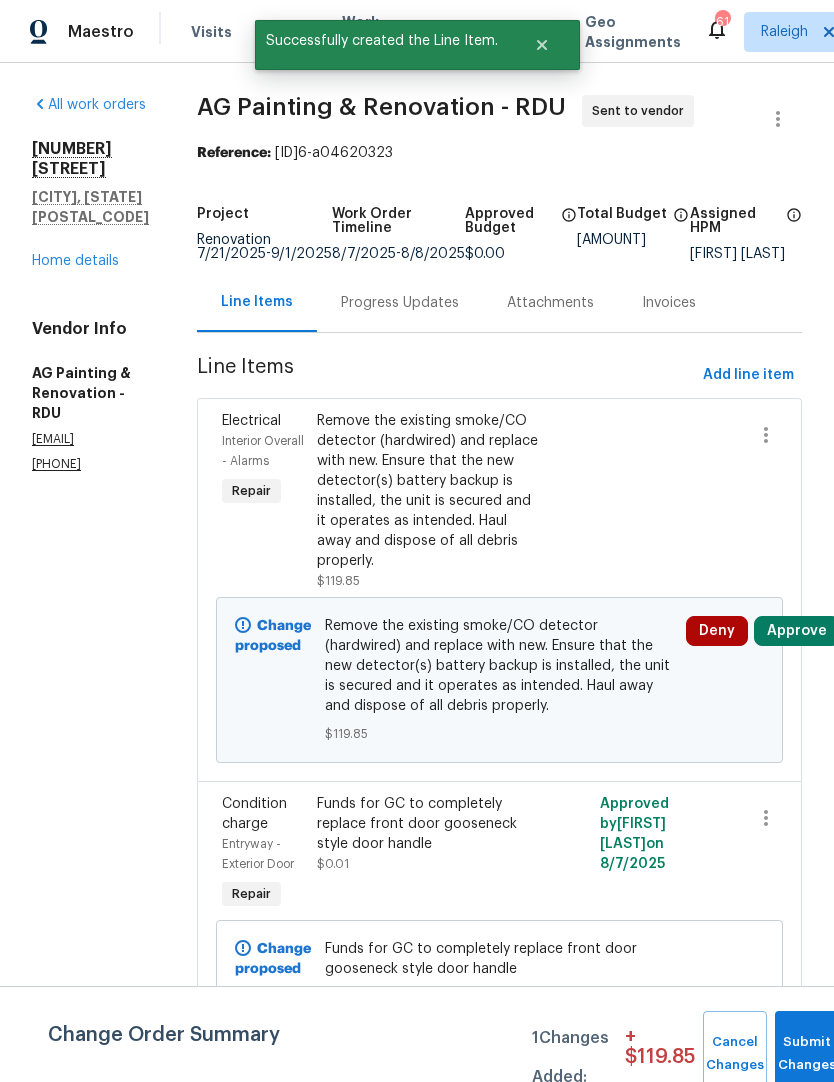 click on "Approve" at bounding box center [797, 631] 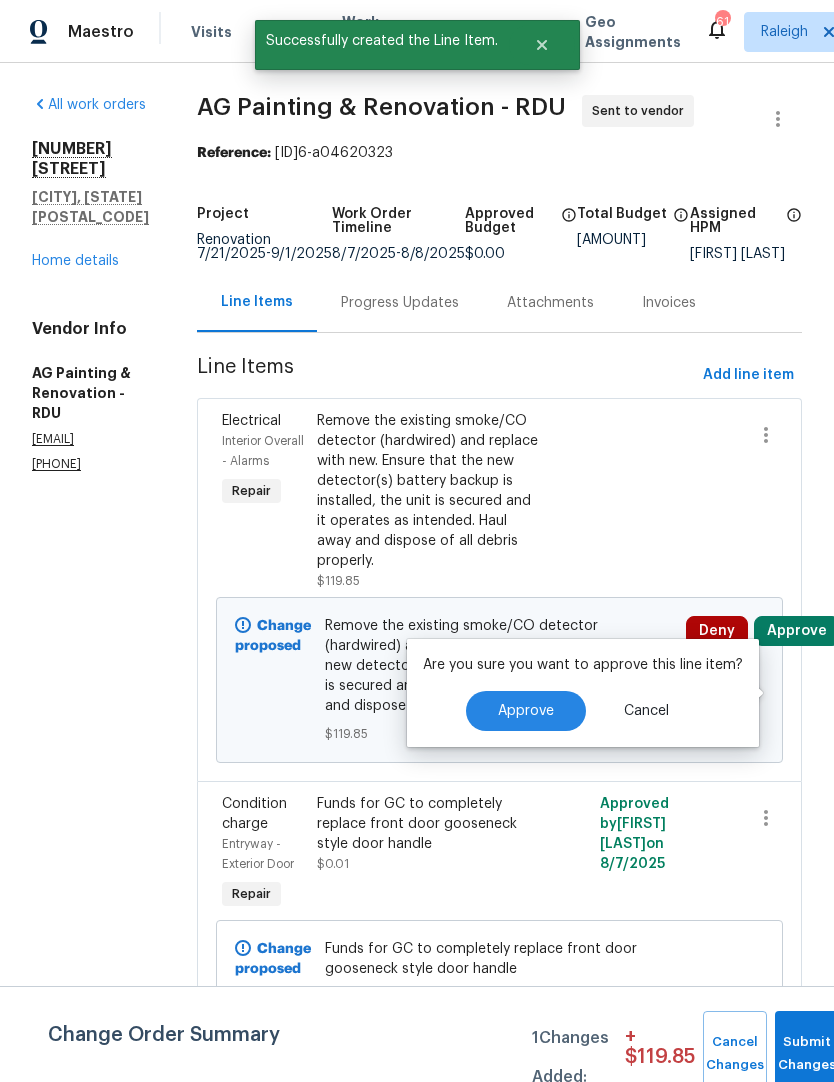 click on "Approve" at bounding box center [526, 711] 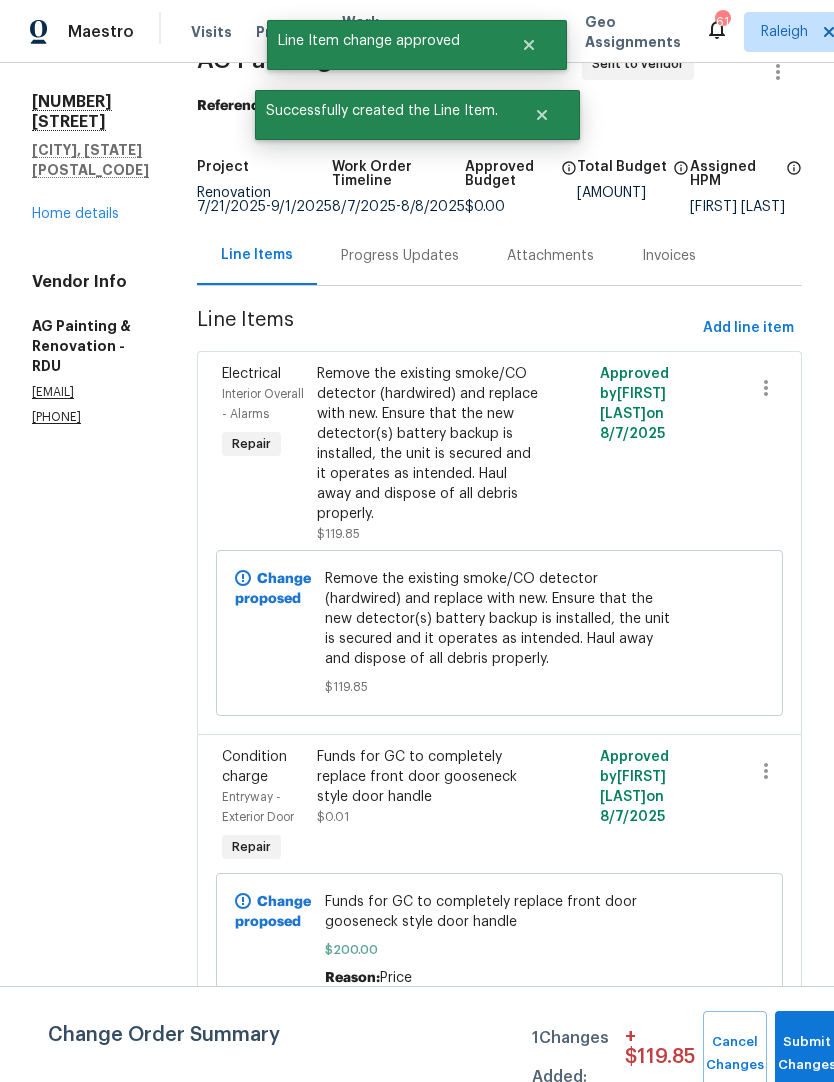 scroll, scrollTop: 71, scrollLeft: 0, axis: vertical 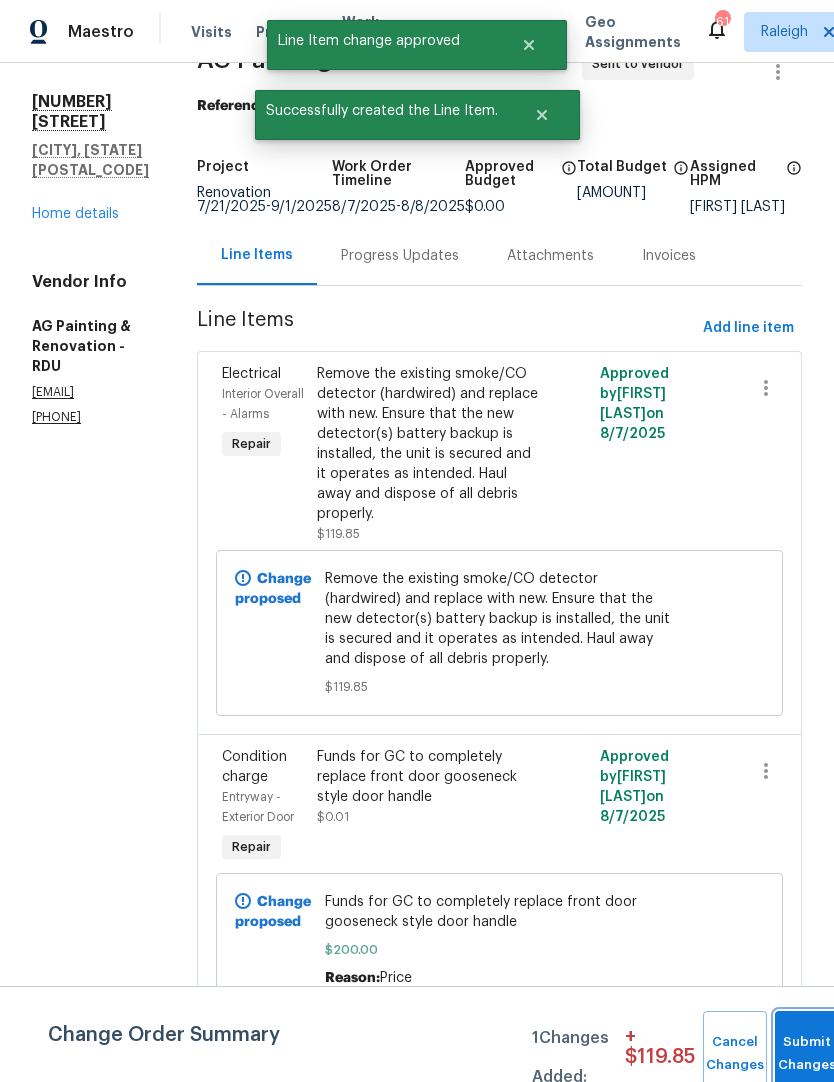 click on "Submit Changes" at bounding box center (807, 1054) 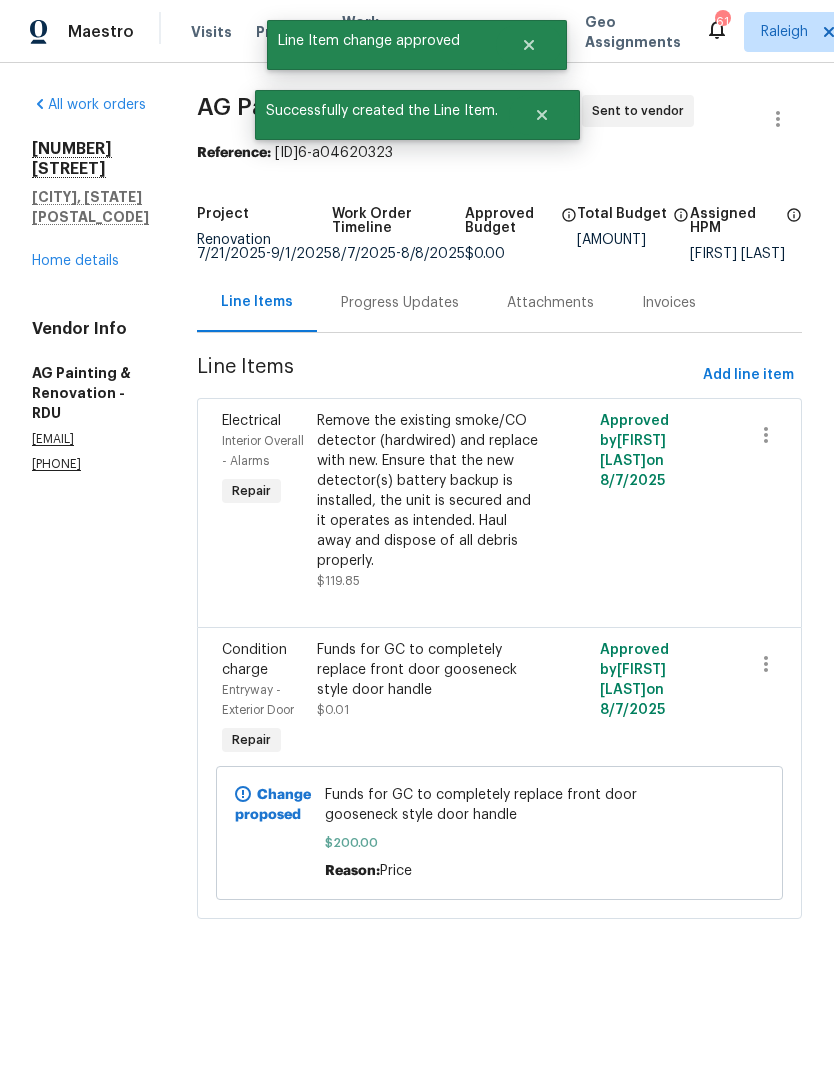 scroll, scrollTop: 0, scrollLeft: 0, axis: both 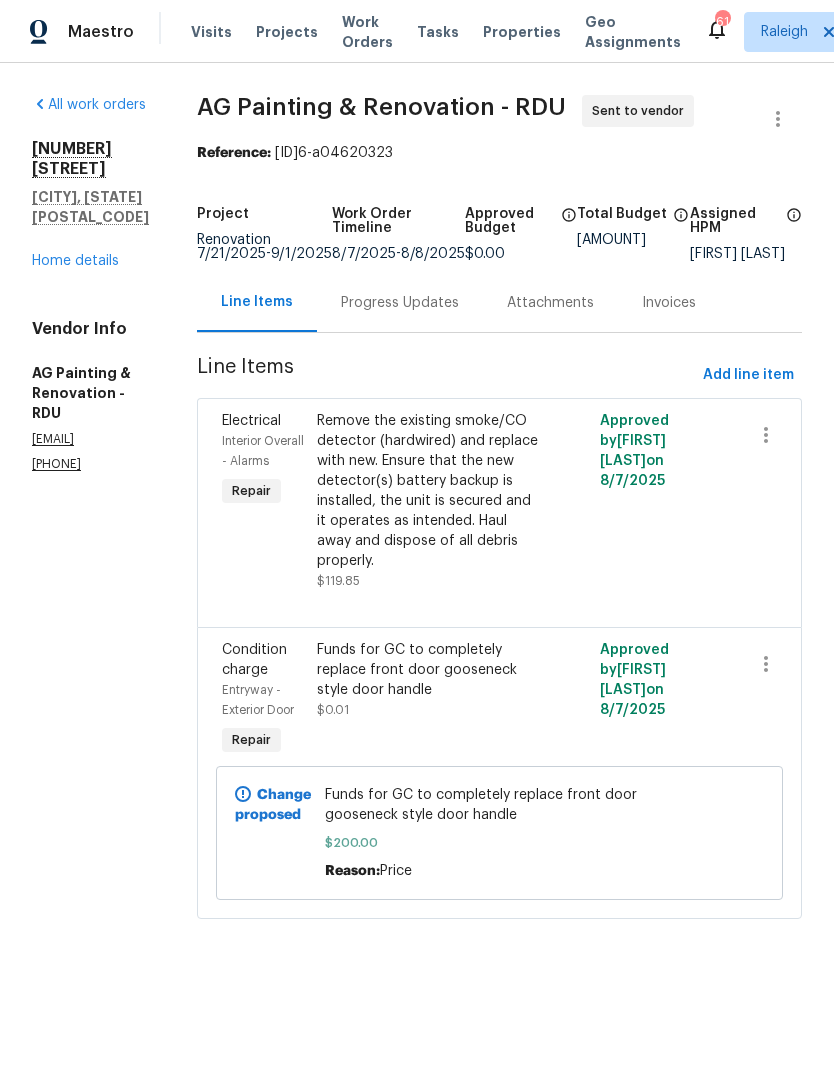 click on "Home details" at bounding box center [75, 261] 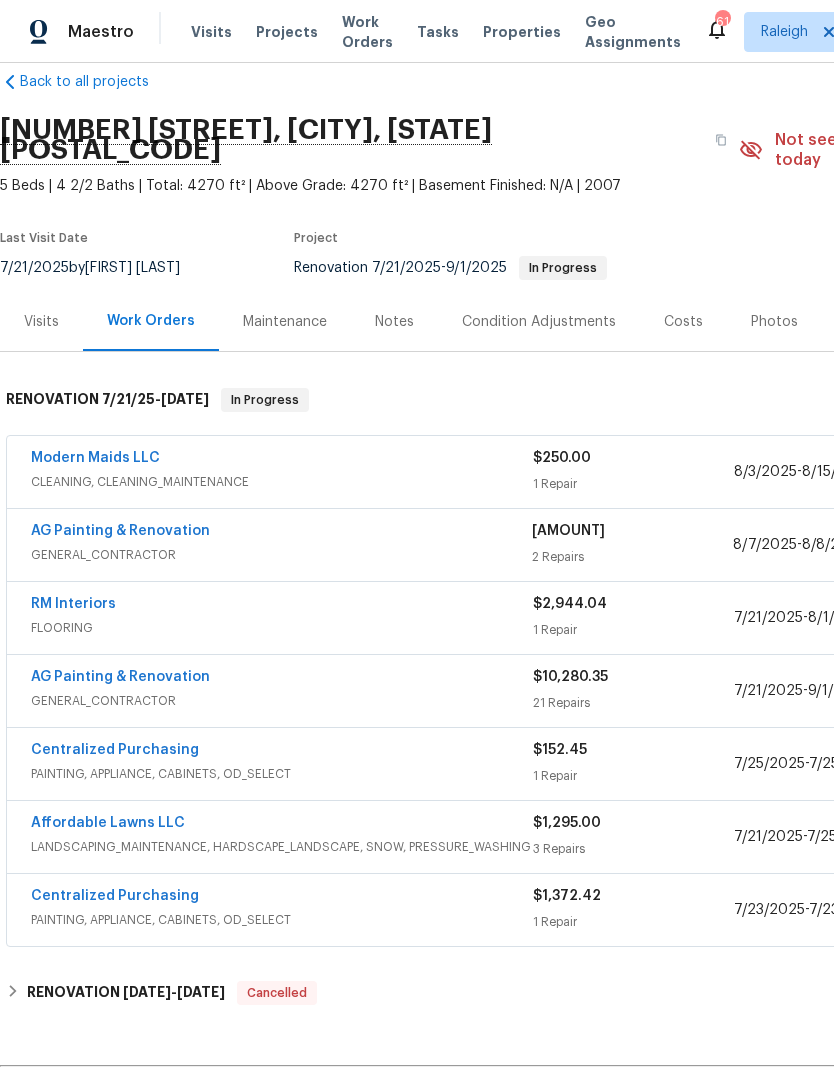 scroll, scrollTop: 31, scrollLeft: 0, axis: vertical 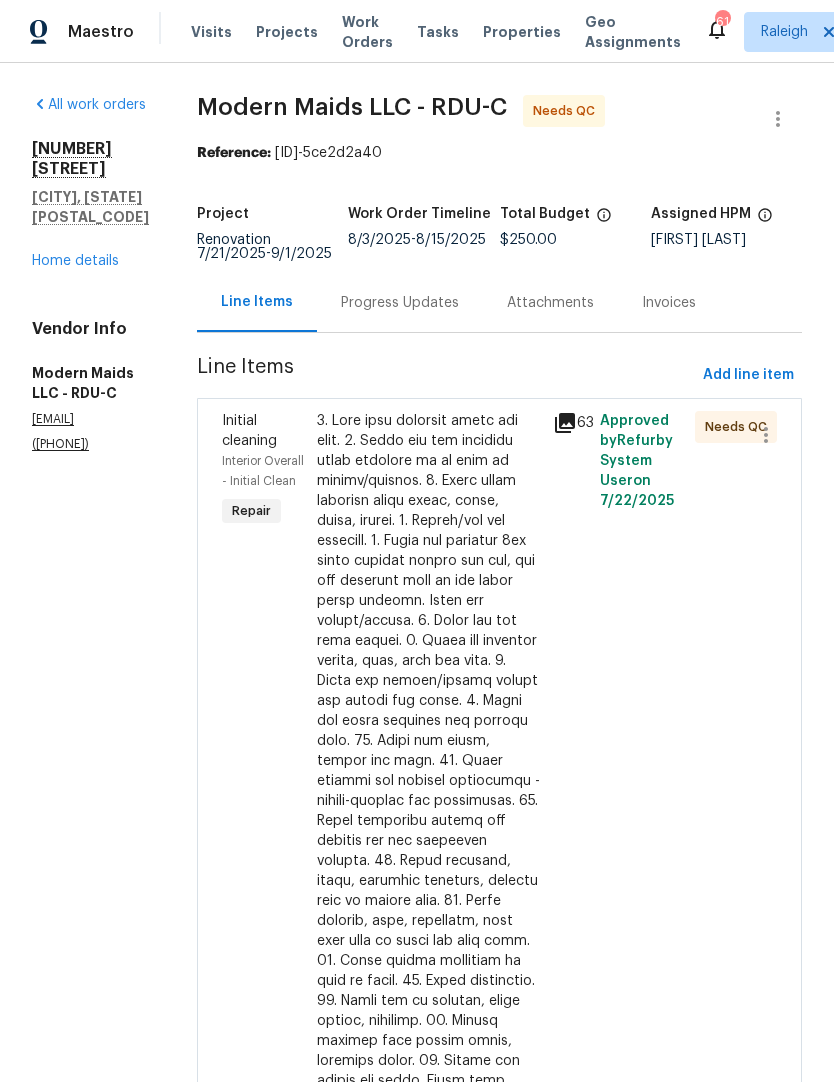 click at bounding box center [429, 851] 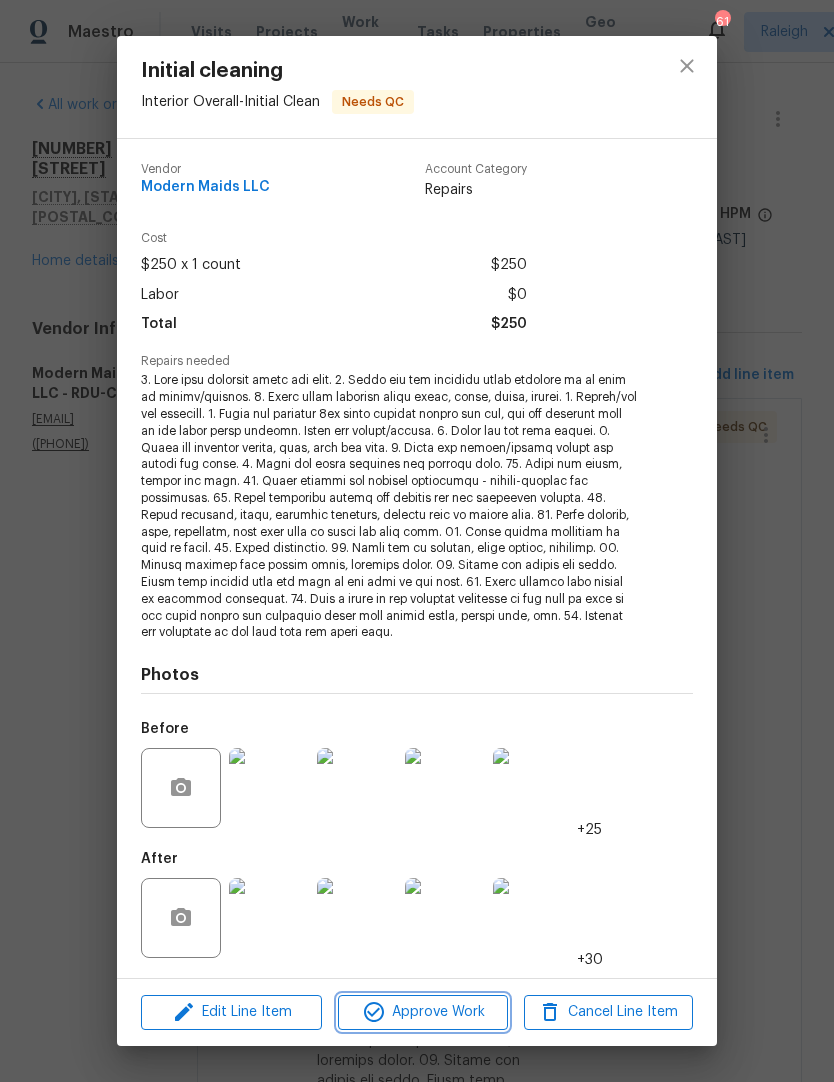 click on "Approve Work" at bounding box center [422, 1012] 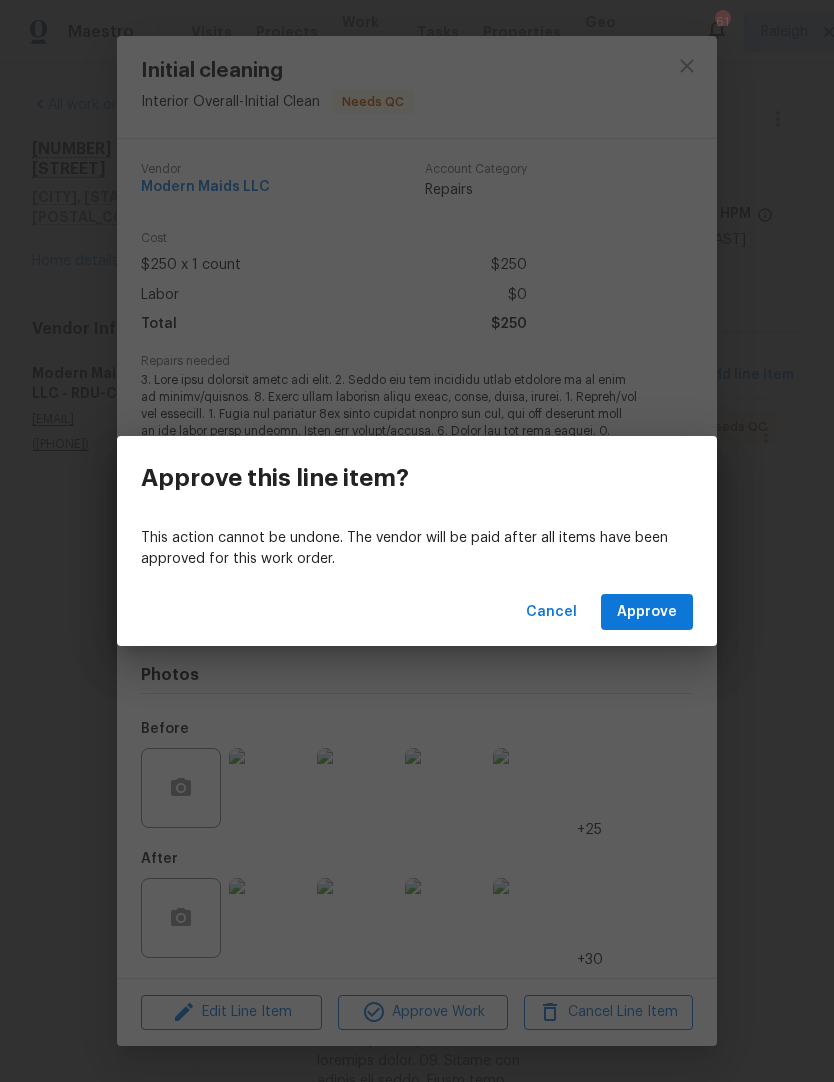 click on "Approve" at bounding box center [647, 612] 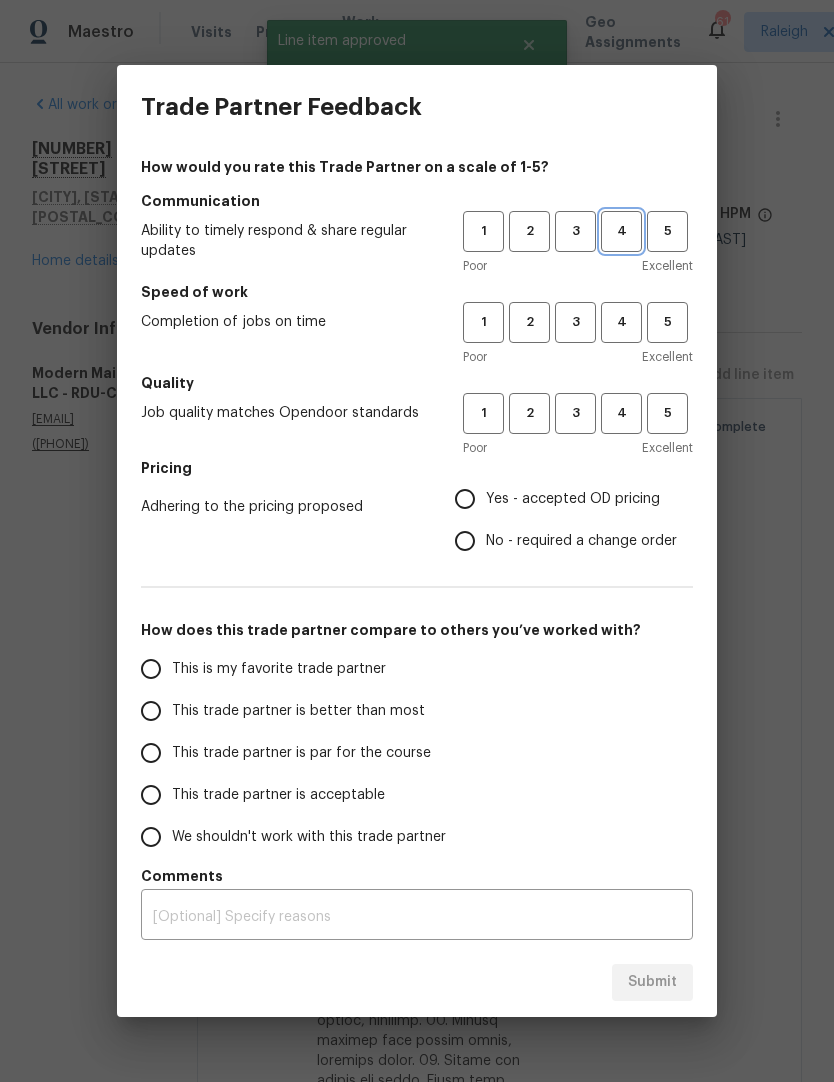 click on "4" at bounding box center [621, 231] 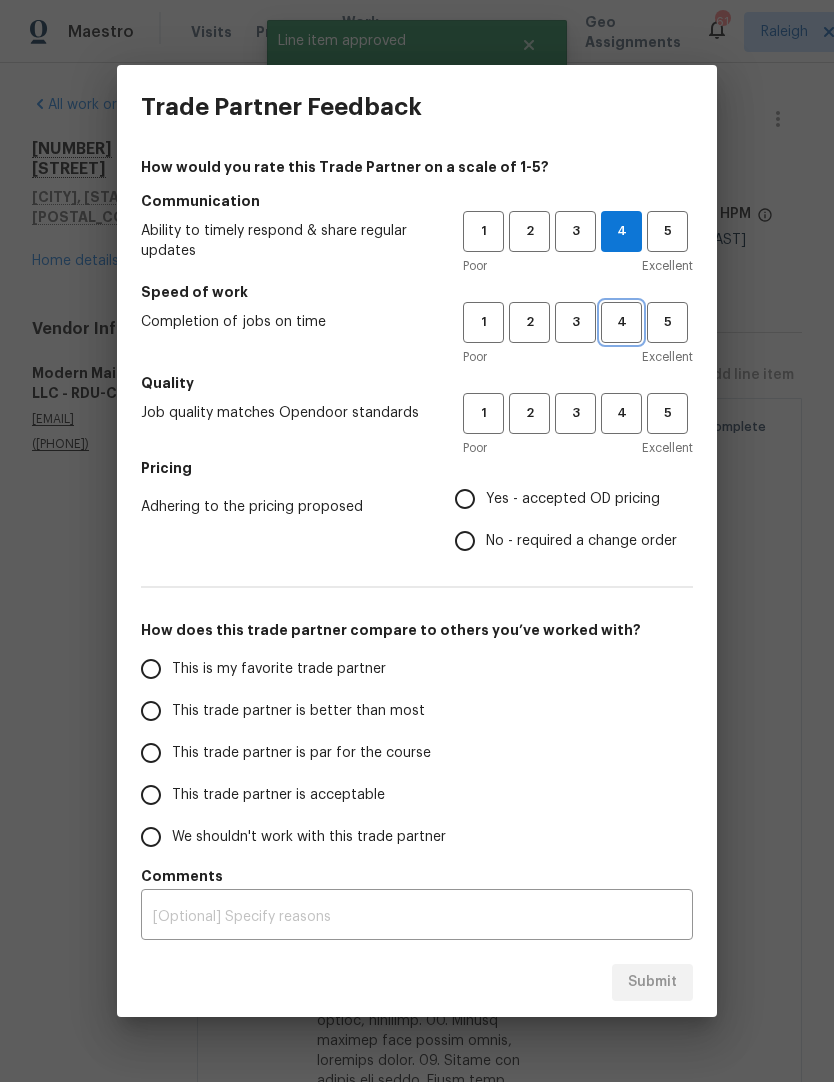 click on "4" at bounding box center [621, 322] 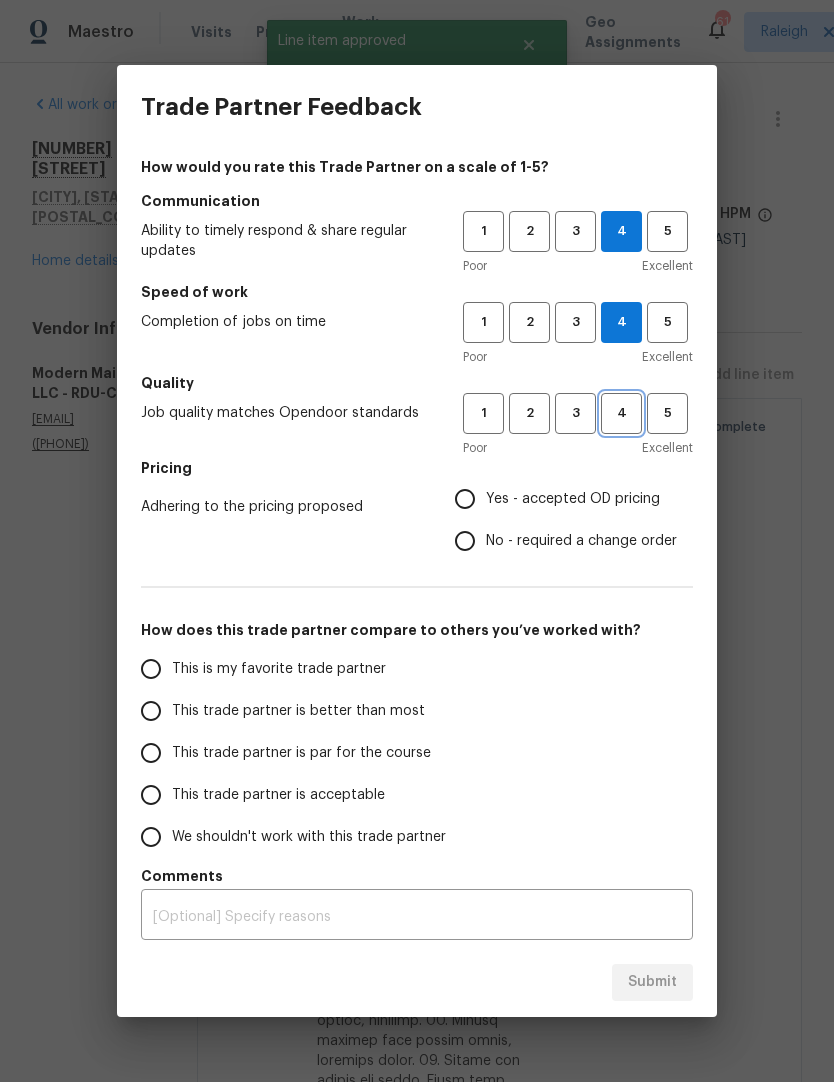 click on "4" at bounding box center [621, 413] 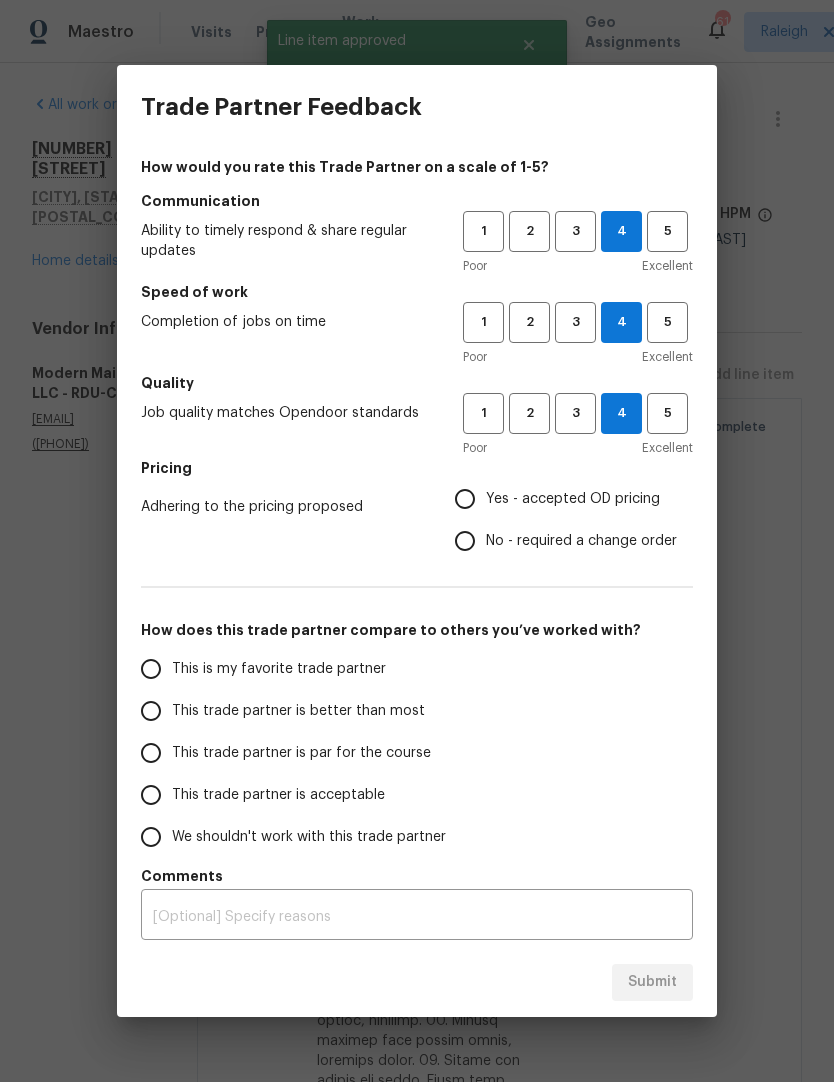 click on "Yes - accepted OD pricing" at bounding box center (573, 499) 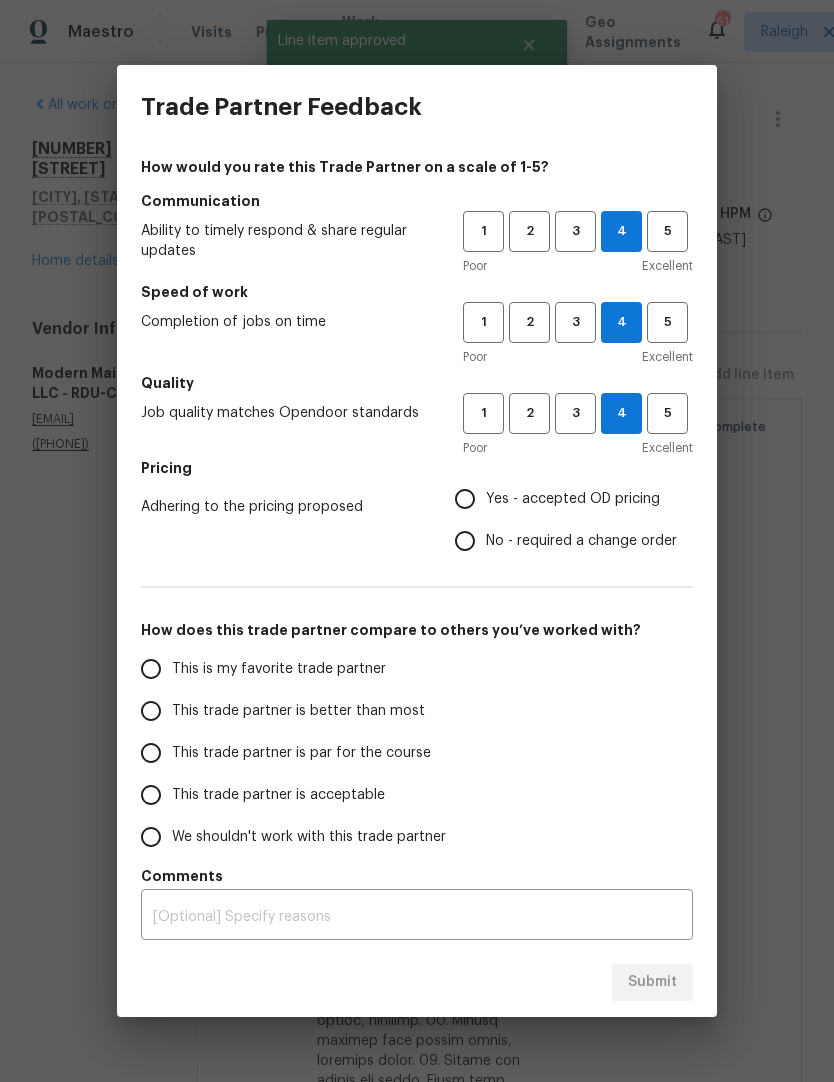 click on "Yes - accepted OD pricing" at bounding box center (465, 499) 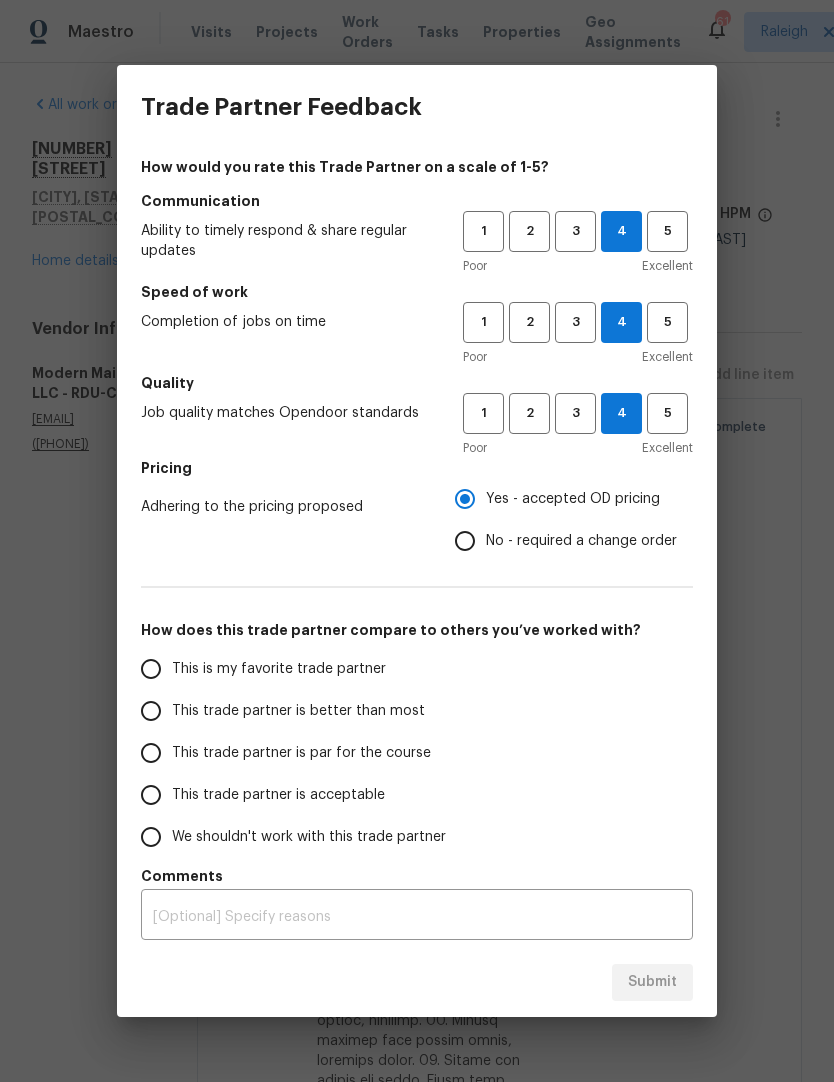 click on "This trade partner is par for the course" at bounding box center [151, 753] 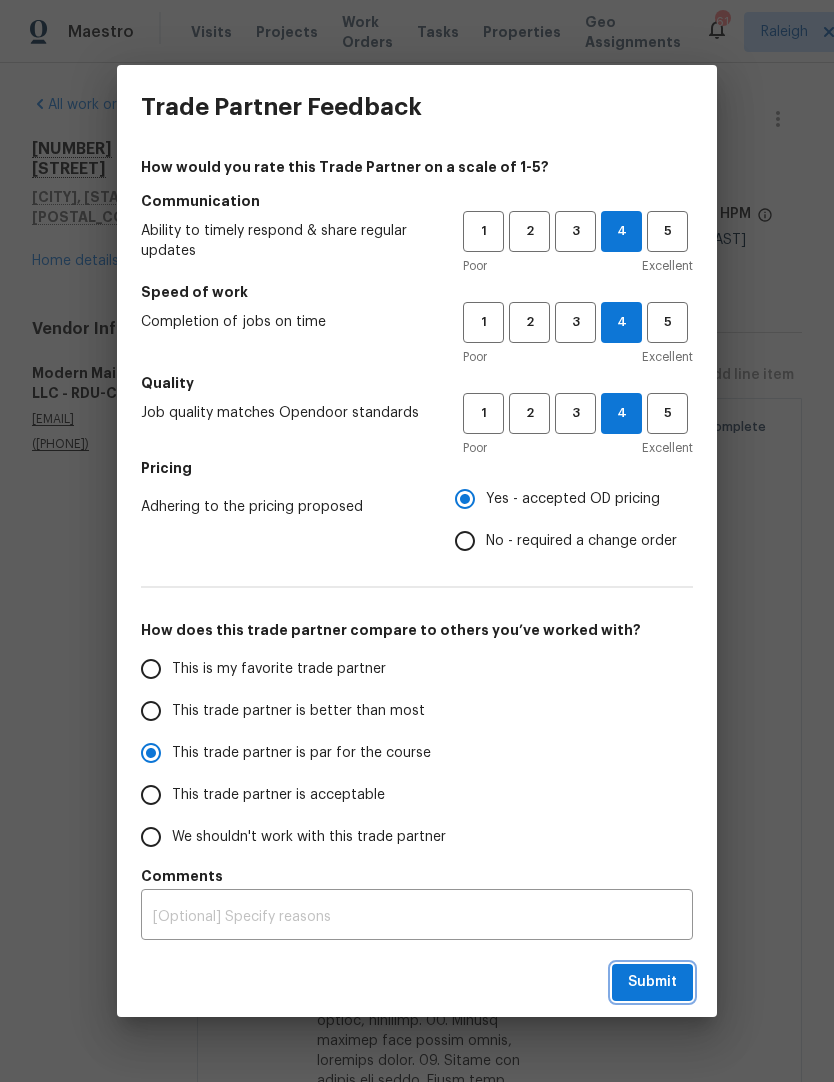 click on "Submit" at bounding box center [652, 982] 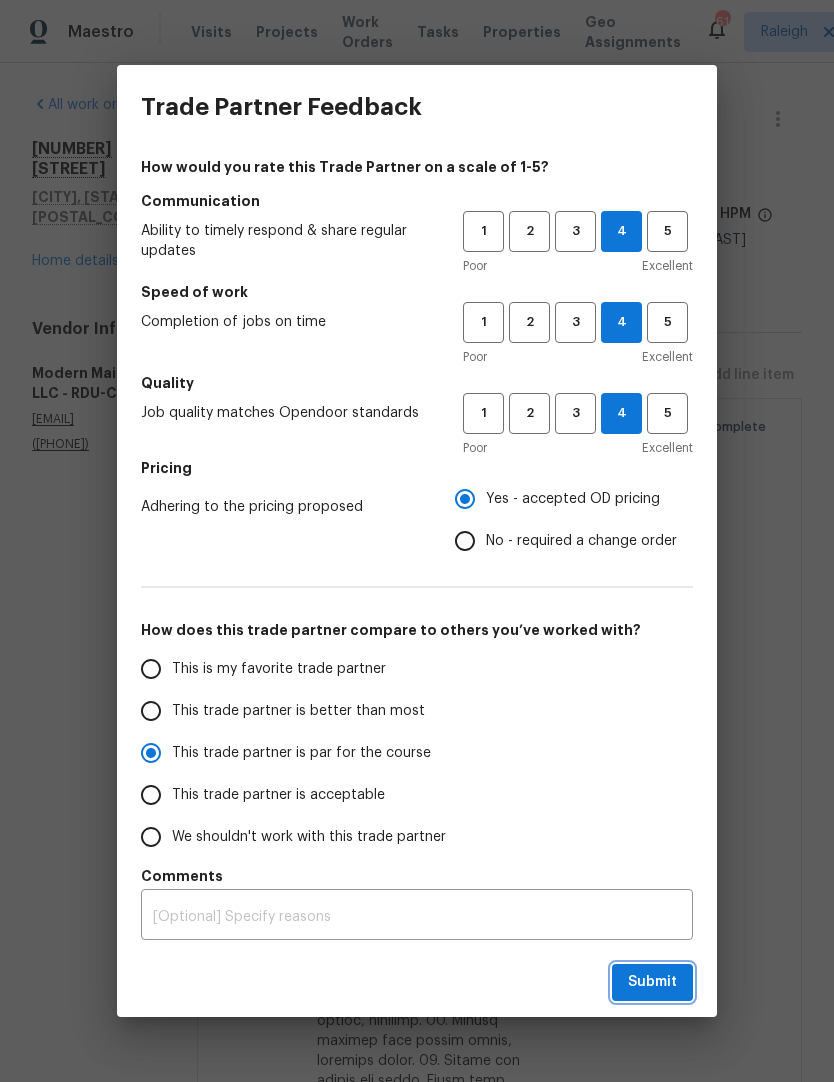 radio on "true" 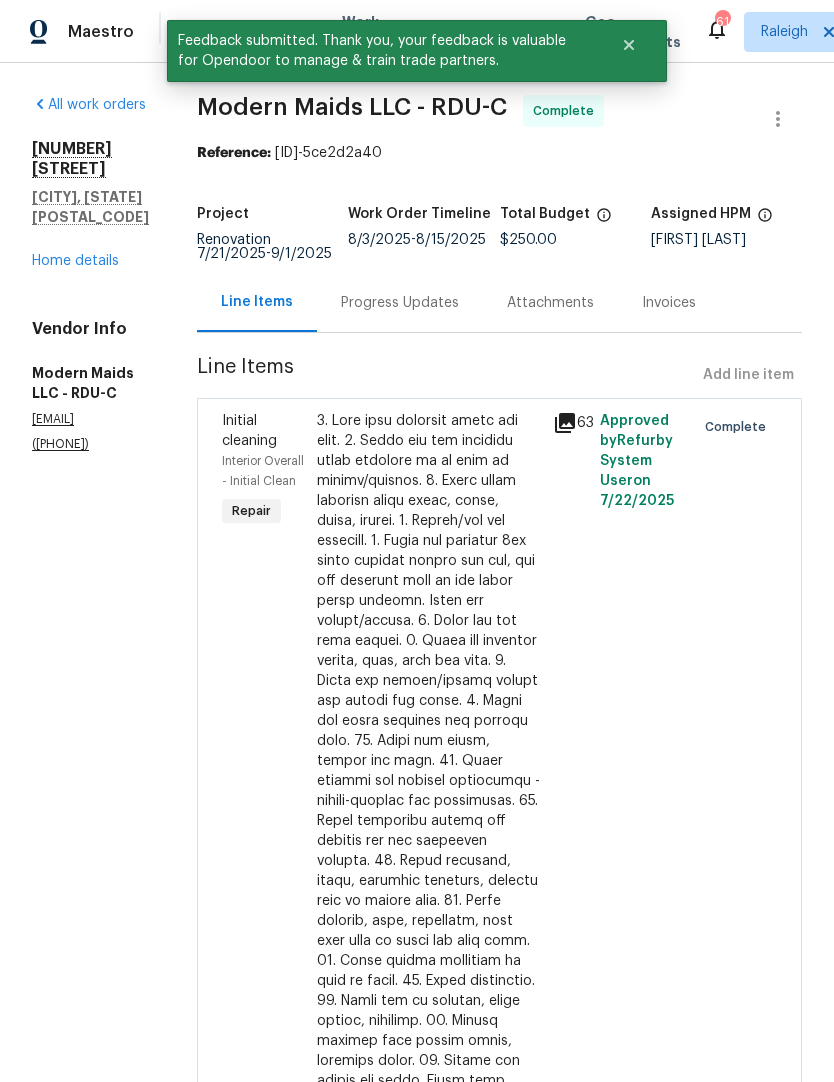 scroll, scrollTop: 0, scrollLeft: 0, axis: both 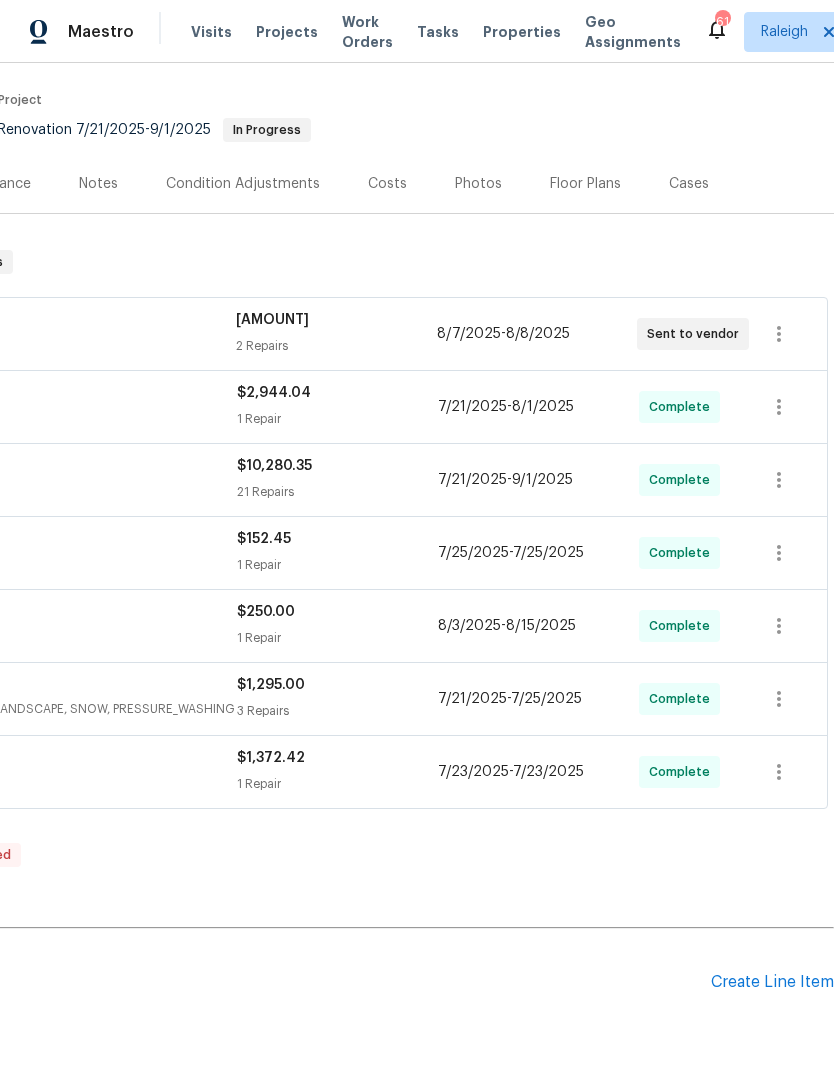 click on "Create Line Item" at bounding box center [772, 982] 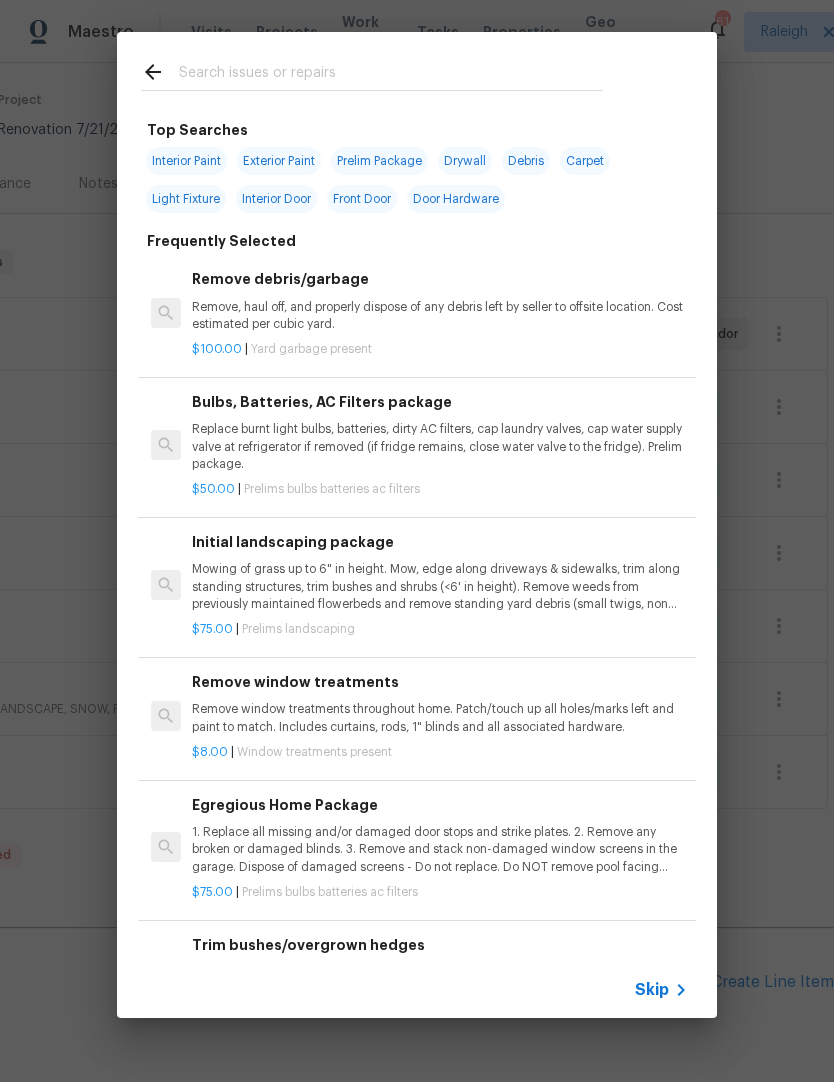 click at bounding box center [391, 75] 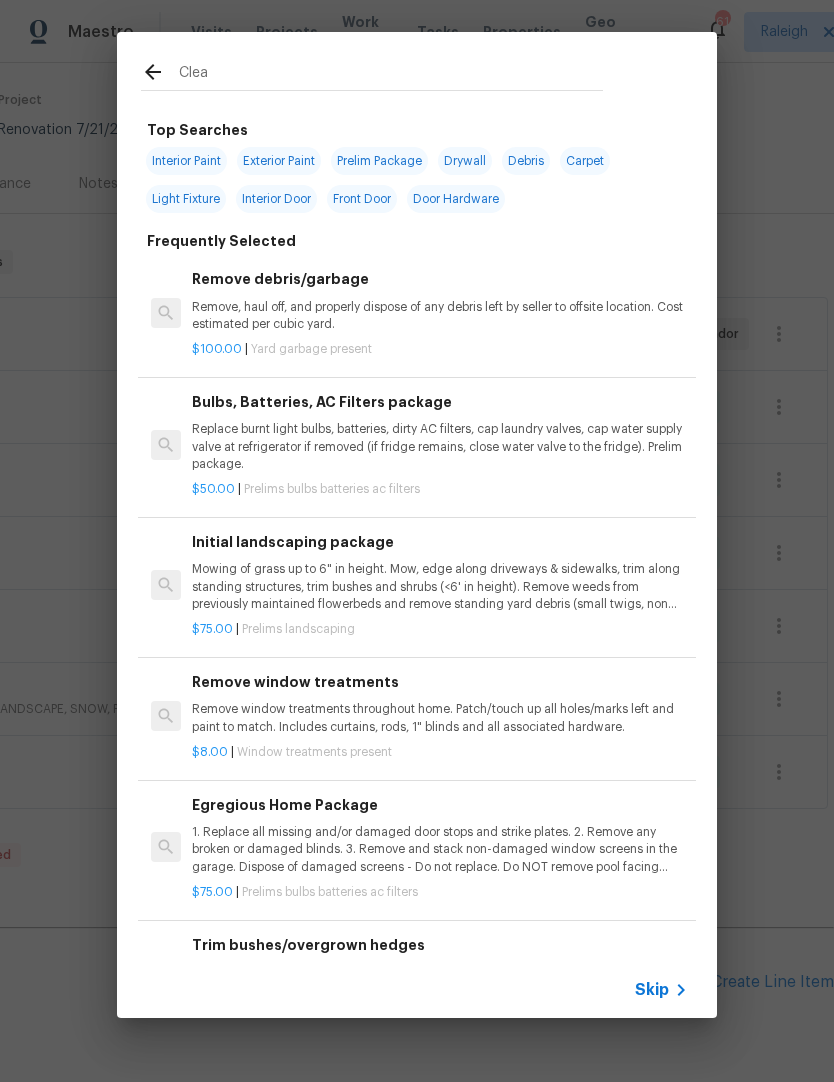 type on "Clean" 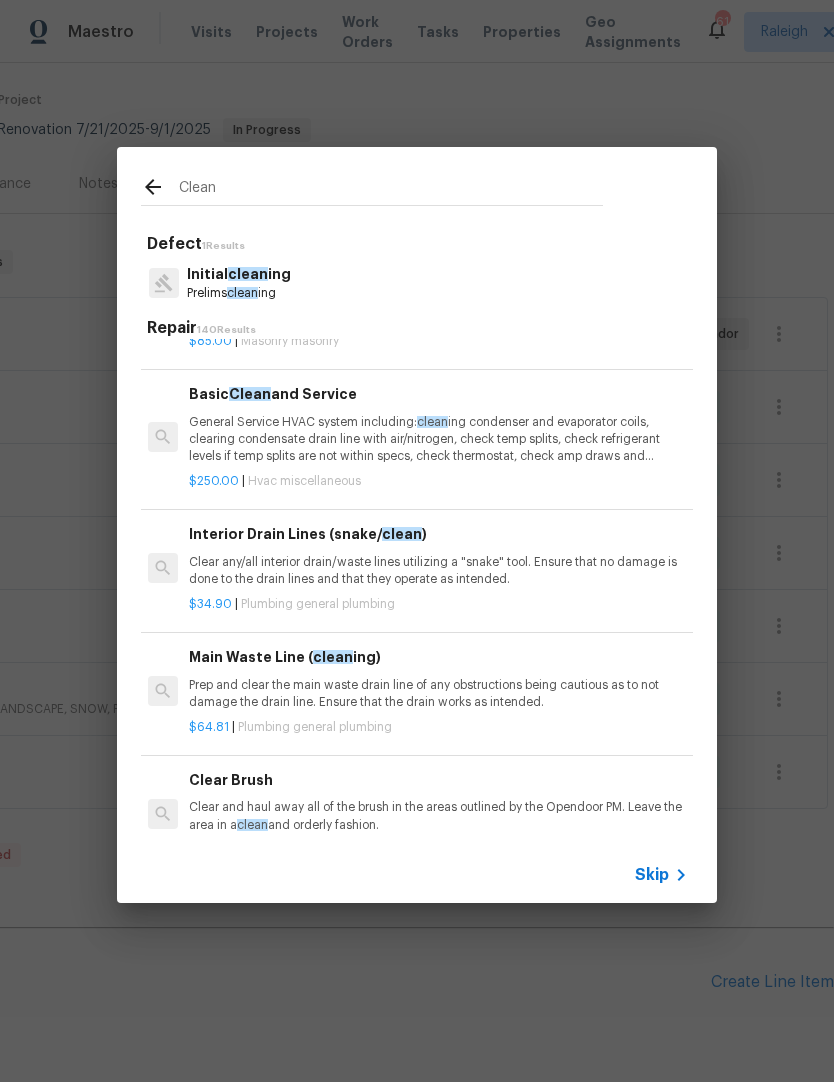 scroll, scrollTop: 887, scrollLeft: 3, axis: both 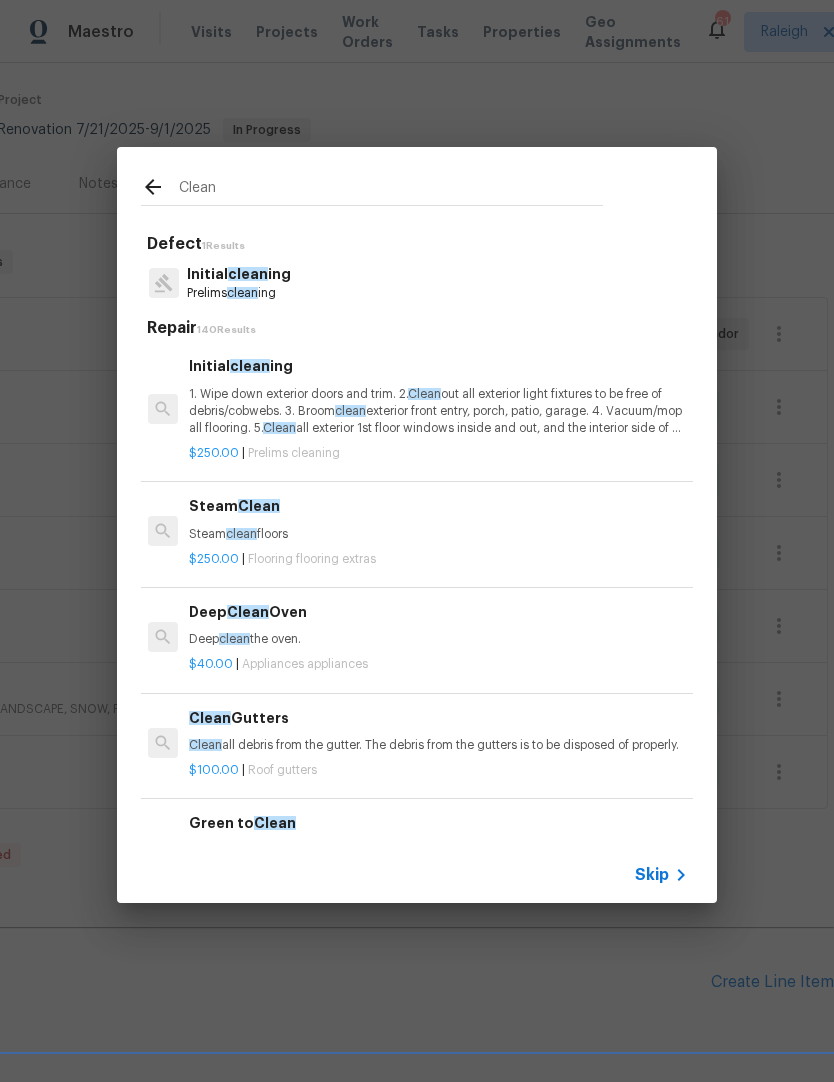 click on "Initial  clean ing" at bounding box center (239, 274) 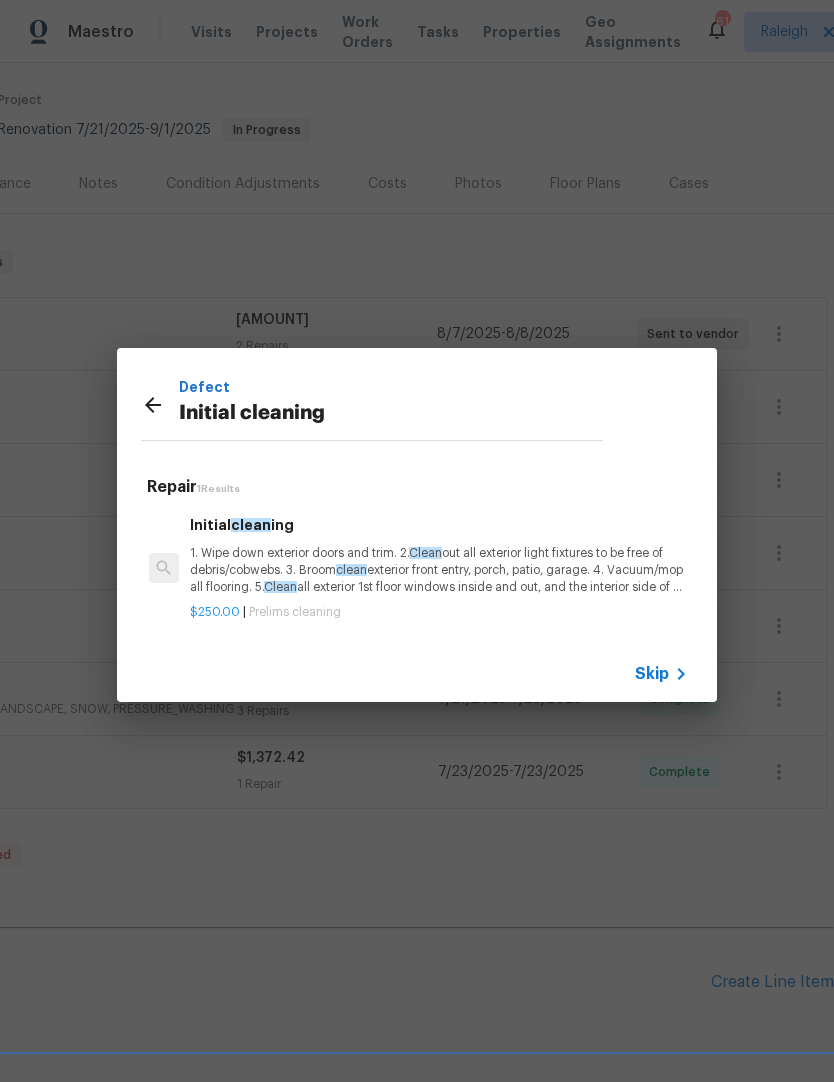 scroll, scrollTop: 0, scrollLeft: 2, axis: horizontal 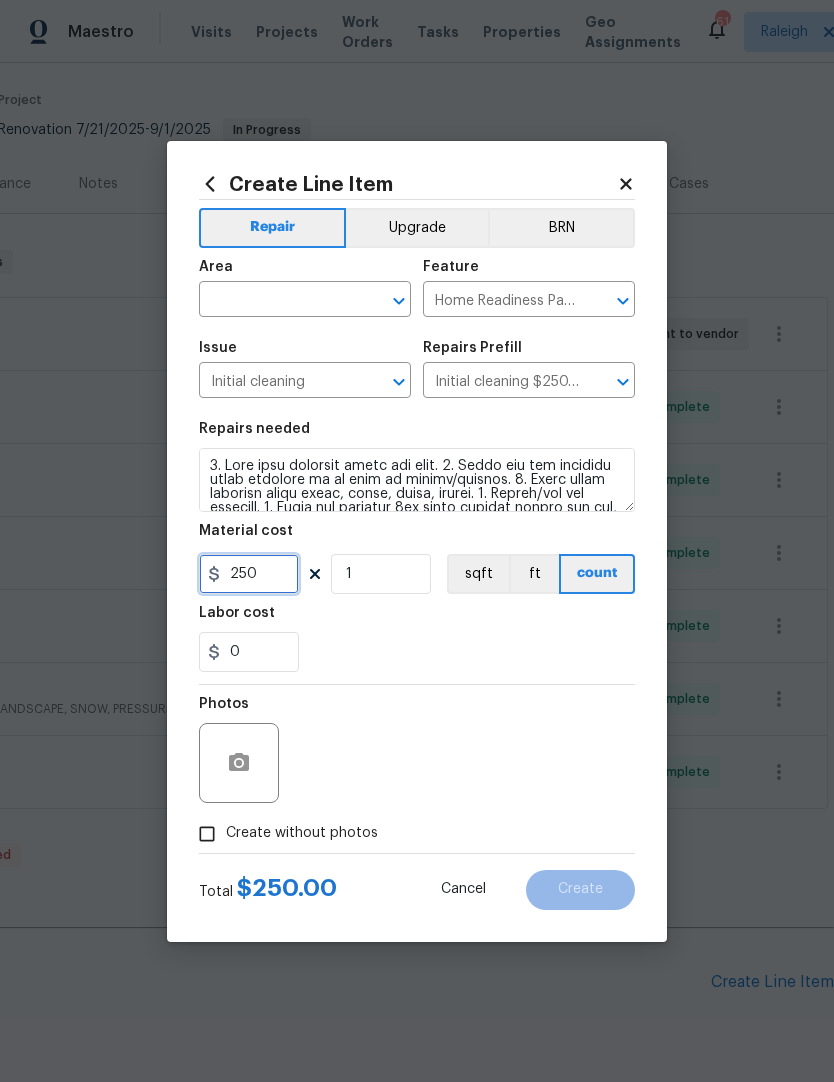 click on "250" at bounding box center (249, 574) 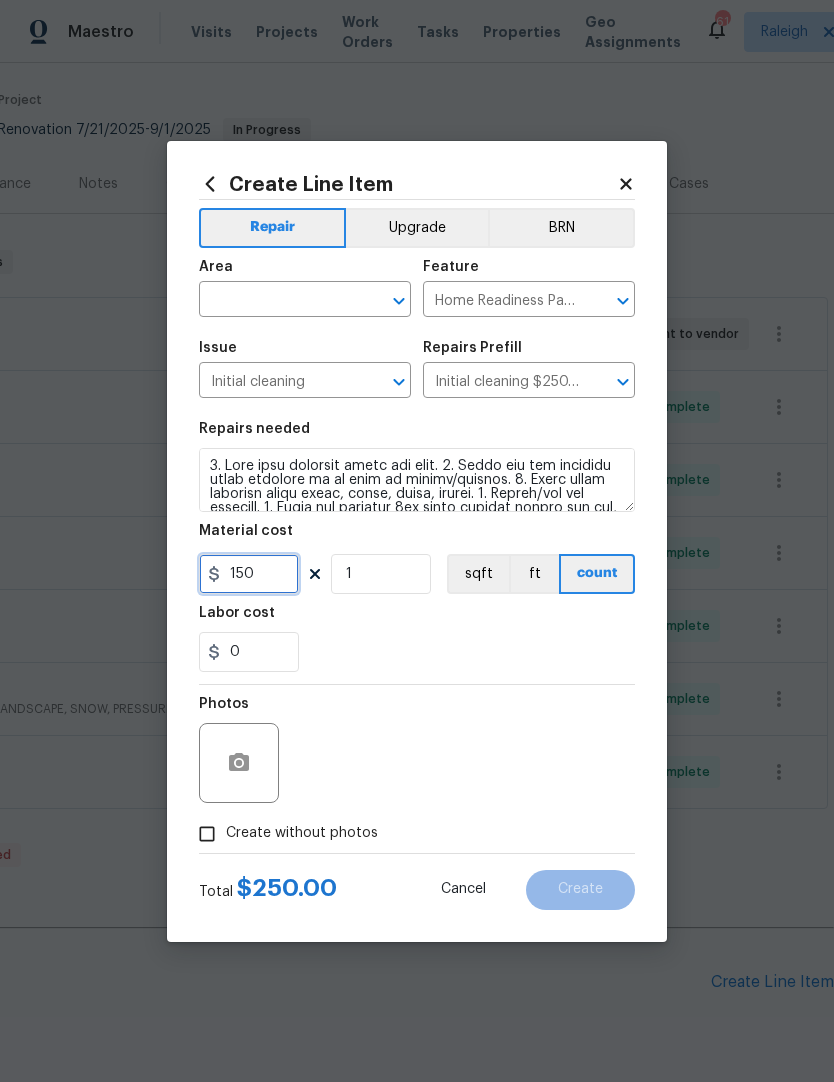 type on "150" 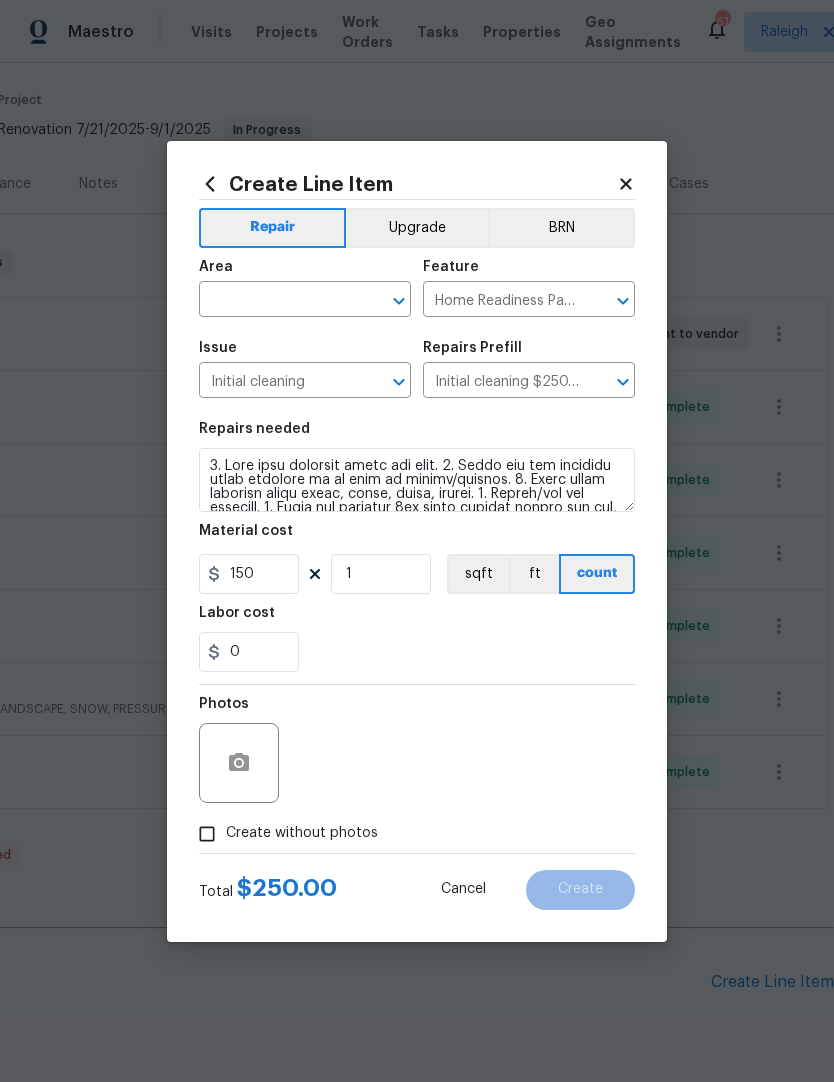 click at bounding box center (417, 480) 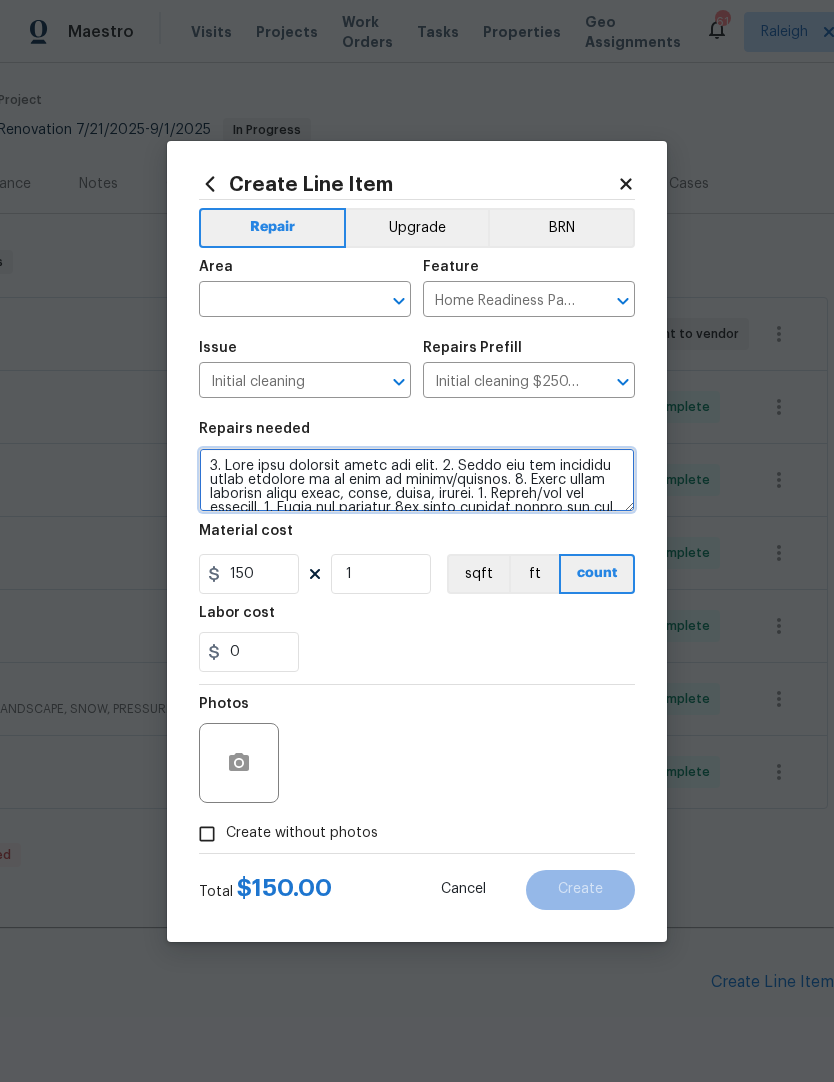 type on "1. Wipe down exterior doors and trim. 2. Clean out all exterior light fixtures to be free of debris/cobwebs. 3. Broom clean exterior front entry, porch, patio, garage. 4. Vacuu/mop all flooring. 5. Clean all exterior 1st floor windows inside and out, and the interior side of all above grade windows. Clean all tracks/frames. 6. Clean all air vent grills. 7. Clean all interior window, base, sill and trim. 8. Clean all switch/outlet plates and remove any paint. 9. Clean all light fixtures and ceiling fans. 10. Clean all doors, frames and trim. 11. Clean kitchen and laundry appliances - inside-outside and underneath. 12. Clean cabinetry inside and outside and top including drawers. 13. Clean counters, sinks, plumbing fixtures, toilets seat to remain down. 14. Clean showers, tubs, surrounds, wall tile free of grime and soap scum. 15. Clean window coverings if left in place. 16. Clean baseboards. 17. Clean top of furnace, water heater, softener. 18. Remove cobwebs from inside house, exterior areas. 19. Remove al..." 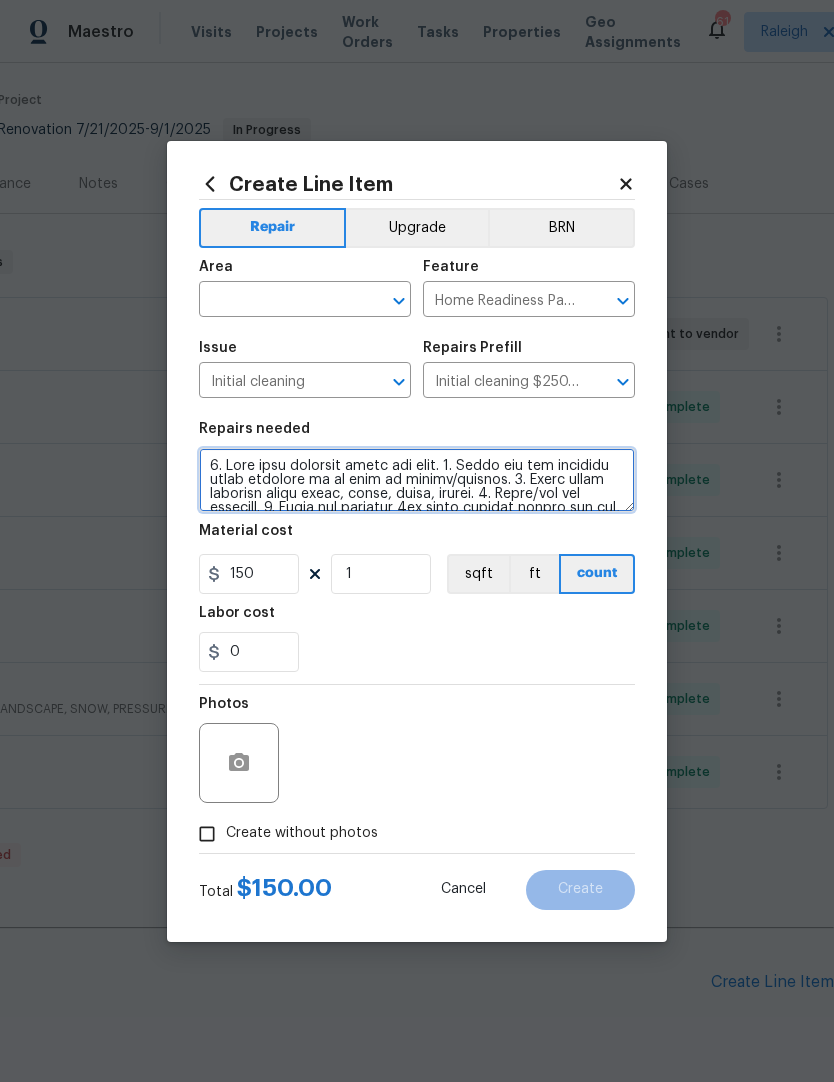 click at bounding box center [417, 480] 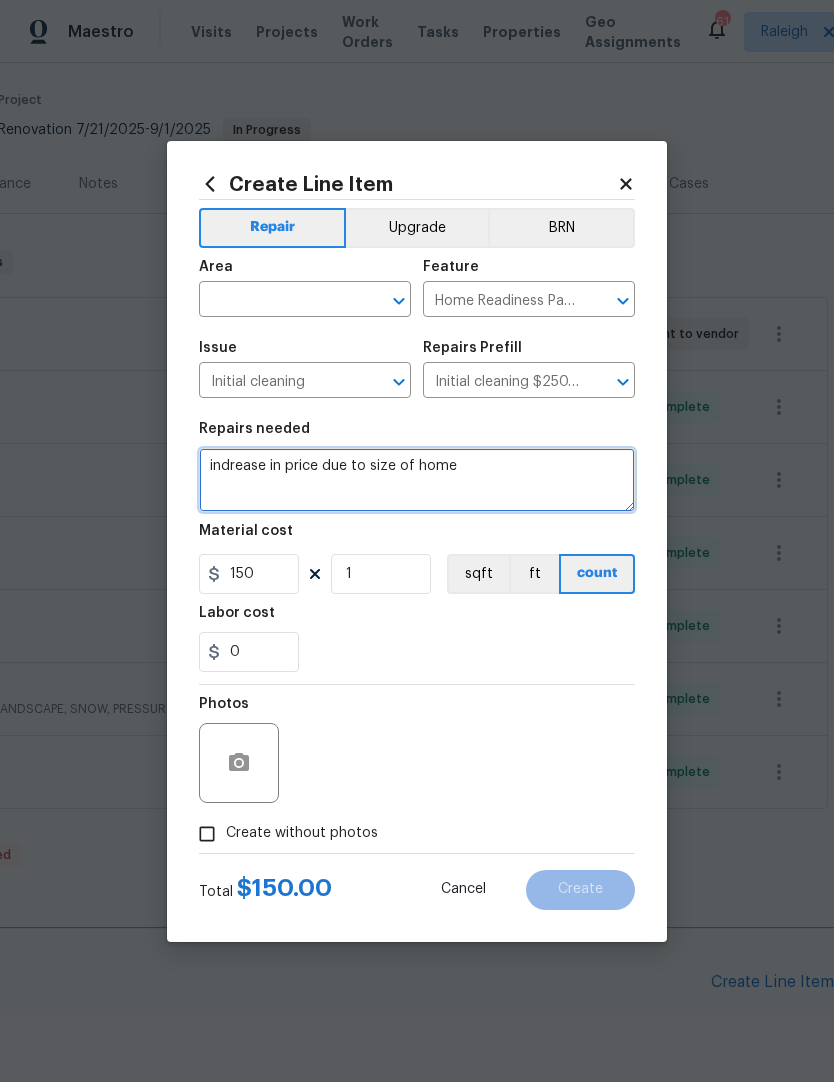 click on "indrease in price due to size of home" at bounding box center [417, 480] 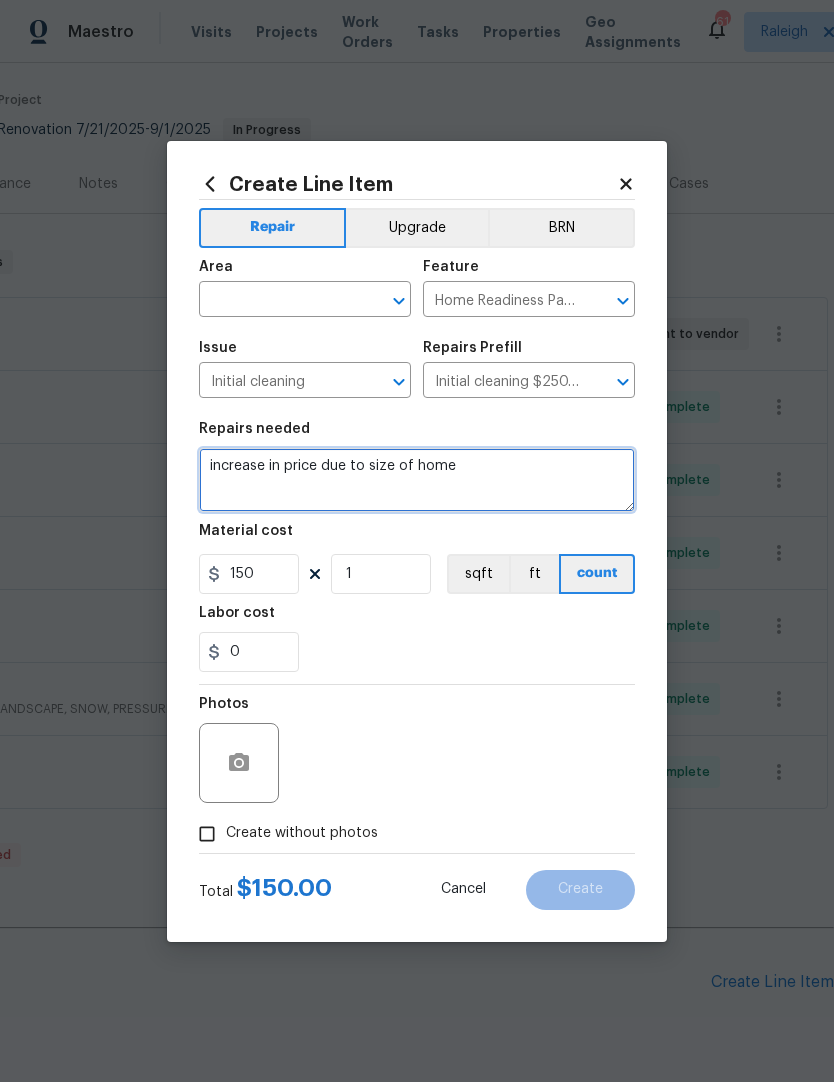 type on "increase in price due to size of home" 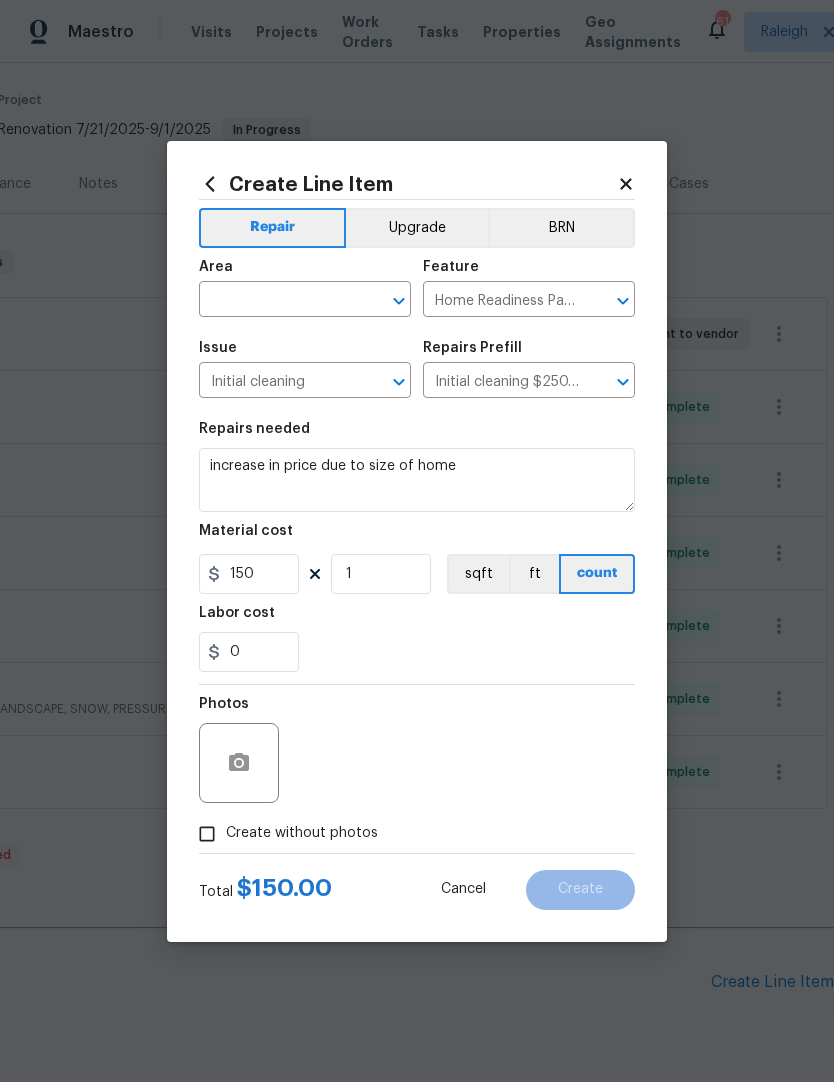 click at bounding box center [277, 301] 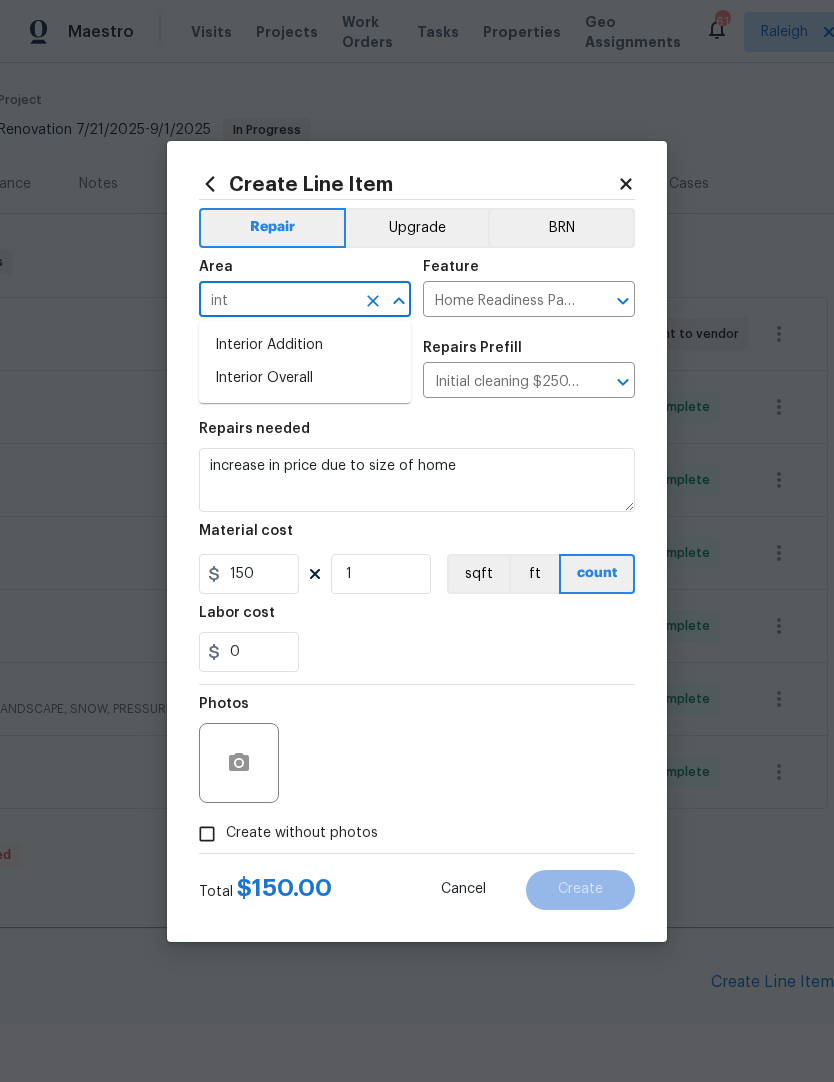 click on "Interior Overall" at bounding box center (305, 378) 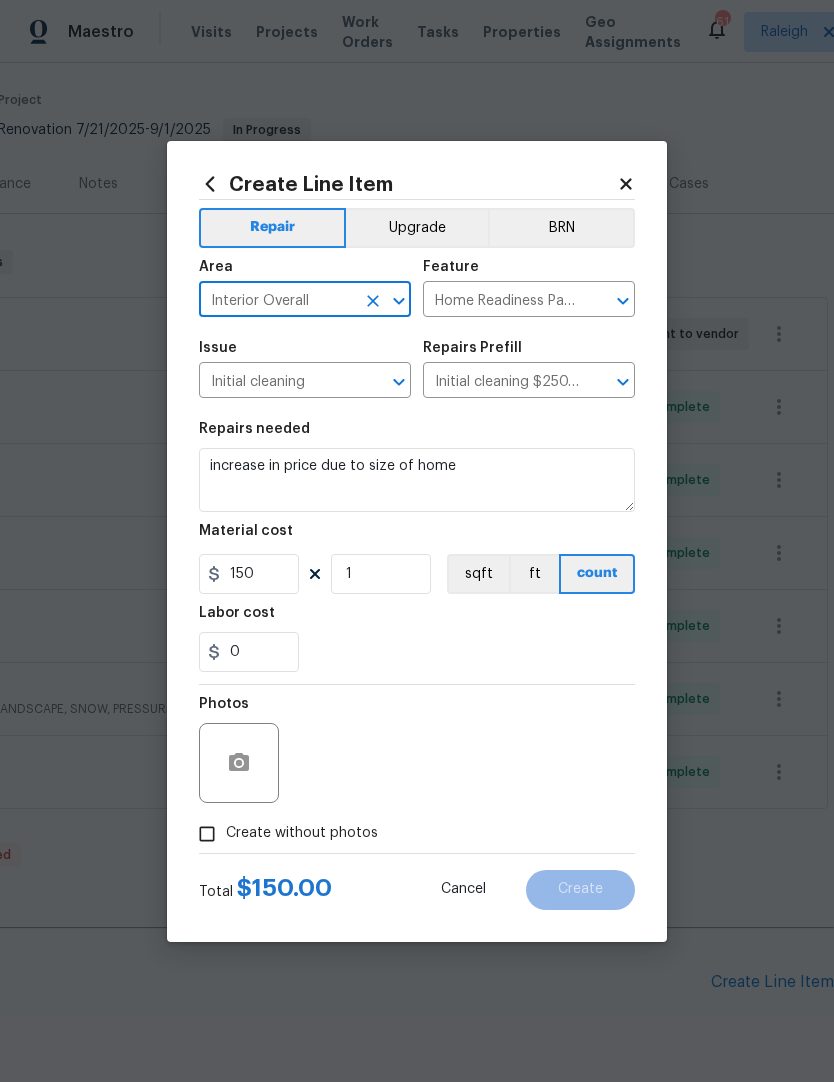 click on "Initial cleaning" at bounding box center [277, 382] 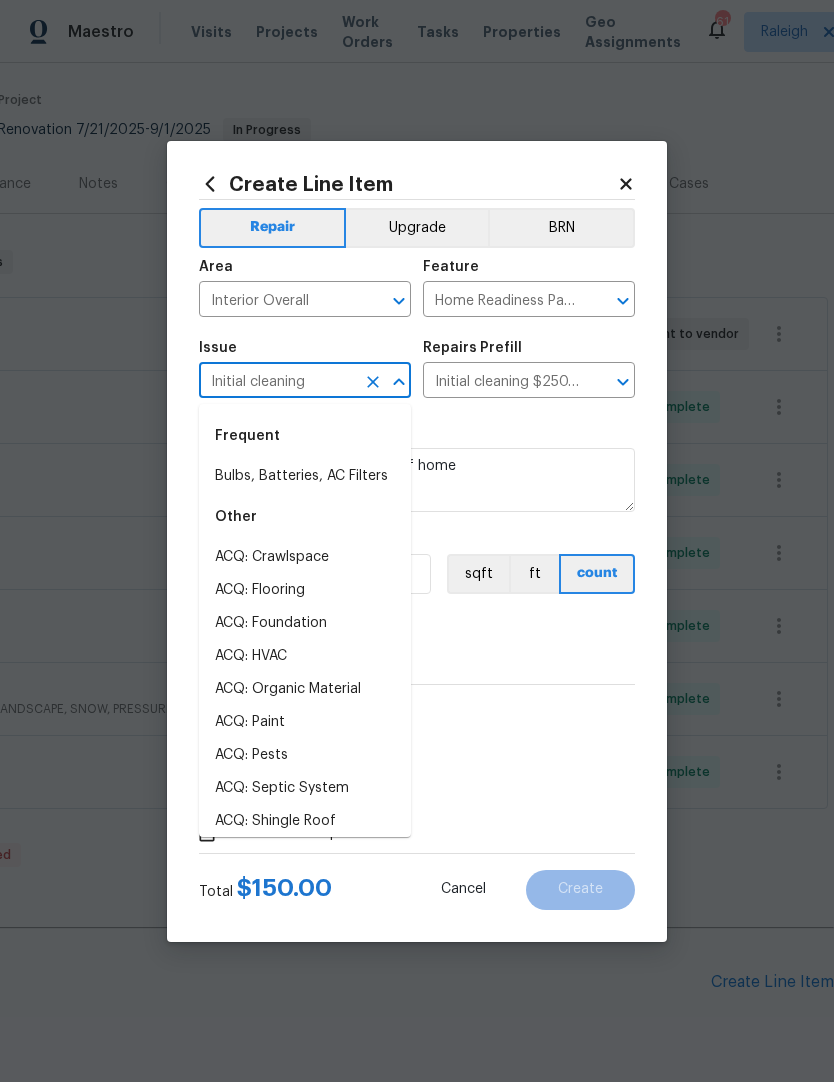 click on "Issue" at bounding box center [218, 348] 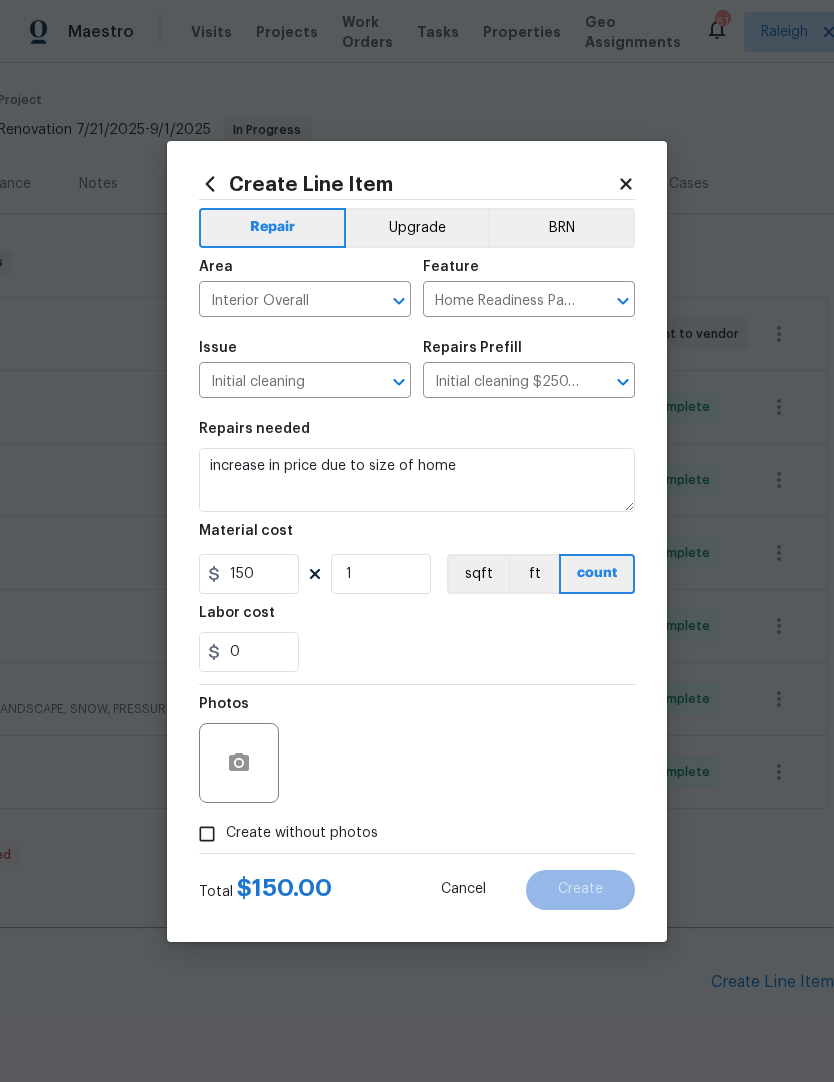 click on "Create without photos" at bounding box center [207, 834] 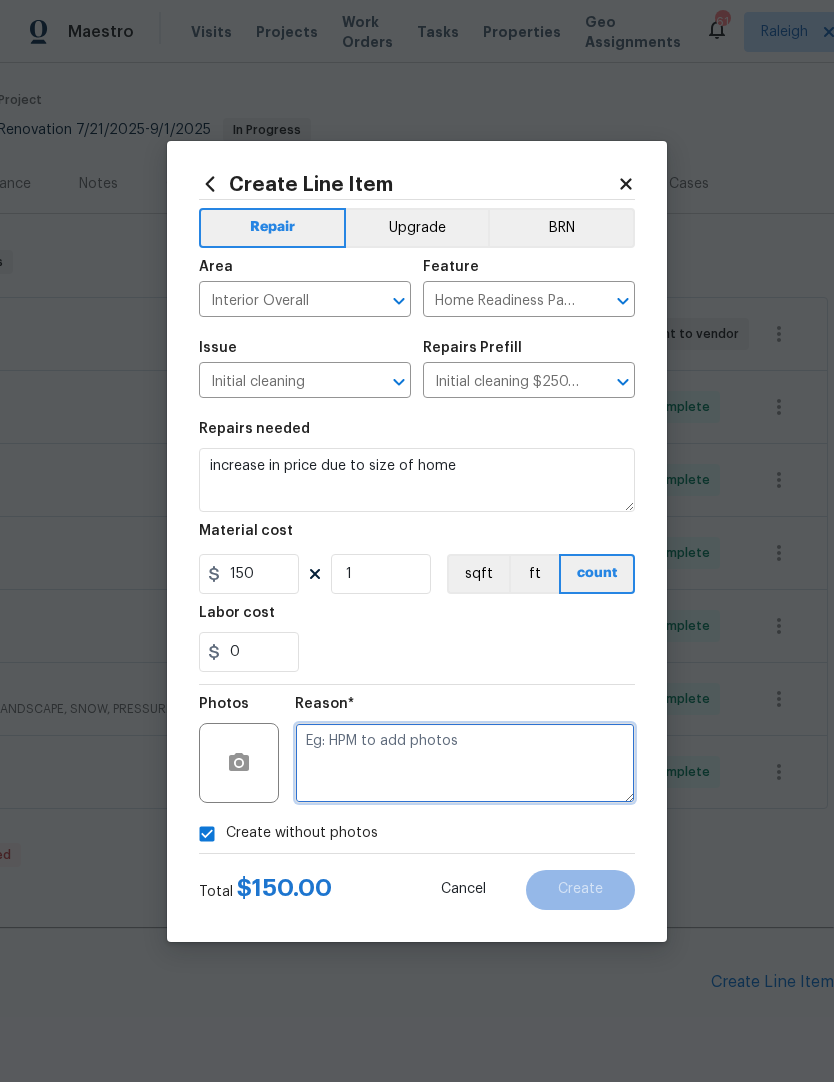 click at bounding box center [465, 763] 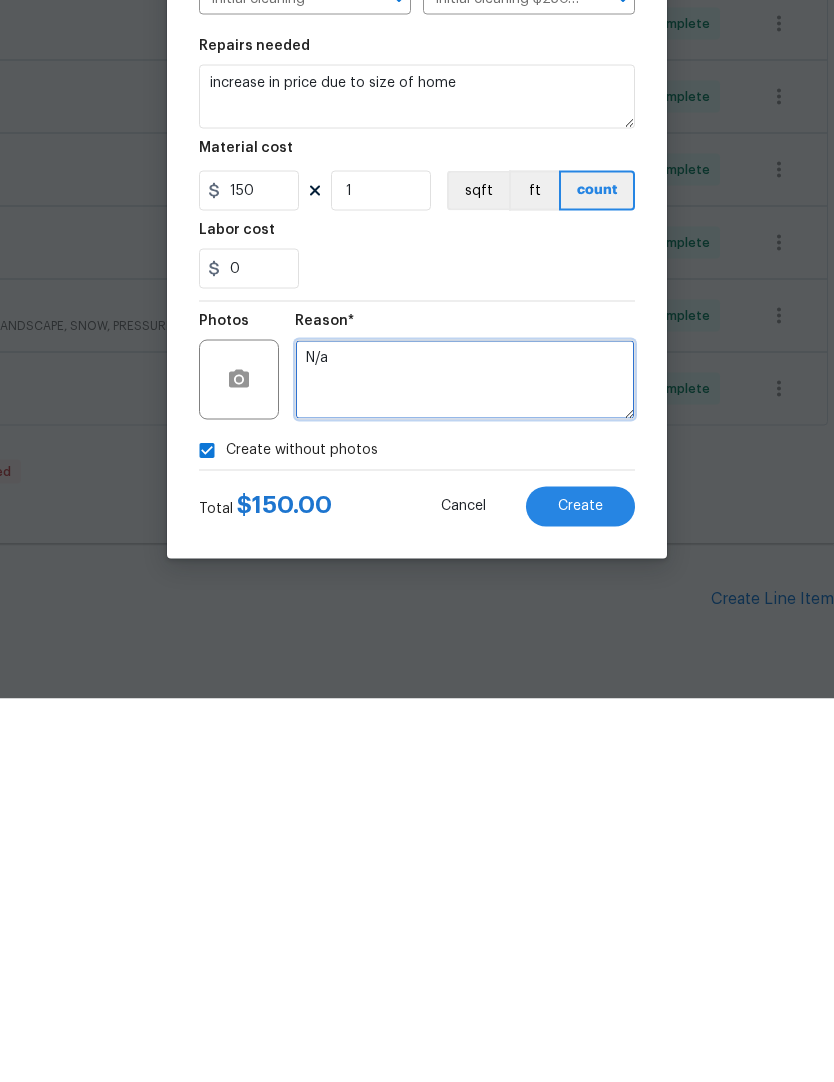 type on "N/a" 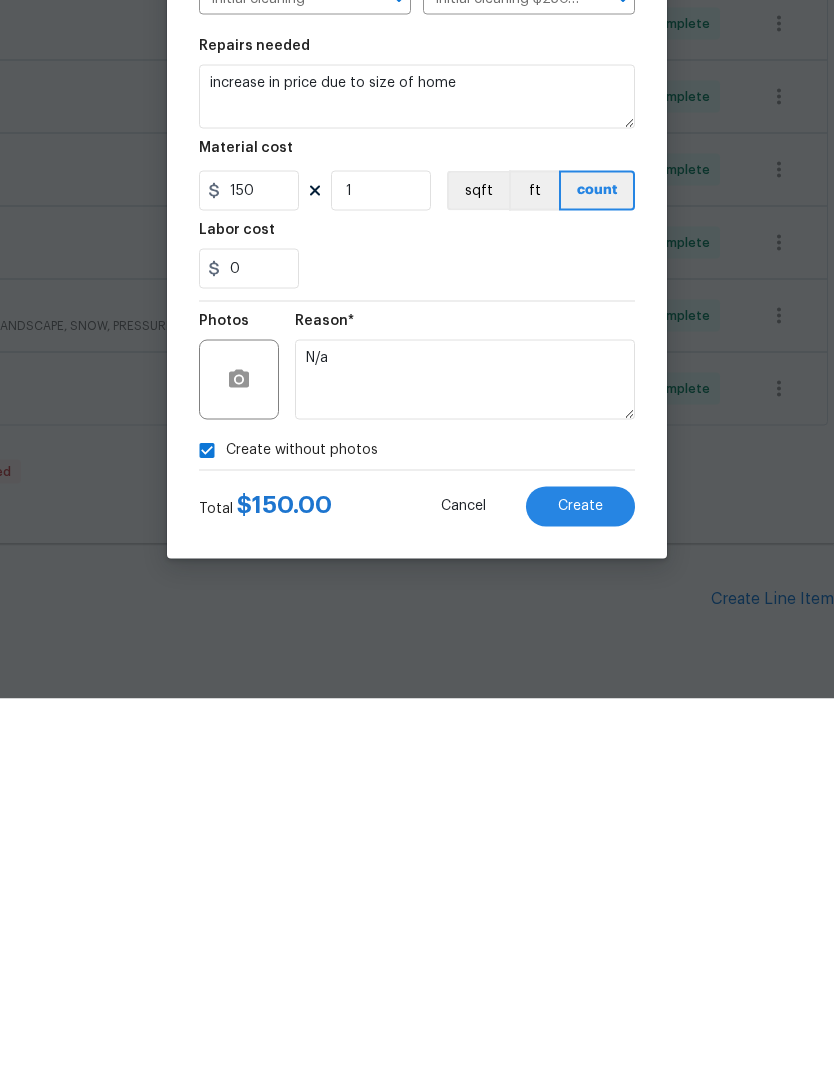 click on "Create" at bounding box center (580, 890) 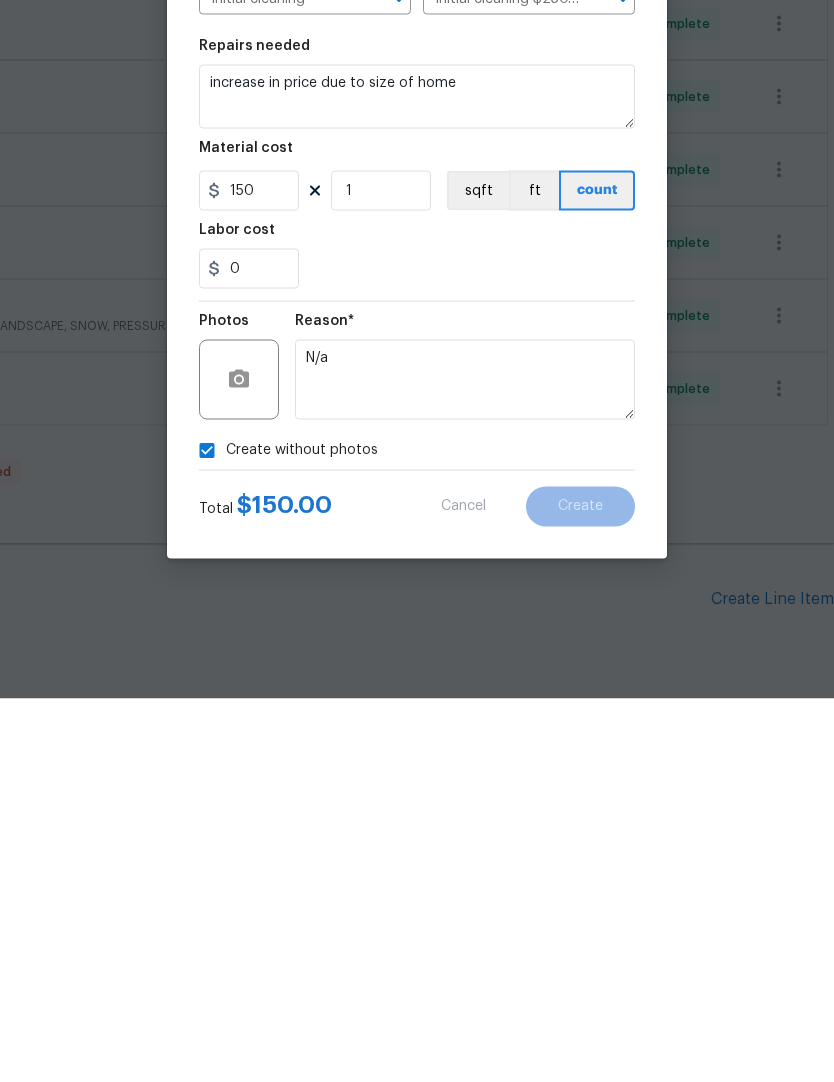scroll, scrollTop: 82, scrollLeft: 0, axis: vertical 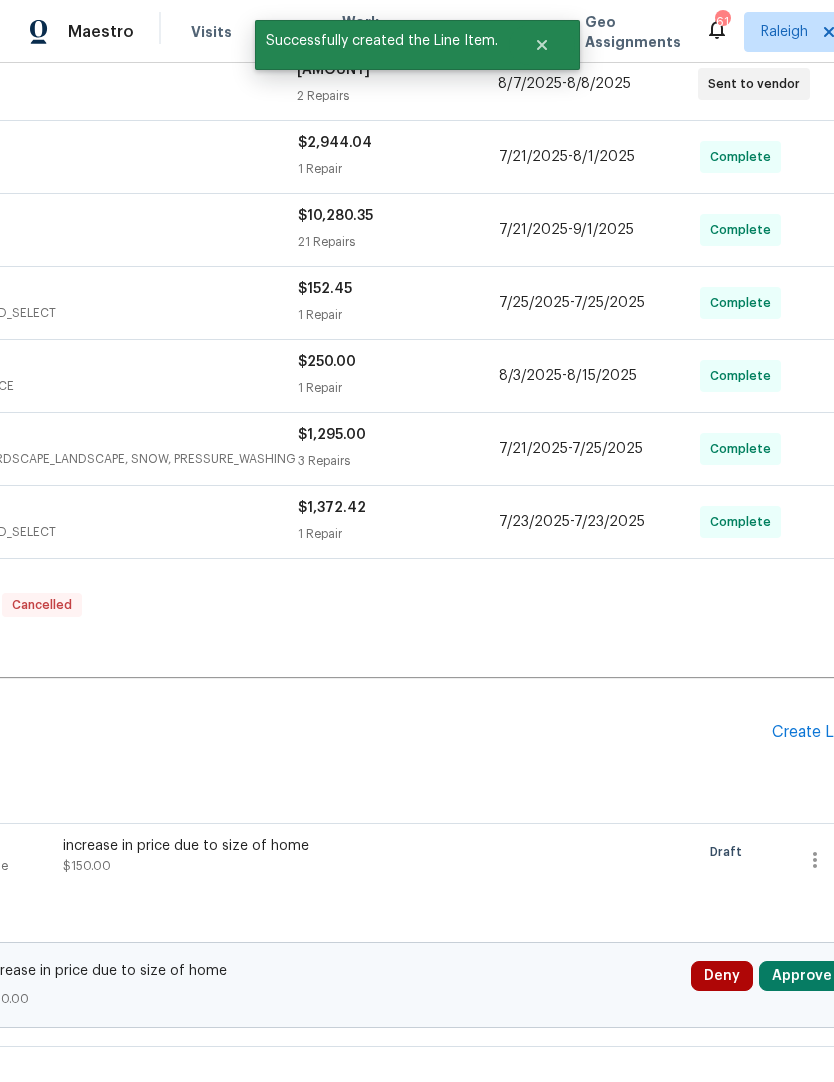 click on "Approve" at bounding box center [802, 976] 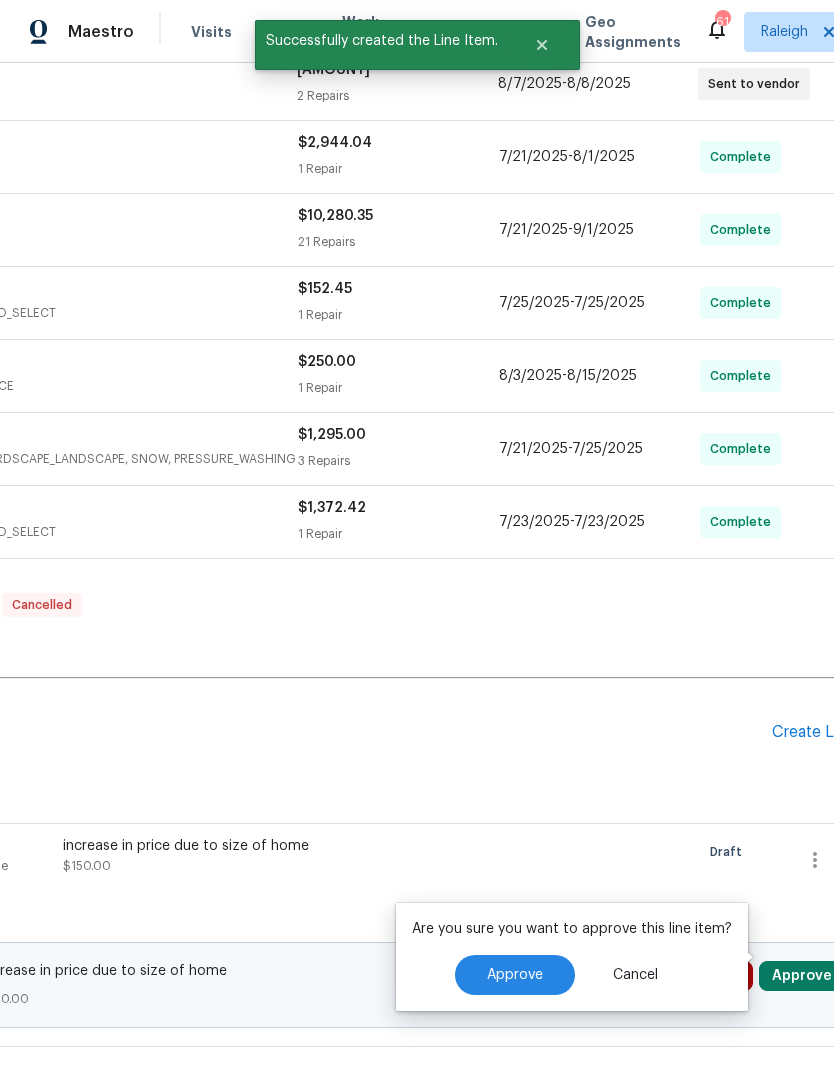 click on "Approve" at bounding box center [515, 975] 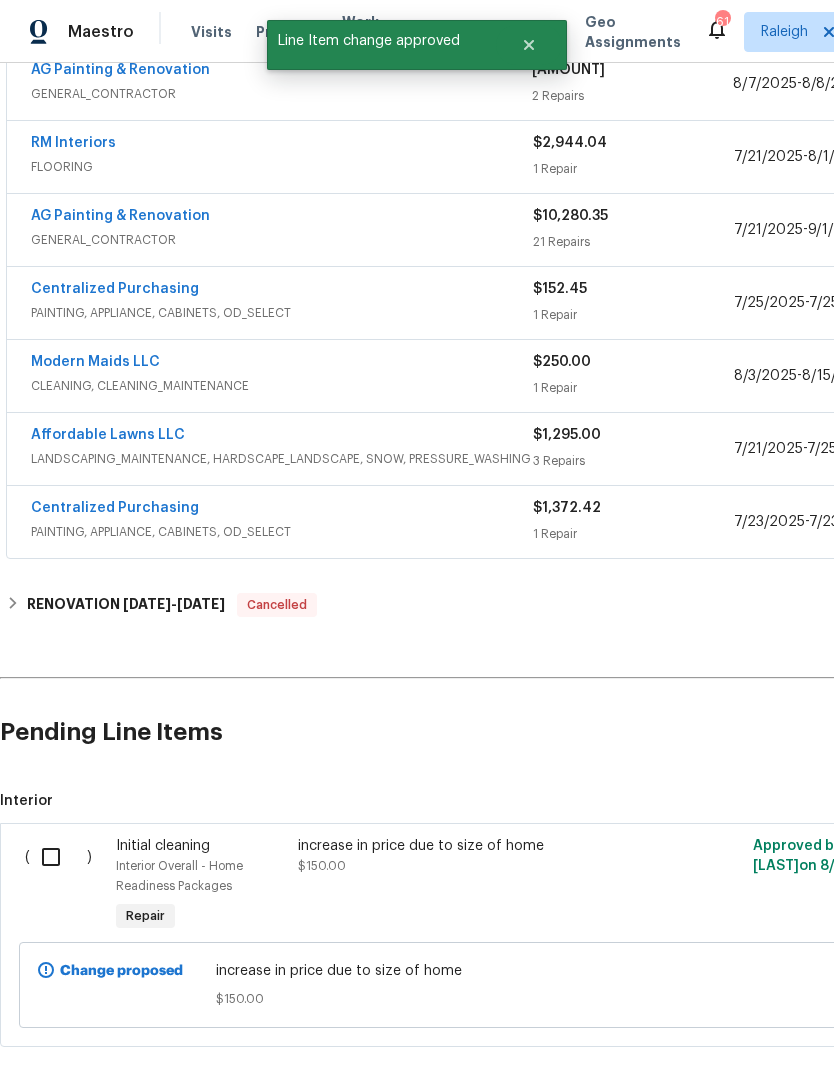 scroll, scrollTop: 419, scrollLeft: 0, axis: vertical 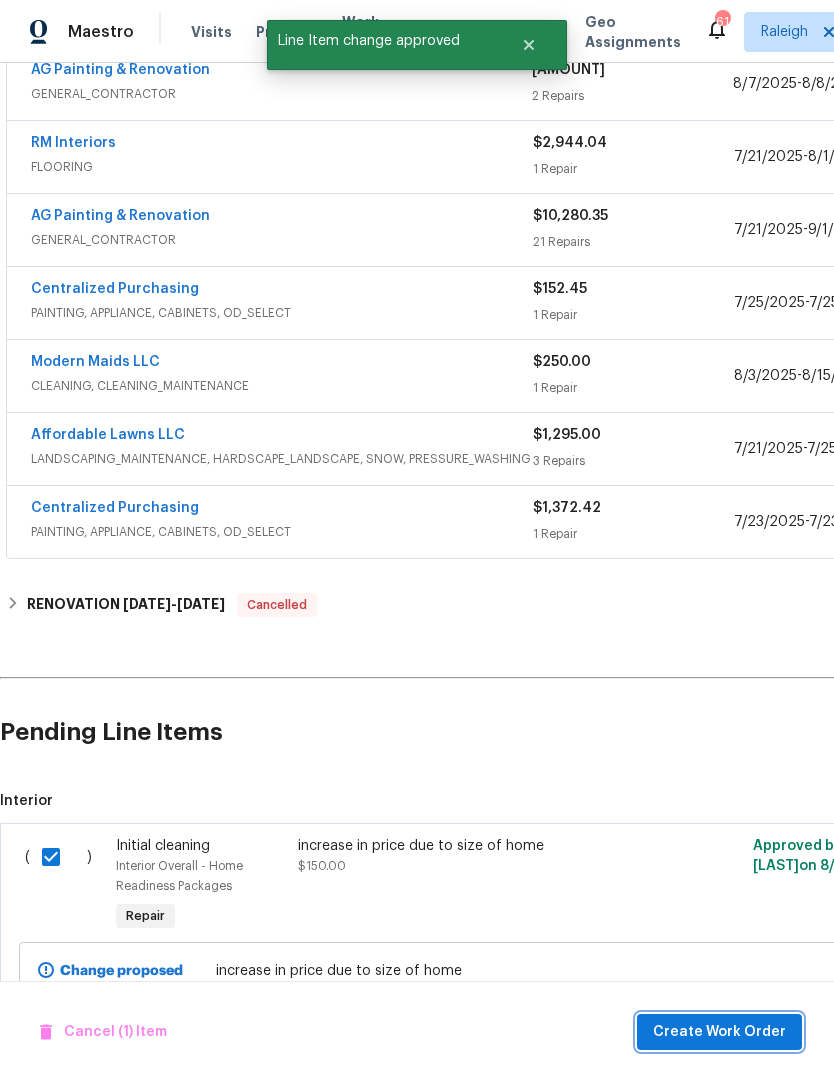 click on "Create Work Order" at bounding box center [719, 1032] 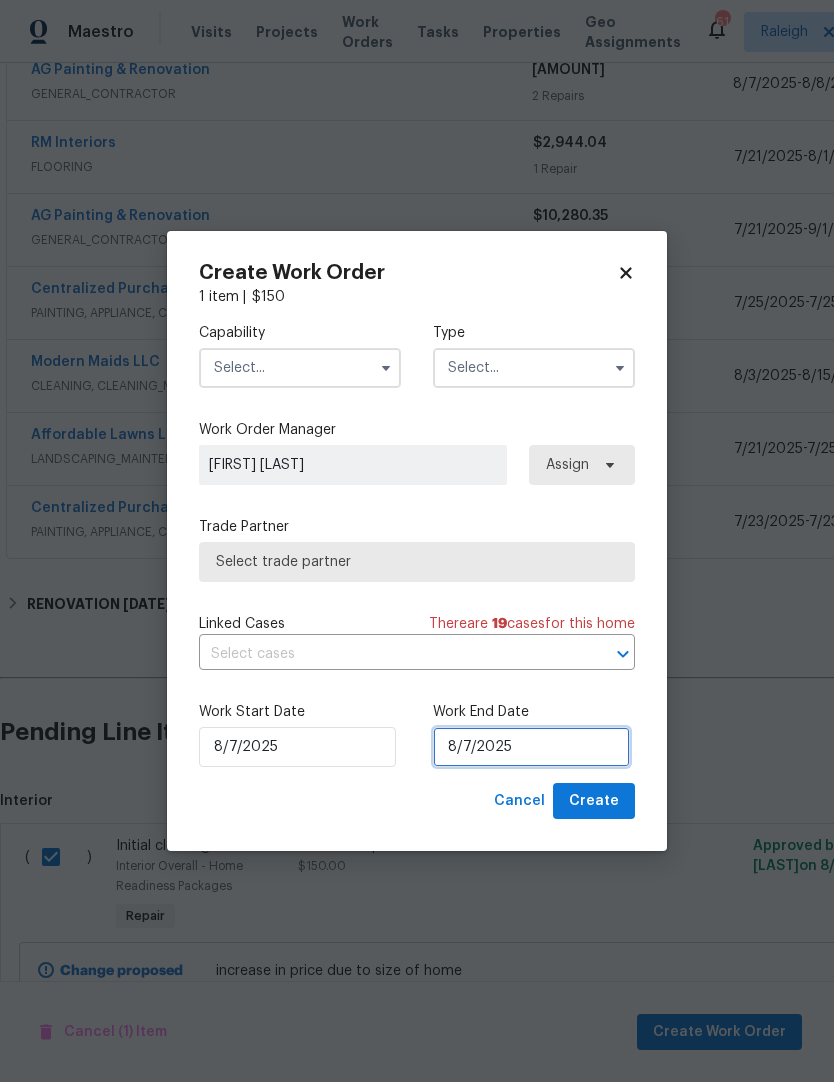 click on "8/7/2025" at bounding box center (531, 747) 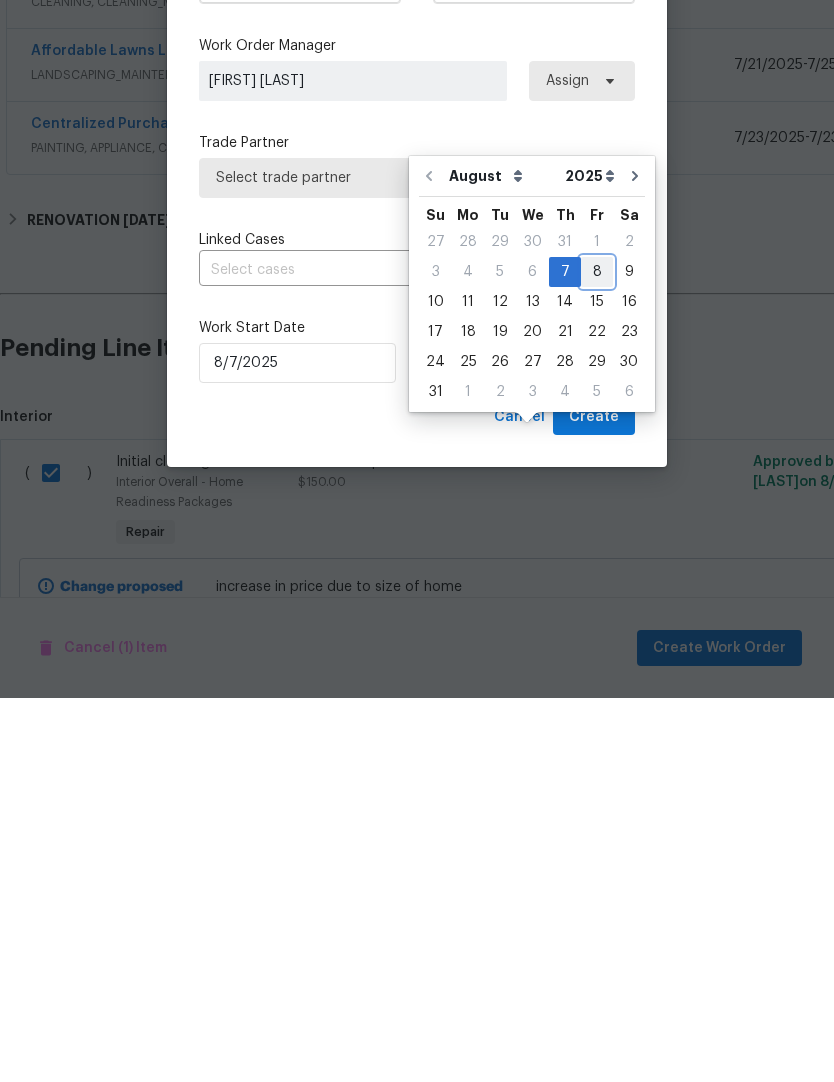 click on "8" at bounding box center [597, 656] 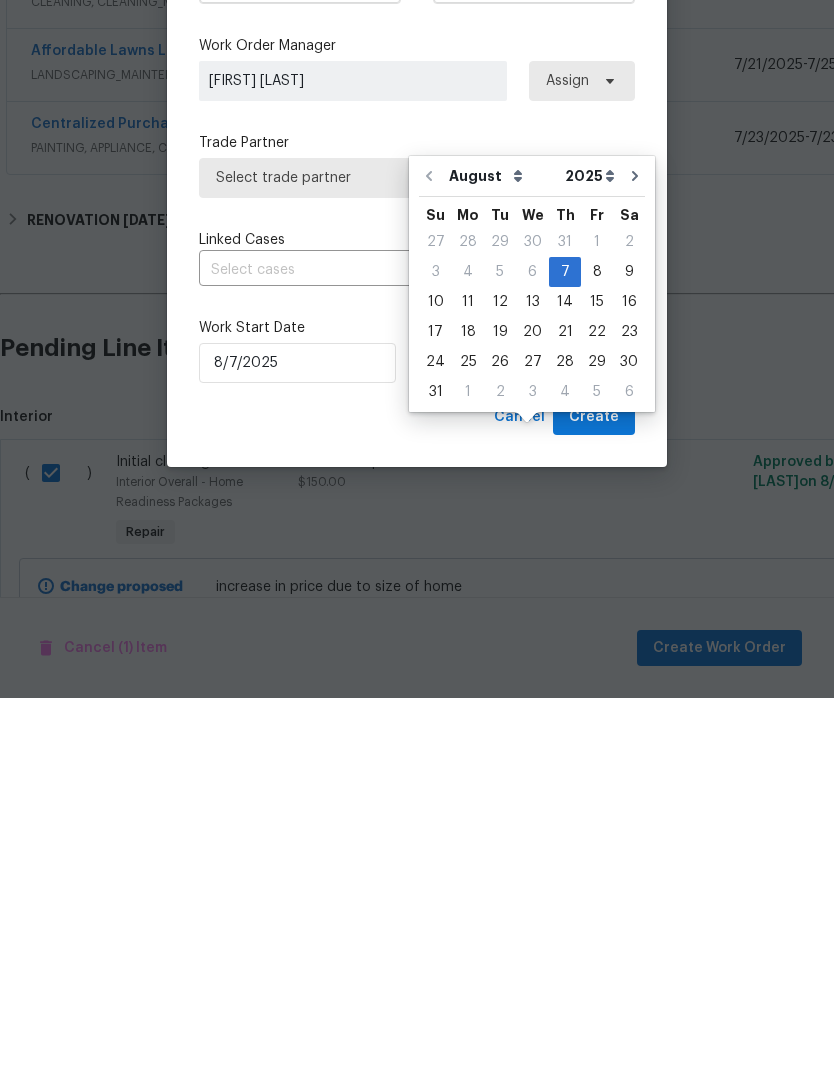 type on "8/8/2025" 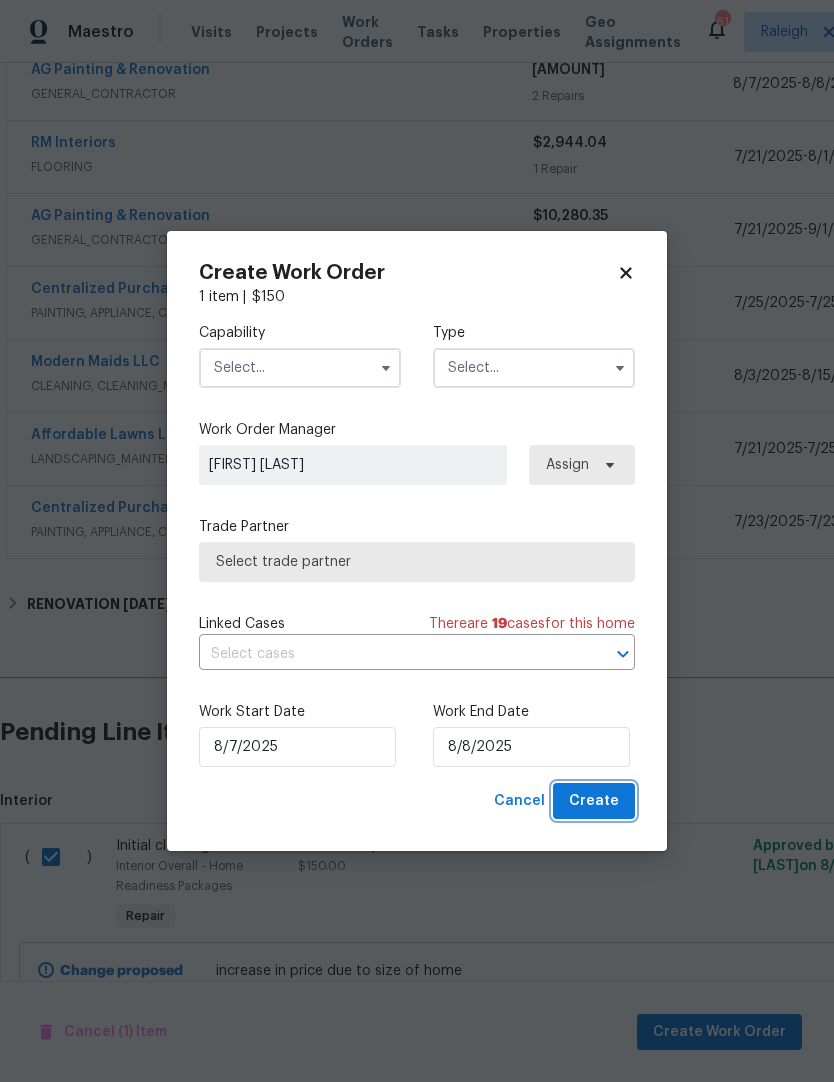 click on "Create" at bounding box center (594, 801) 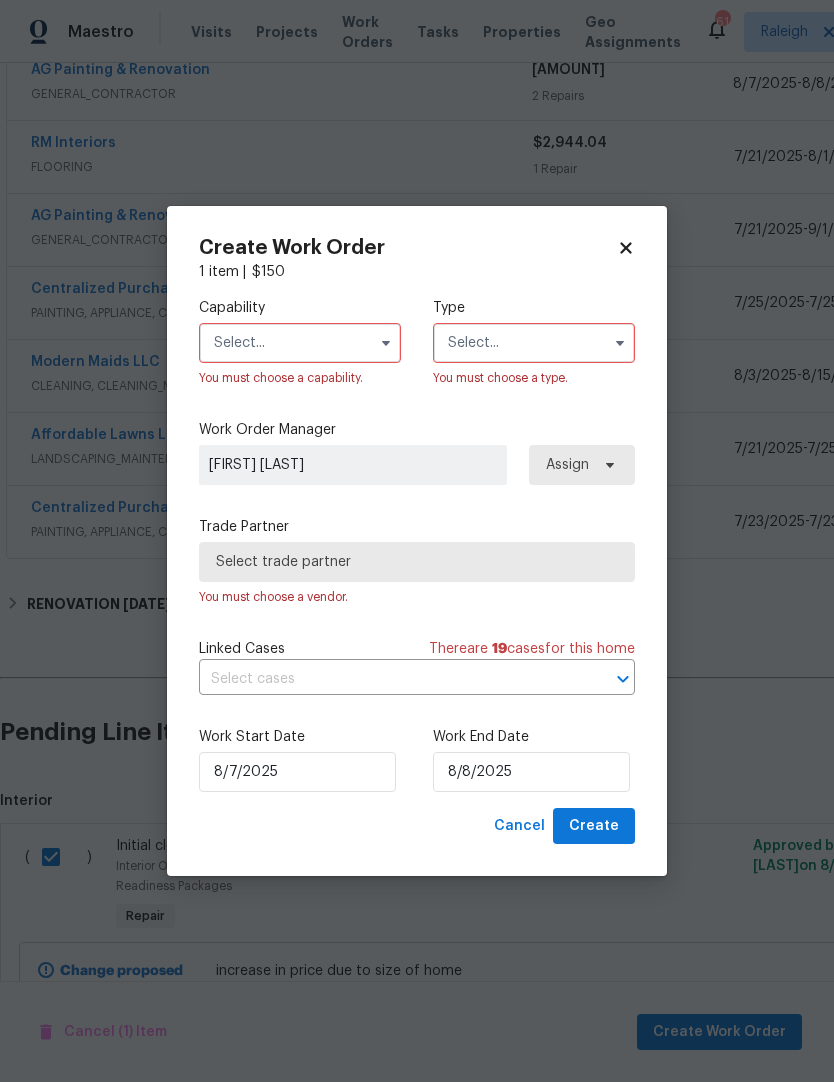 click at bounding box center (300, 343) 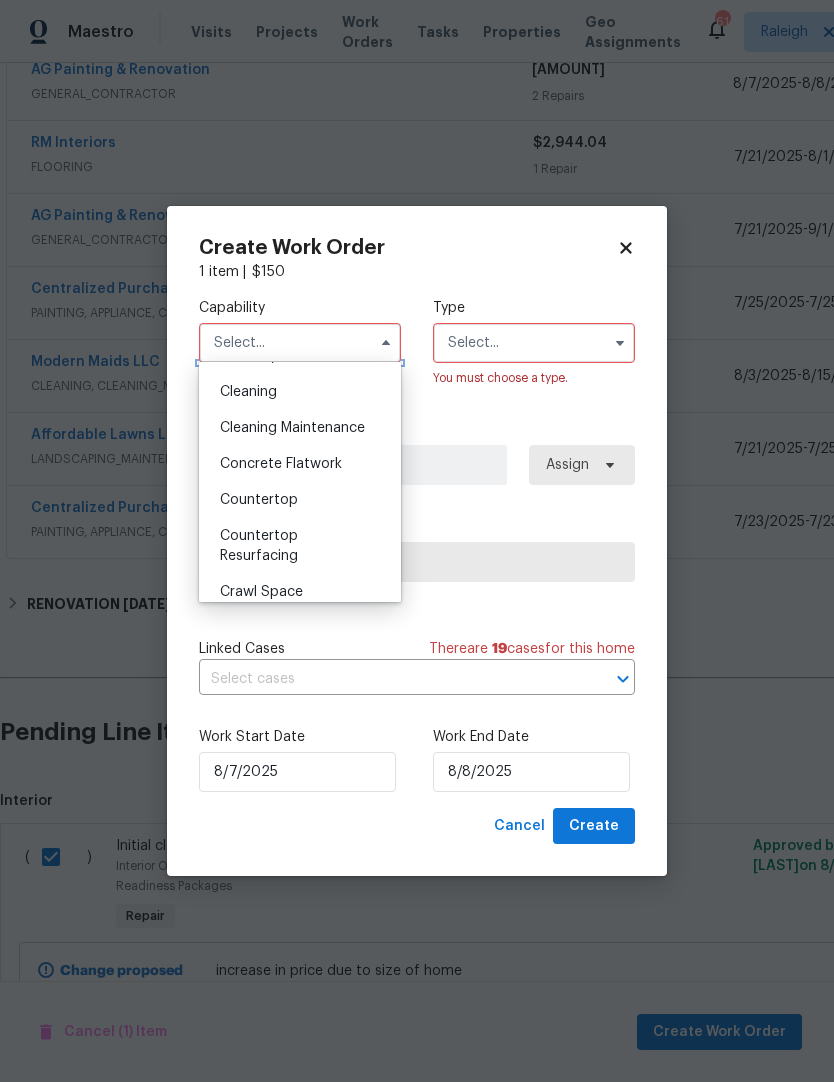 scroll, scrollTop: 231, scrollLeft: 0, axis: vertical 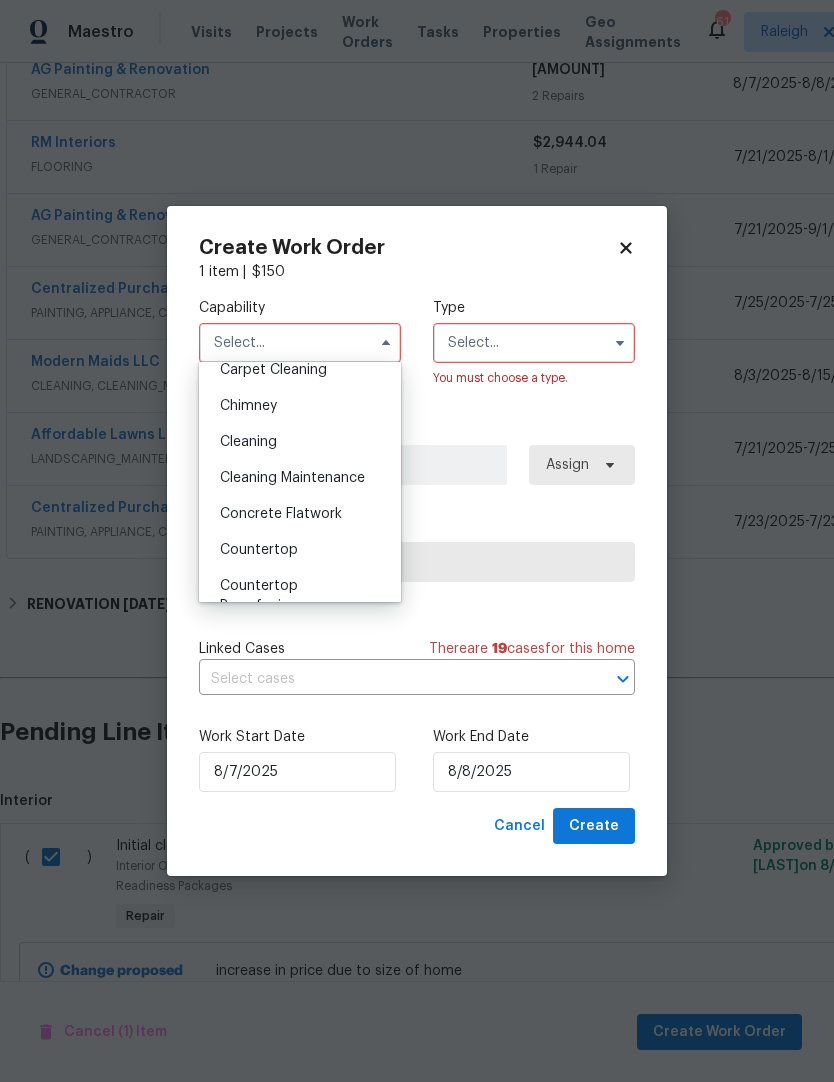 click on "Cleaning" at bounding box center [248, 442] 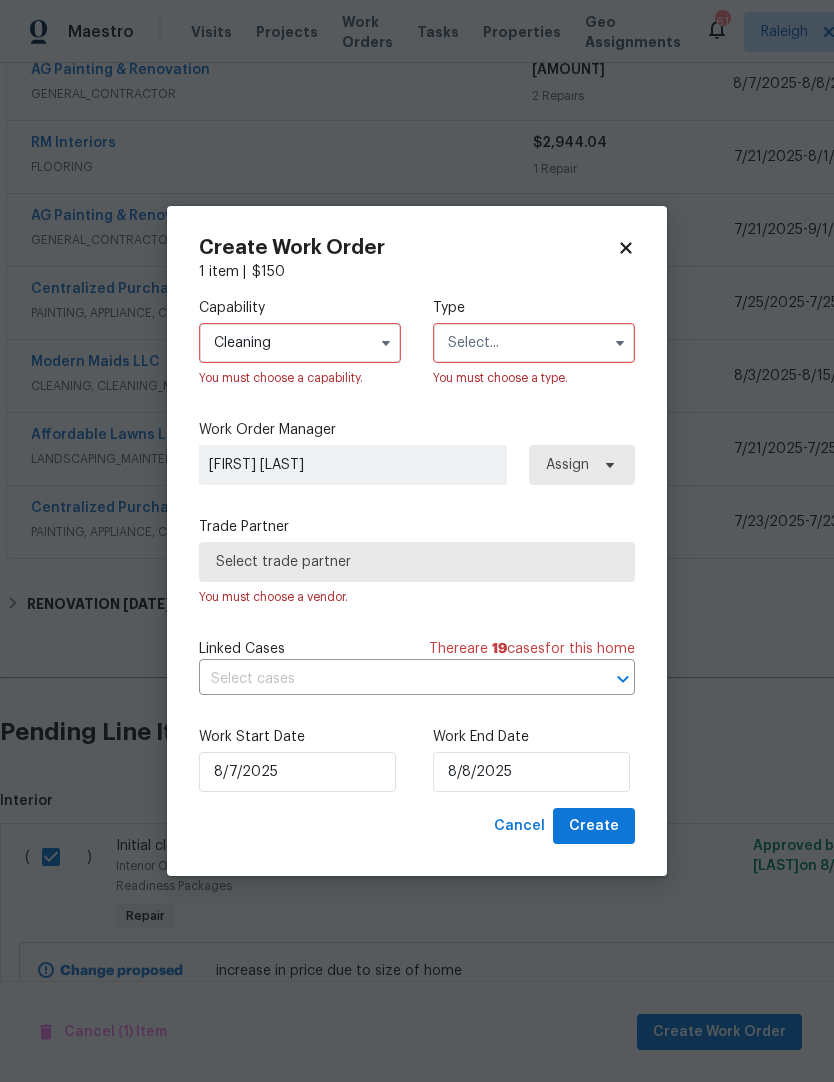 click at bounding box center (534, 343) 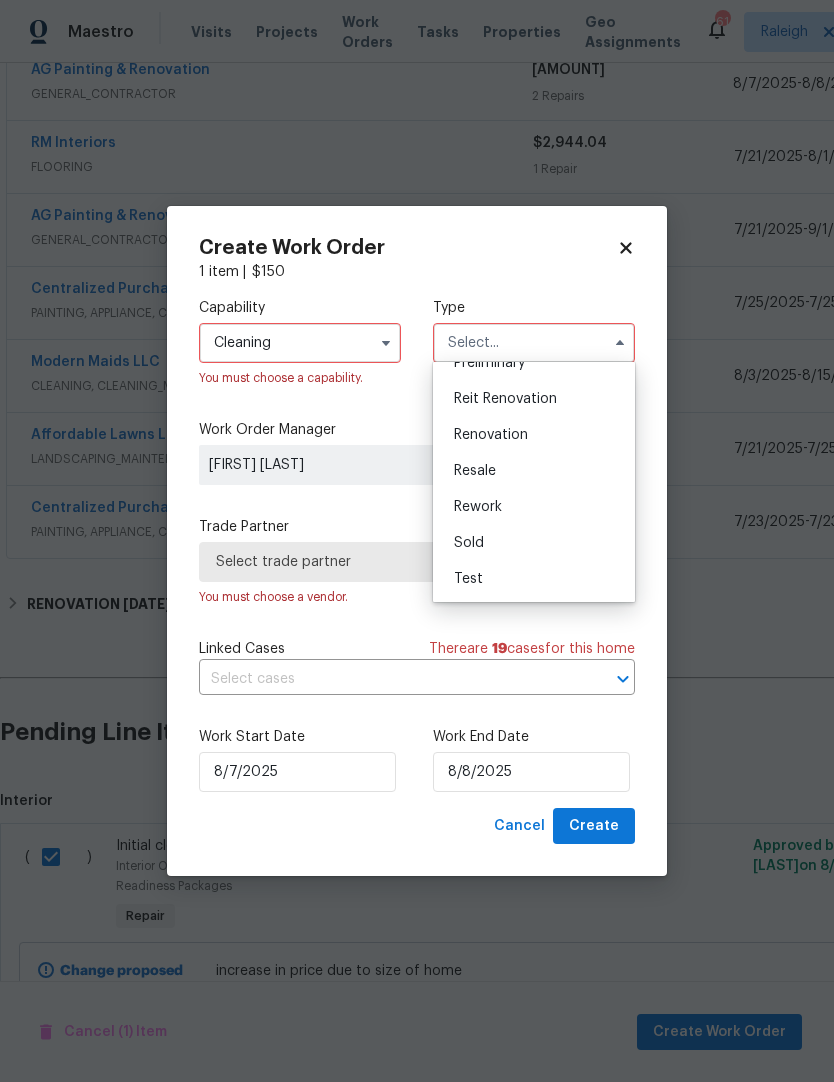 scroll, scrollTop: 454, scrollLeft: 0, axis: vertical 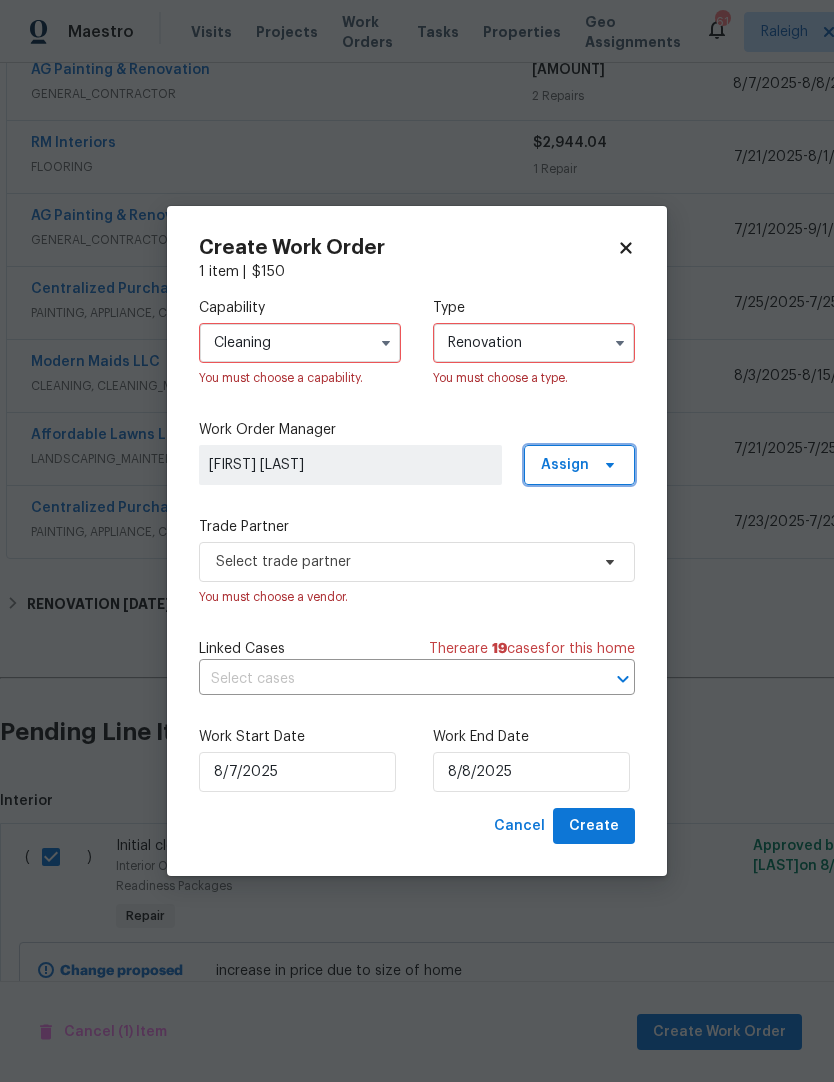 click on "Assign" at bounding box center (565, 465) 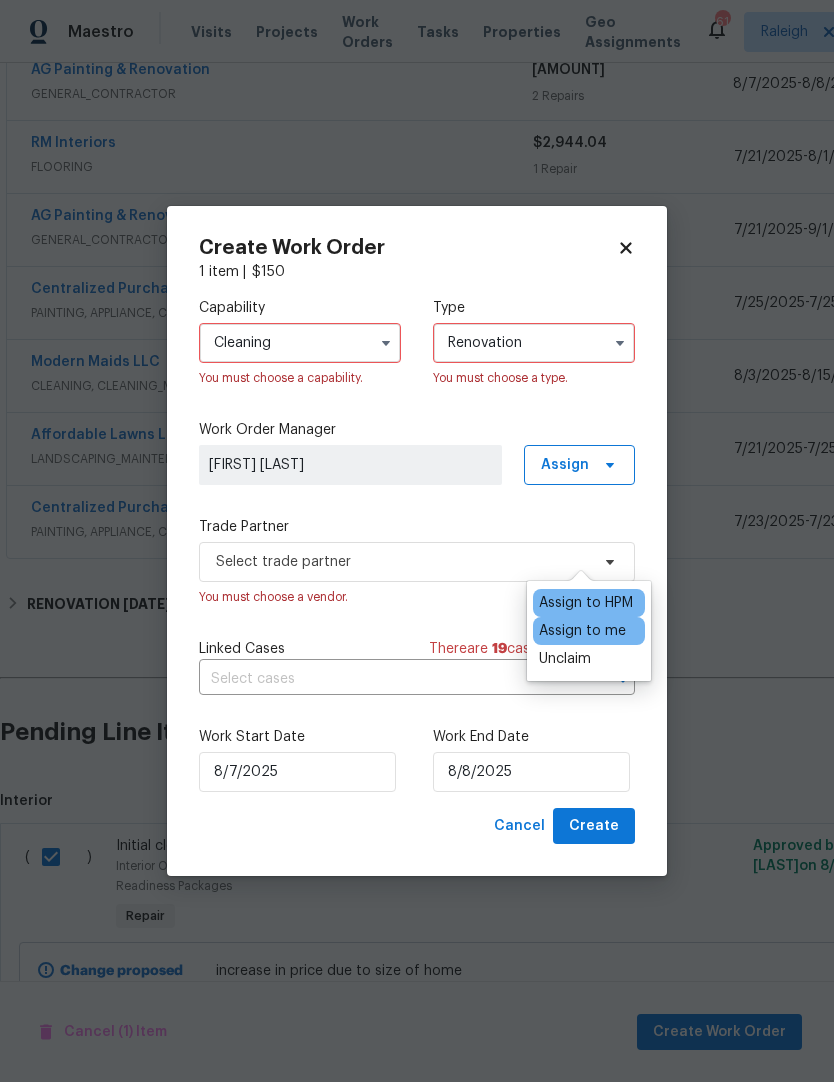 click on "Capability   Cleaning You must choose a capability. Type   Renovation You must choose a type. Work Order Manager   Joseph White Assign Trade Partner   Select trade partner You must choose a vendor. Linked Cases There  are   19  case s  for this home   ​ Work Start Date   8/7/2025 Work End Date   8/8/2025" at bounding box center [417, 545] 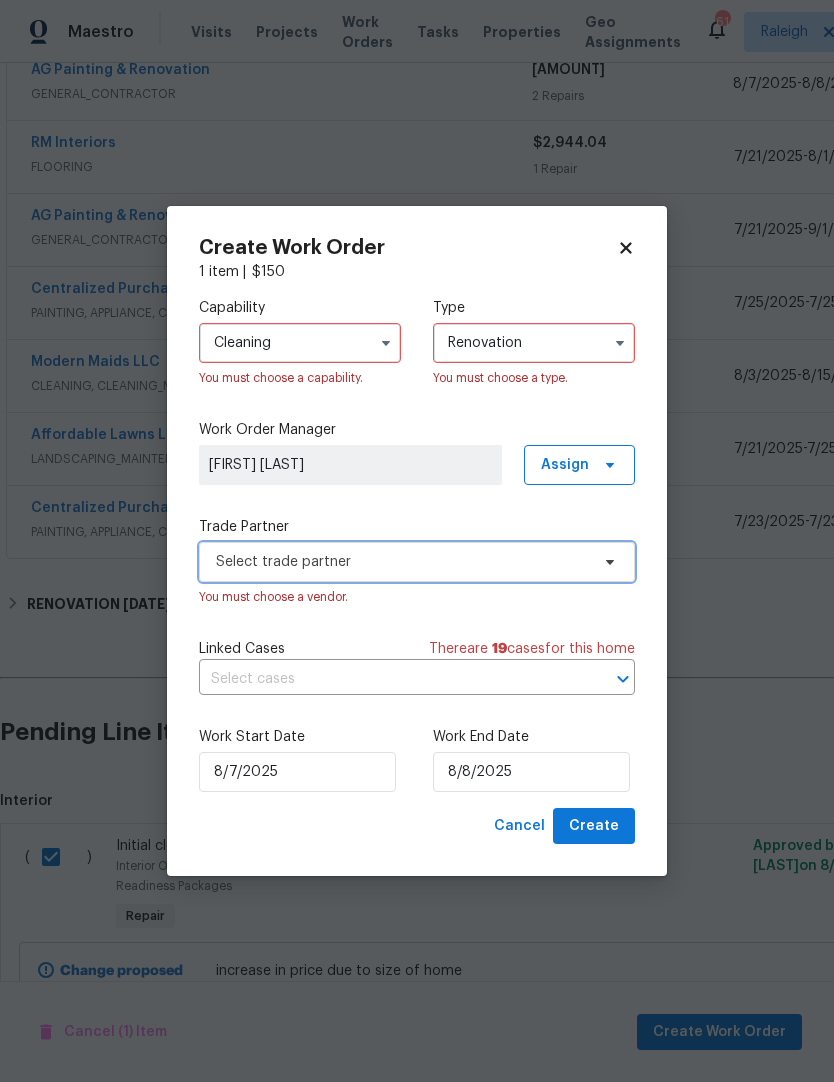 click on "Select trade partner" at bounding box center [402, 562] 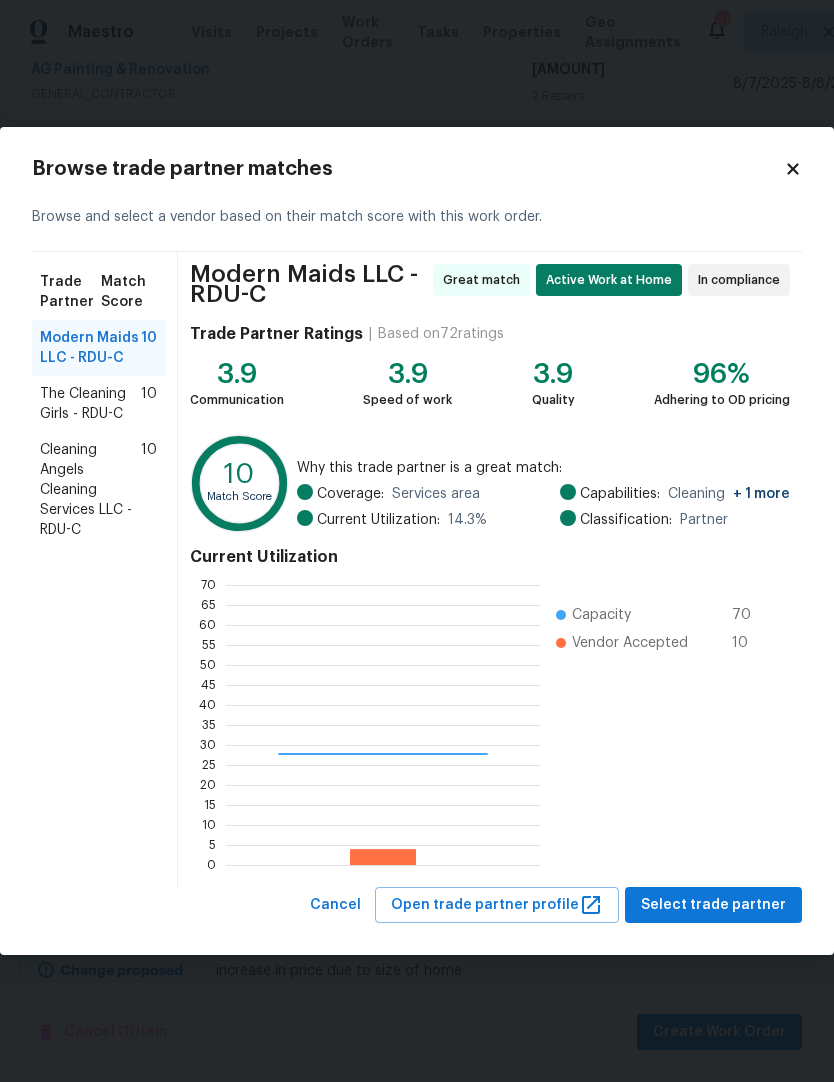 scroll, scrollTop: 2, scrollLeft: 2, axis: both 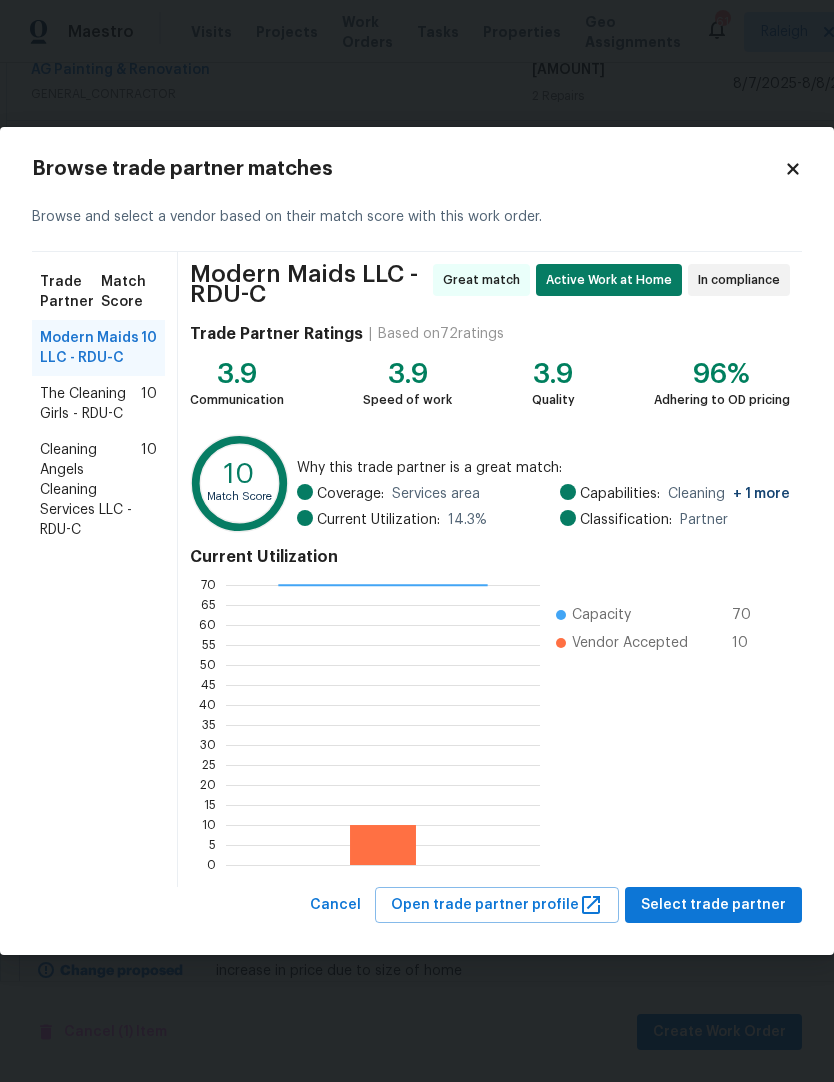 click on "Select trade partner" at bounding box center [713, 905] 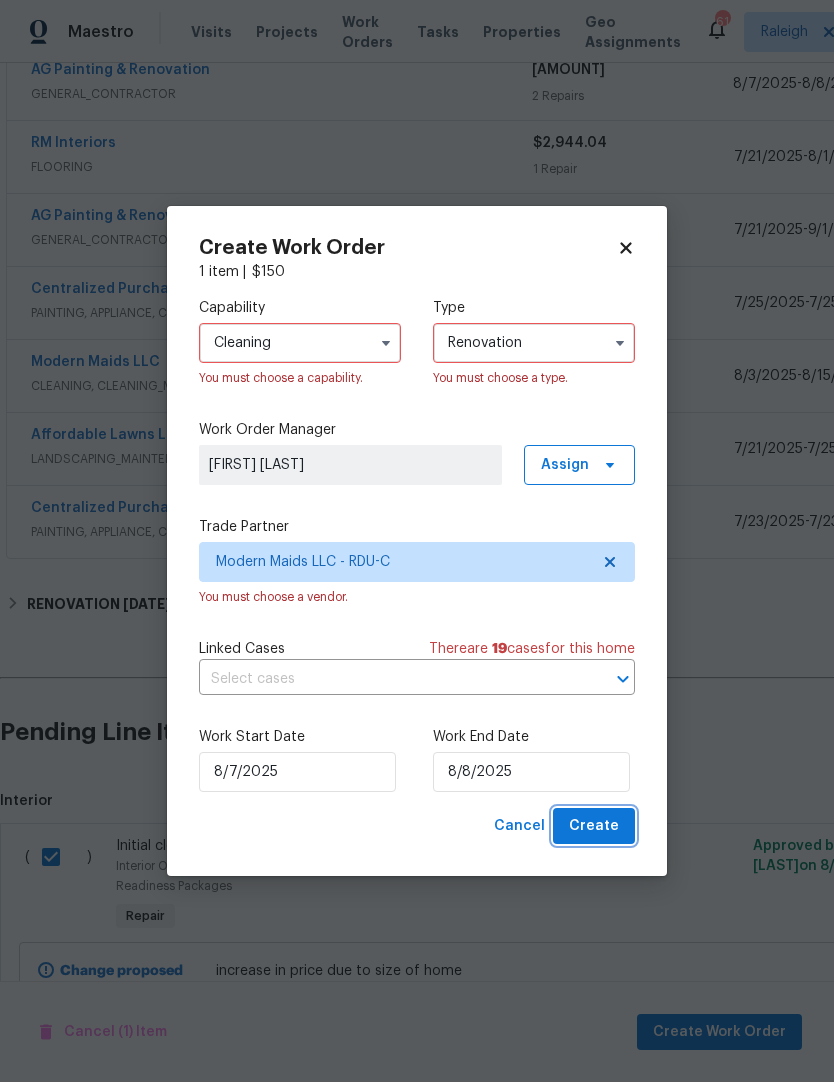 click on "Create" at bounding box center [594, 826] 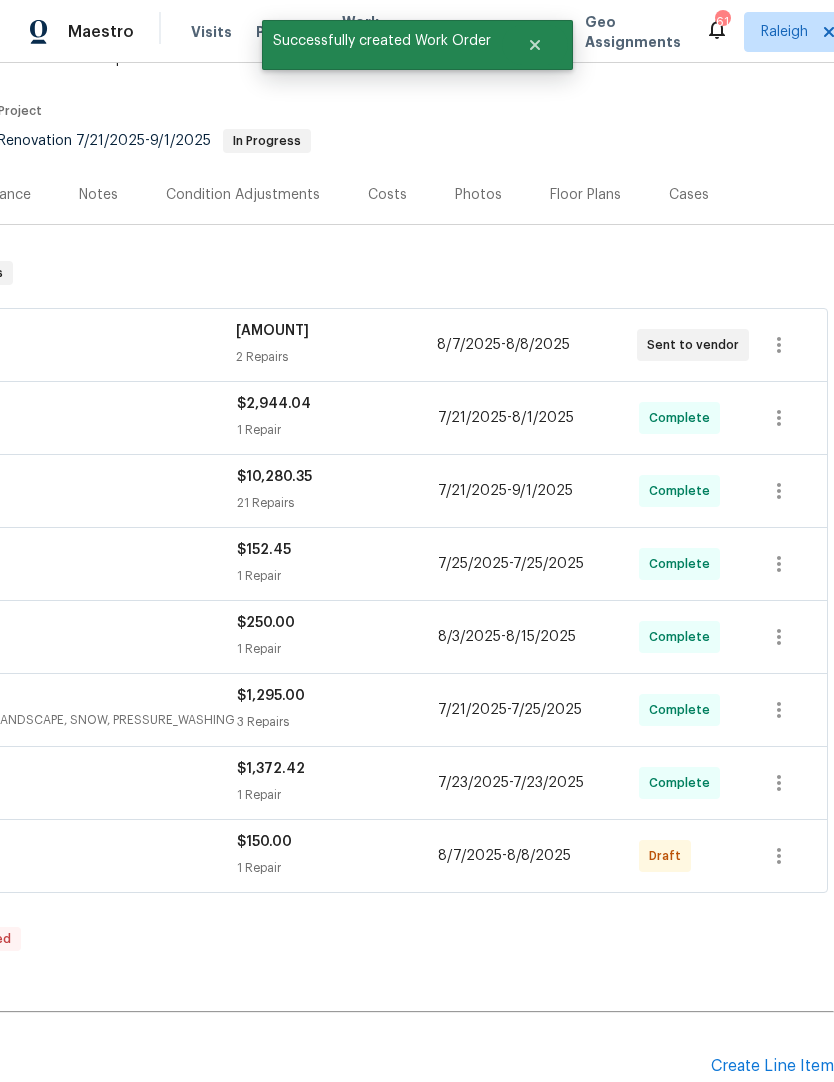 scroll, scrollTop: 158, scrollLeft: 296, axis: both 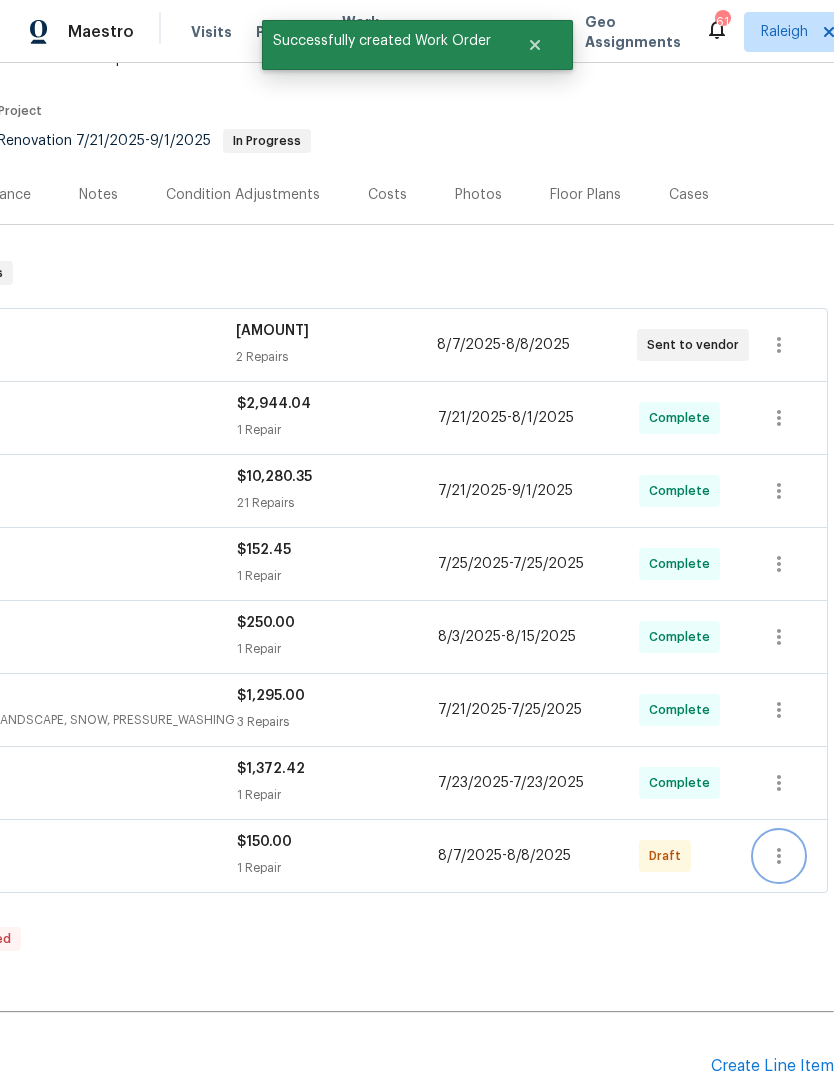 click at bounding box center [779, 856] 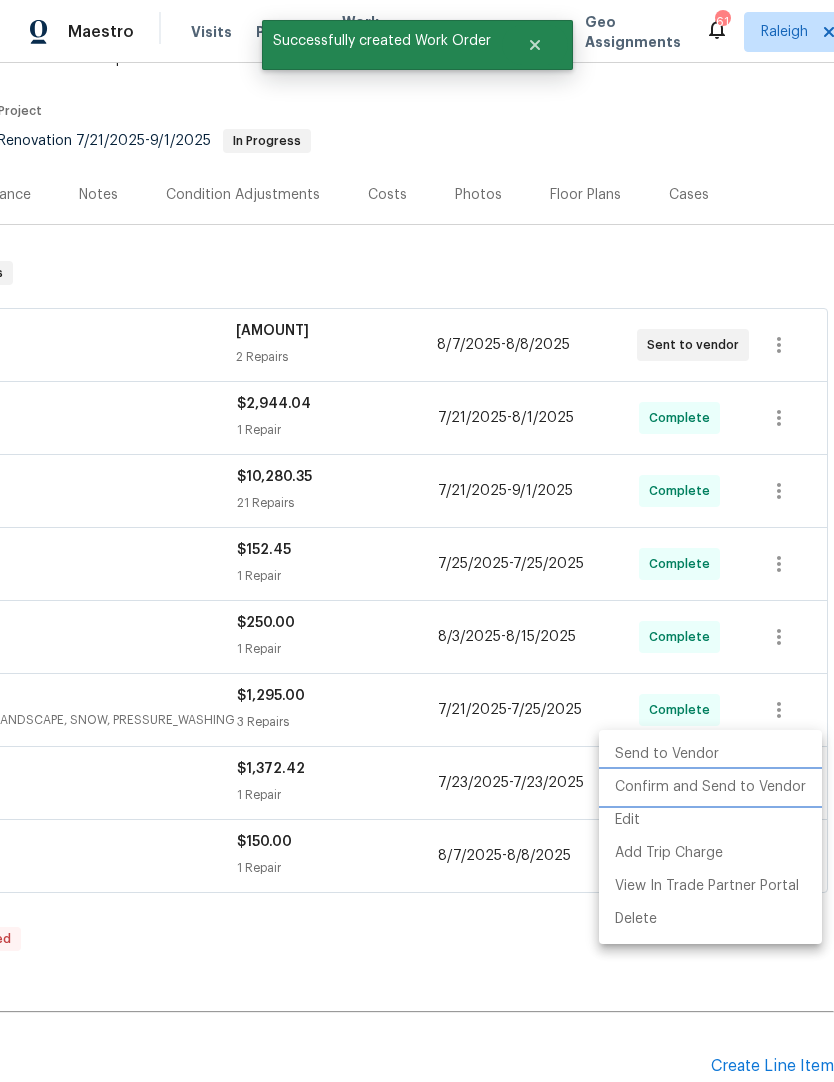 click on "Confirm and Send to Vendor" at bounding box center [710, 787] 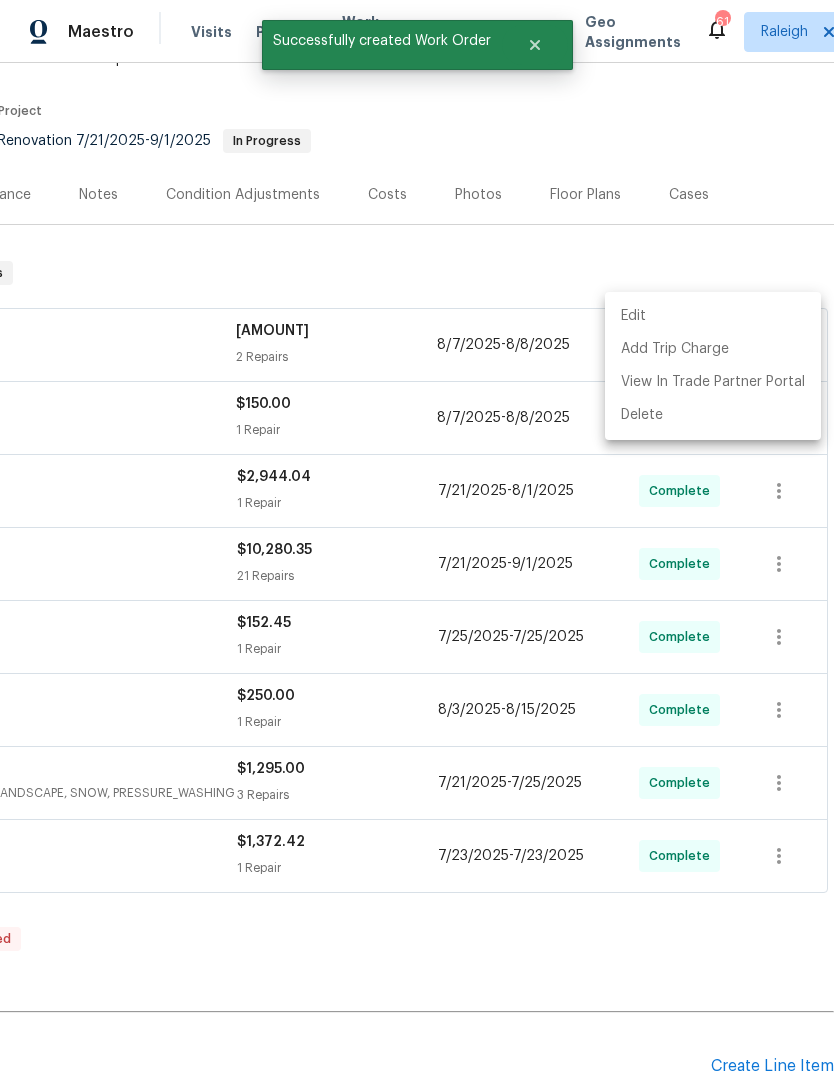 click at bounding box center (417, 541) 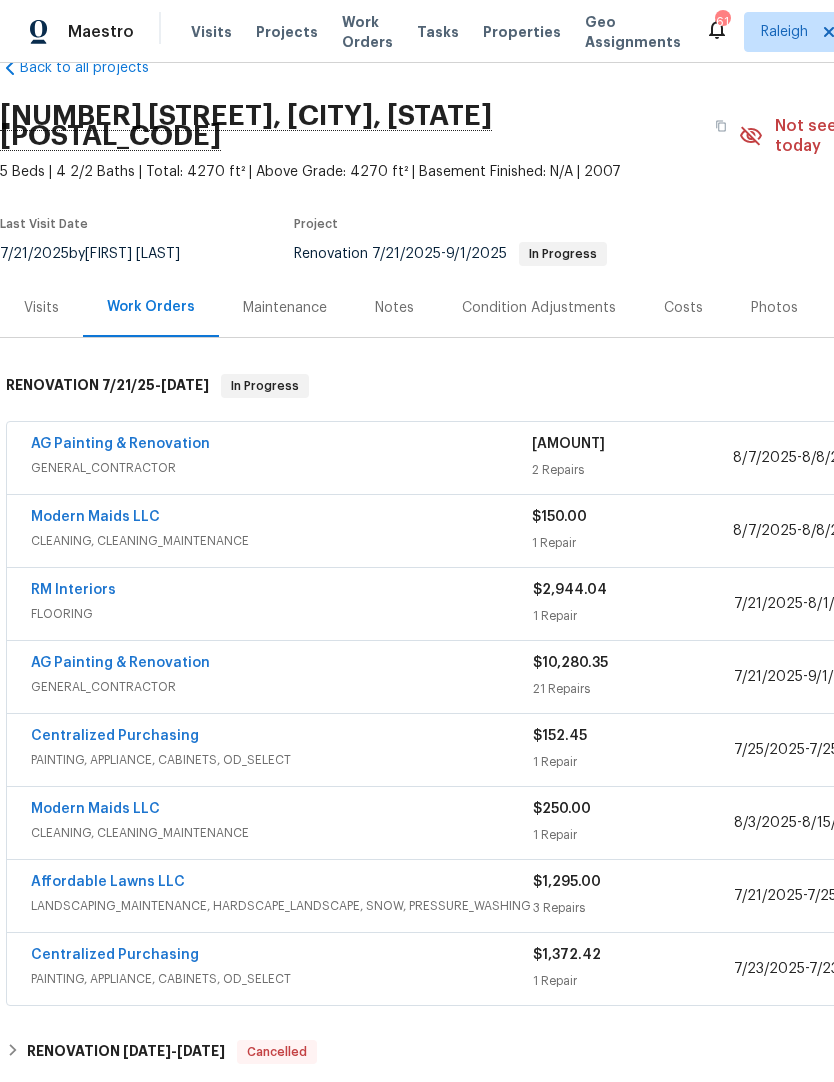 scroll, scrollTop: 43, scrollLeft: 0, axis: vertical 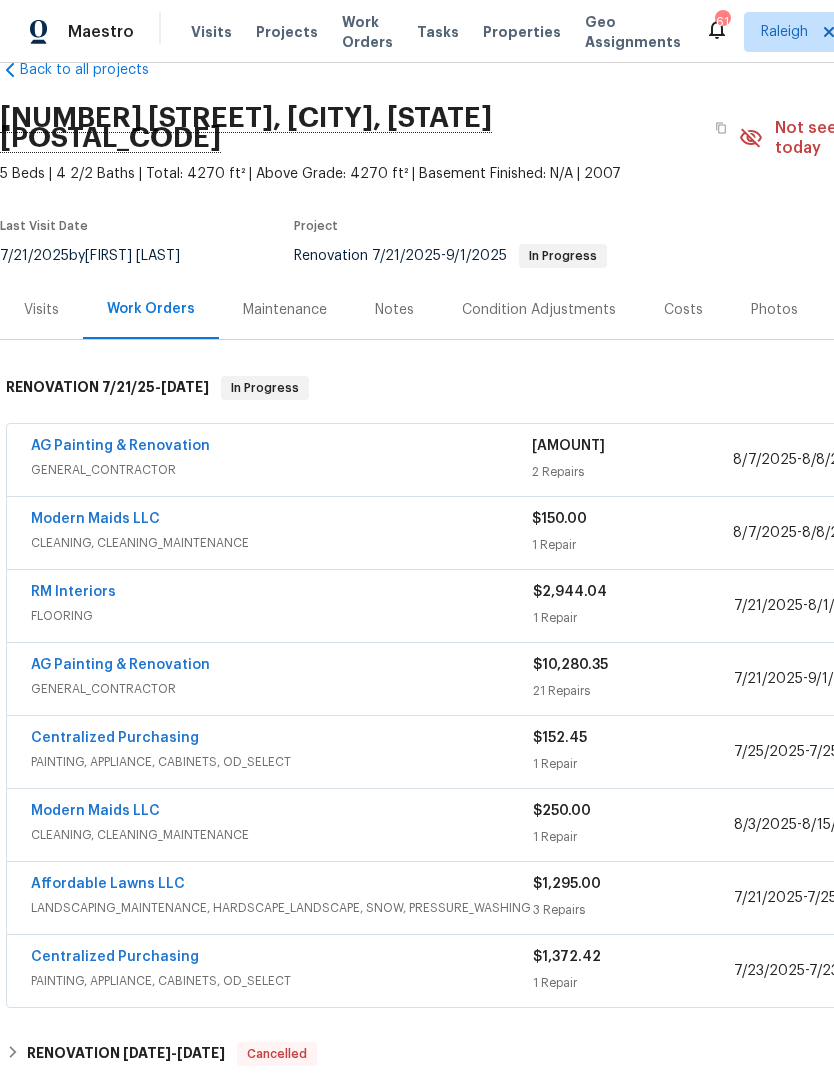 click on "Modern Maids LLC" at bounding box center [95, 519] 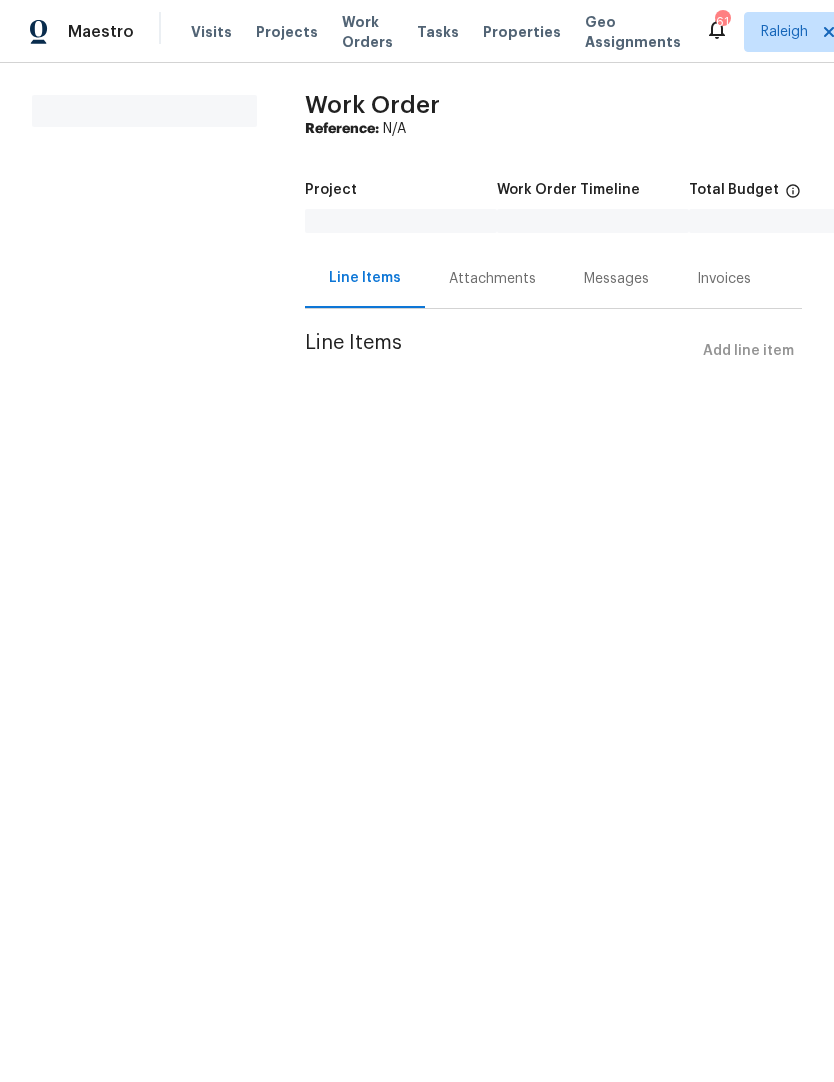 scroll, scrollTop: 0, scrollLeft: 0, axis: both 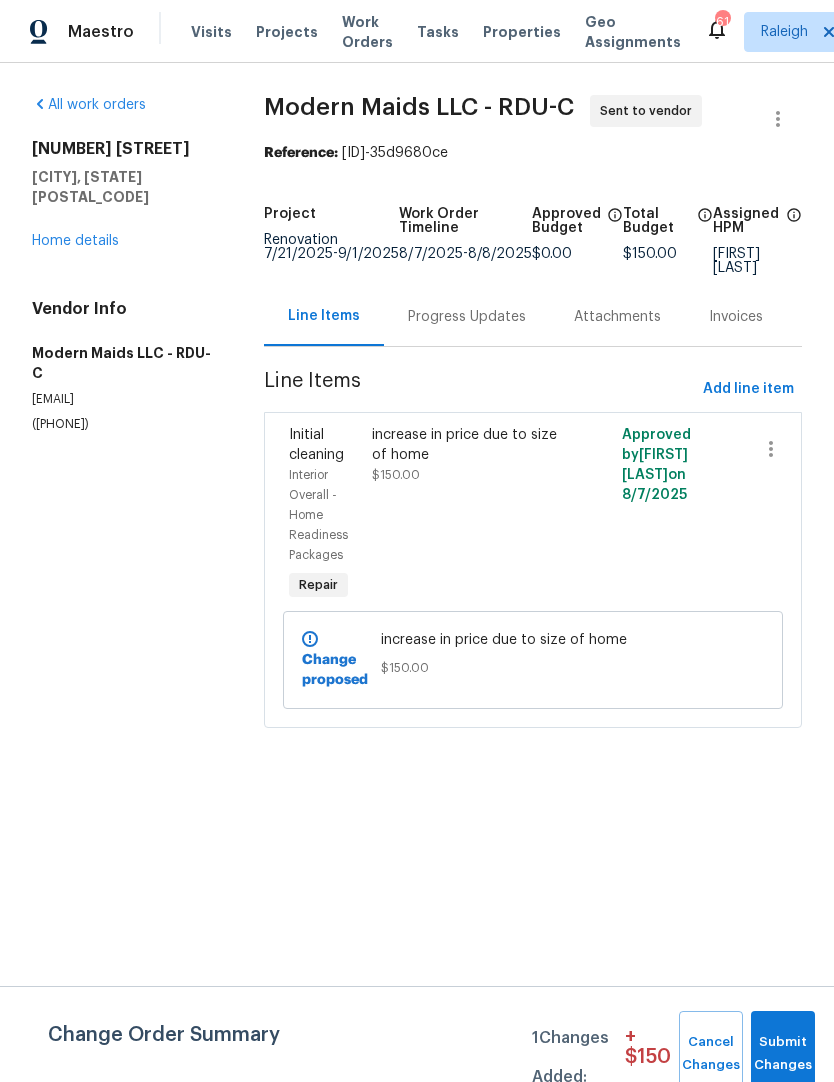 click on "Progress Updates" at bounding box center [467, 317] 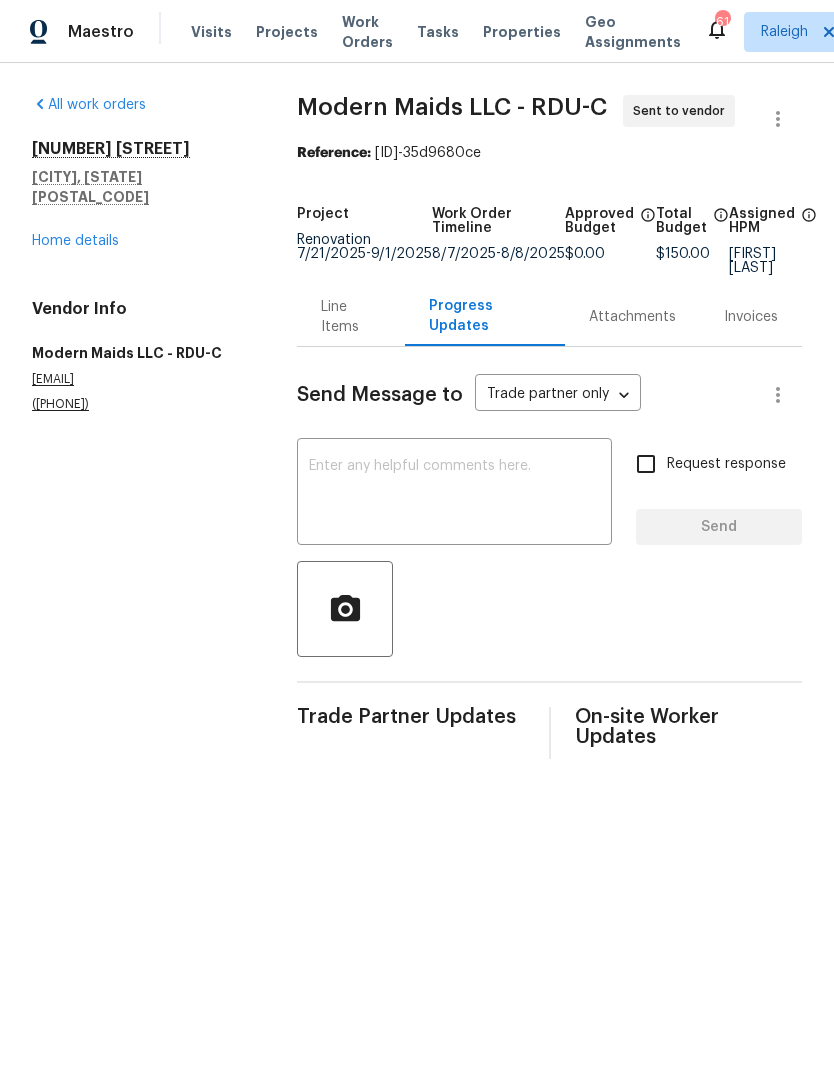 click at bounding box center (454, 494) 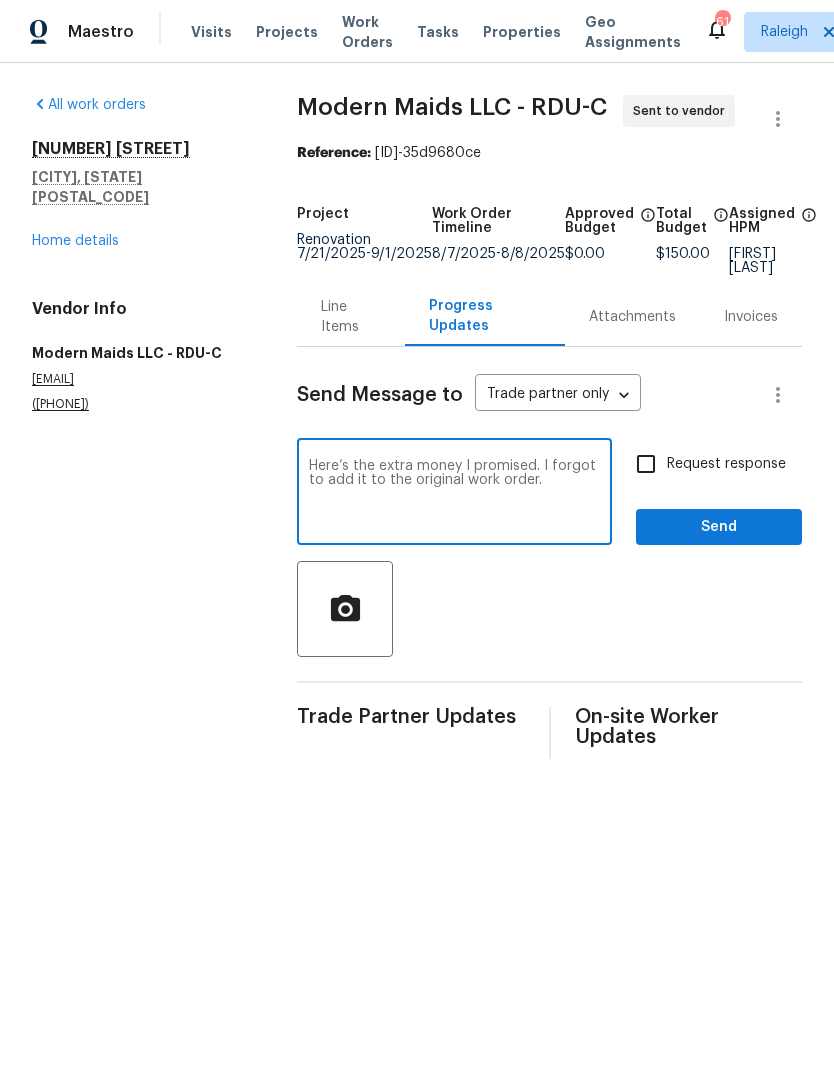 type on "Here’s the extra money I promised. I forgot to add it to the original work order." 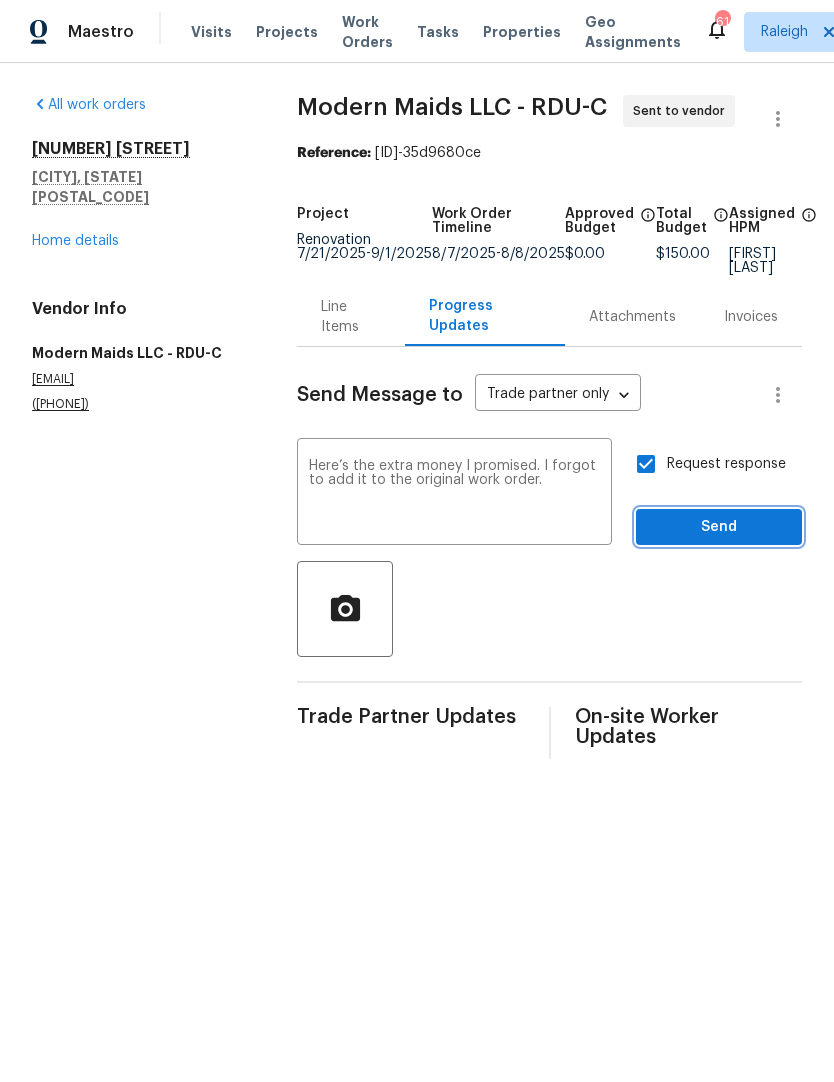 click on "Send" at bounding box center (719, 527) 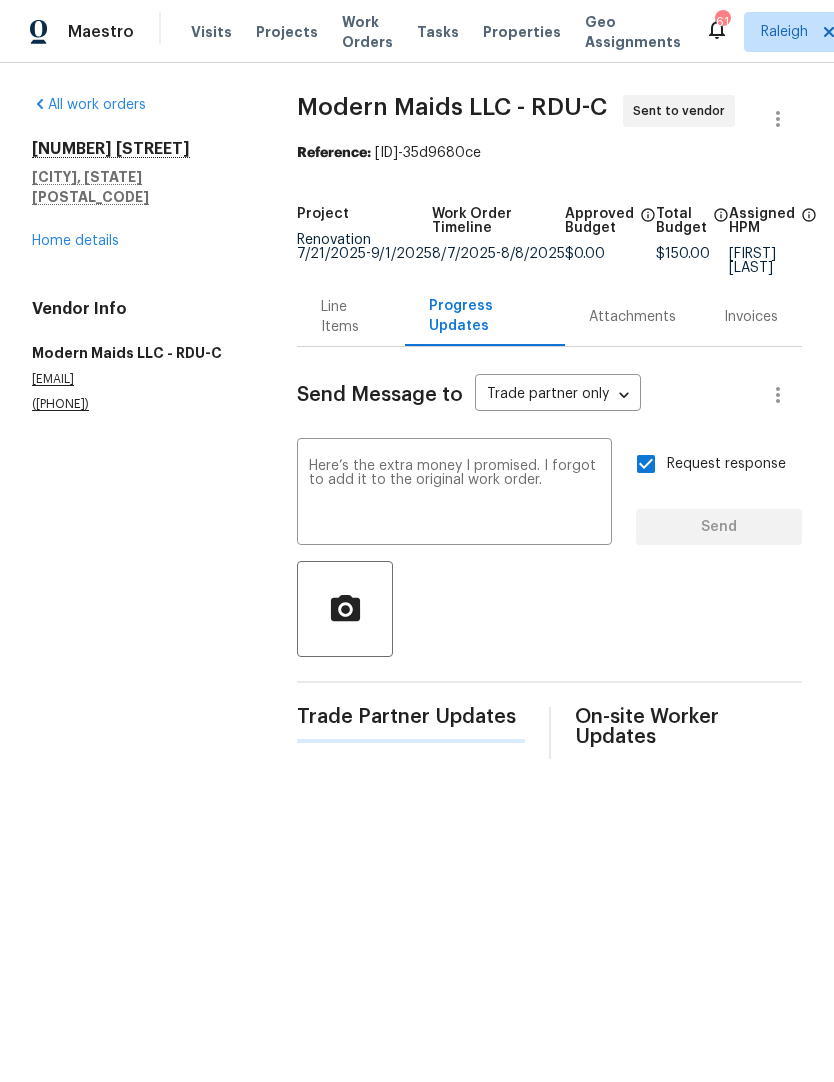 type 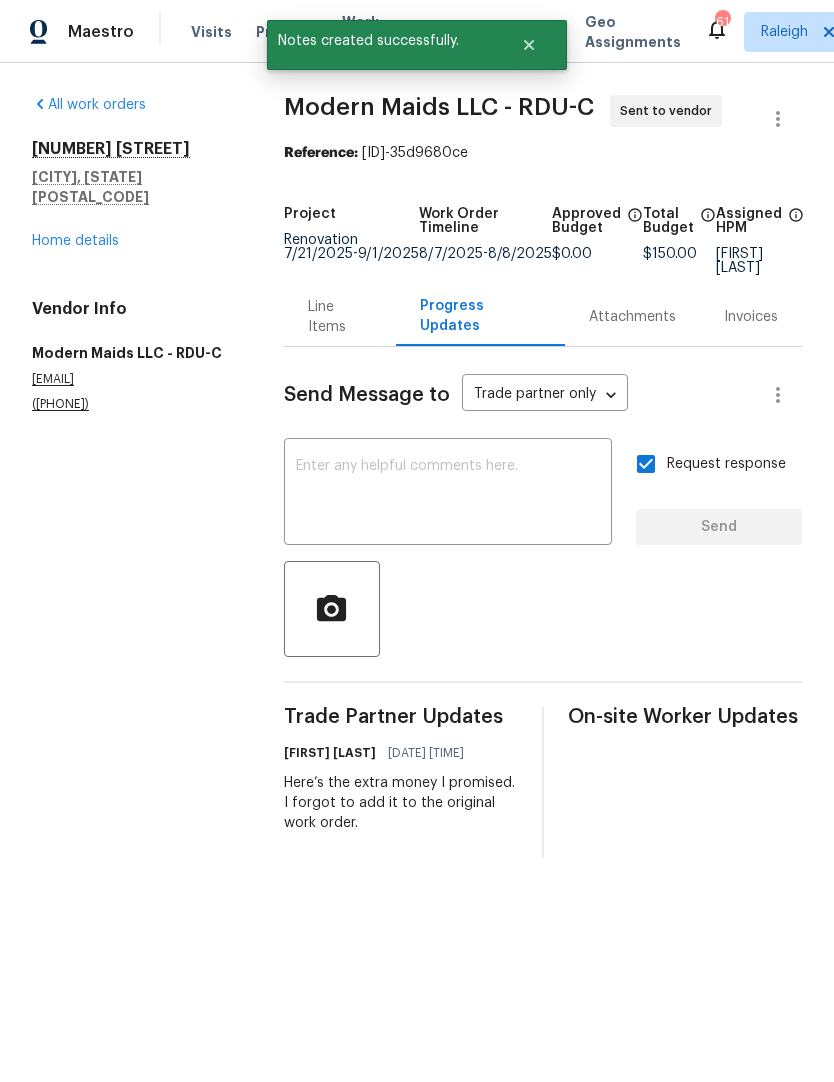 click on "Line Items" at bounding box center (340, 317) 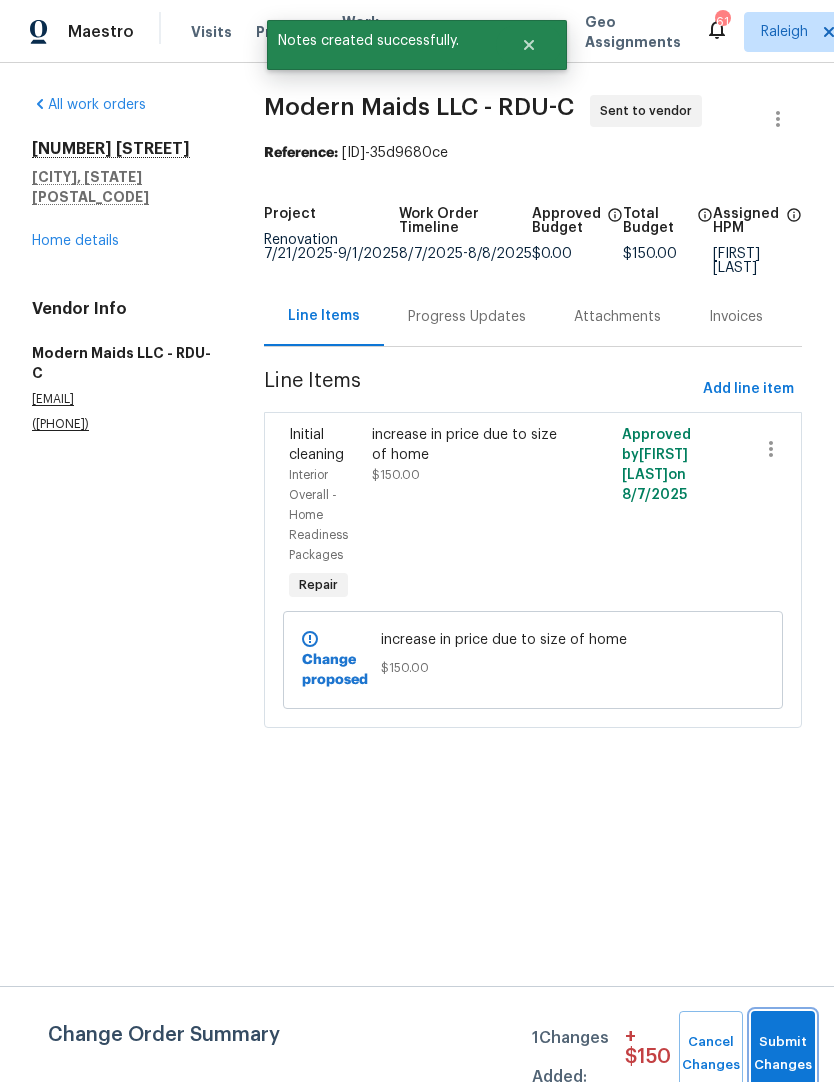click on "Submit Changes" at bounding box center [783, 1054] 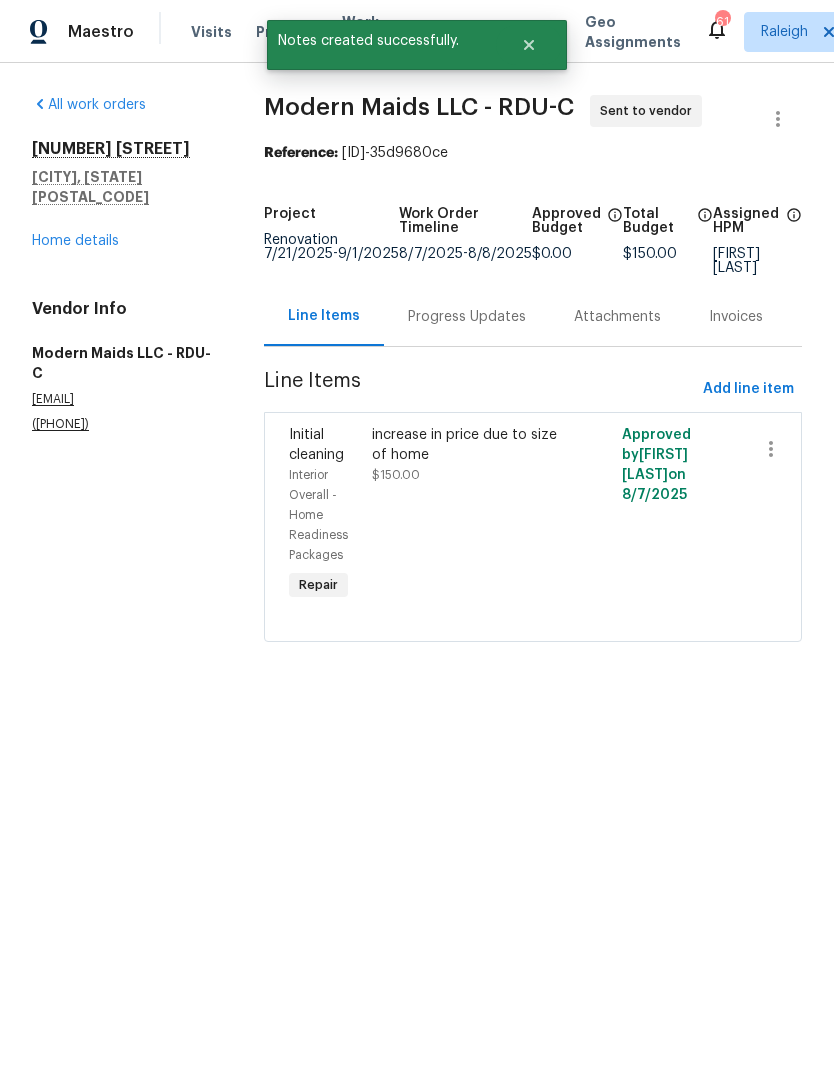 click on "Home details" at bounding box center (75, 241) 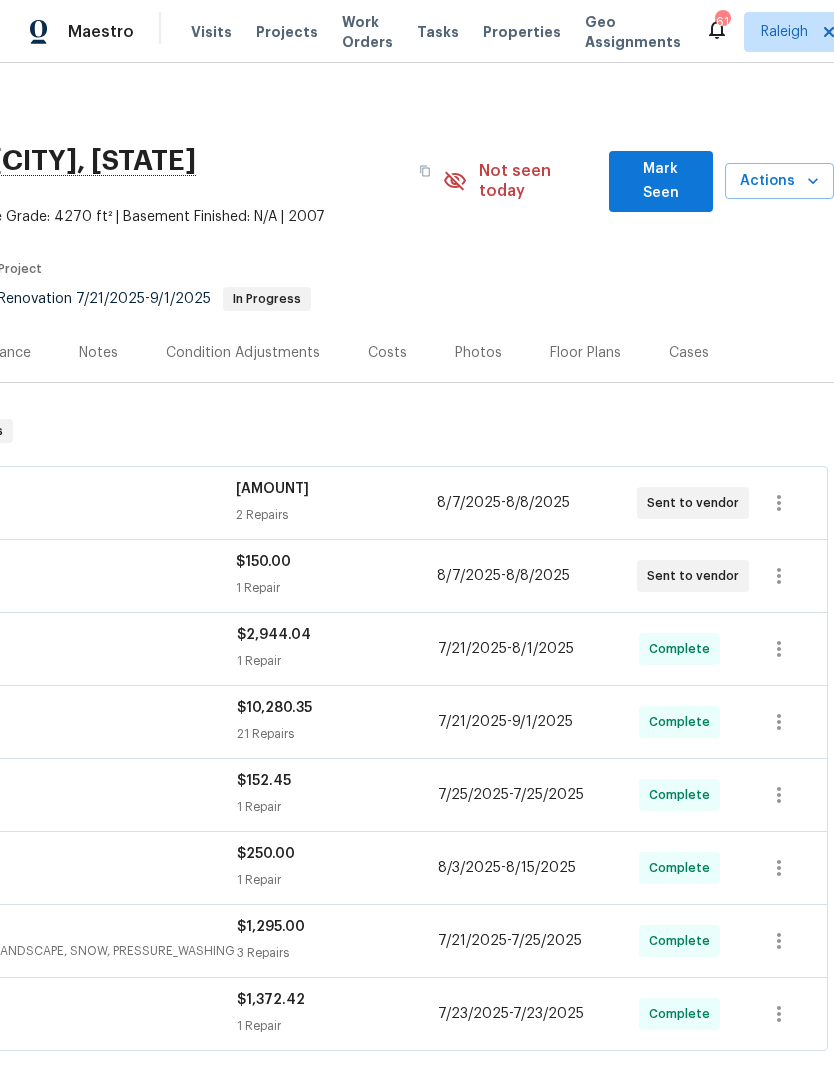 scroll, scrollTop: 0, scrollLeft: 296, axis: horizontal 